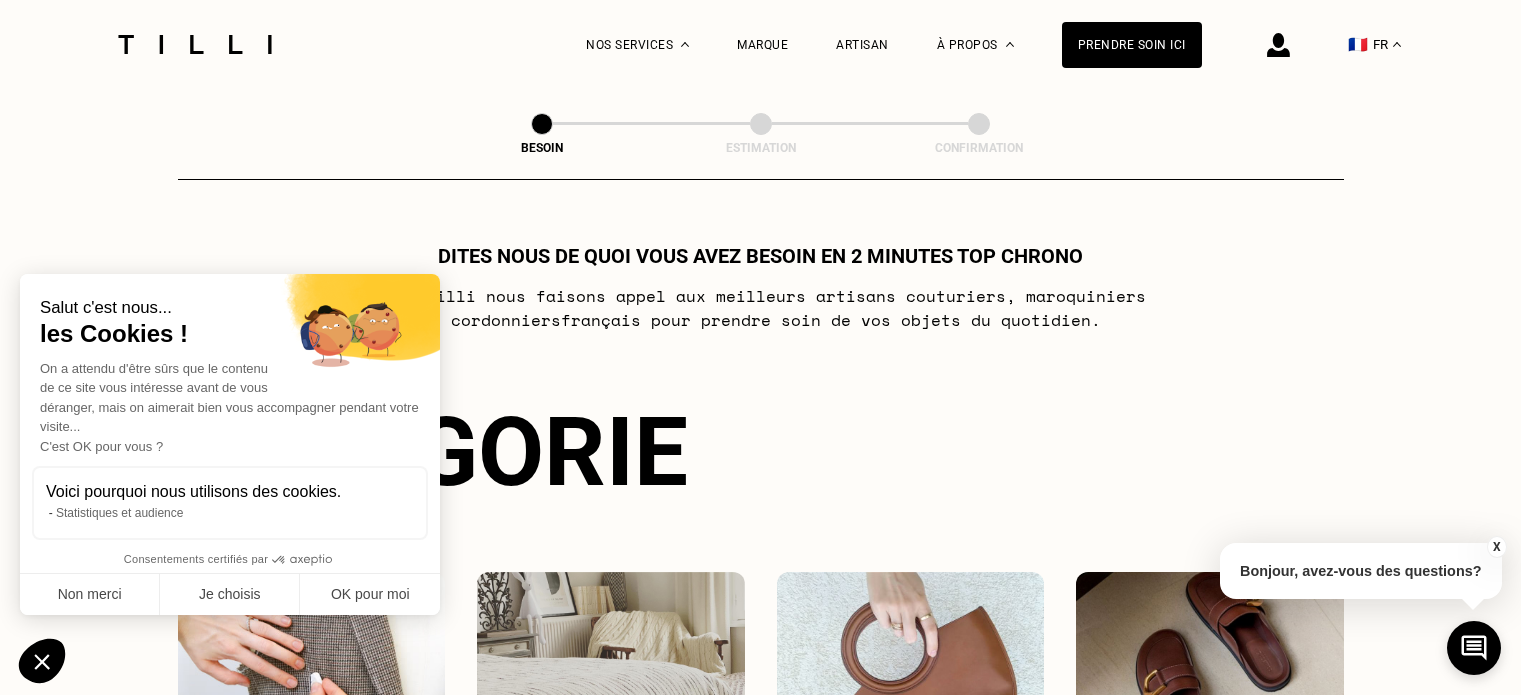 scroll, scrollTop: 0, scrollLeft: 0, axis: both 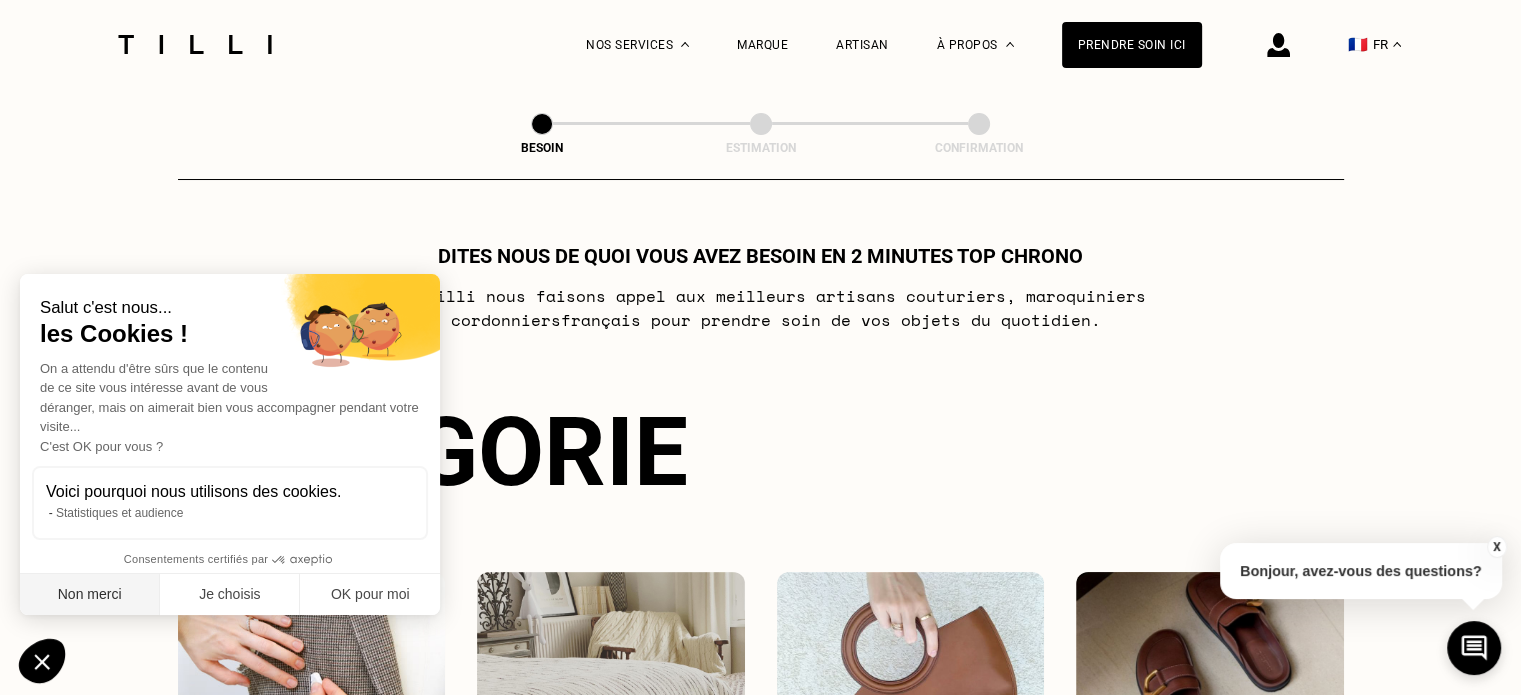 click on "Non merci" at bounding box center (90, 595) 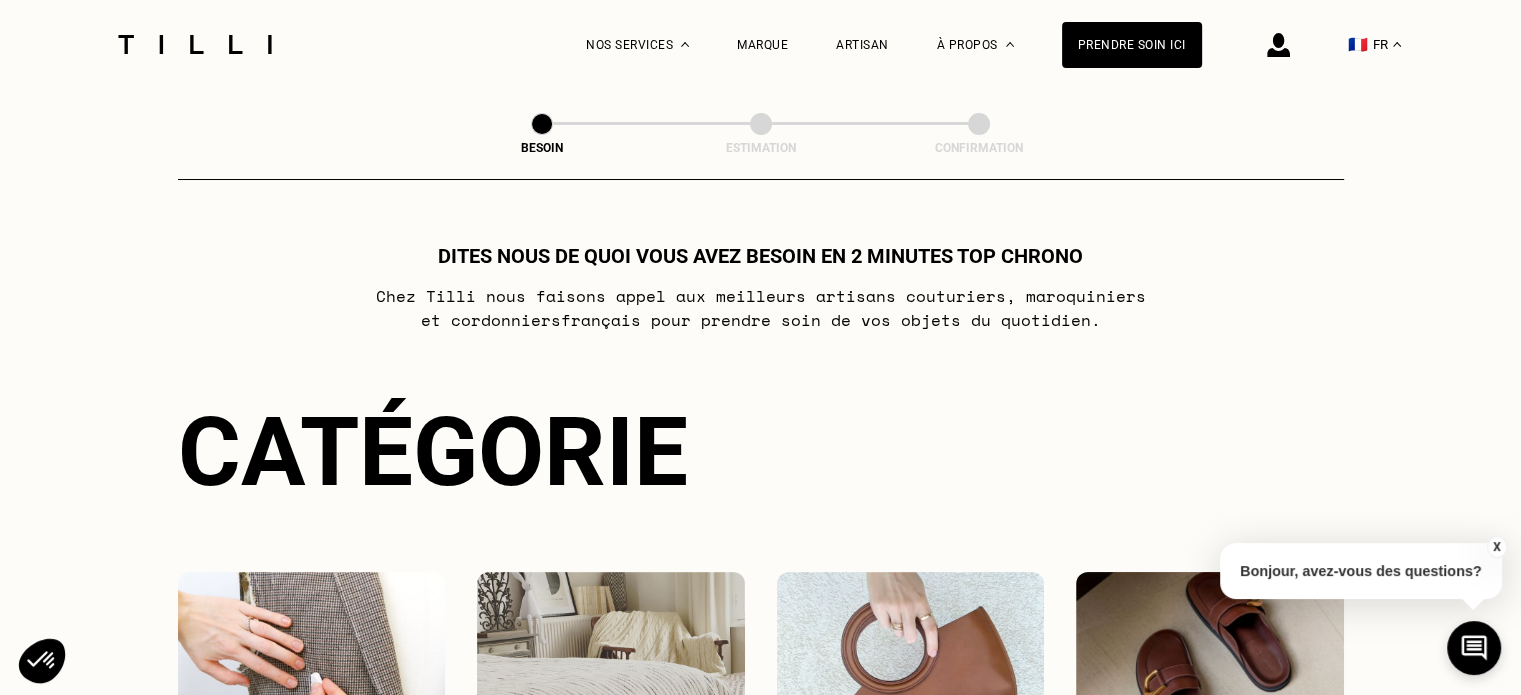 click on "X" at bounding box center [1496, 547] 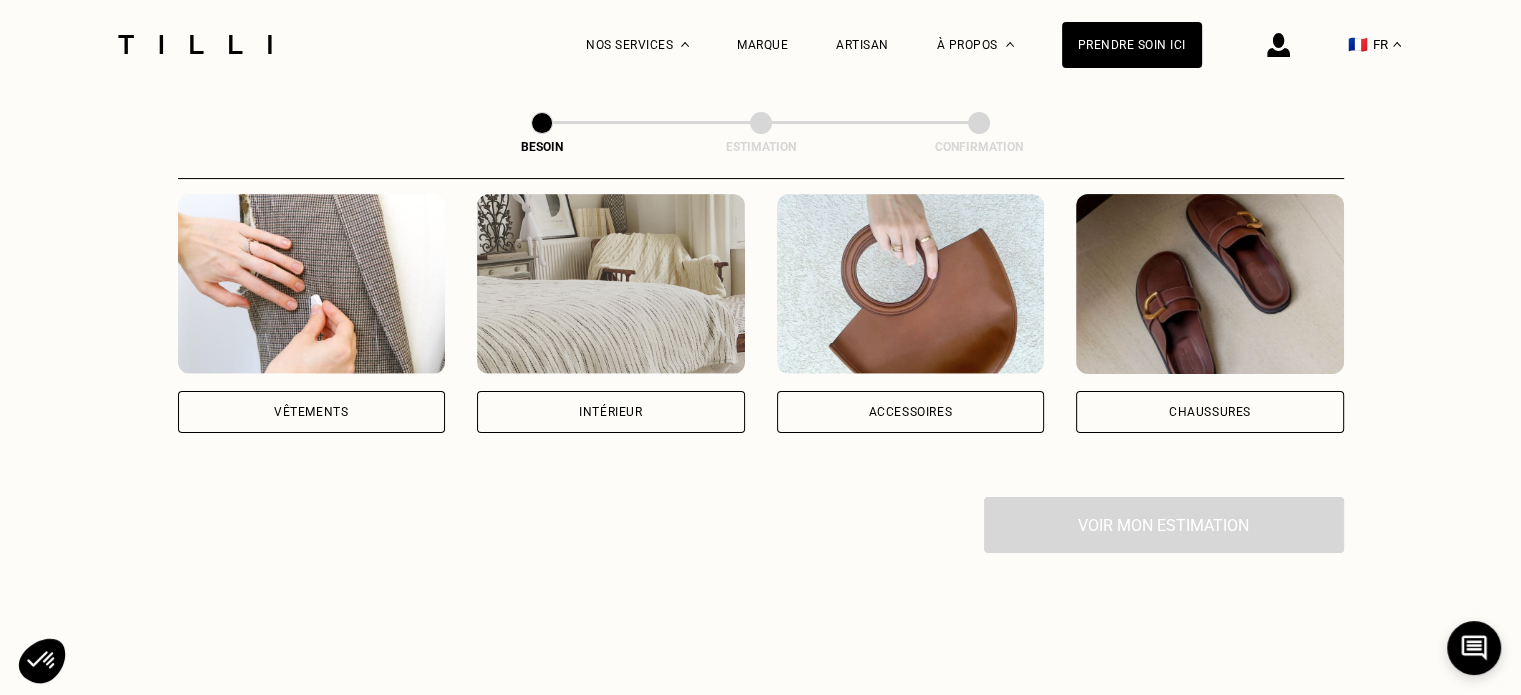 scroll, scrollTop: 384, scrollLeft: 0, axis: vertical 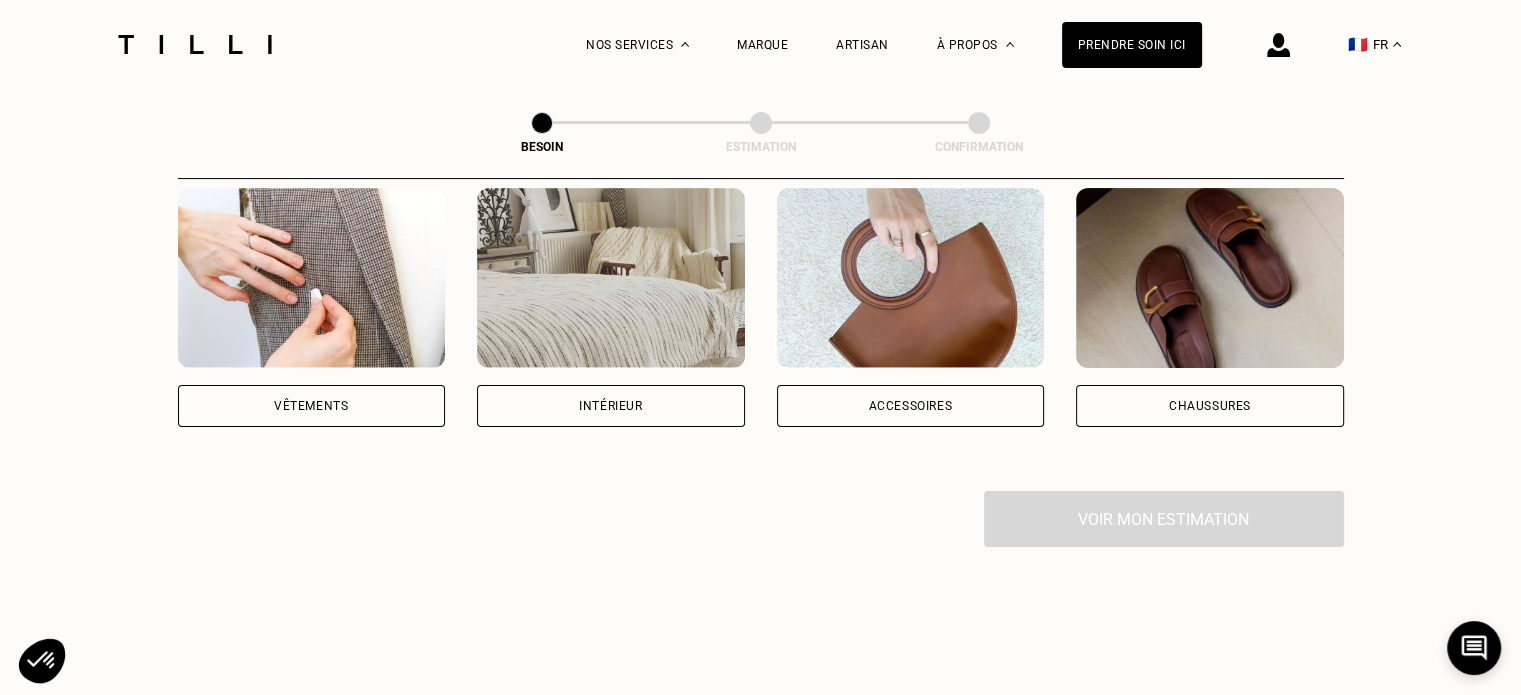 click on "Intérieur" at bounding box center [610, 406] 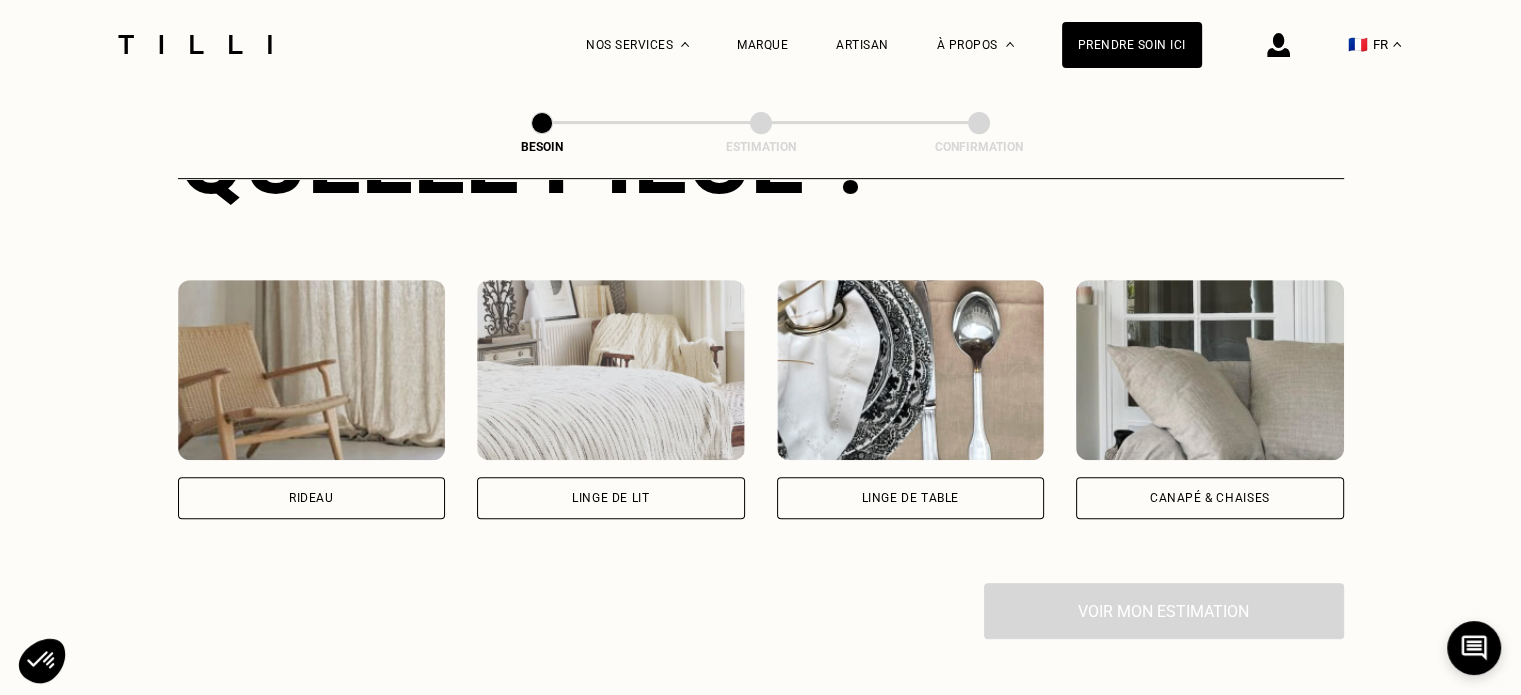scroll, scrollTop: 840, scrollLeft: 0, axis: vertical 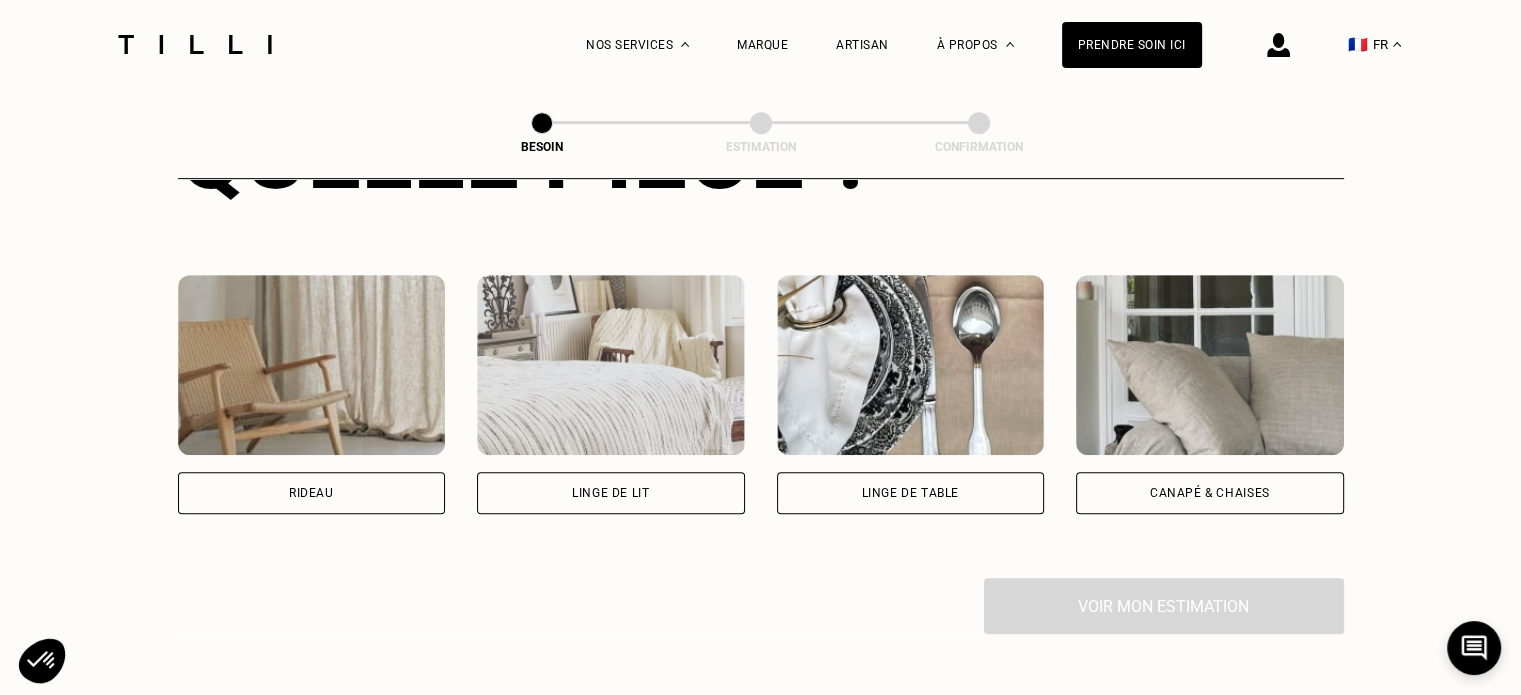 click on "Linge de lit" at bounding box center [610, 493] 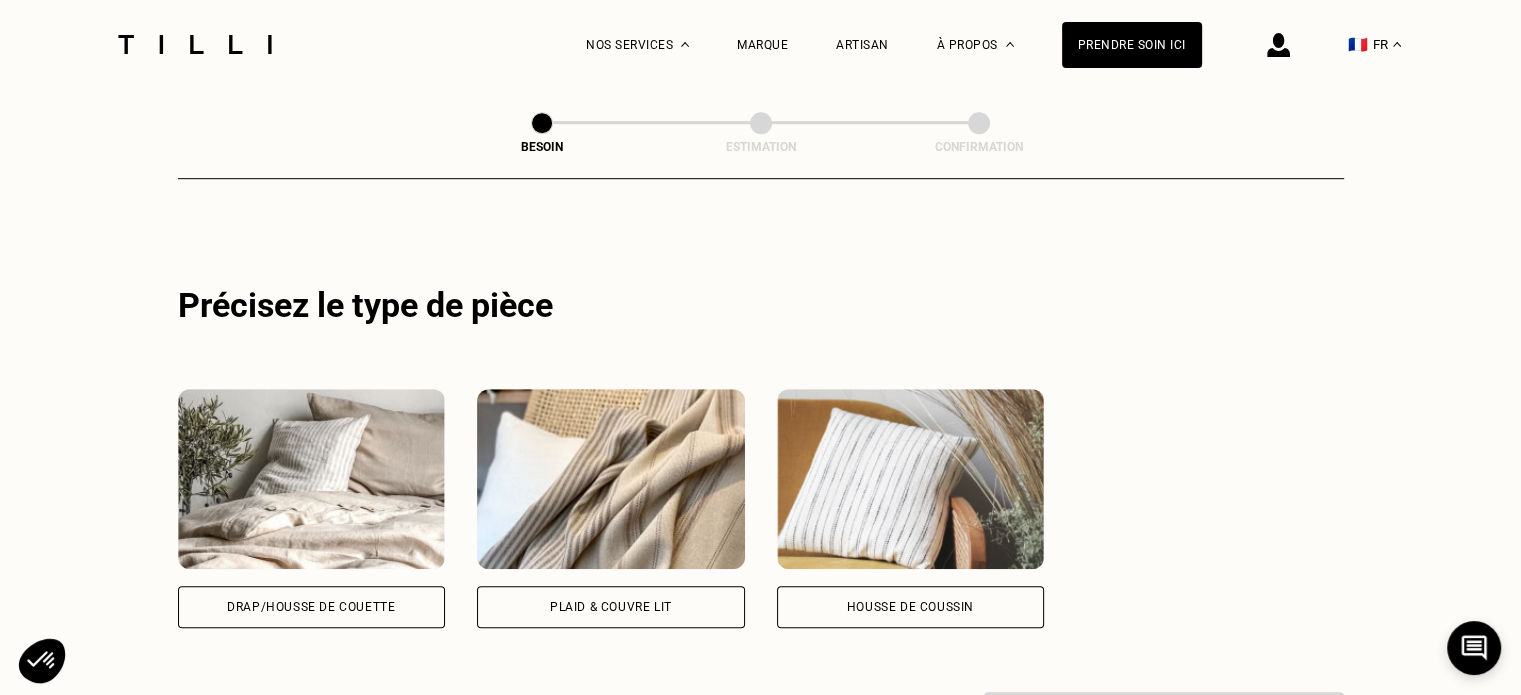 scroll, scrollTop: 1296, scrollLeft: 0, axis: vertical 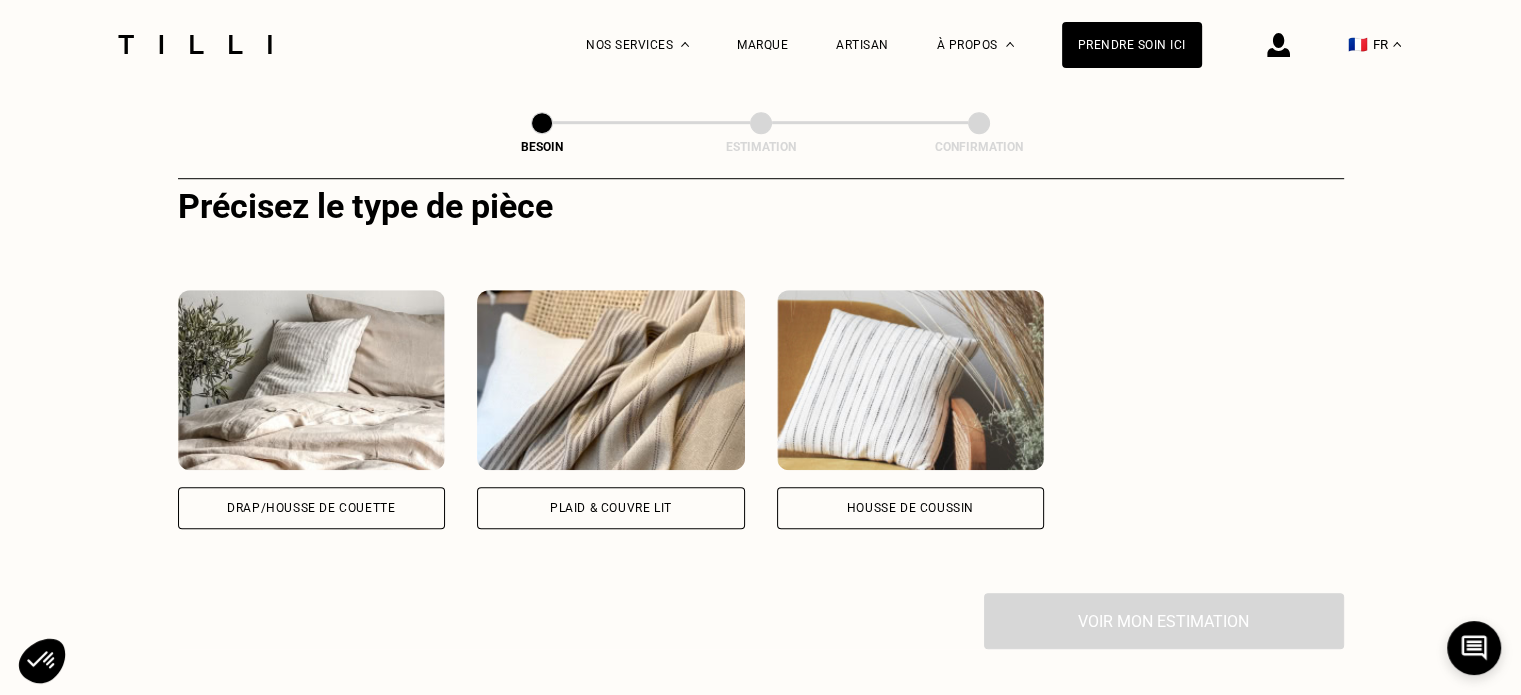 click on "Drap/Housse de couette" at bounding box center [311, 508] 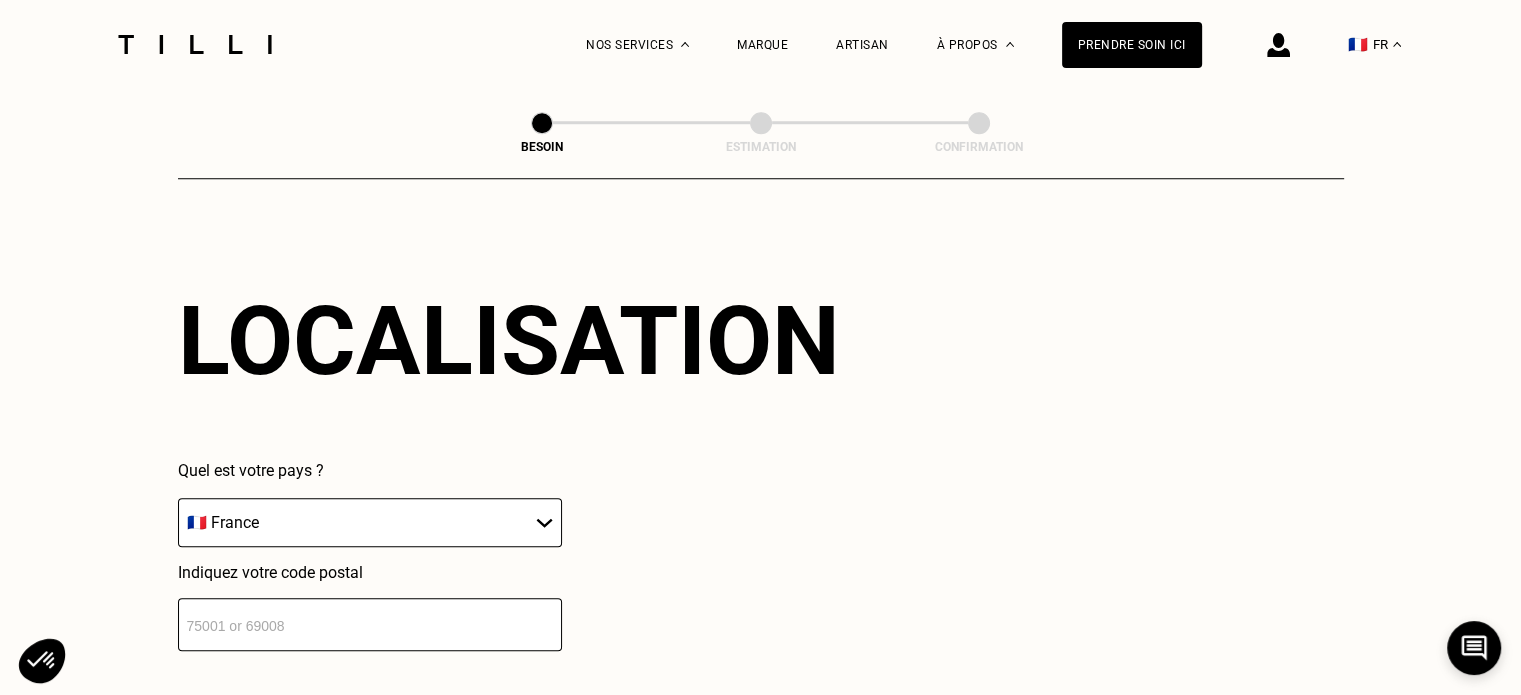 scroll, scrollTop: 1755, scrollLeft: 0, axis: vertical 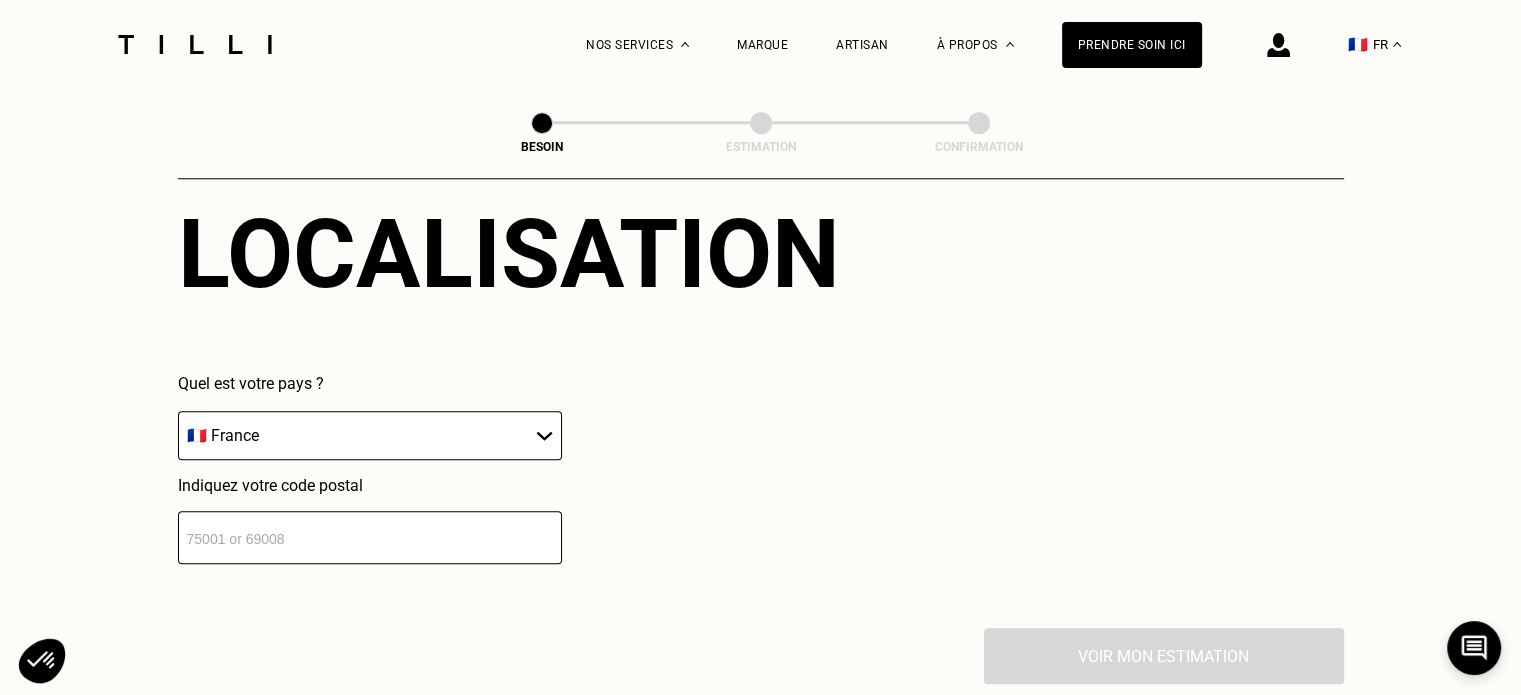 click at bounding box center [370, 537] 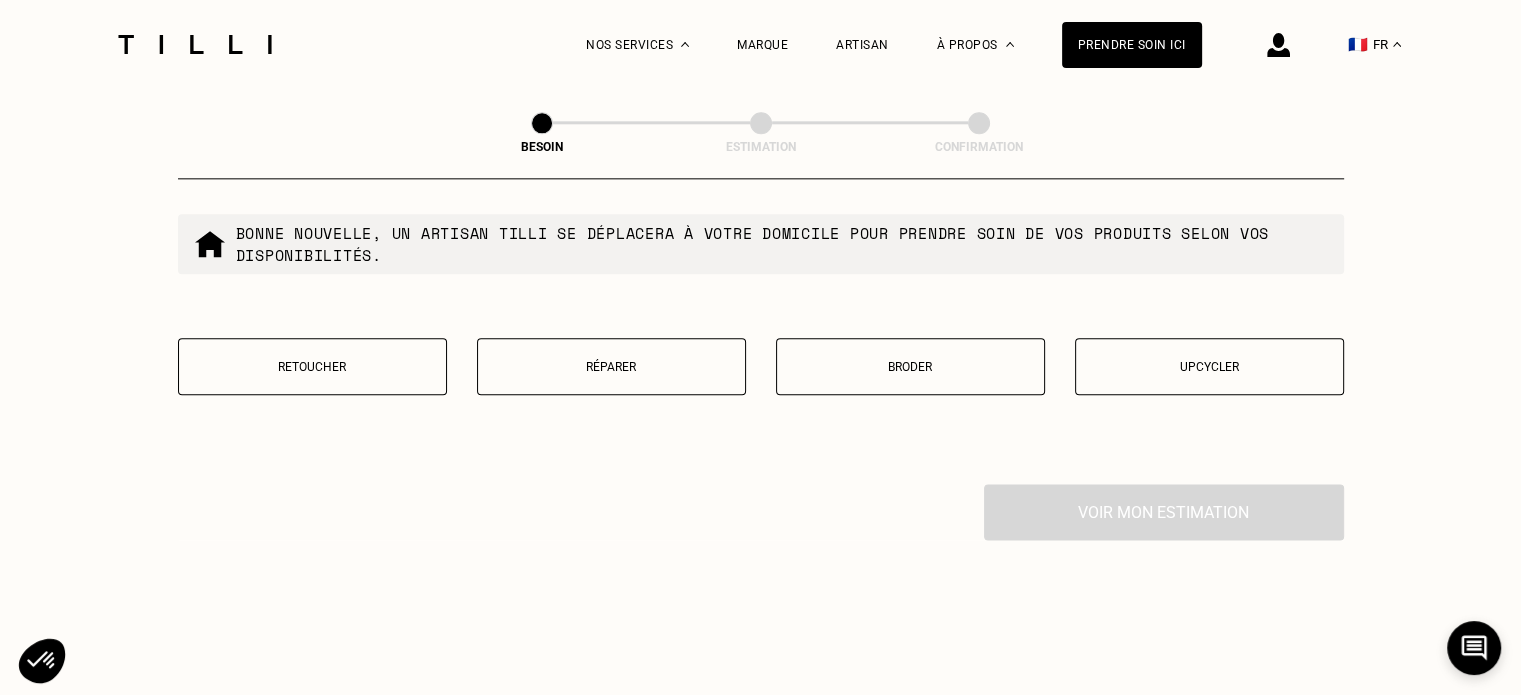 scroll, scrollTop: 2411, scrollLeft: 0, axis: vertical 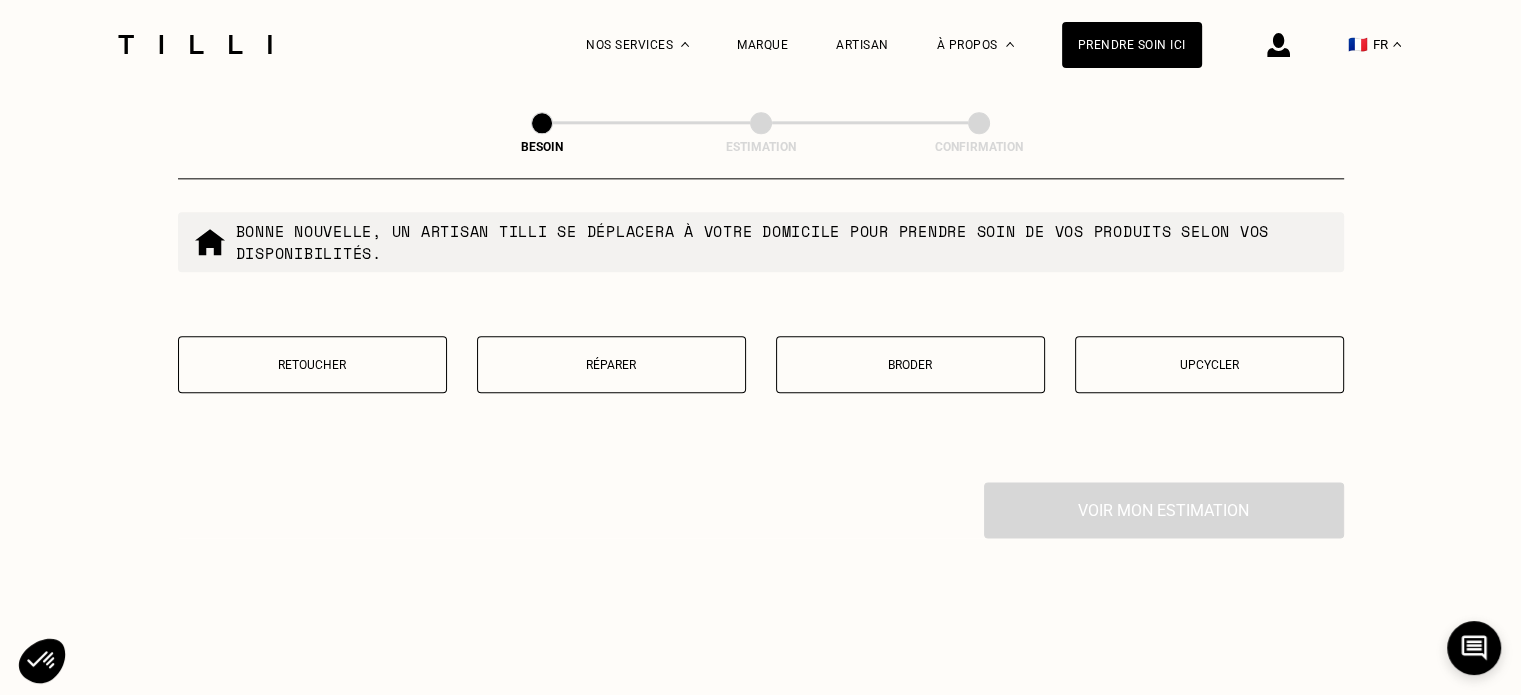 type on "[POSTAL_CODE]" 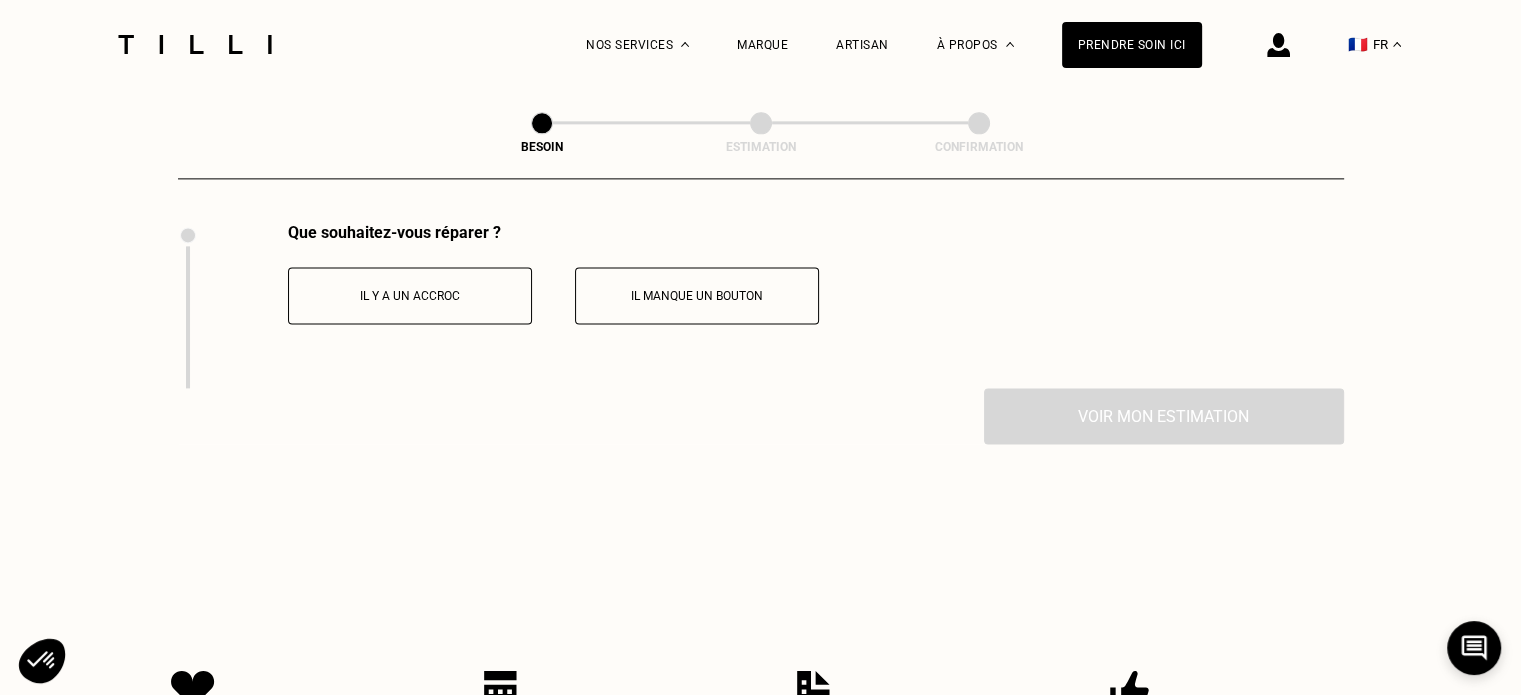 scroll, scrollTop: 2668, scrollLeft: 0, axis: vertical 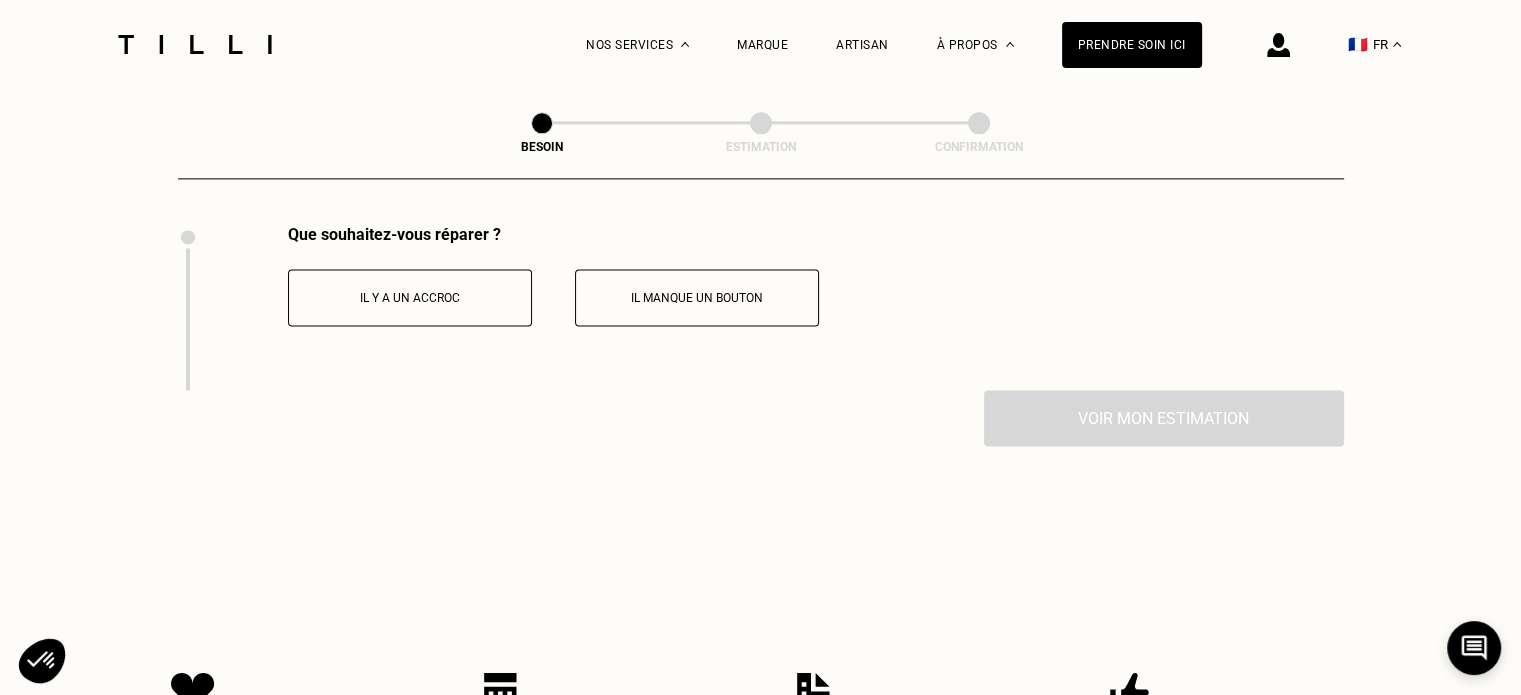 click on "Il y a un accroc" at bounding box center [410, 297] 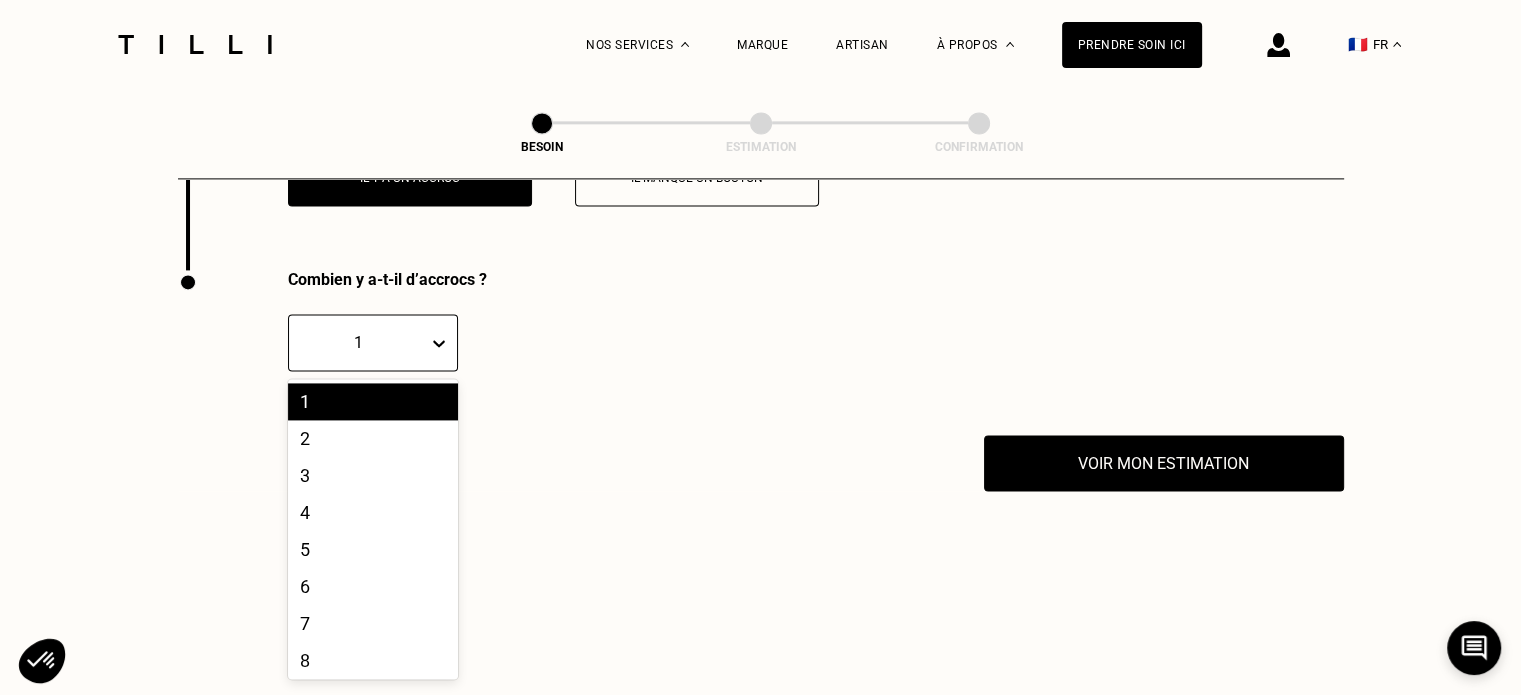 click on "[NUMBER] results available. Use Up and Down to choose options, press Enter to select the currently focused option, press Escape to exit the menu, press Tab to select the option and exit the menu. 1 1 2 3 4 5 6 7 8 9 10 11 12 13 14 15 16 17 18 19 20" at bounding box center [373, 342] 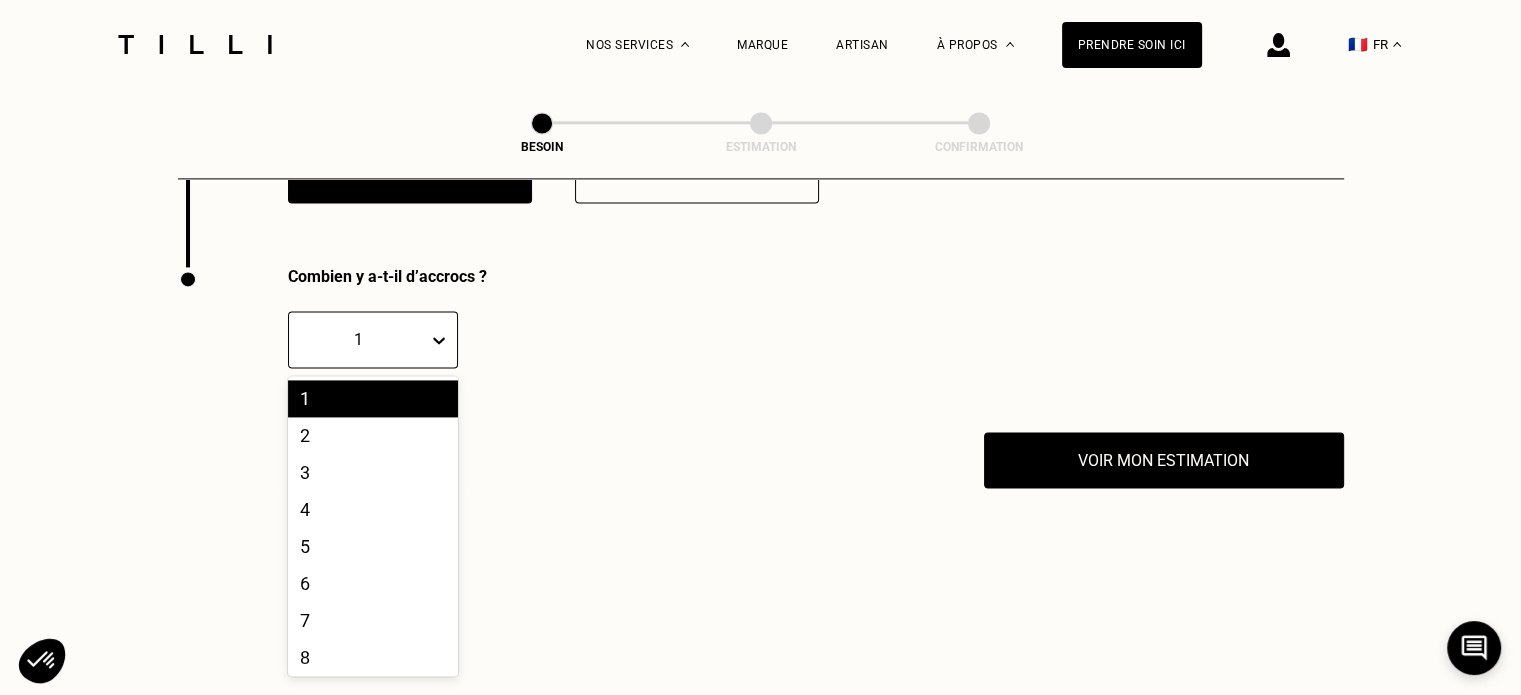 scroll, scrollTop: 2792, scrollLeft: 0, axis: vertical 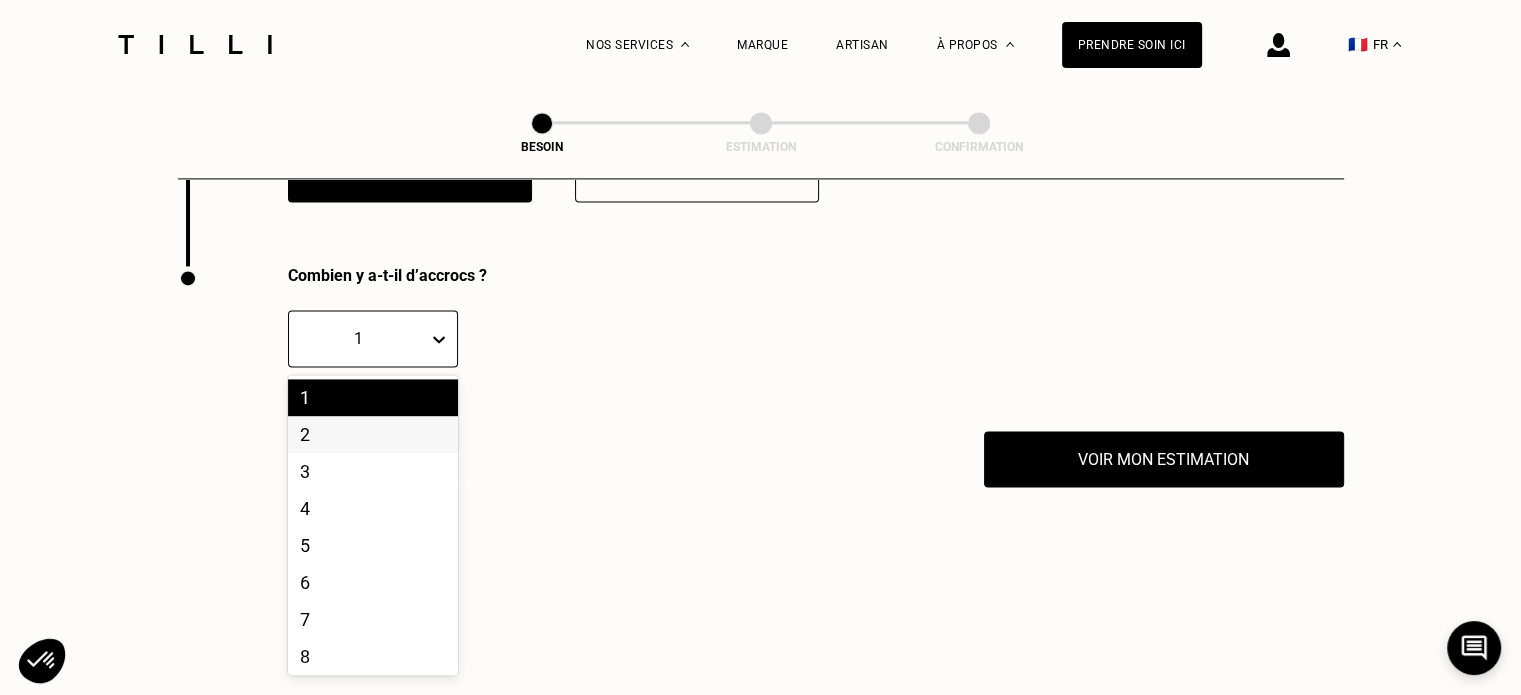 click on "2" at bounding box center [373, 434] 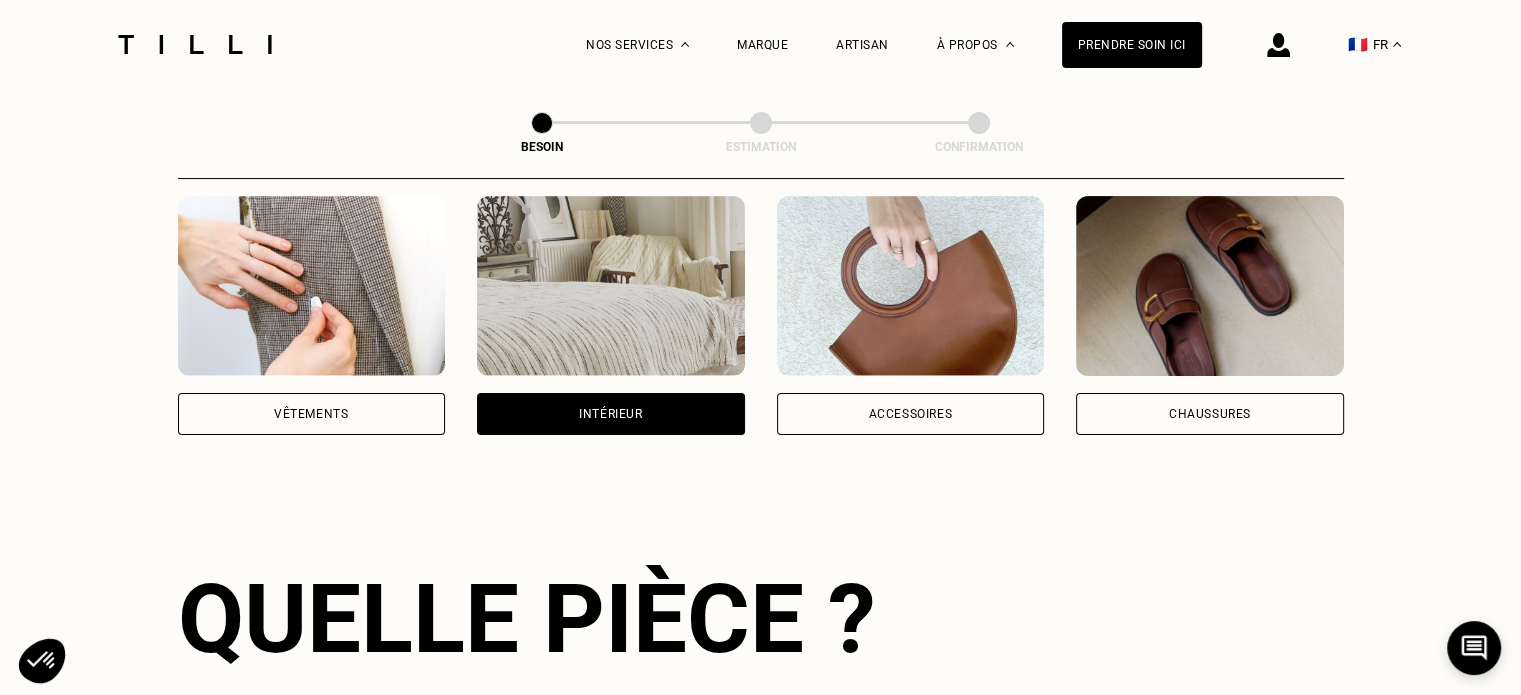 scroll, scrollTop: 376, scrollLeft: 0, axis: vertical 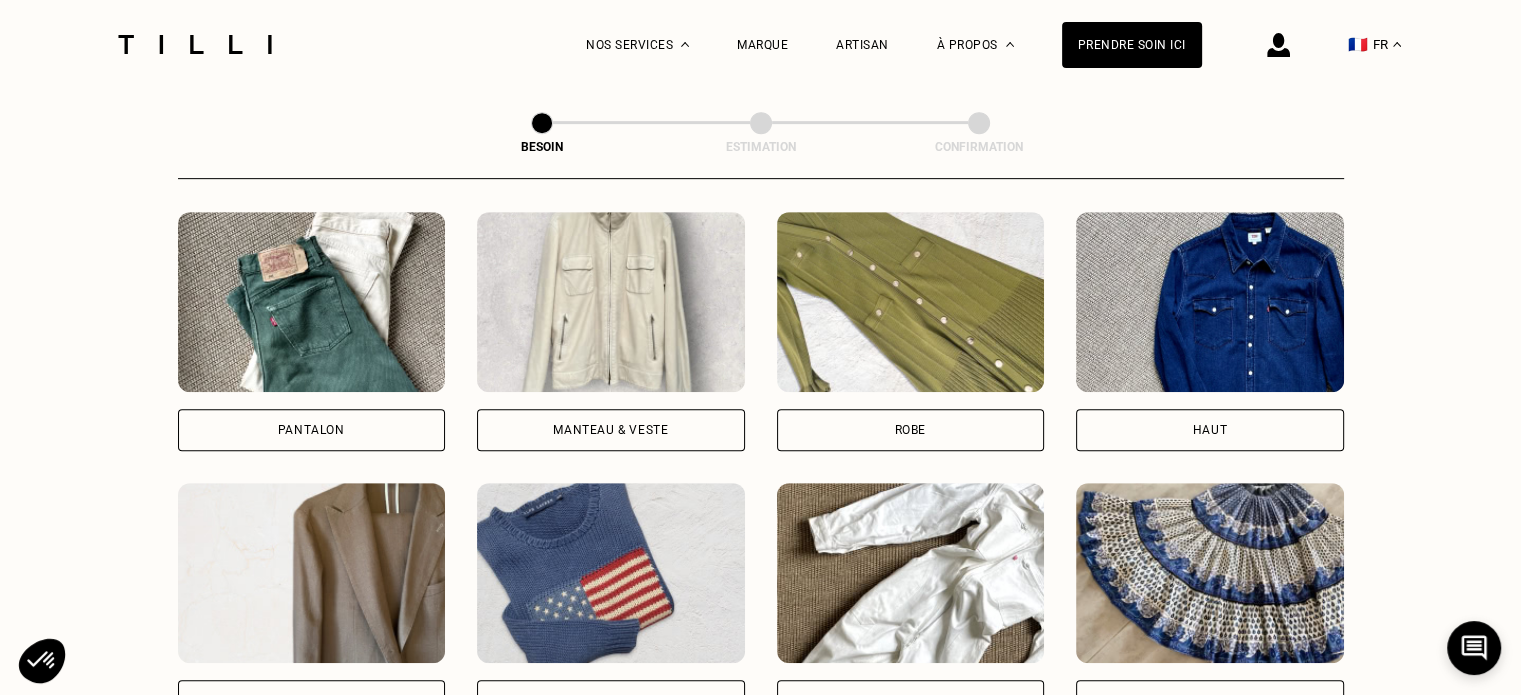 click on "Pantalon" at bounding box center (312, 430) 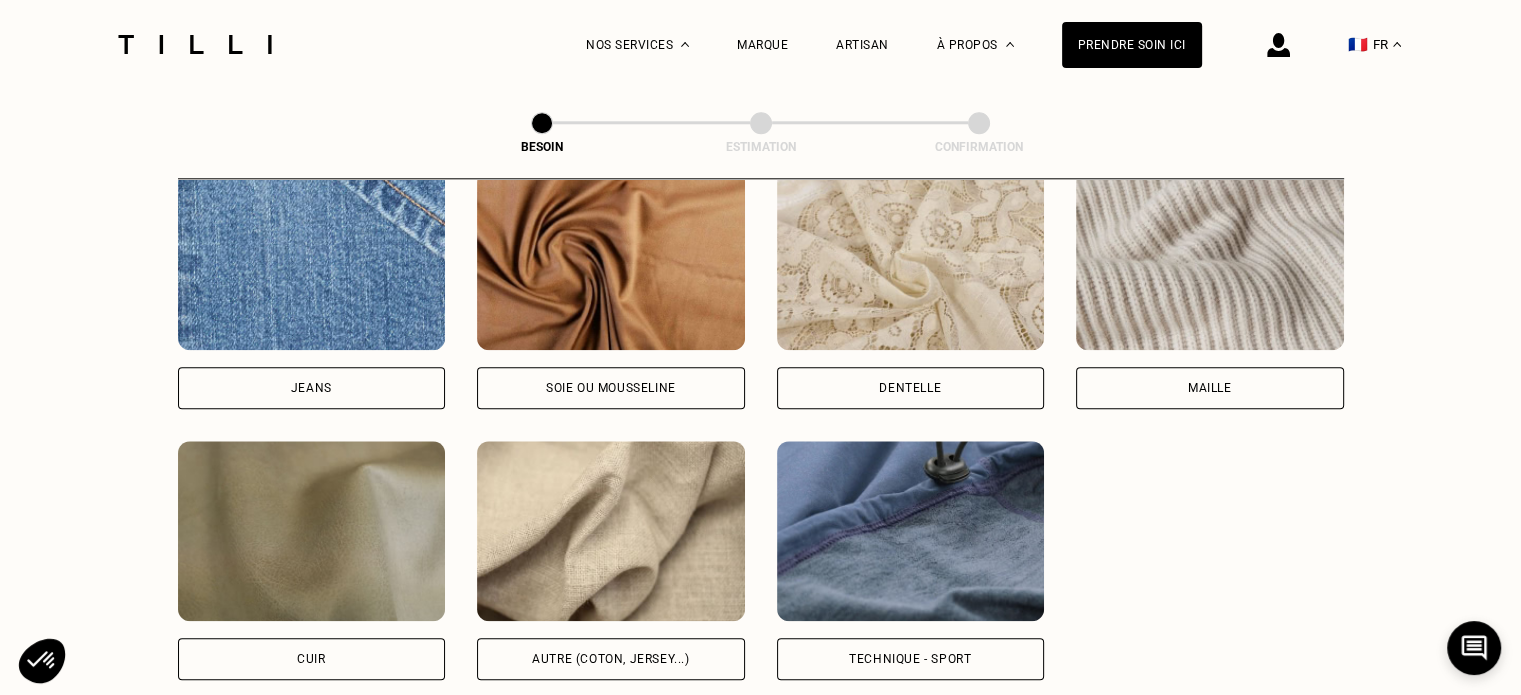 scroll, scrollTop: 2161, scrollLeft: 0, axis: vertical 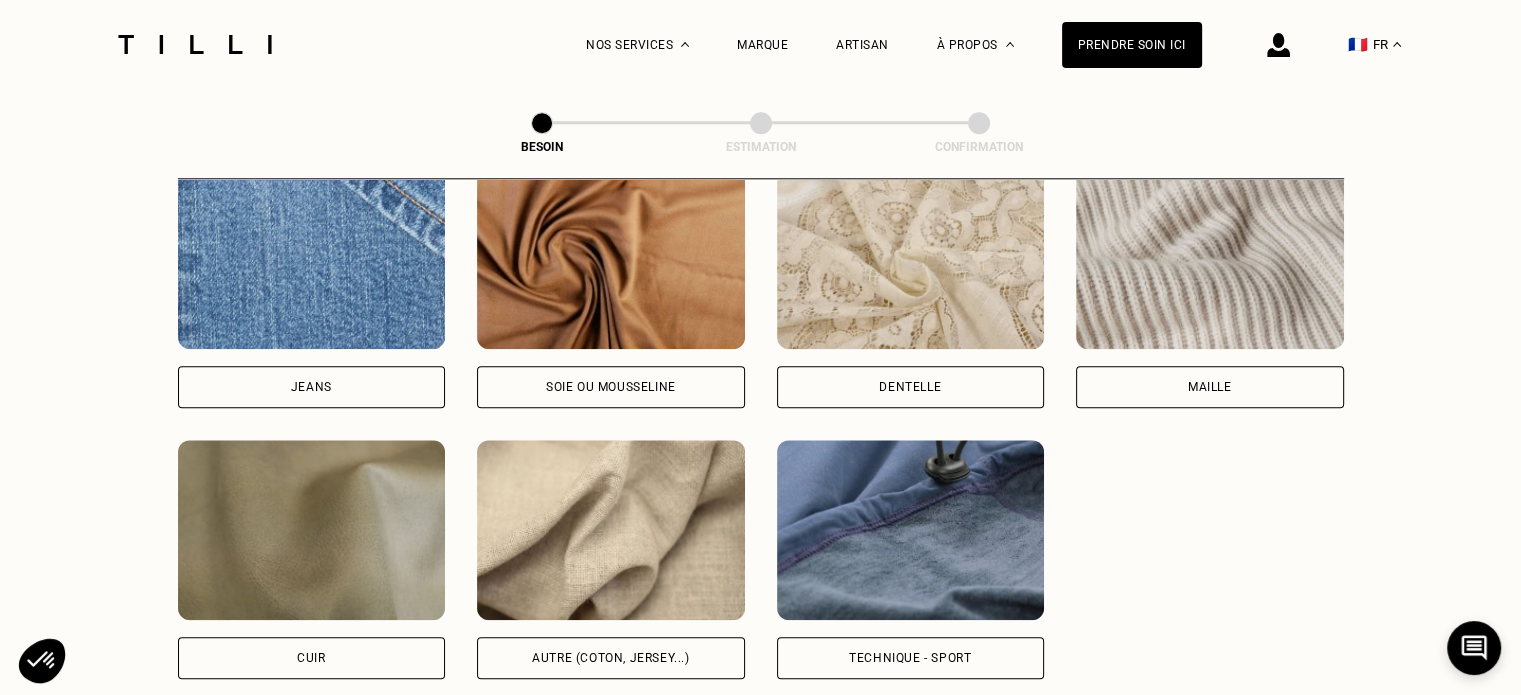click on "Autre (coton, jersey...)" at bounding box center [611, 658] 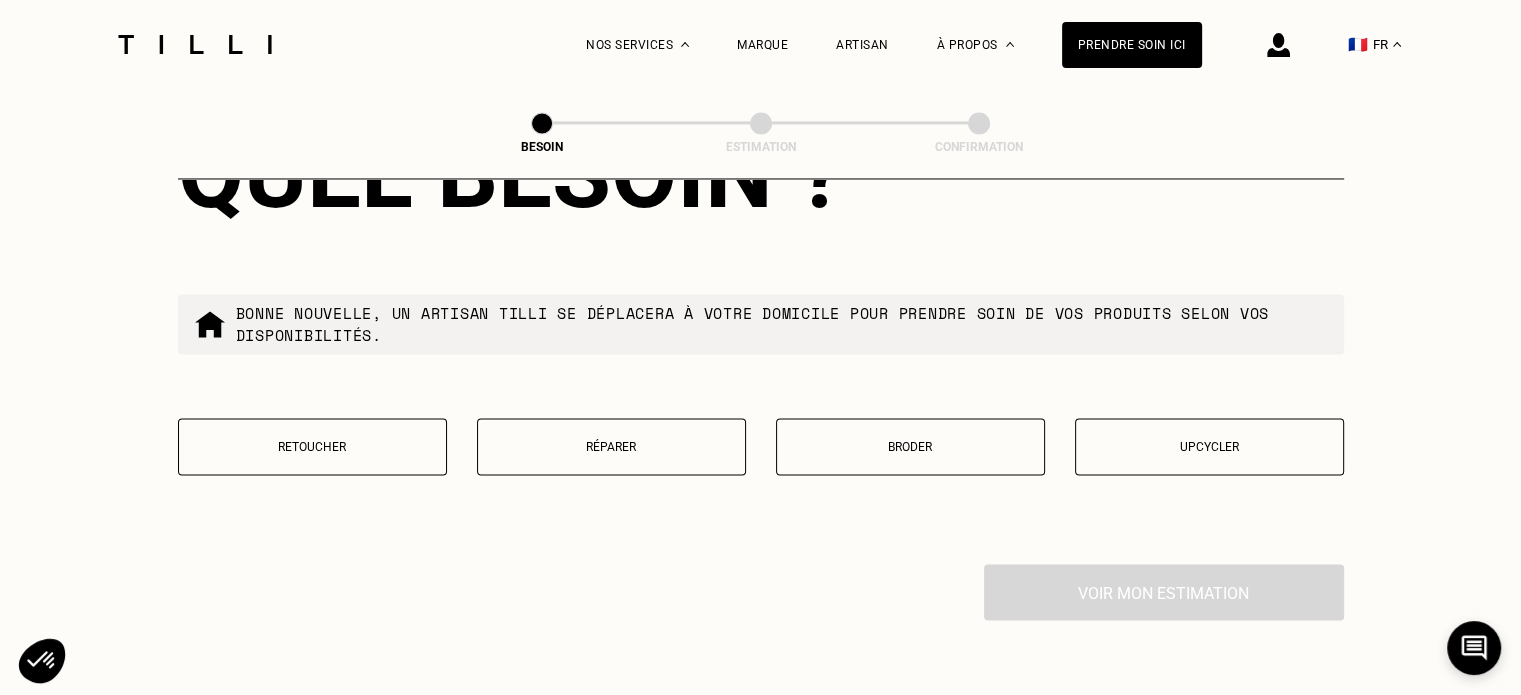 scroll, scrollTop: 3350, scrollLeft: 0, axis: vertical 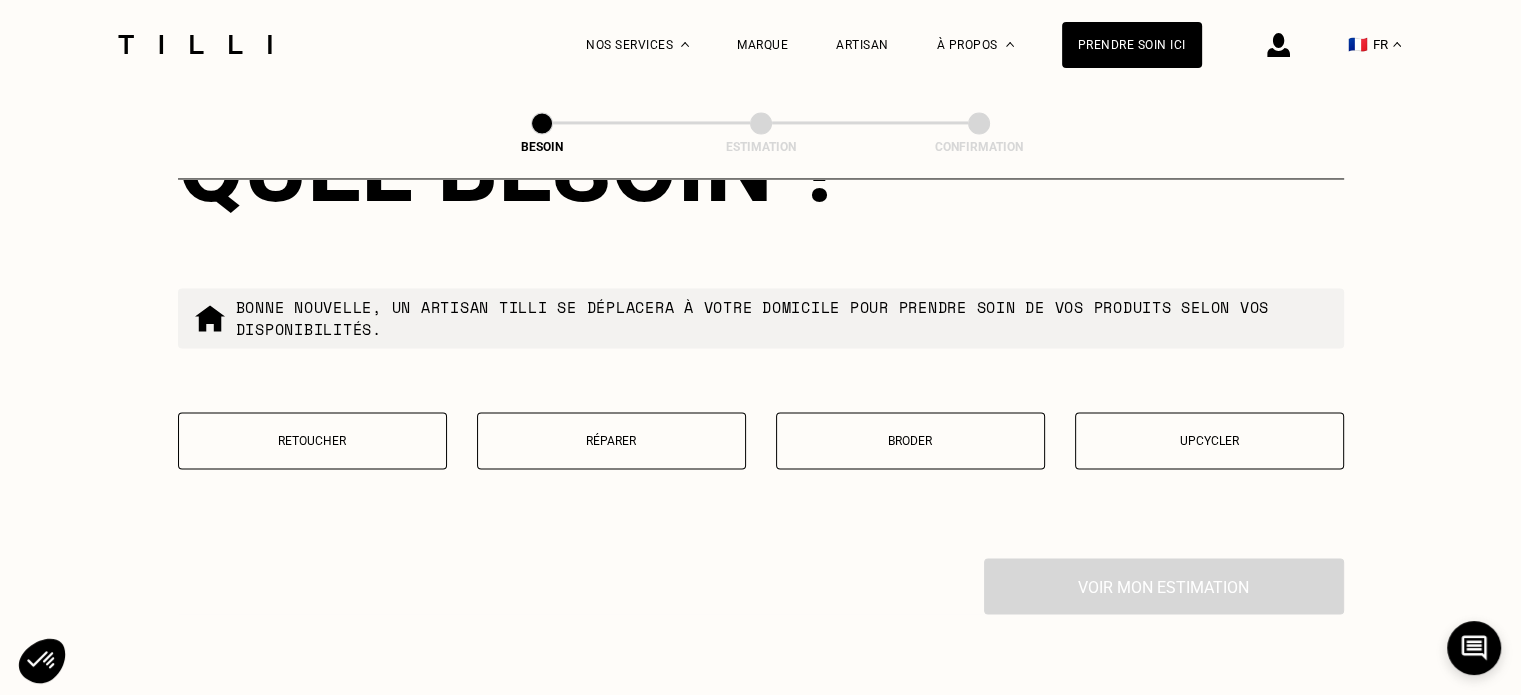 click on "Réparer" at bounding box center (611, 440) 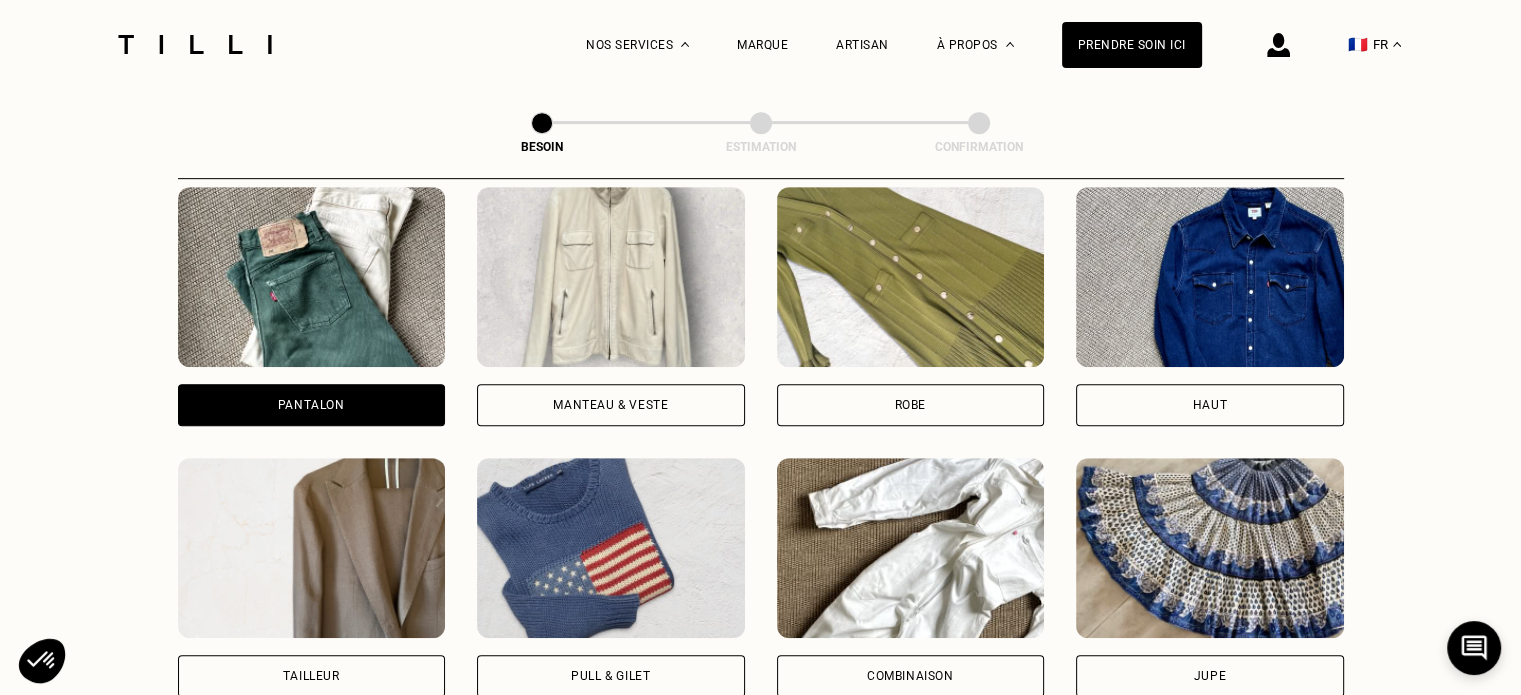 scroll, scrollTop: 928, scrollLeft: 0, axis: vertical 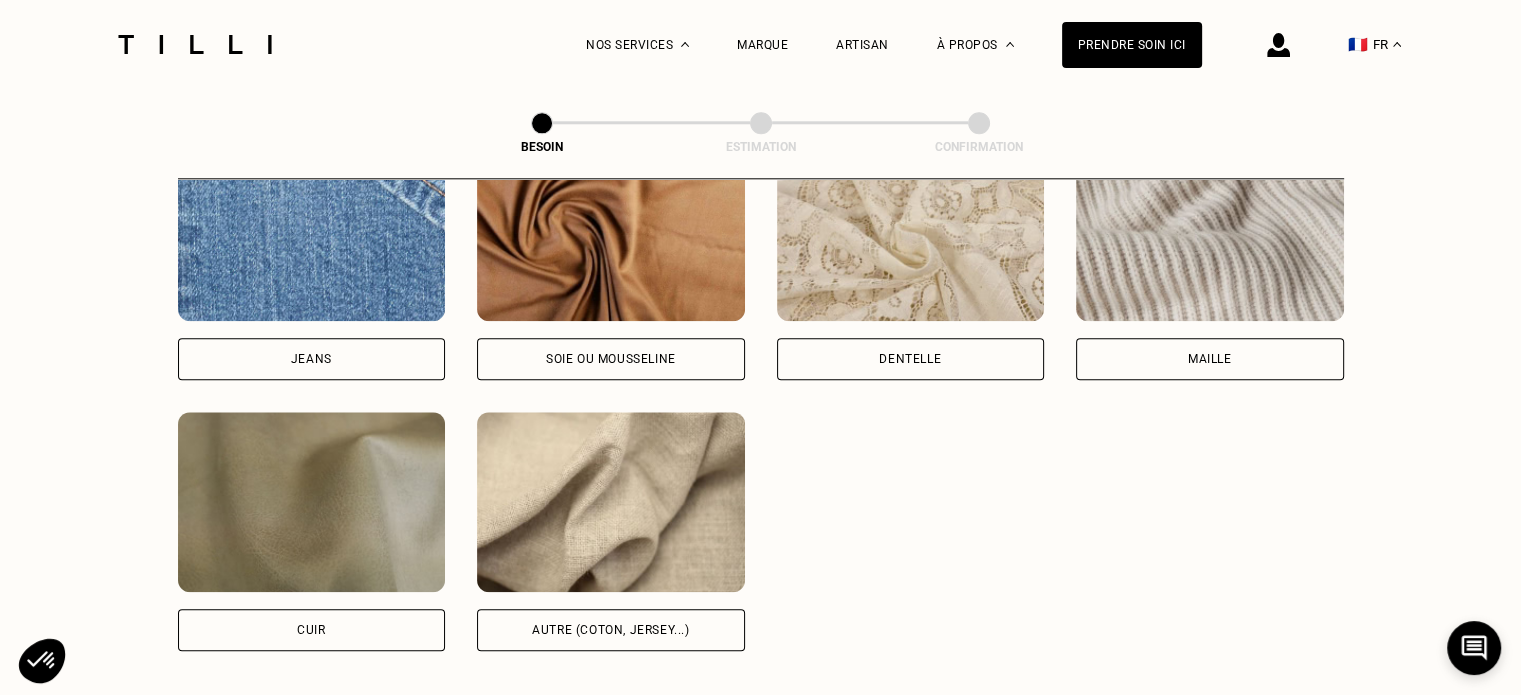 click on "Autre (coton, jersey...)" at bounding box center (610, 630) 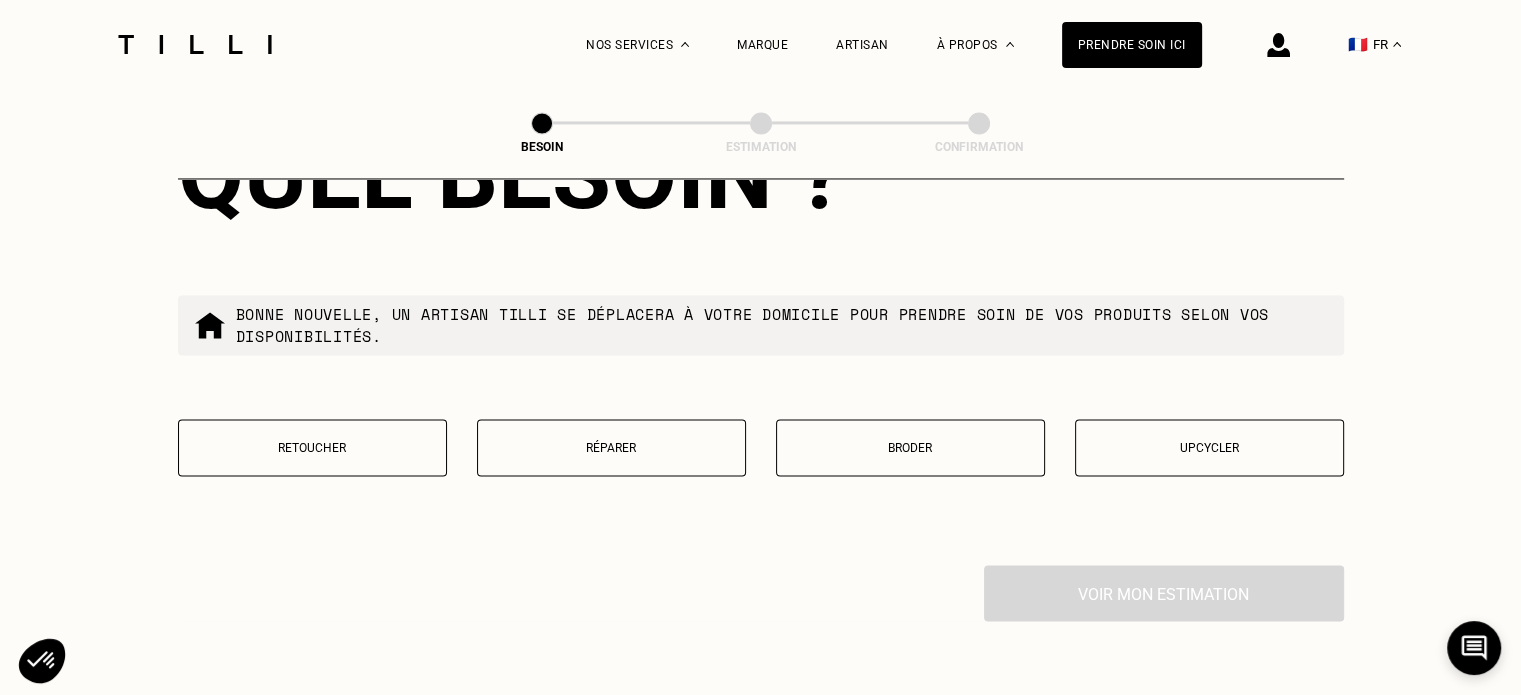 scroll, scrollTop: 3436, scrollLeft: 0, axis: vertical 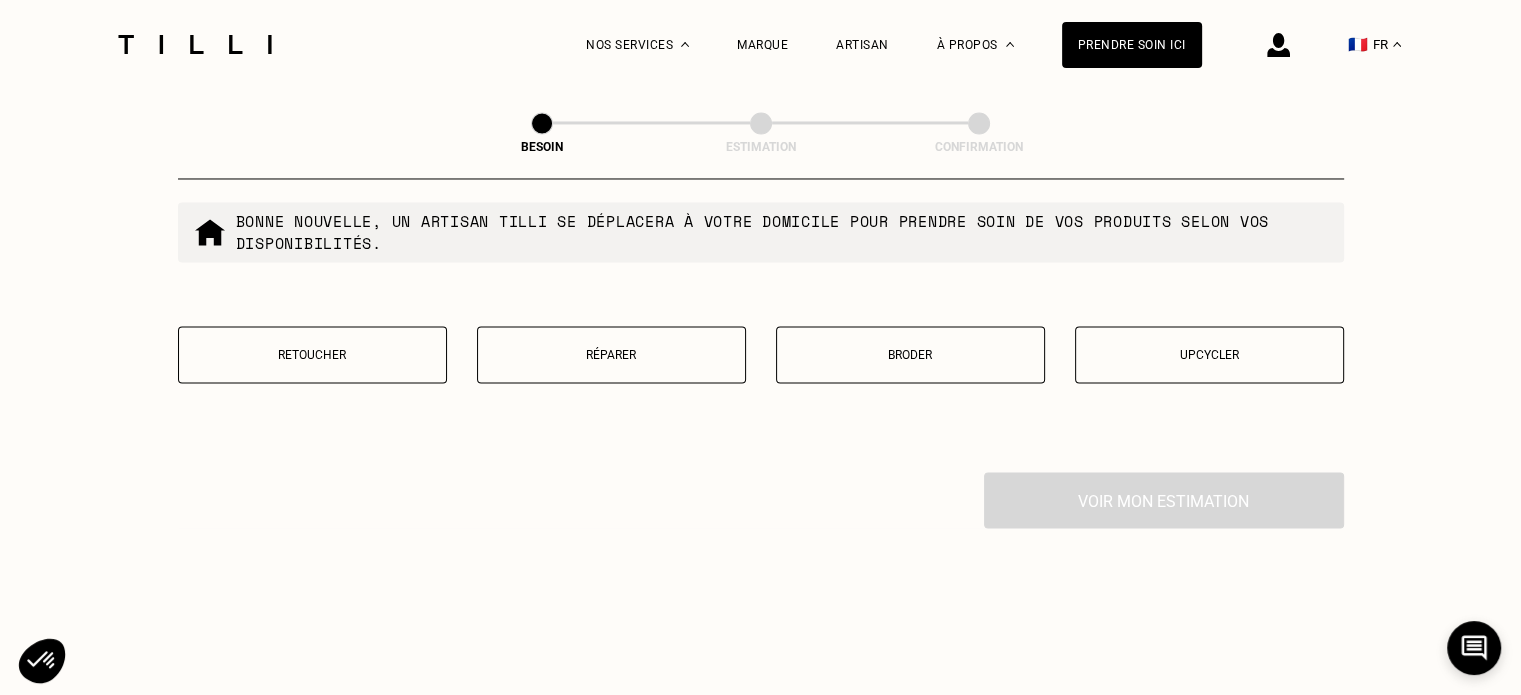 click on "Retoucher" at bounding box center (312, 354) 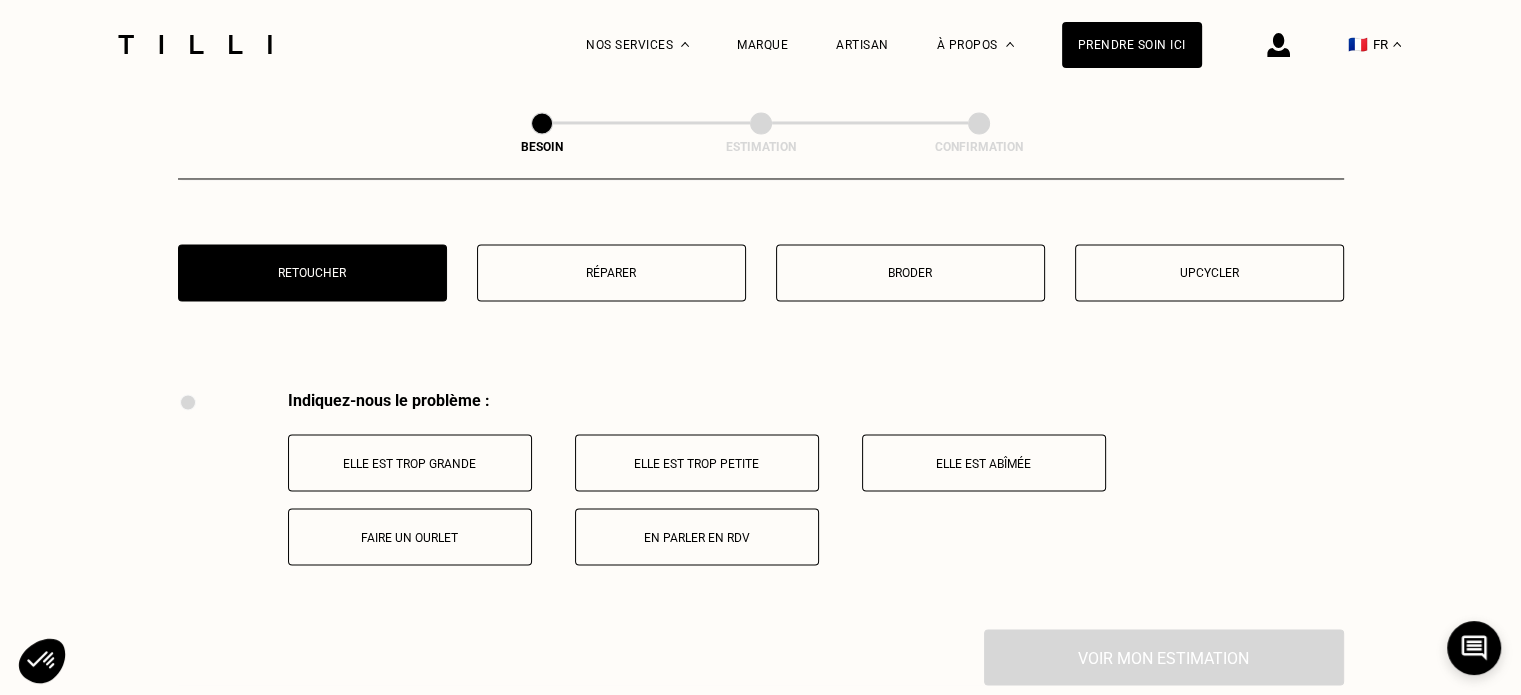 scroll, scrollTop: 3697, scrollLeft: 0, axis: vertical 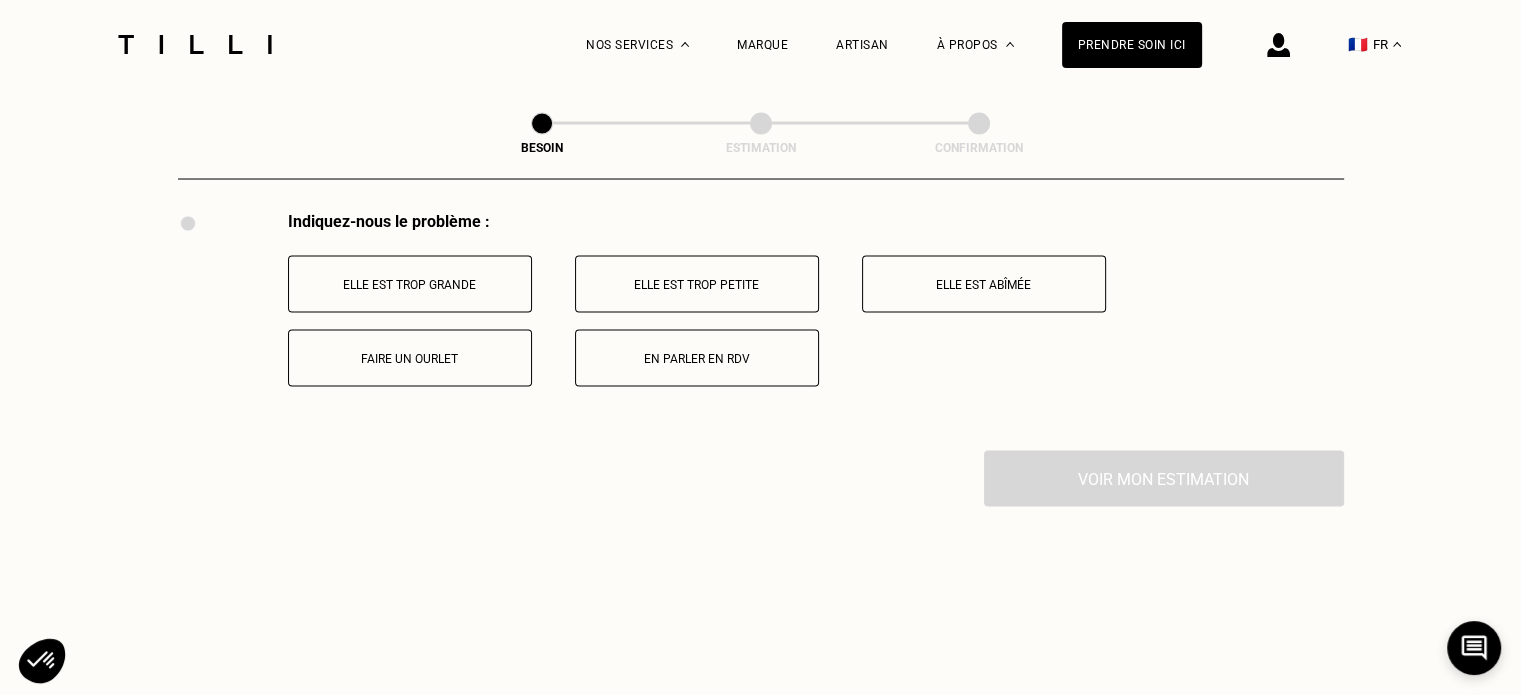 click on "Elle est trop grande" at bounding box center (410, 284) 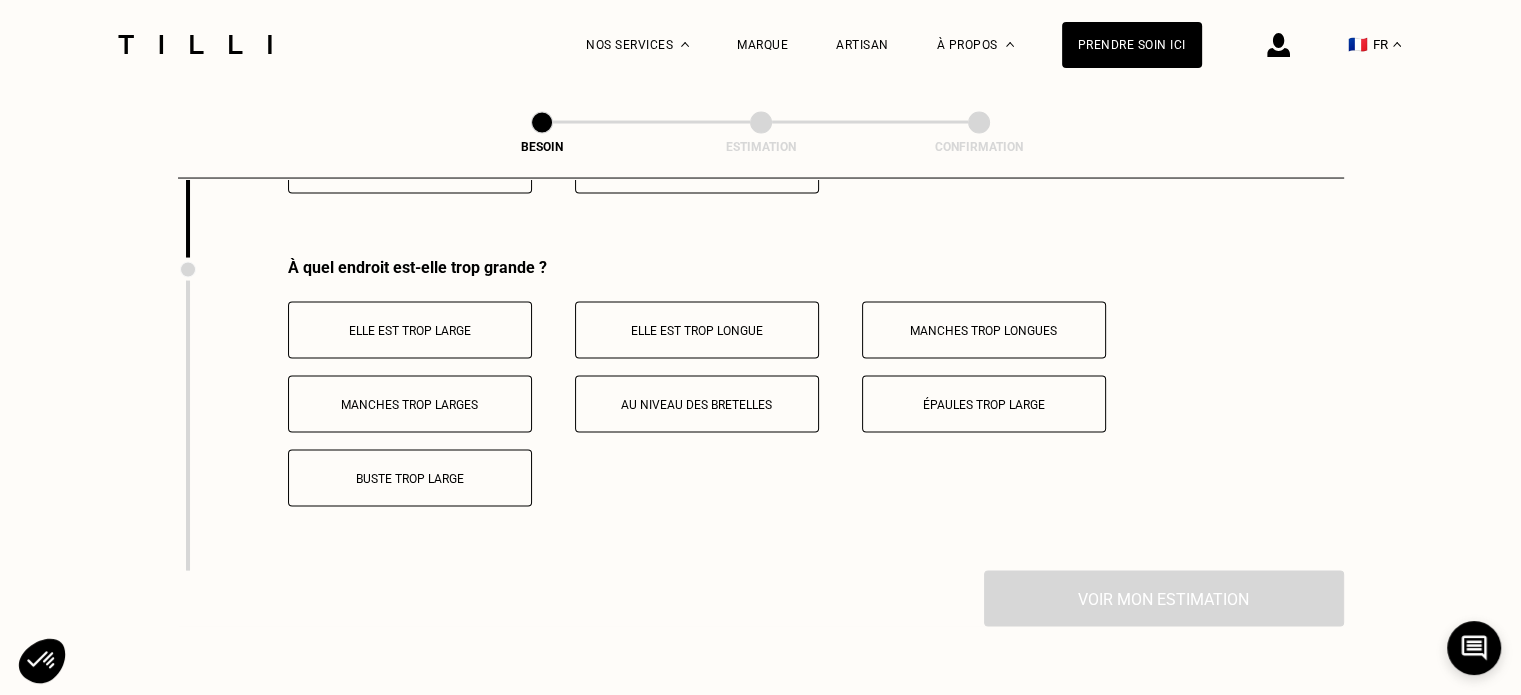 scroll, scrollTop: 3936, scrollLeft: 0, axis: vertical 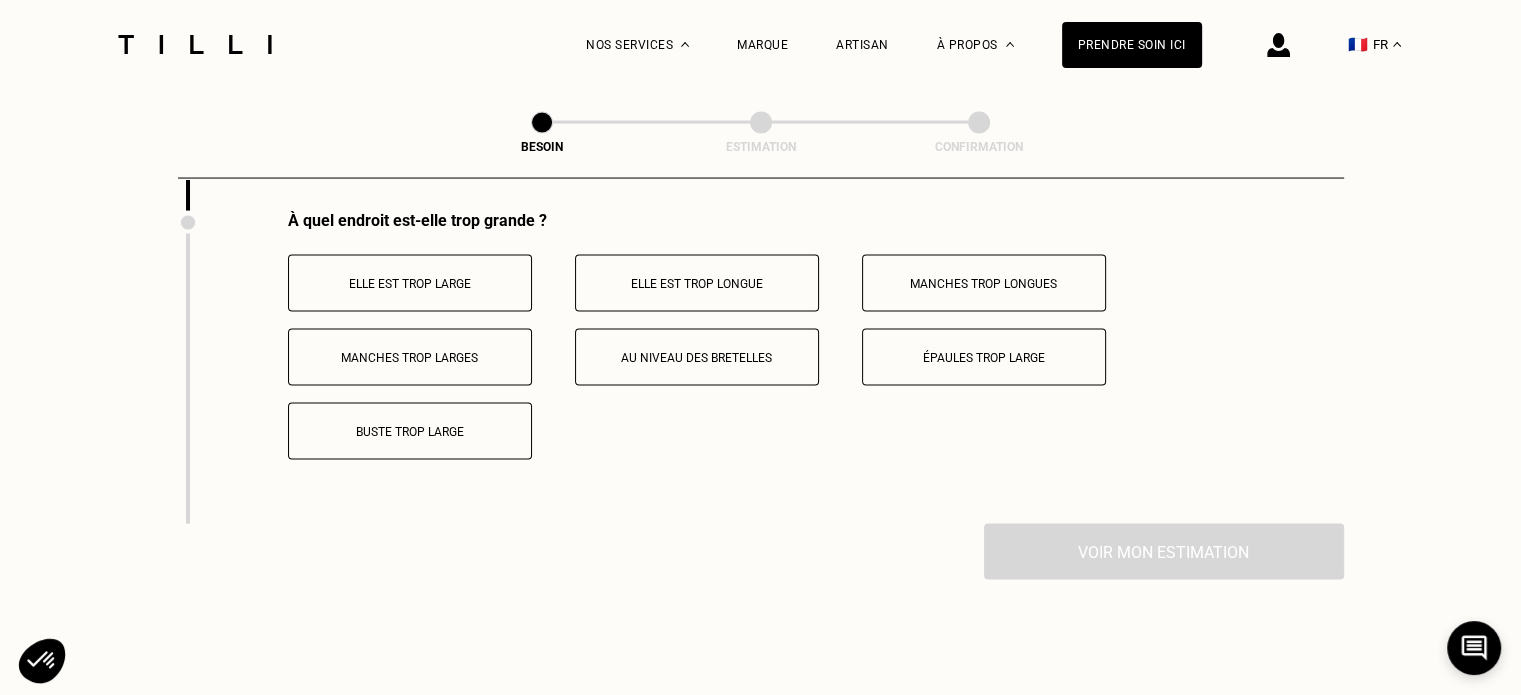 click on "Elle est trop large" at bounding box center [410, 283] 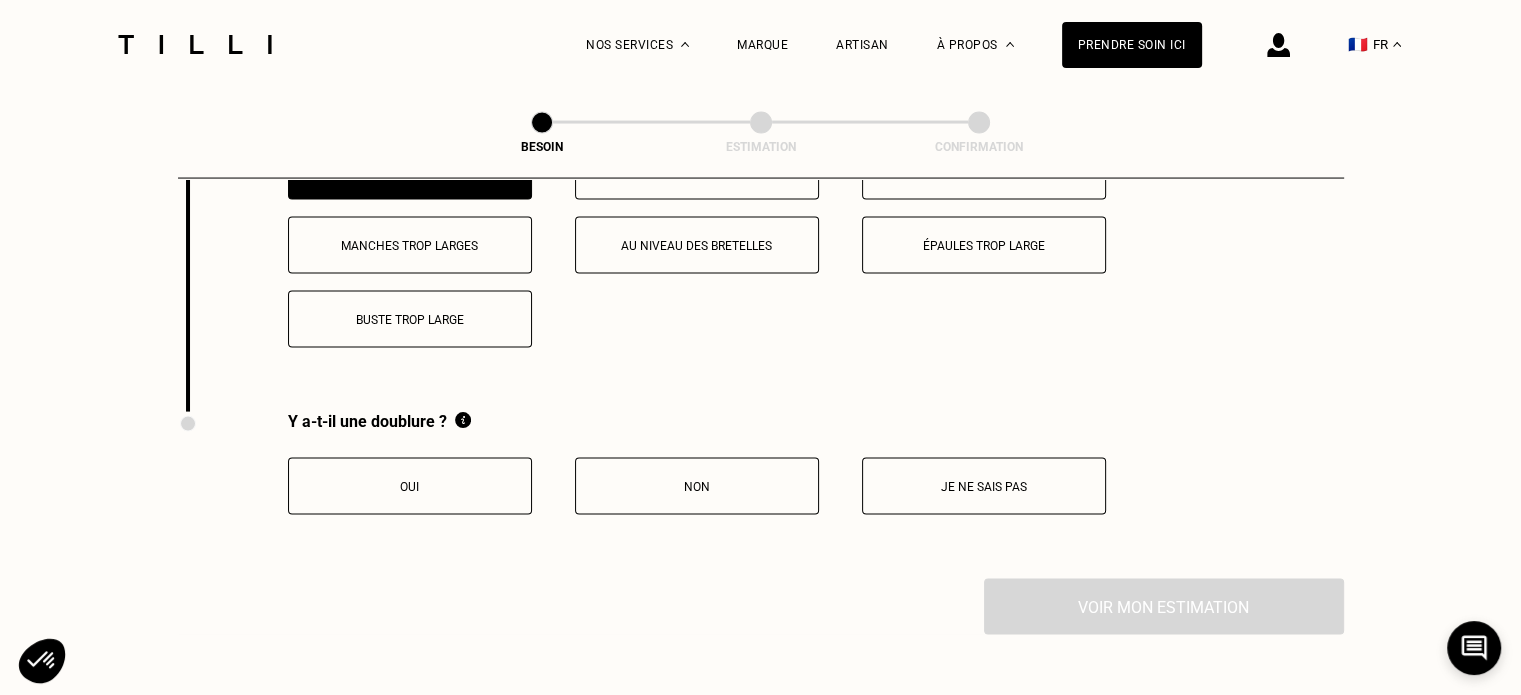 scroll, scrollTop: 4048, scrollLeft: 0, axis: vertical 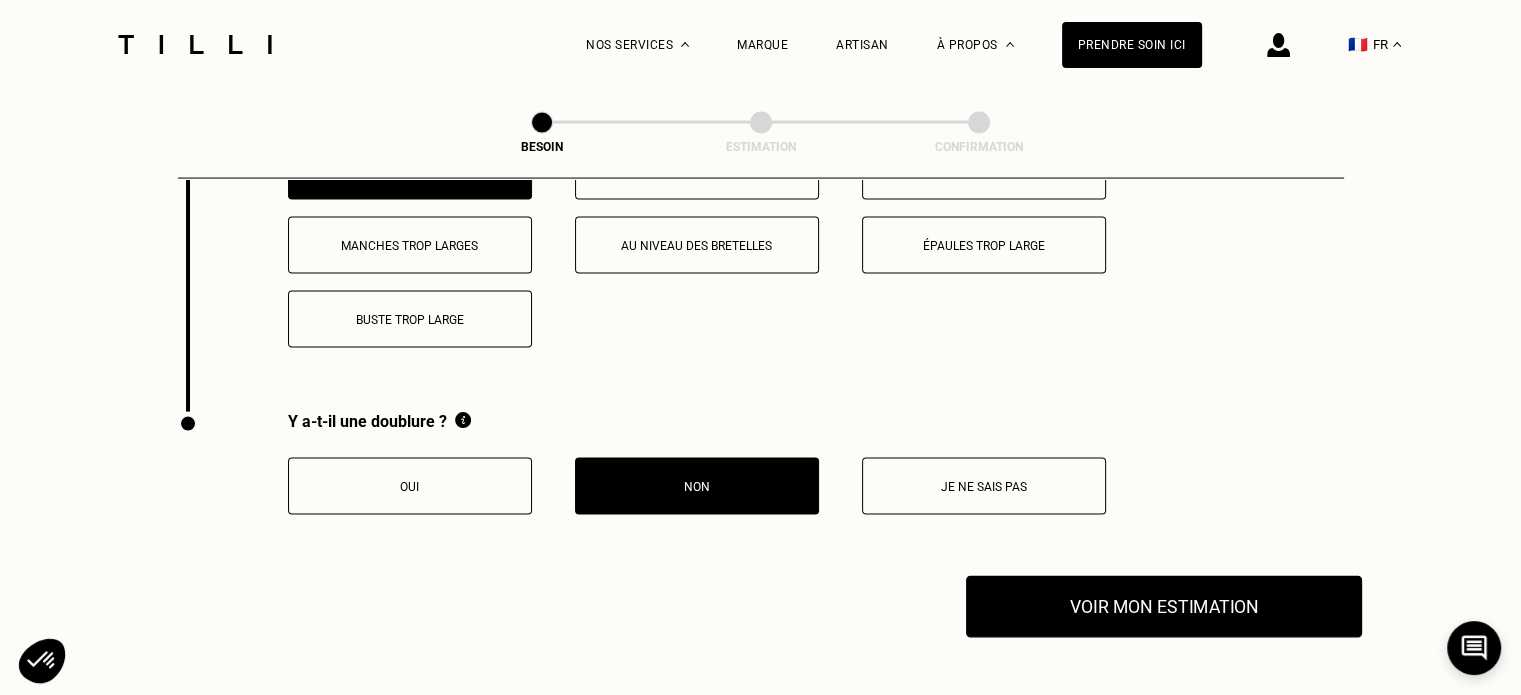 click on "Voir mon estimation" at bounding box center (1164, 607) 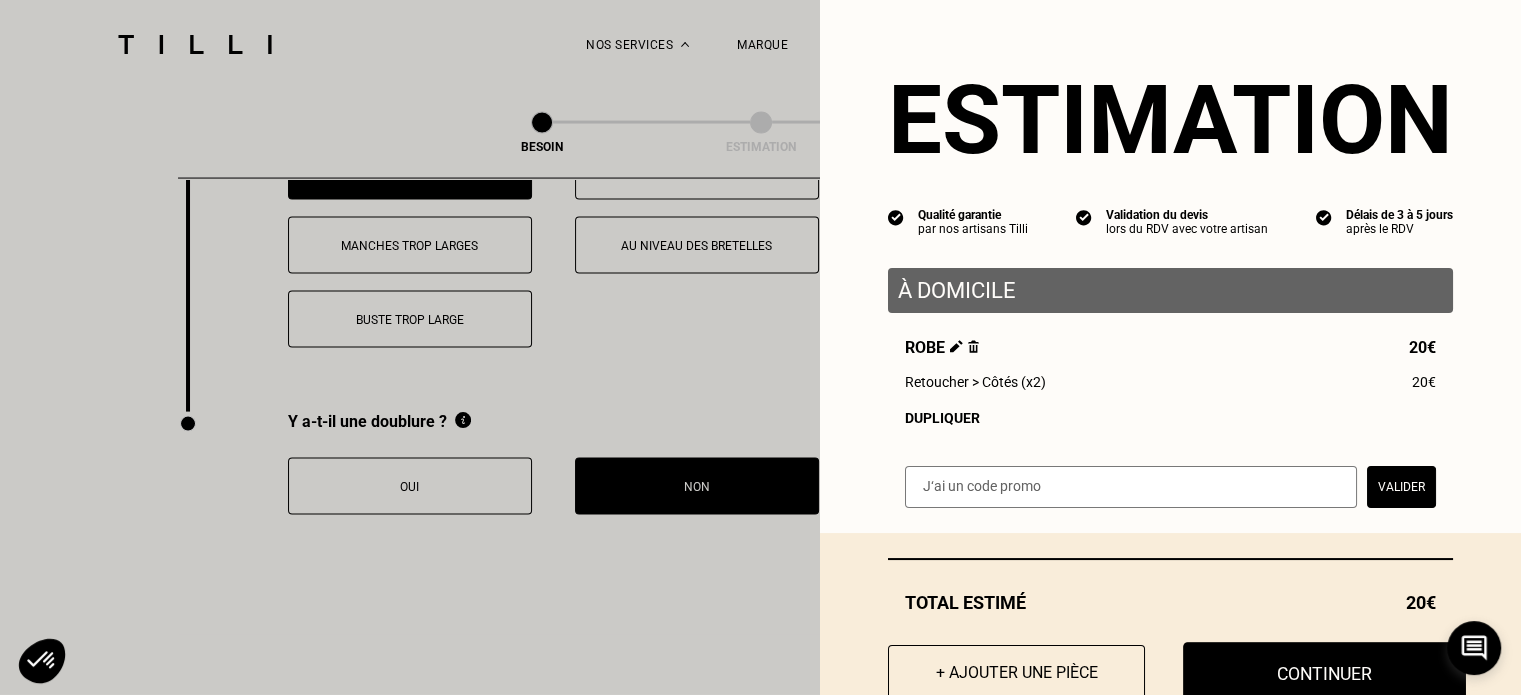 click on "Continuer" at bounding box center (1324, 673) 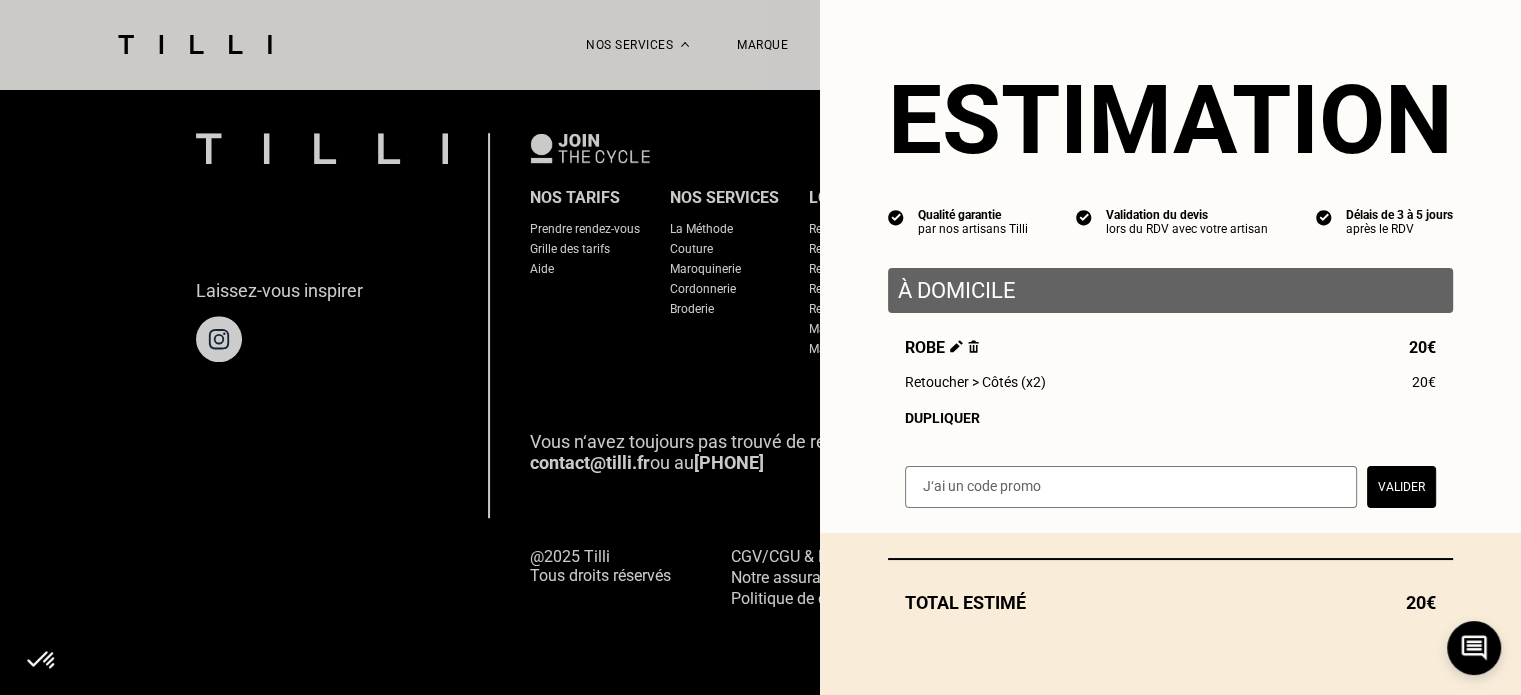 select on "FR" 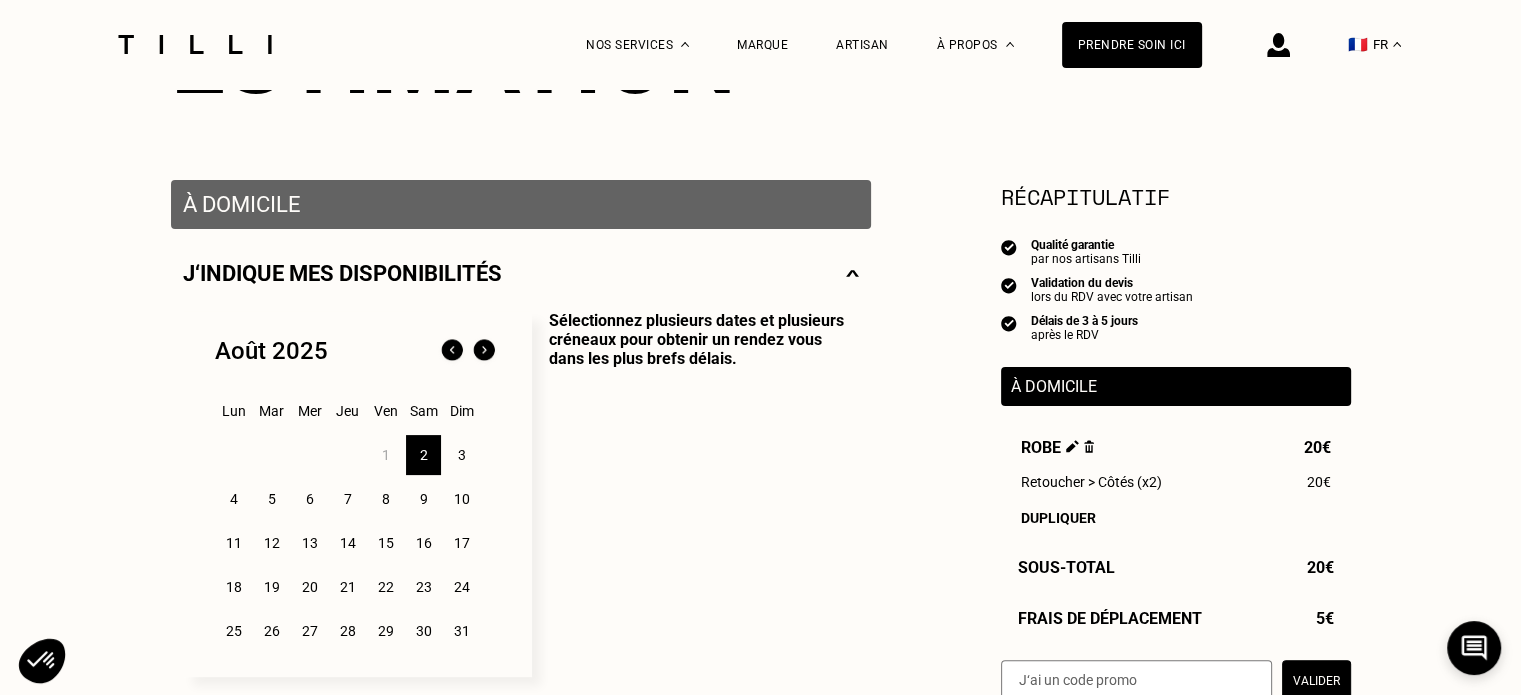 scroll, scrollTop: 400, scrollLeft: 0, axis: vertical 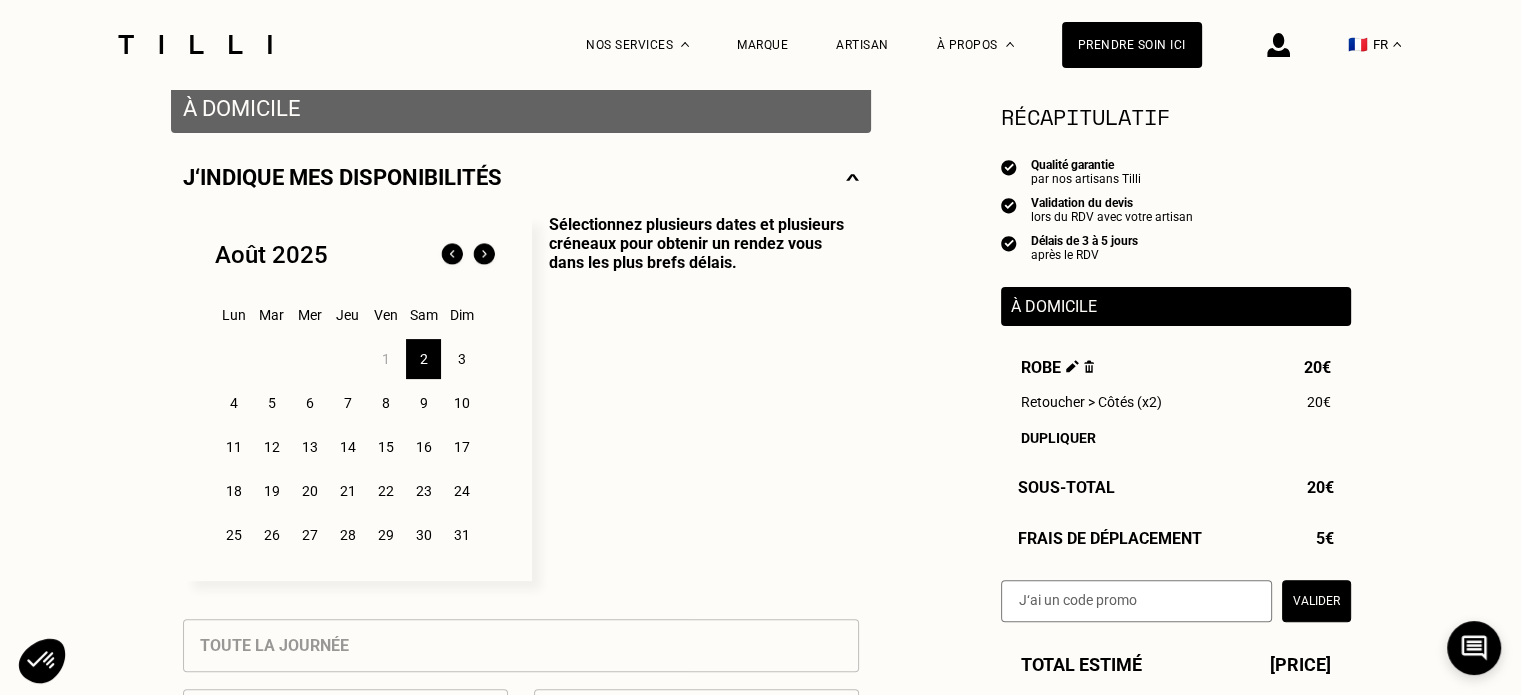 click on "6" at bounding box center [309, 403] 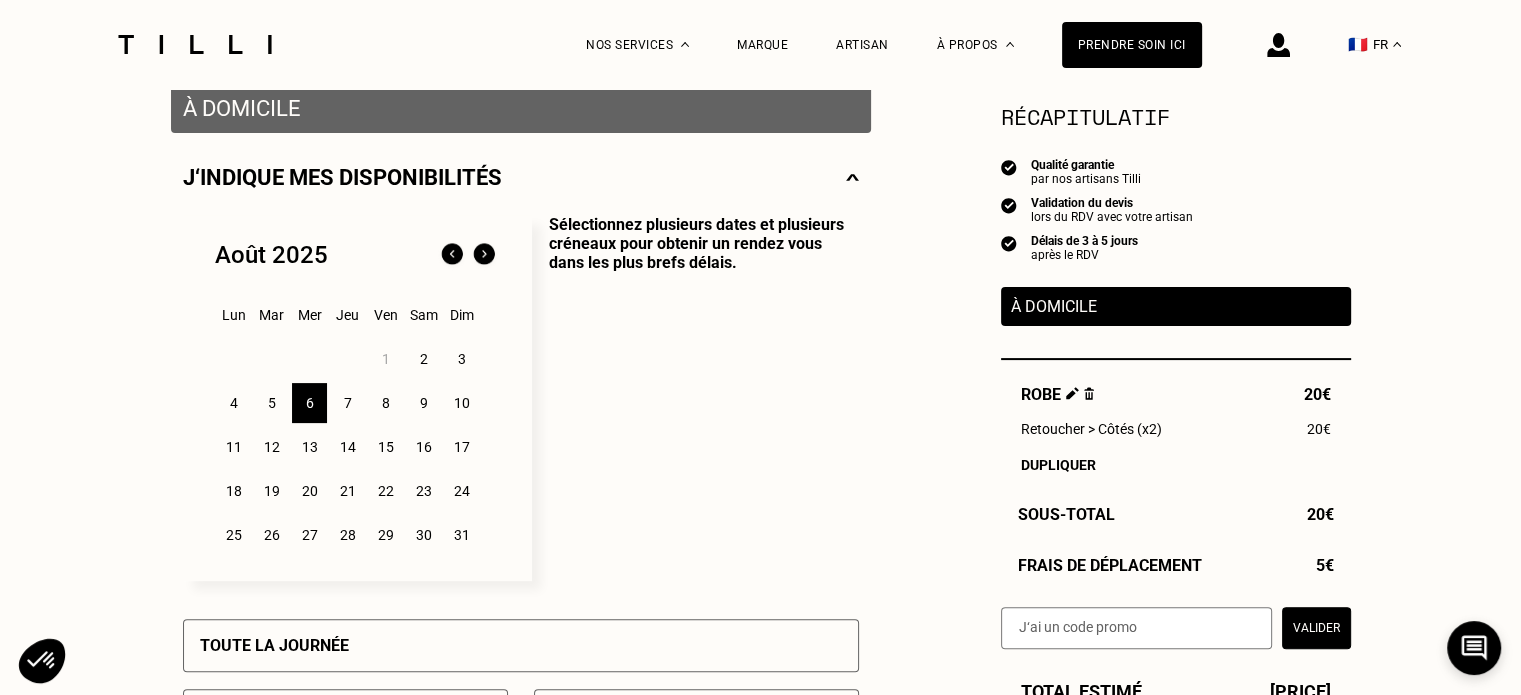 click on "13" at bounding box center [309, 447] 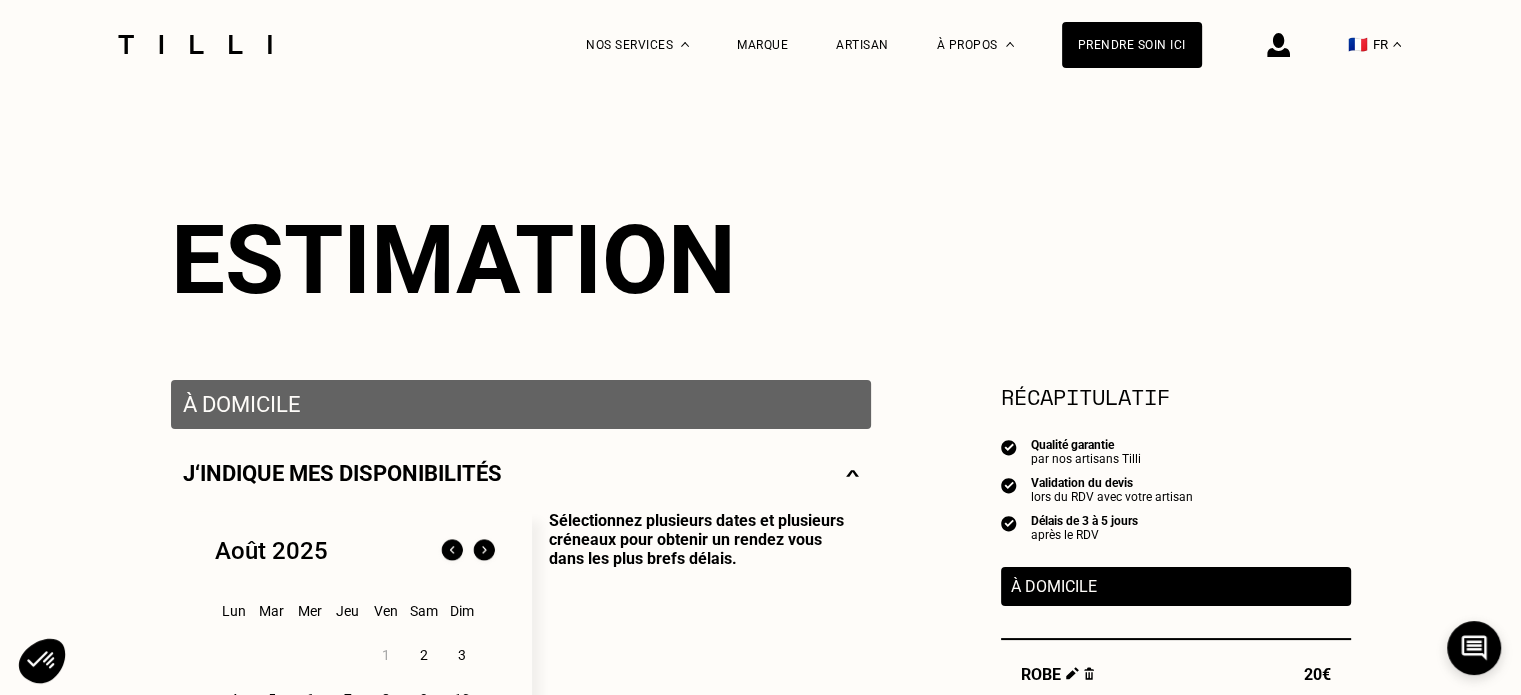 scroll, scrollTop: 0, scrollLeft: 0, axis: both 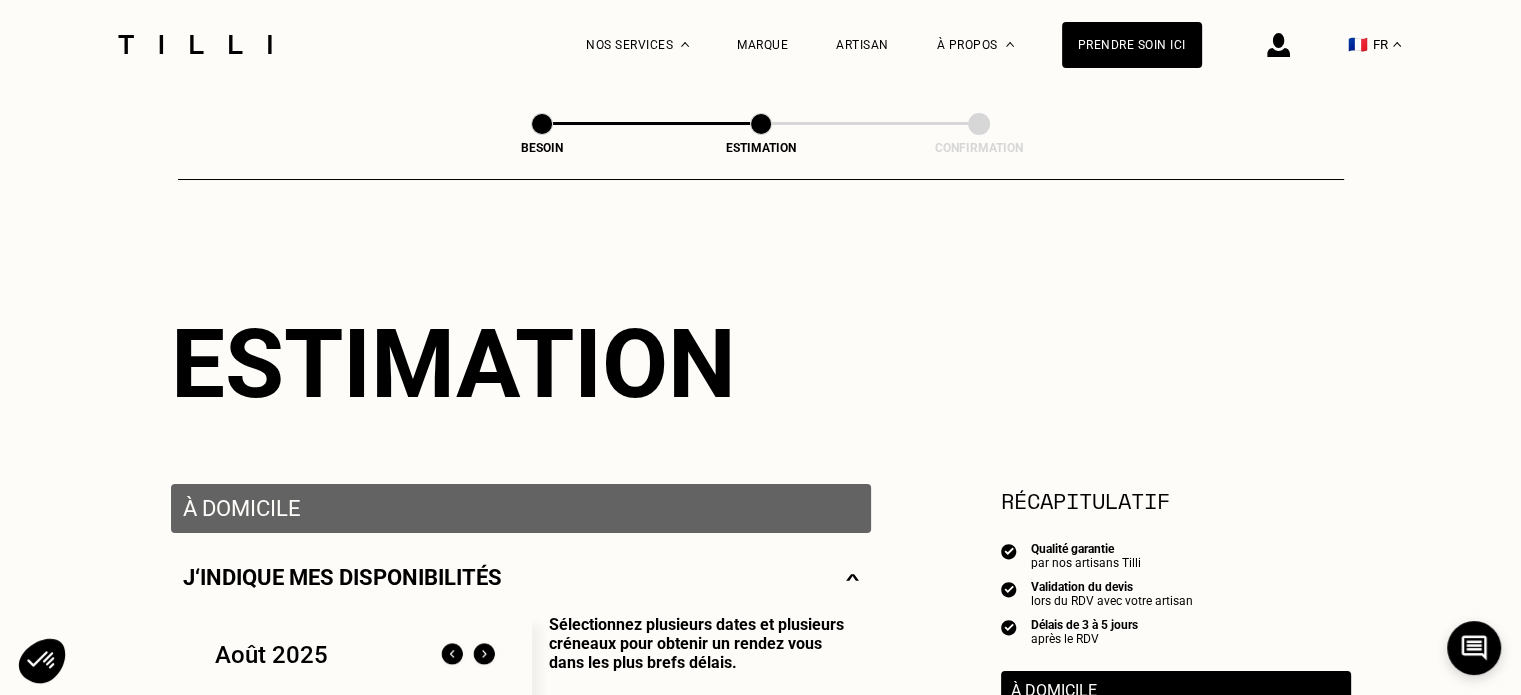 click on "Besoin Estimation Confirmation" at bounding box center [761, 134] 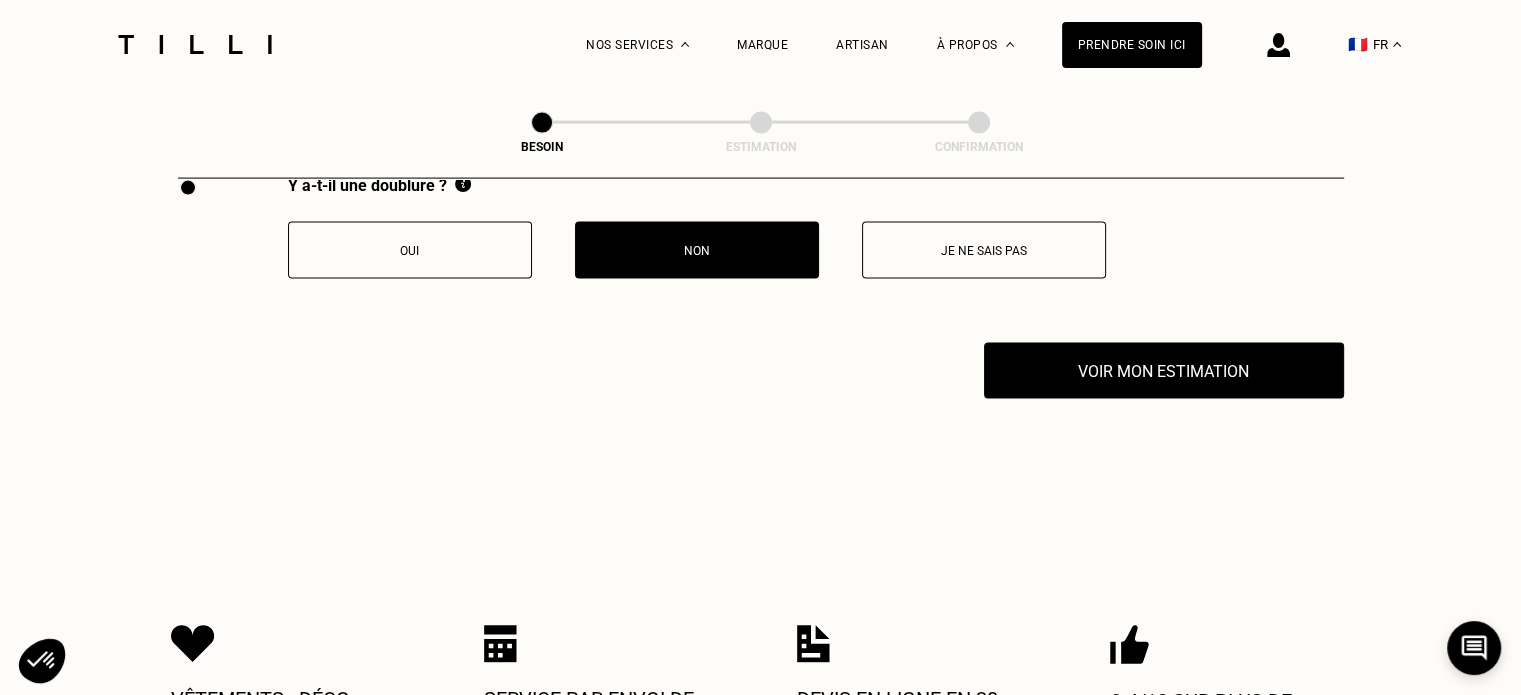 scroll, scrollTop: 4296, scrollLeft: 0, axis: vertical 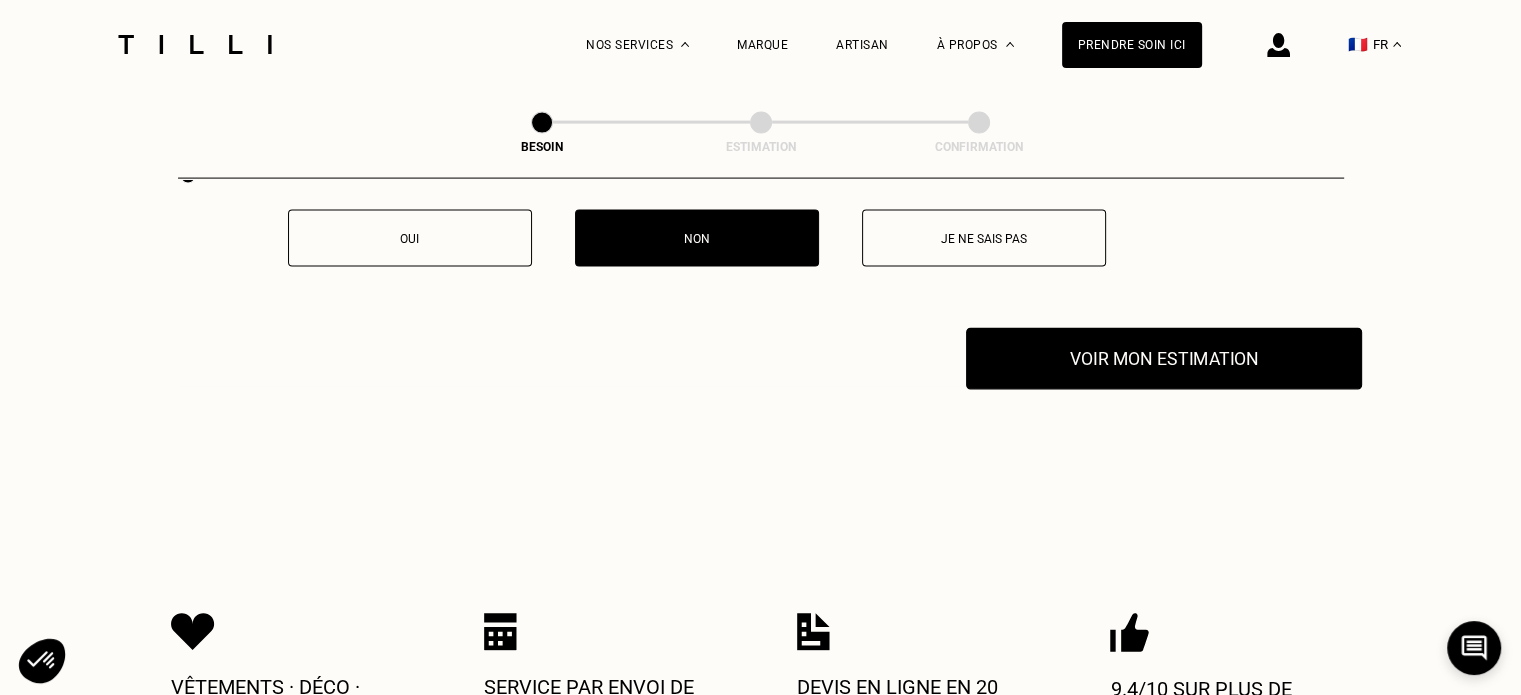click on "Voir mon estimation" at bounding box center (1164, 359) 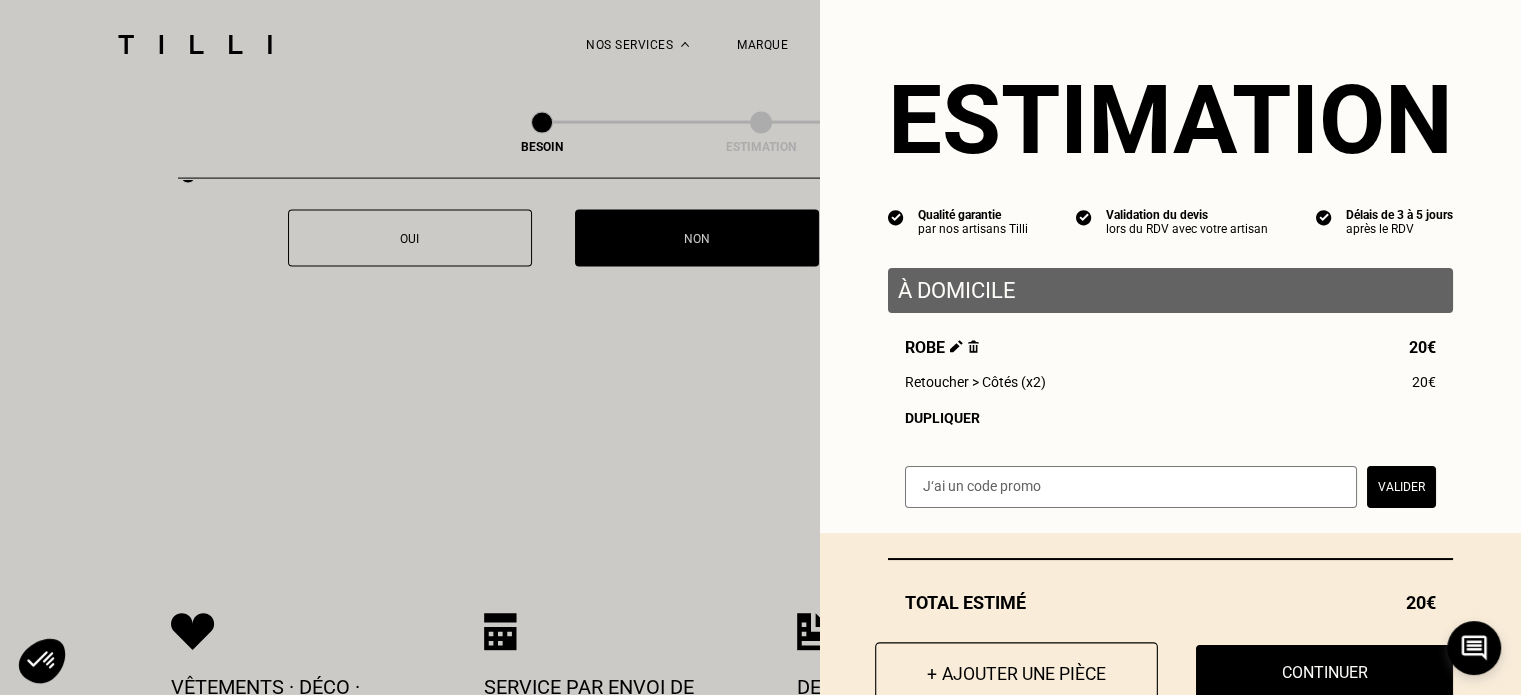 click on "+ Ajouter une pièce" at bounding box center (1016, 673) 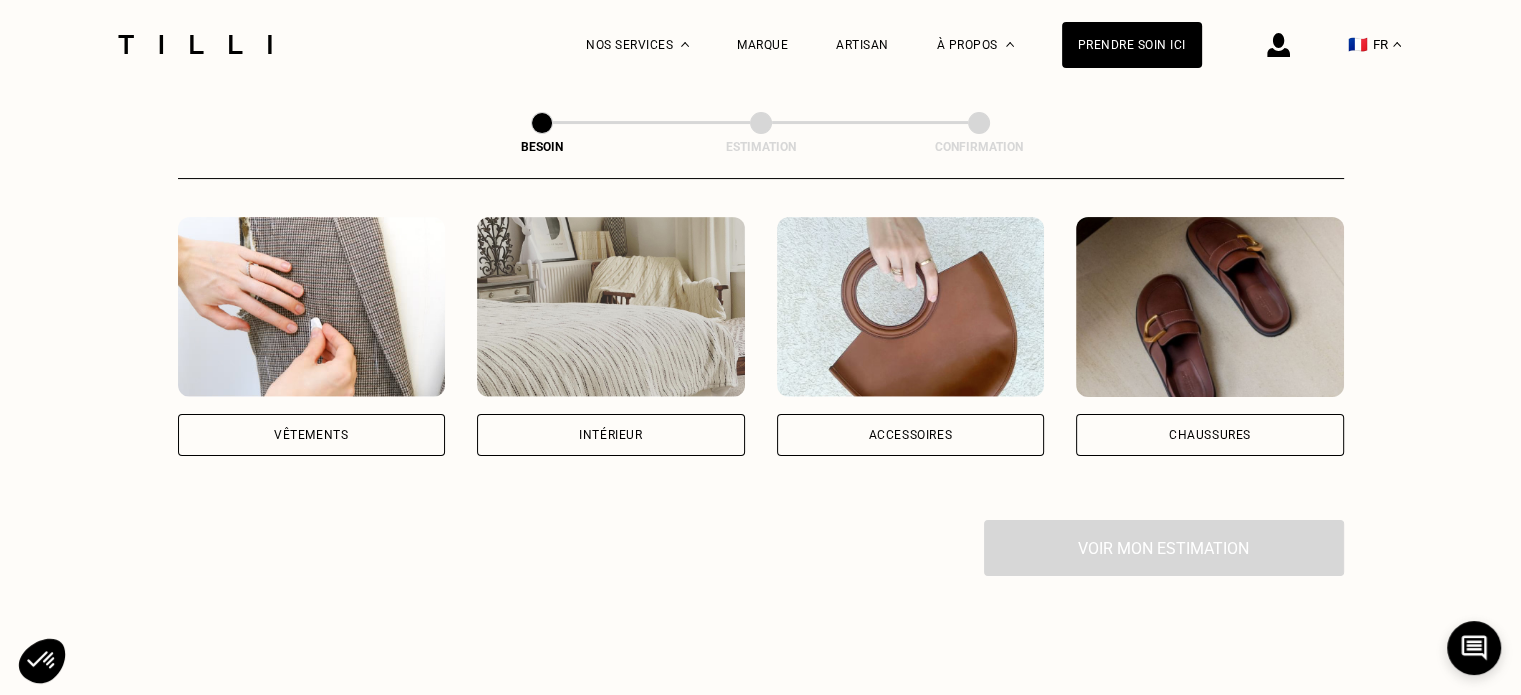 scroll, scrollTop: 446, scrollLeft: 0, axis: vertical 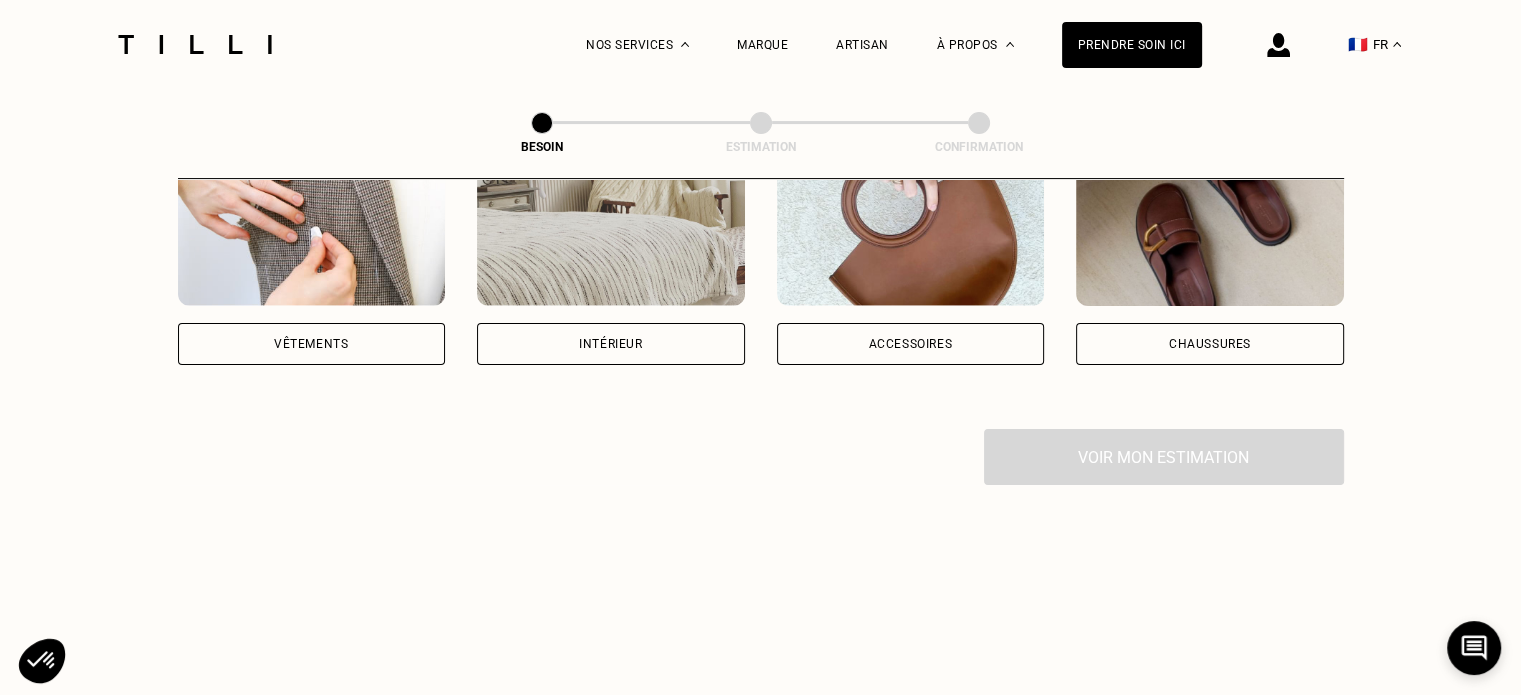 click on "Vêtements" at bounding box center [312, 344] 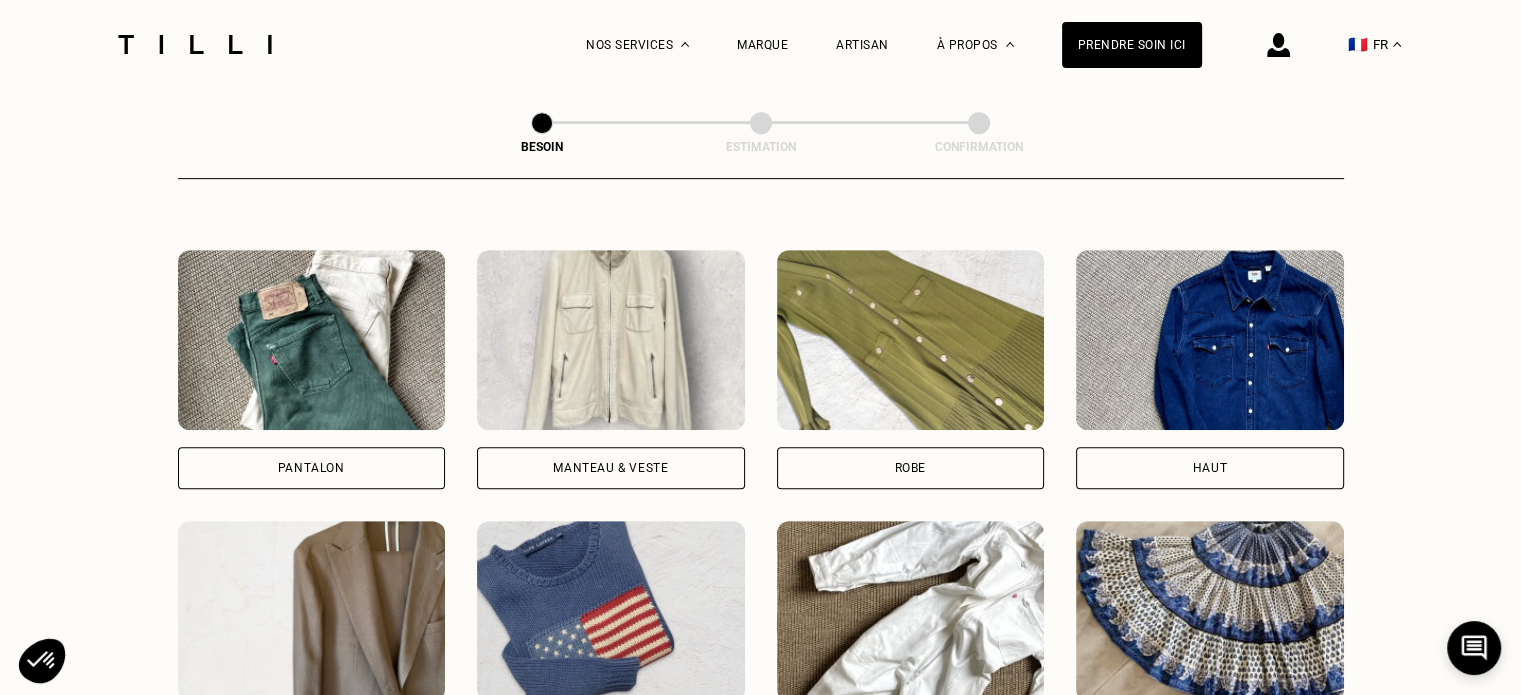 scroll, scrollTop: 868, scrollLeft: 0, axis: vertical 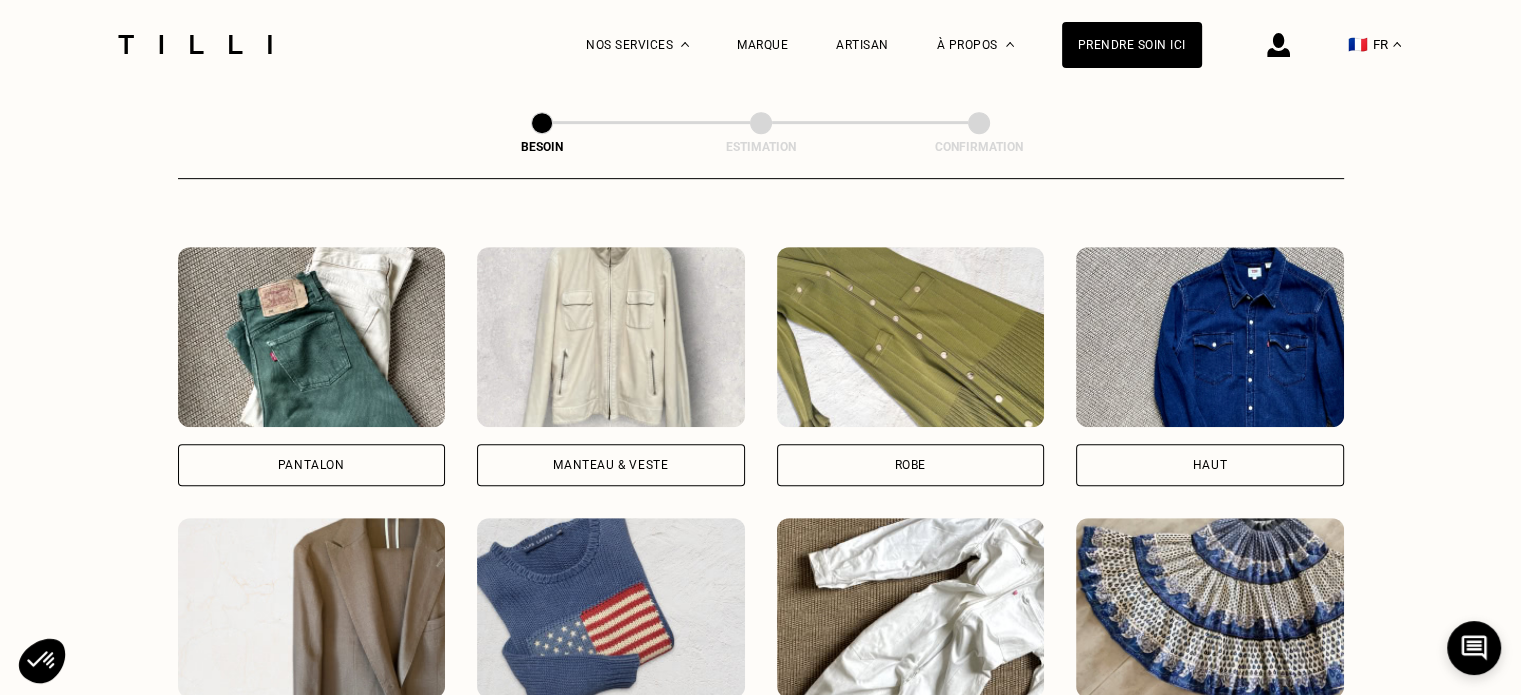 click on "Haut" at bounding box center [1210, 465] 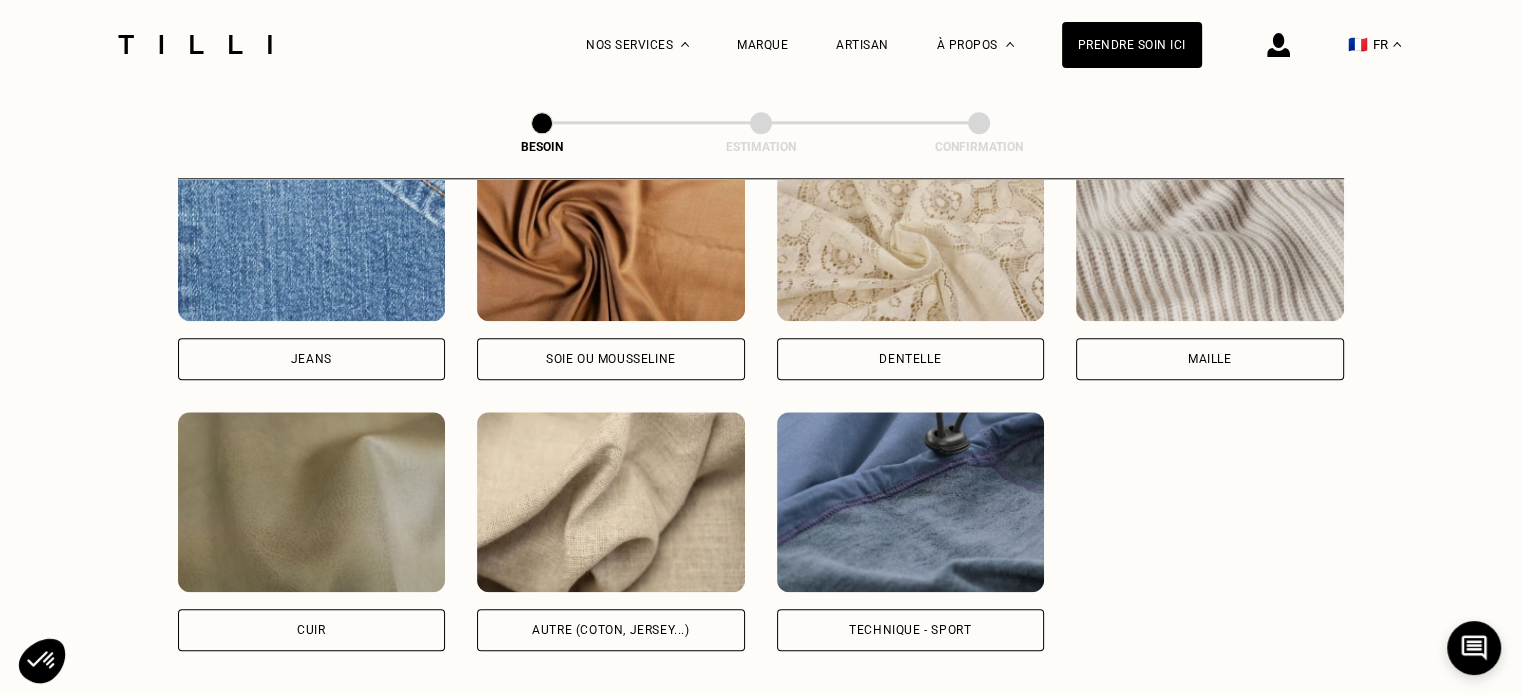 scroll, scrollTop: 2193, scrollLeft: 0, axis: vertical 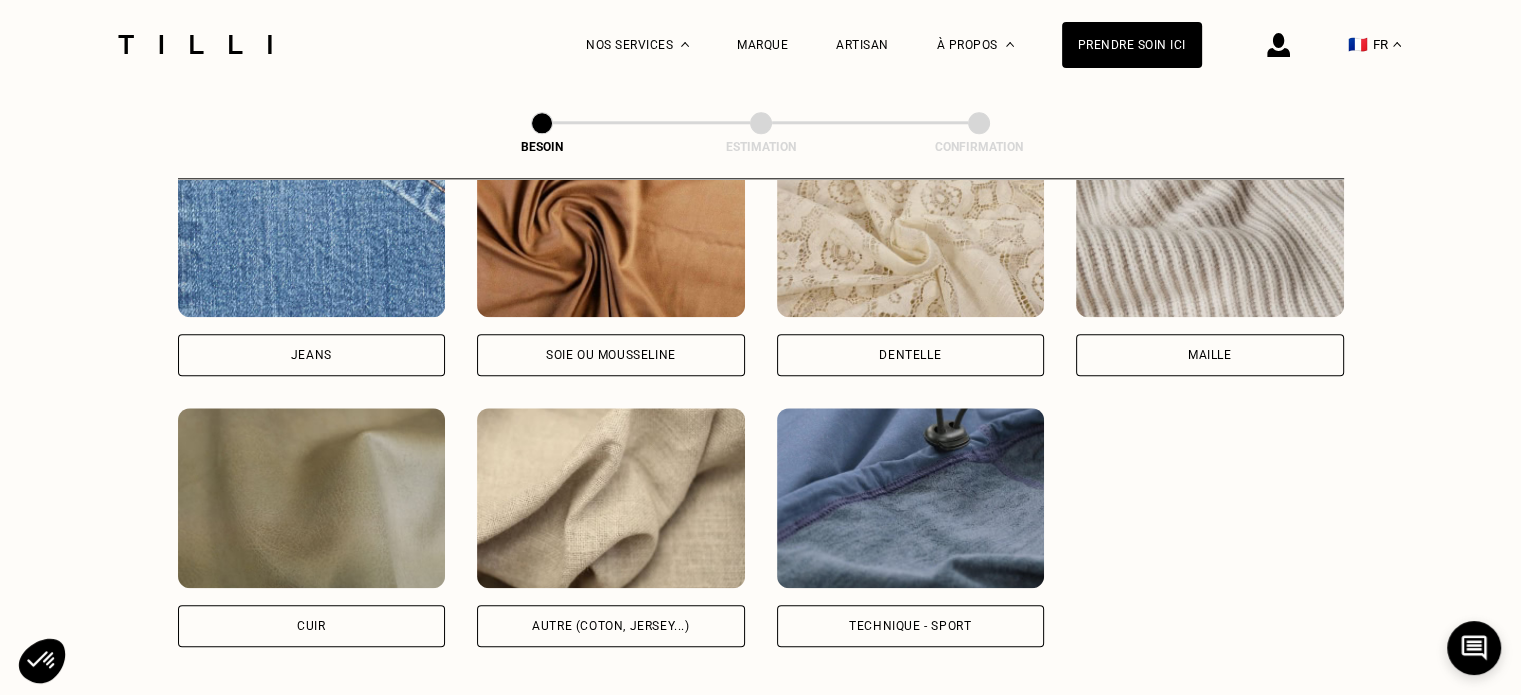 click on "Autre (coton, jersey...)" at bounding box center [611, 626] 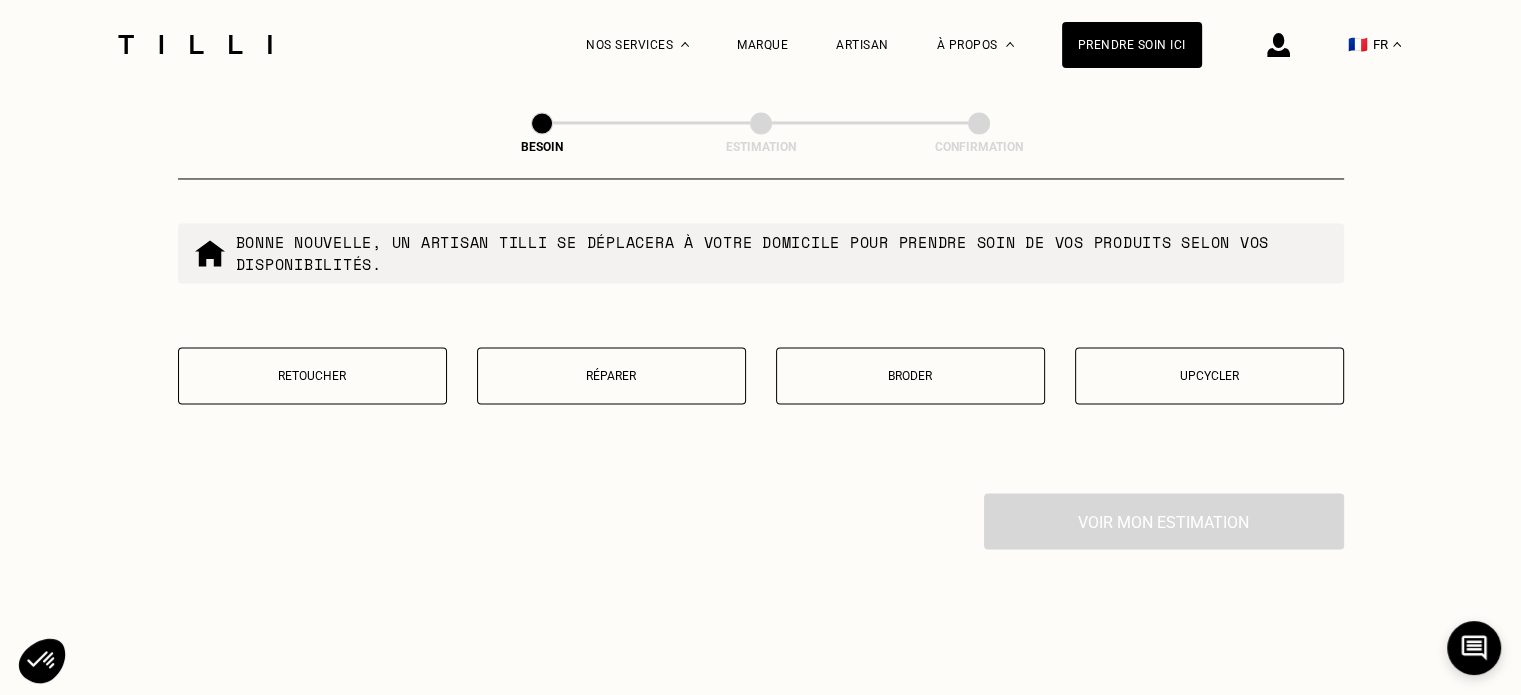 scroll, scrollTop: 3417, scrollLeft: 0, axis: vertical 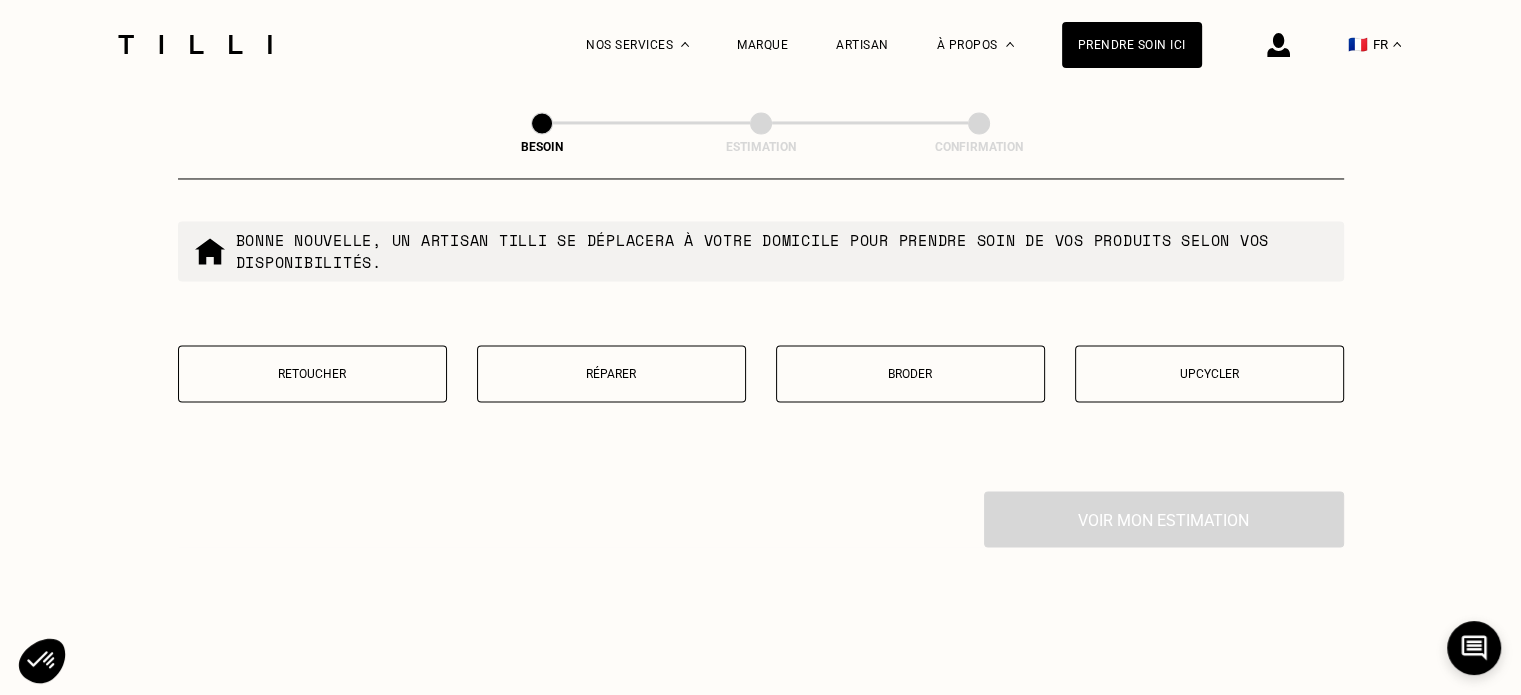 click on "Retoucher" at bounding box center (312, 374) 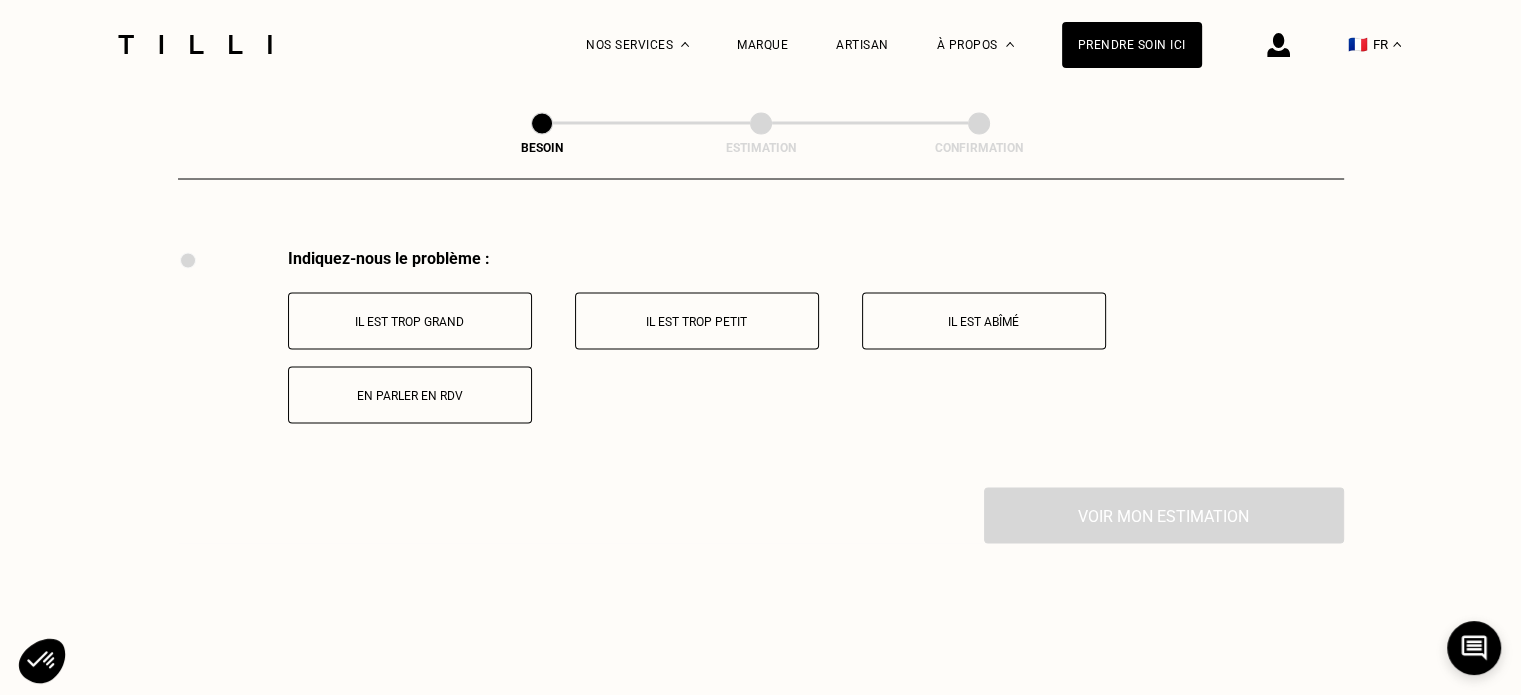 scroll, scrollTop: 3697, scrollLeft: 0, axis: vertical 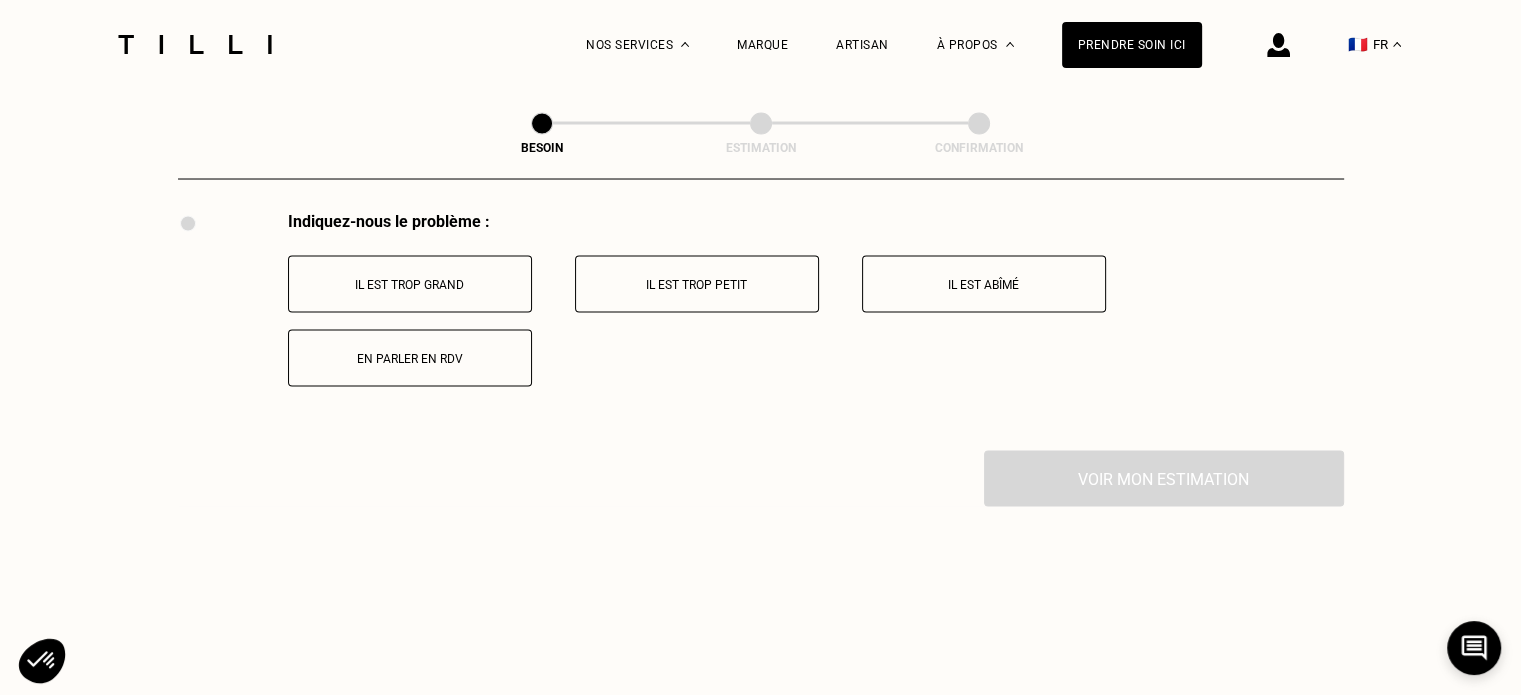 click on "Il est trop grand" at bounding box center (410, 284) 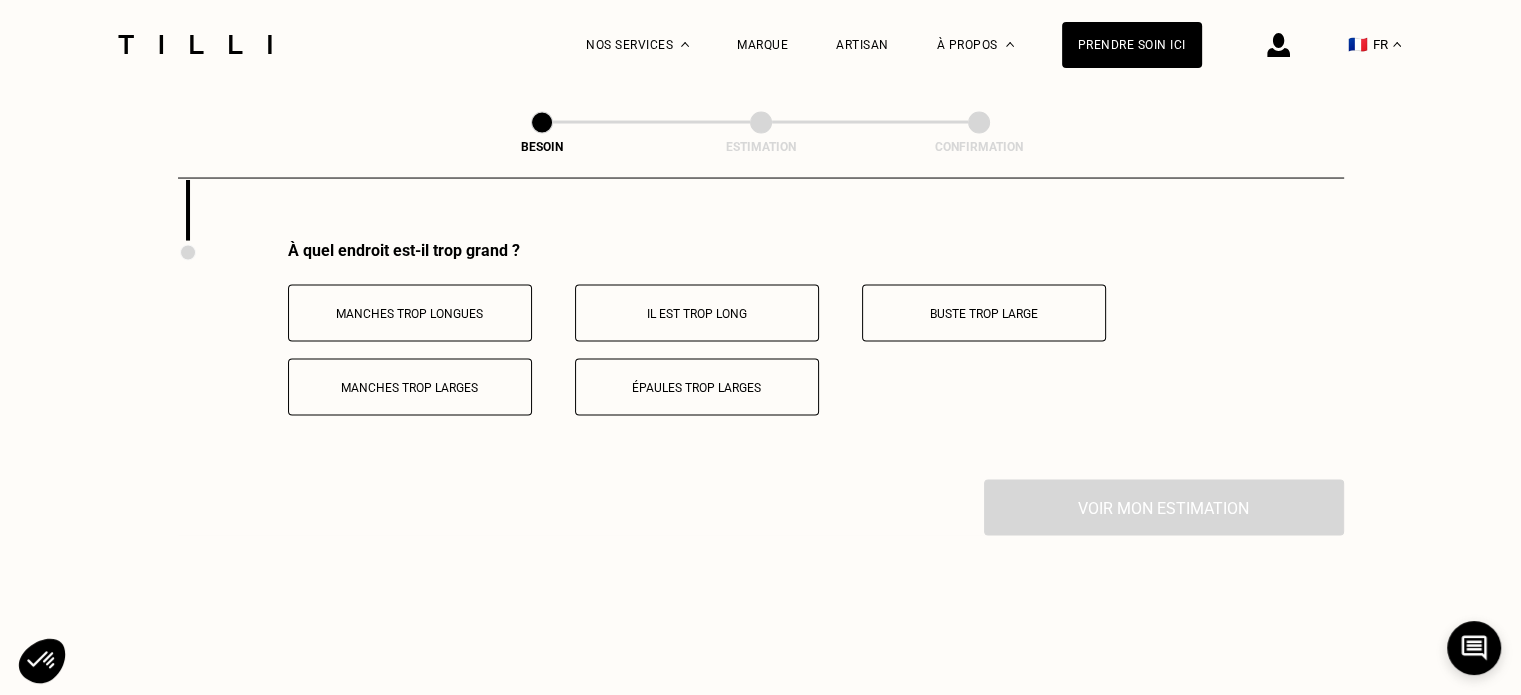 scroll, scrollTop: 3936, scrollLeft: 0, axis: vertical 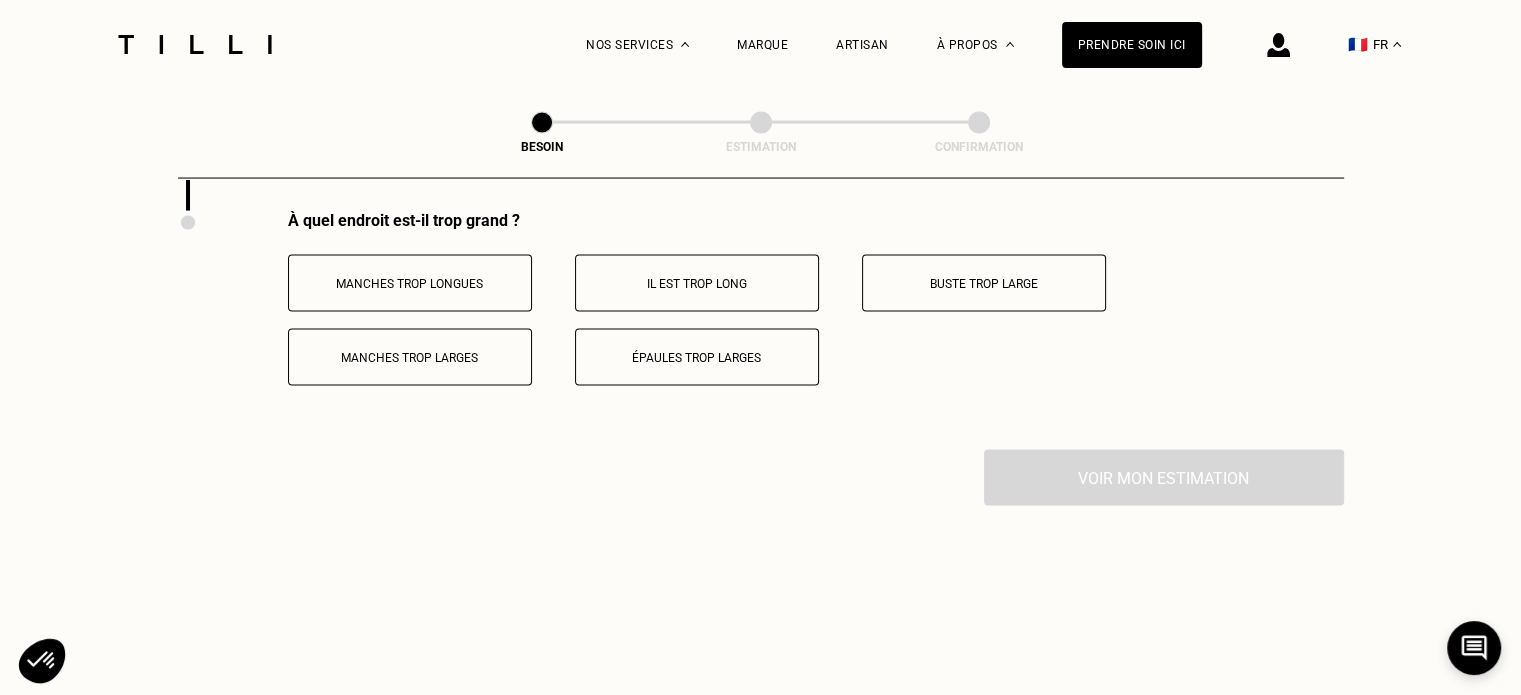 click on "Il est trop long" at bounding box center [697, 283] 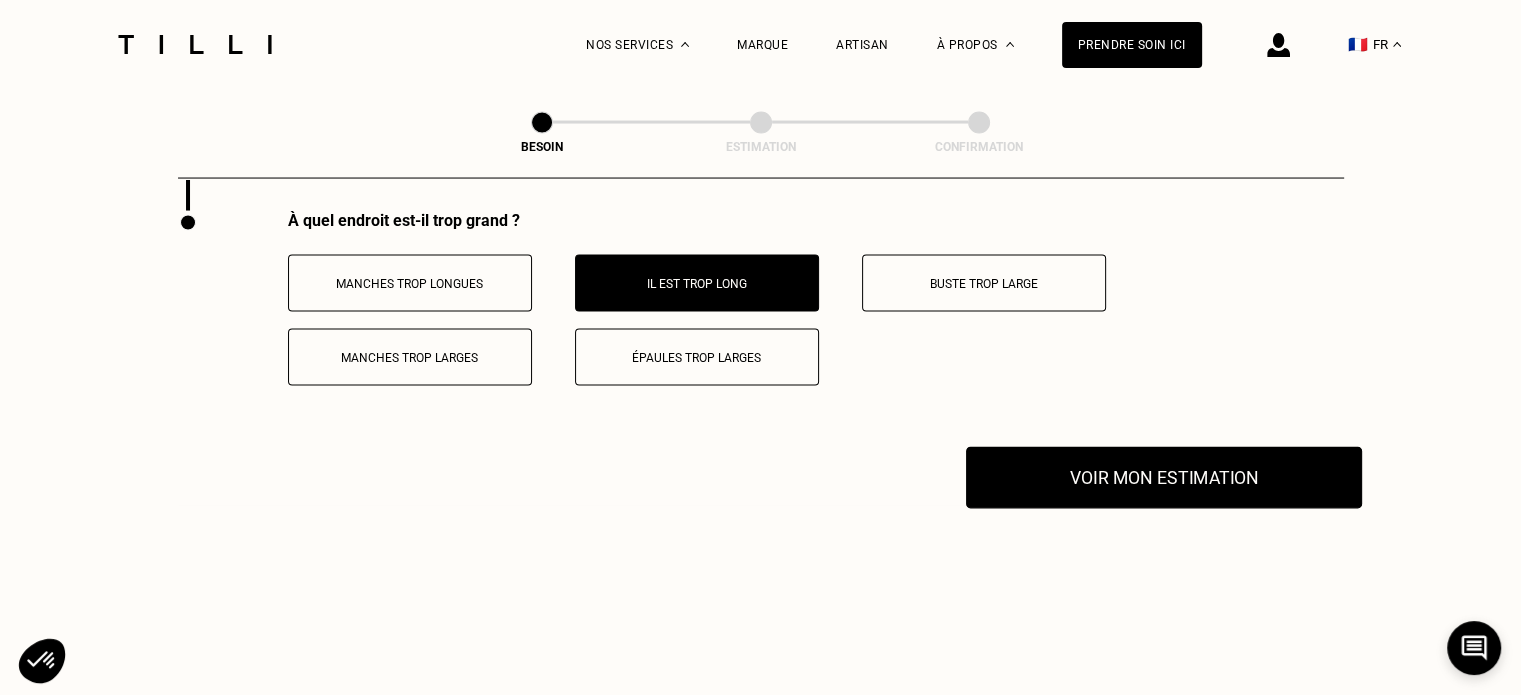 click on "Voir mon estimation" at bounding box center (1164, 478) 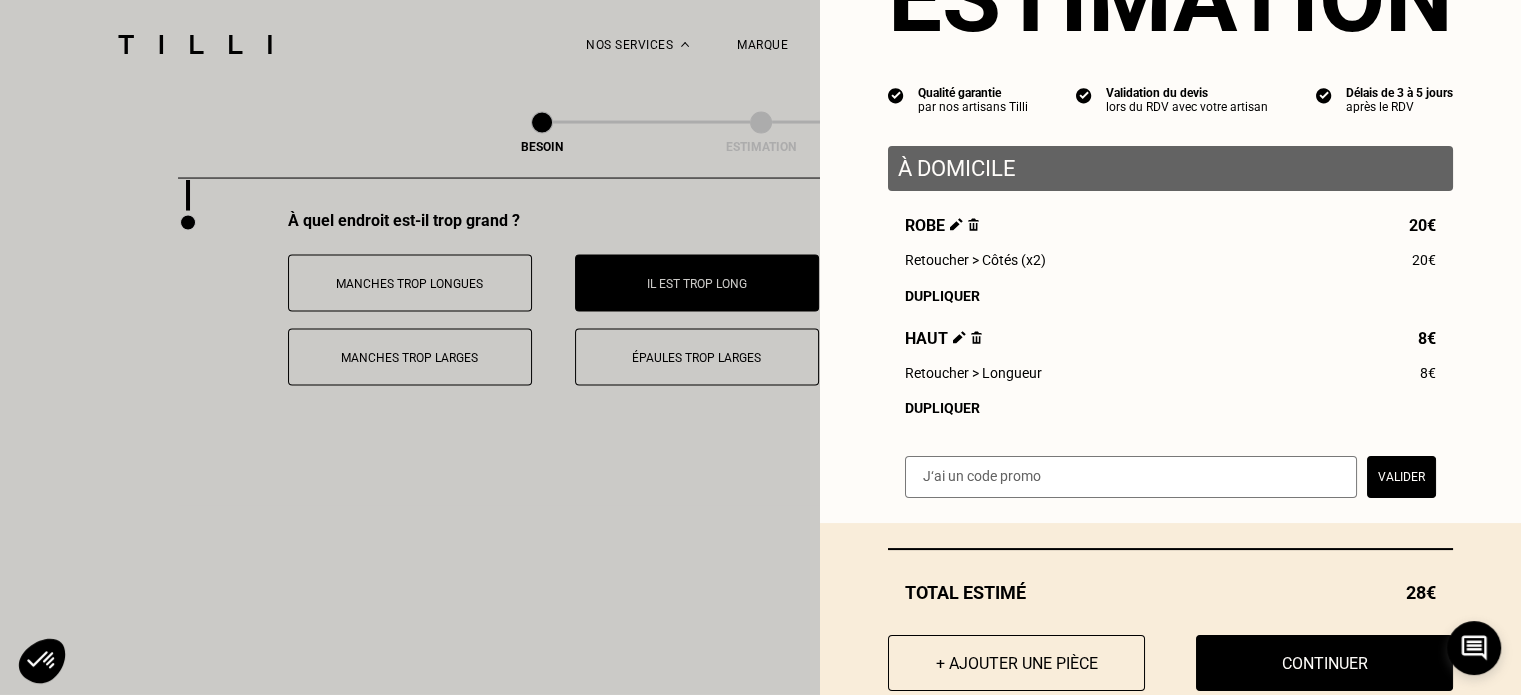scroll, scrollTop: 128, scrollLeft: 0, axis: vertical 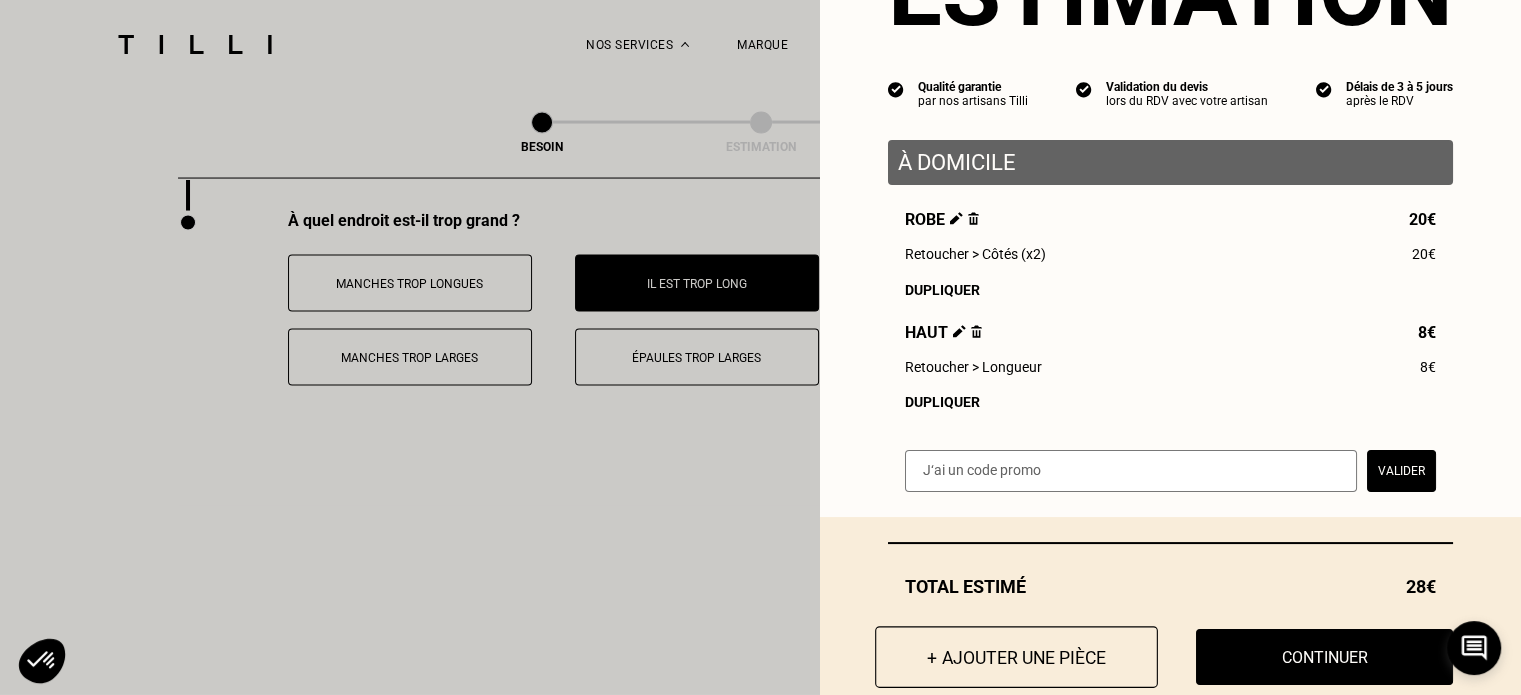 click on "+ Ajouter une pièce" at bounding box center [1016, 657] 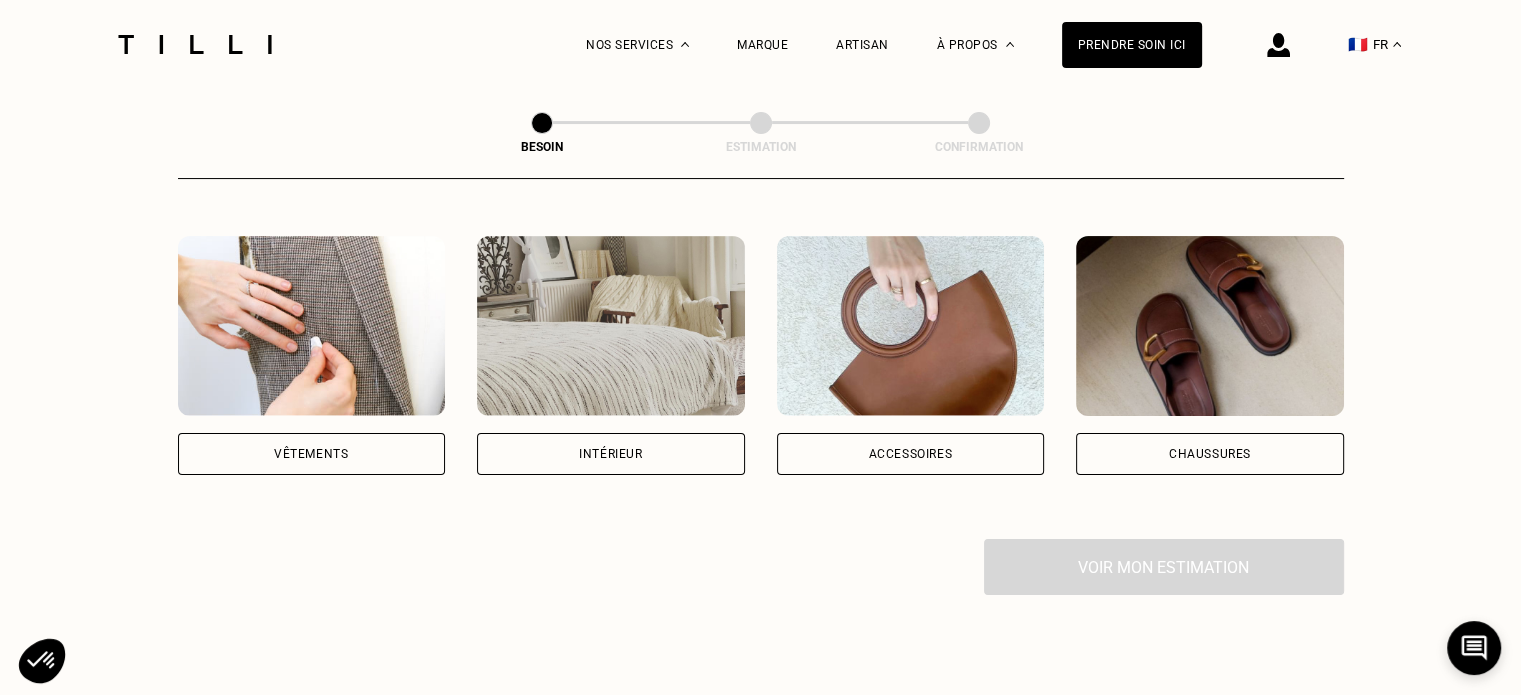 scroll, scrollTop: 456, scrollLeft: 0, axis: vertical 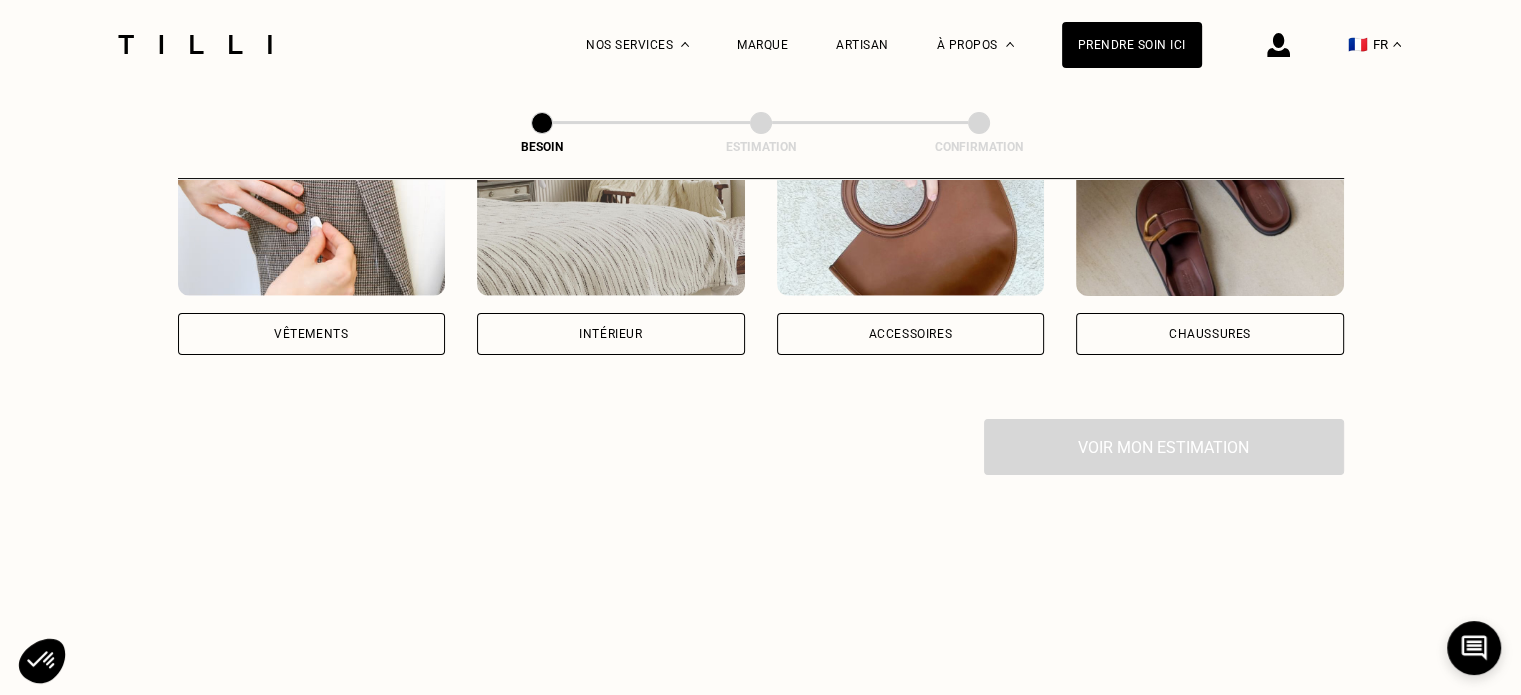 click on "Vêtements" at bounding box center (312, 334) 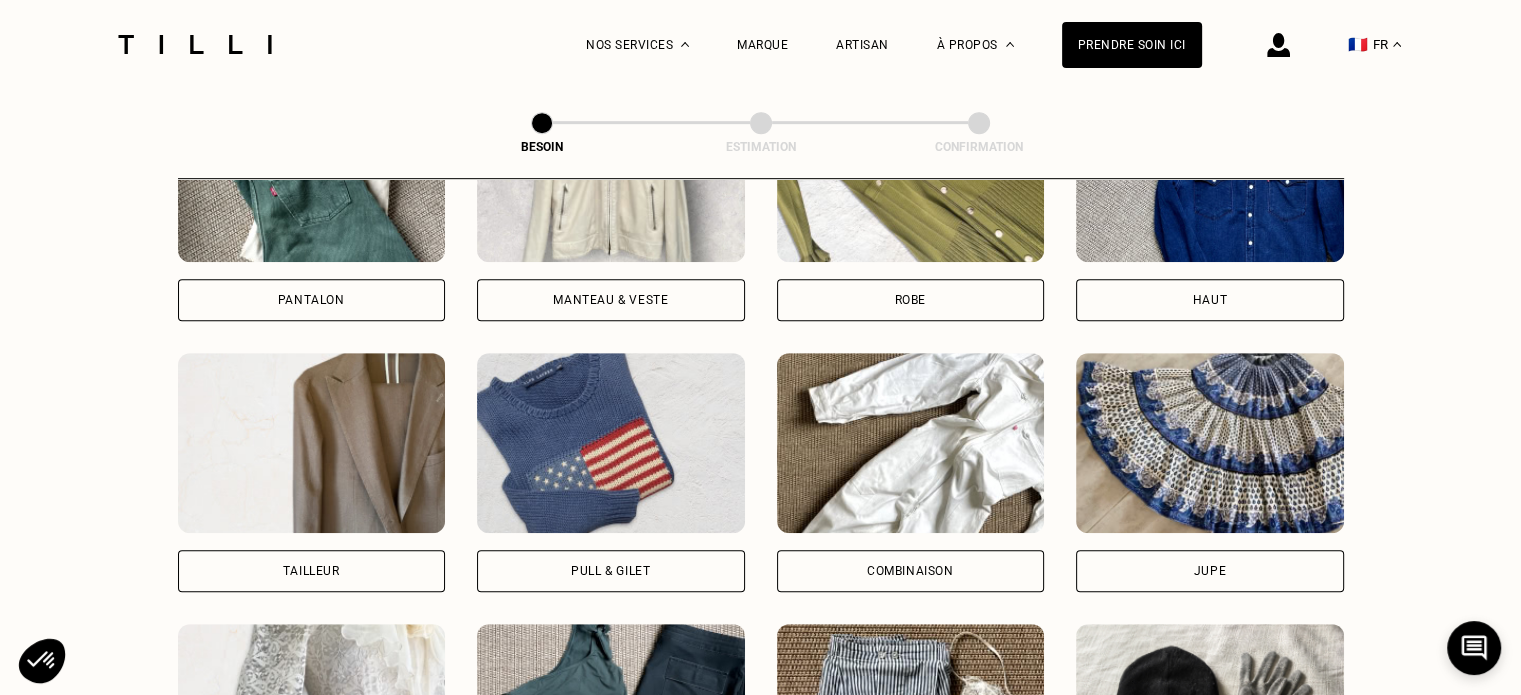 scroll, scrollTop: 1035, scrollLeft: 0, axis: vertical 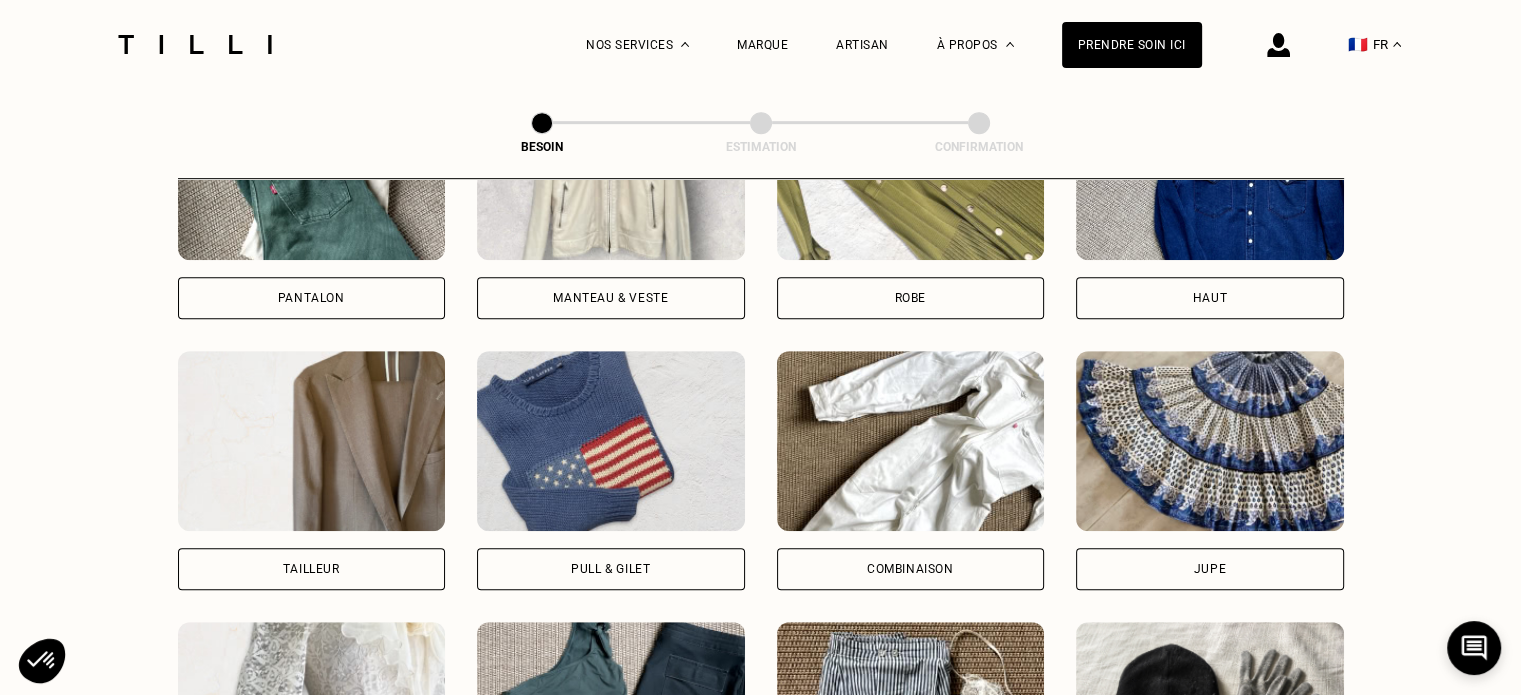 click on "Combinaison" at bounding box center (910, 569) 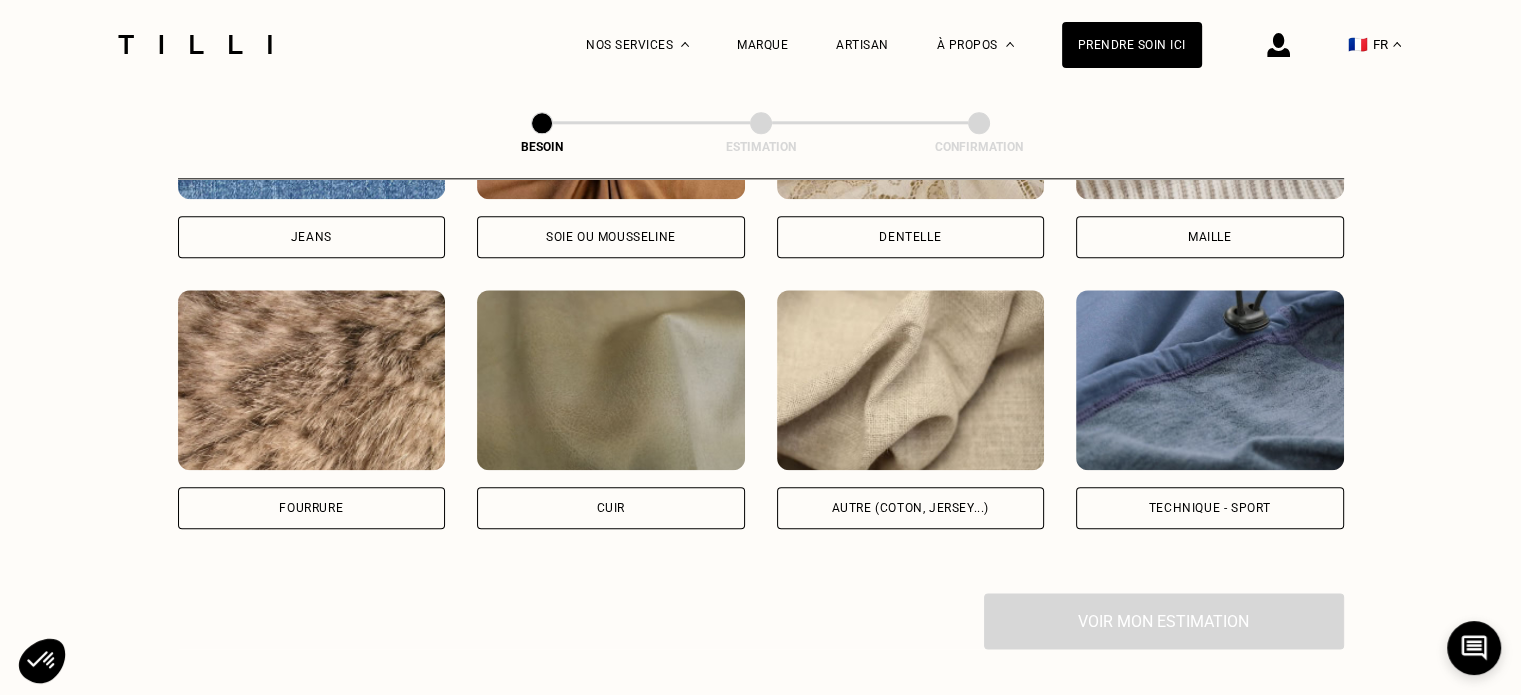 scroll, scrollTop: 2312, scrollLeft: 0, axis: vertical 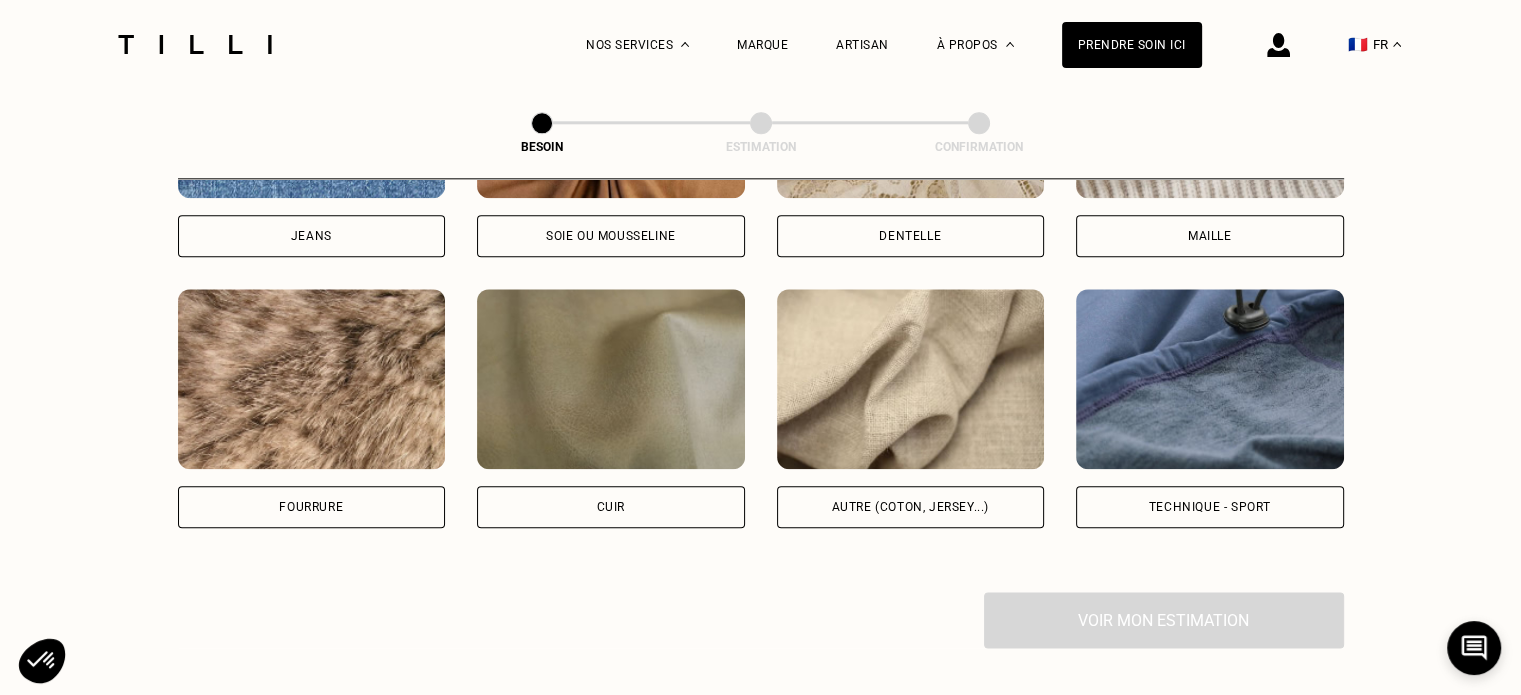 click on "Autre (coton, jersey...)" at bounding box center (910, 507) 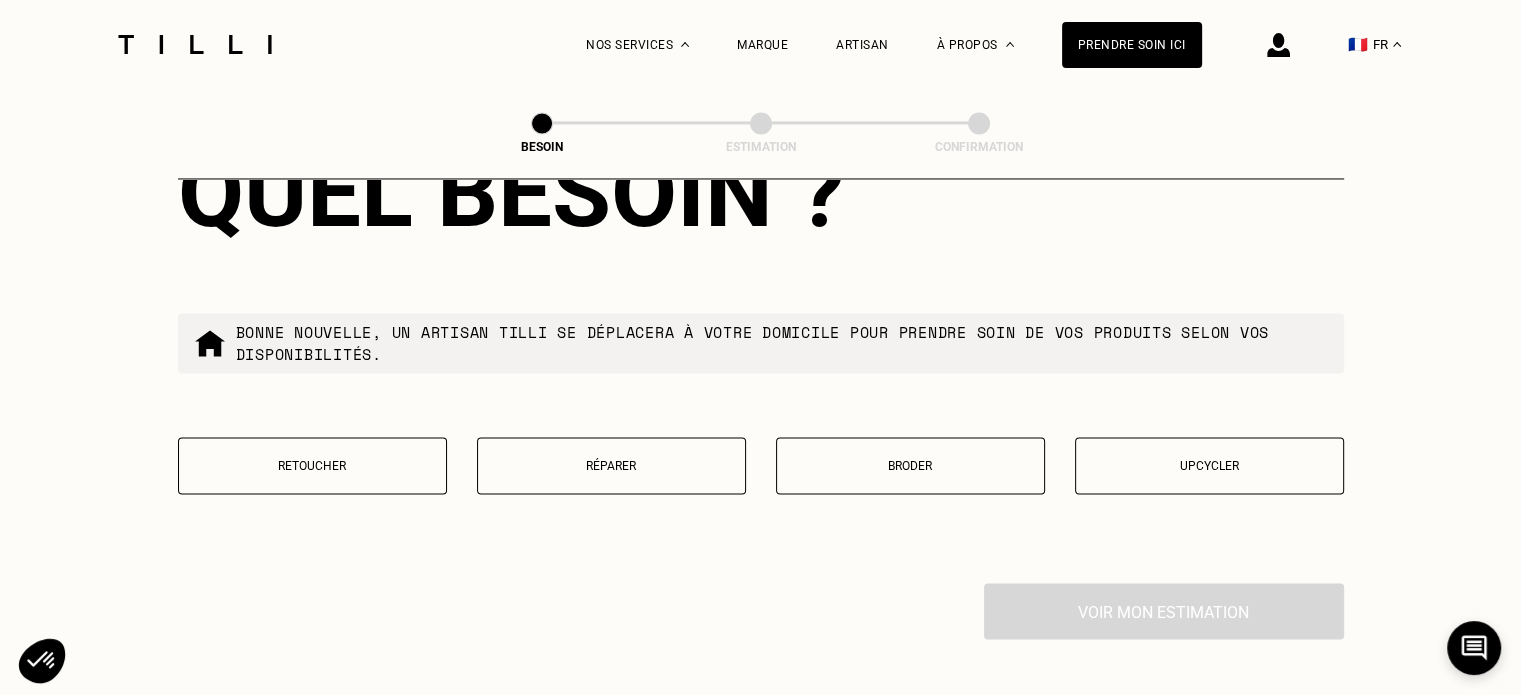 scroll, scrollTop: 3326, scrollLeft: 0, axis: vertical 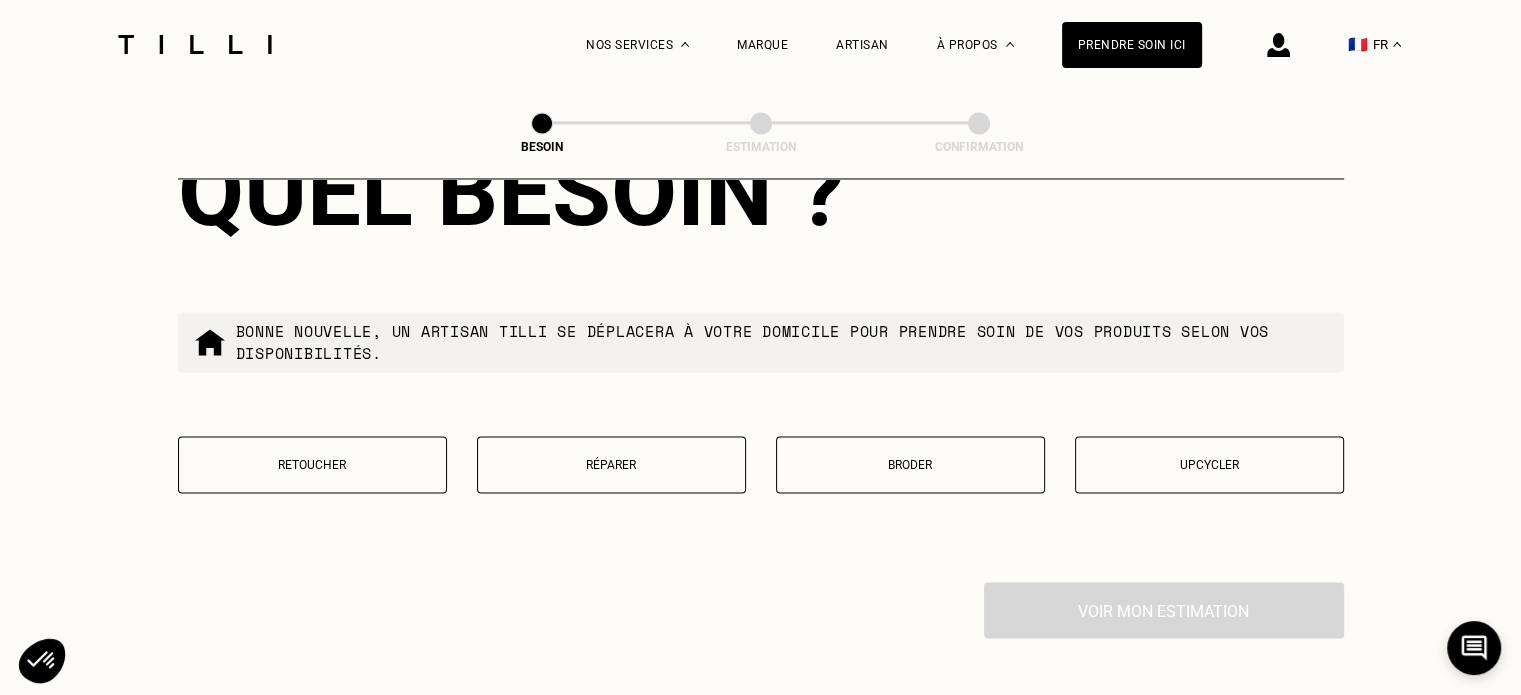 click on "Réparer" at bounding box center (611, 465) 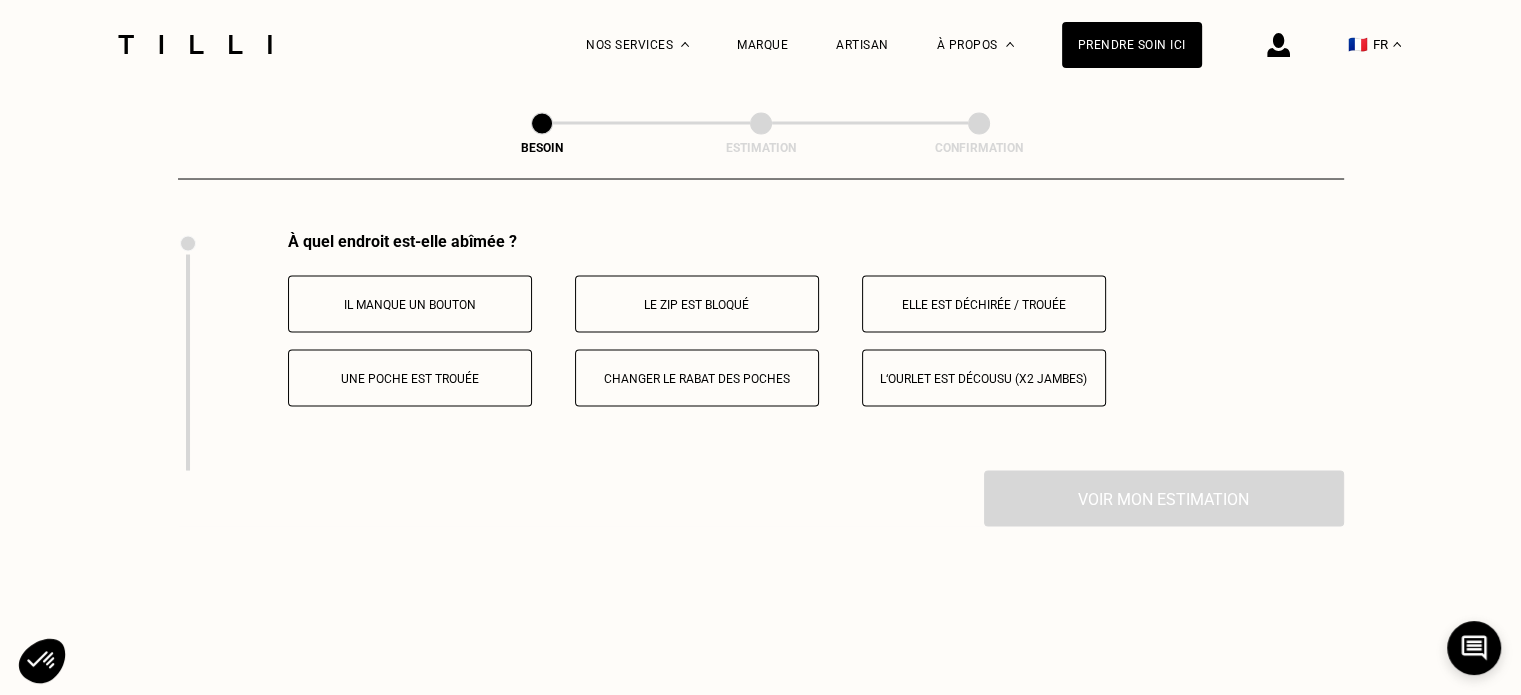 scroll, scrollTop: 3697, scrollLeft: 0, axis: vertical 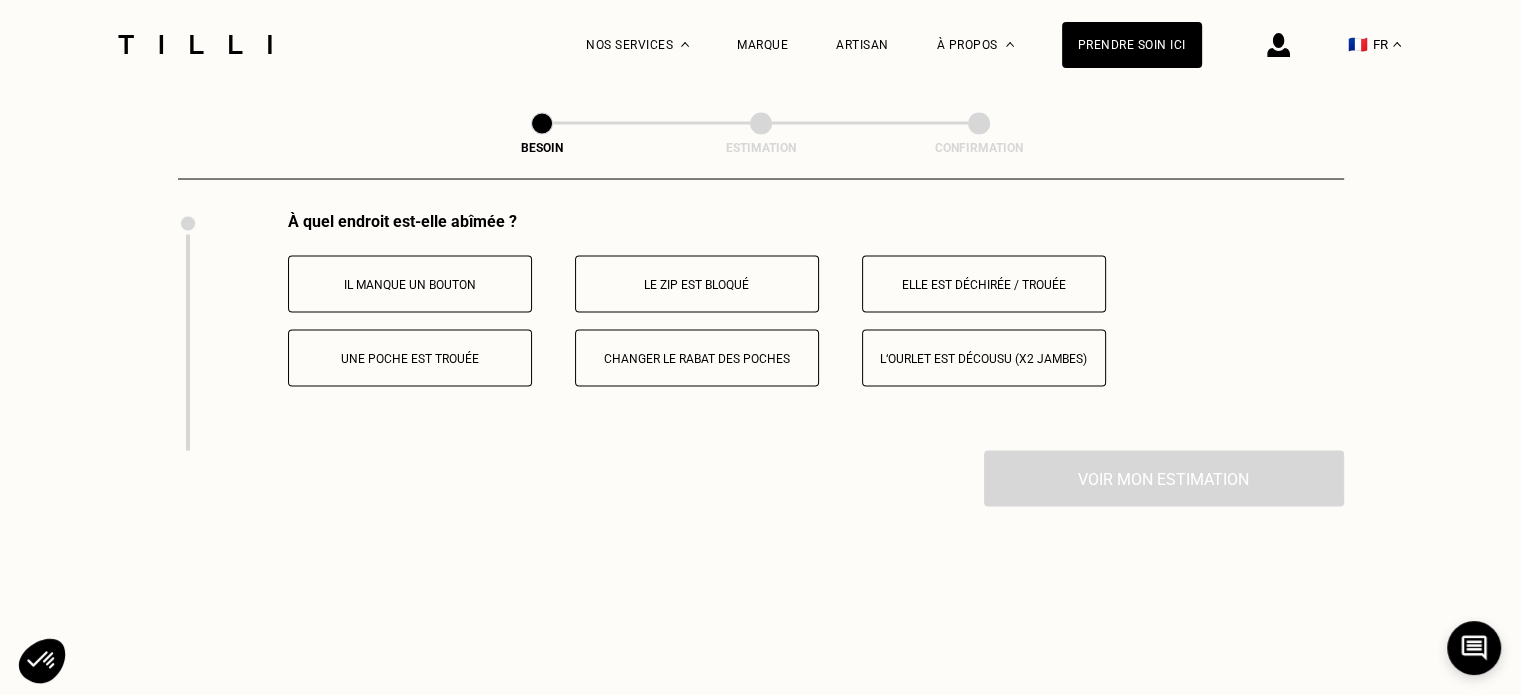click on "Il manque un bouton" at bounding box center [410, 284] 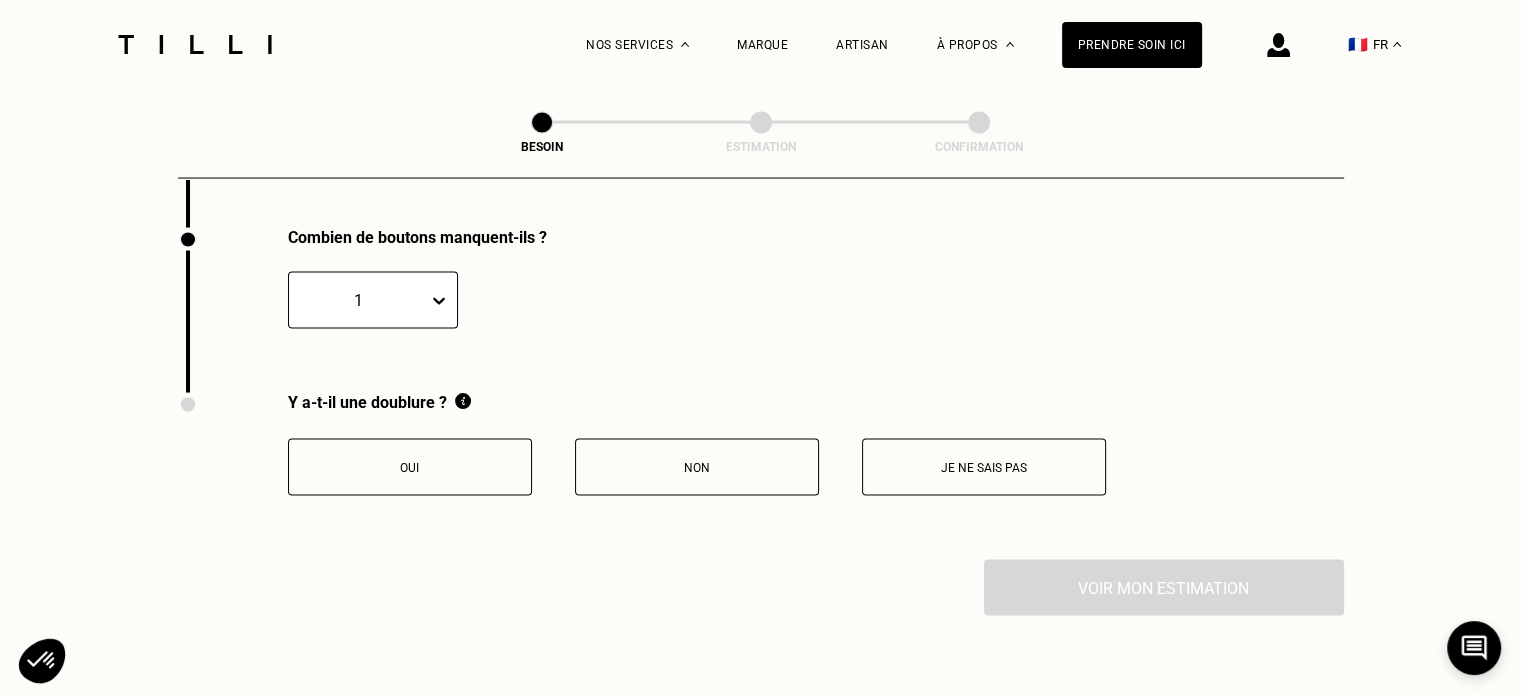 scroll, scrollTop: 3936, scrollLeft: 0, axis: vertical 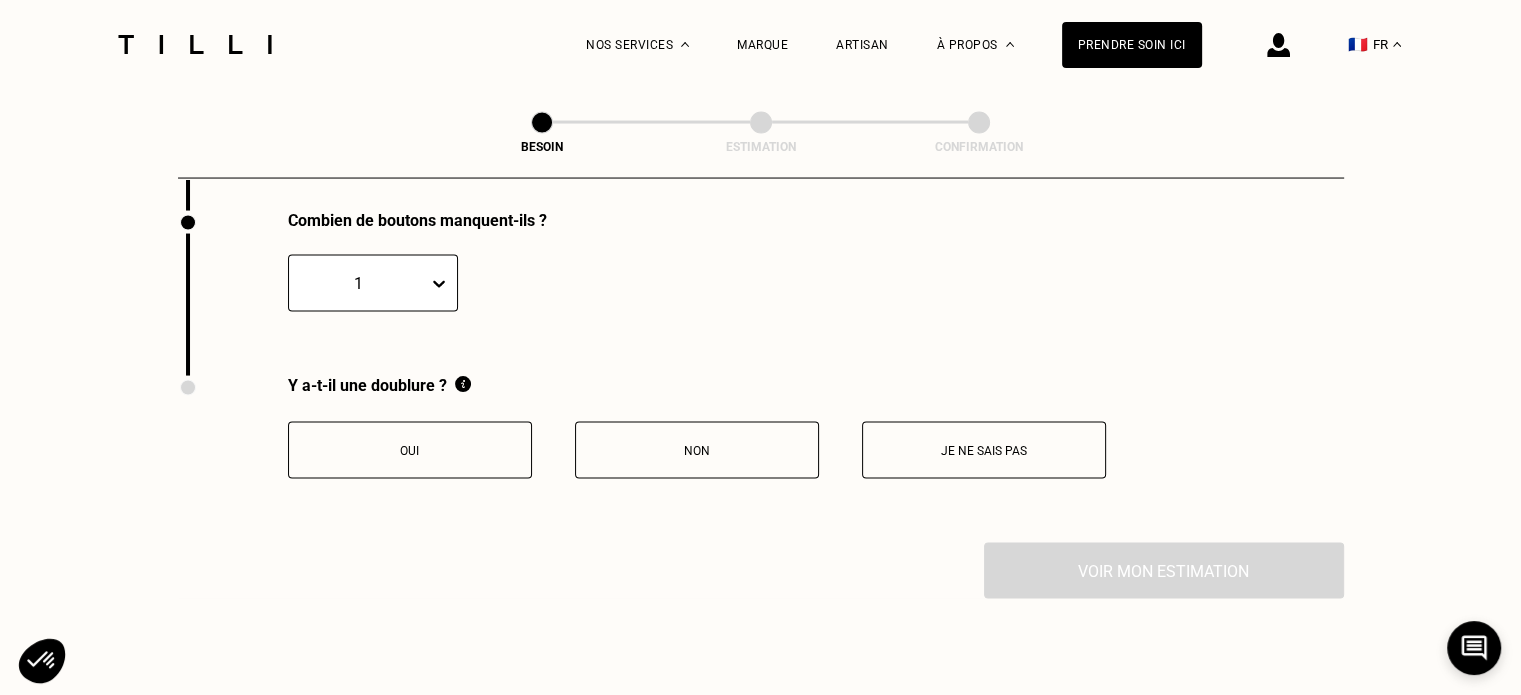click on "Non" at bounding box center [697, 451] 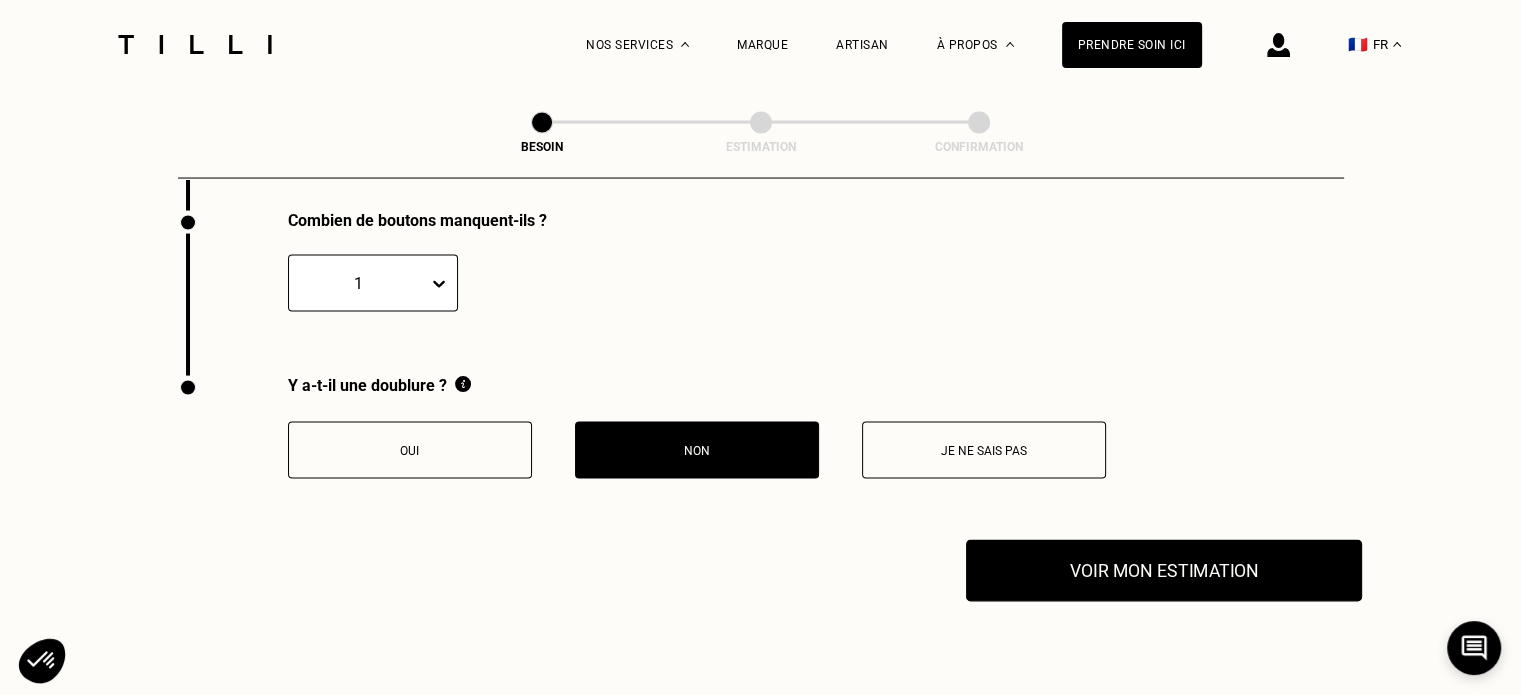 click on "Voir mon estimation" at bounding box center [1164, 571] 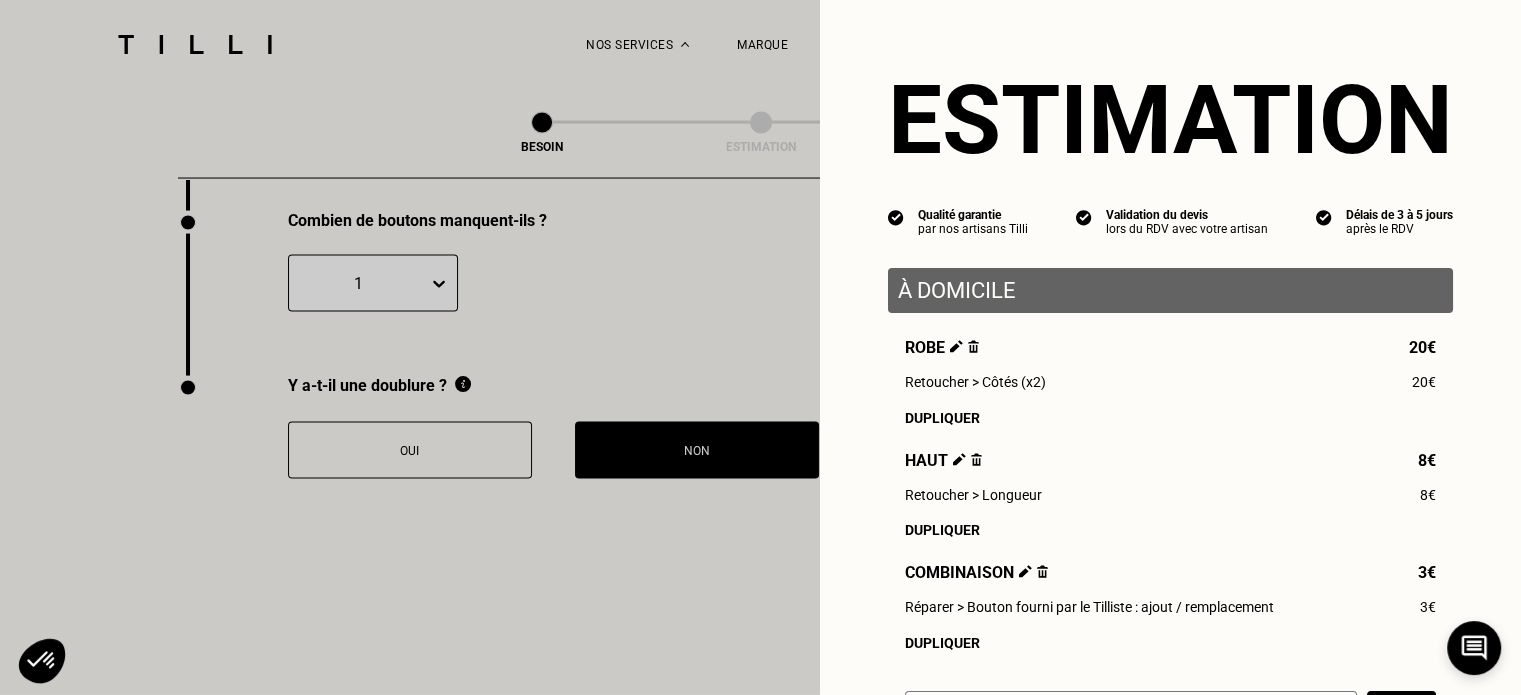 scroll, scrollTop: 291, scrollLeft: 0, axis: vertical 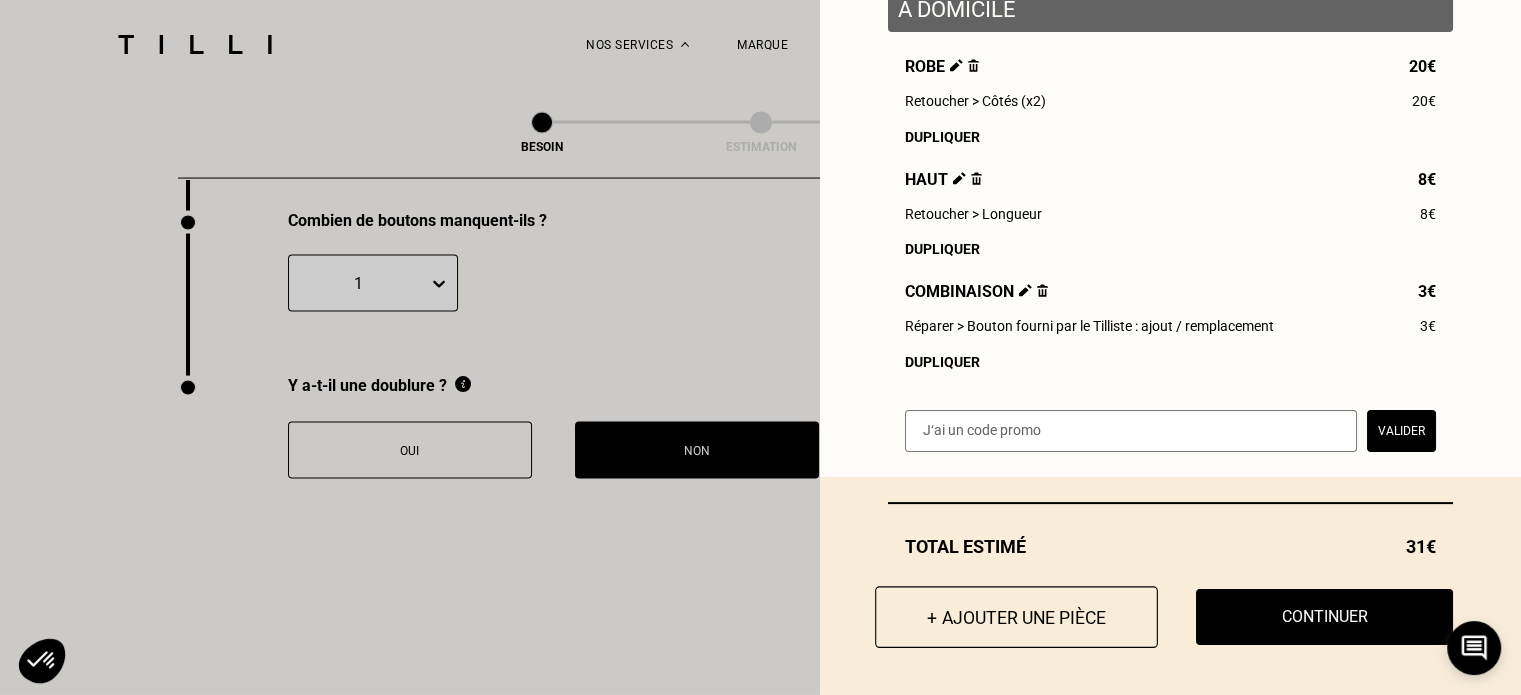 click on "+ Ajouter une pièce" at bounding box center [1016, 617] 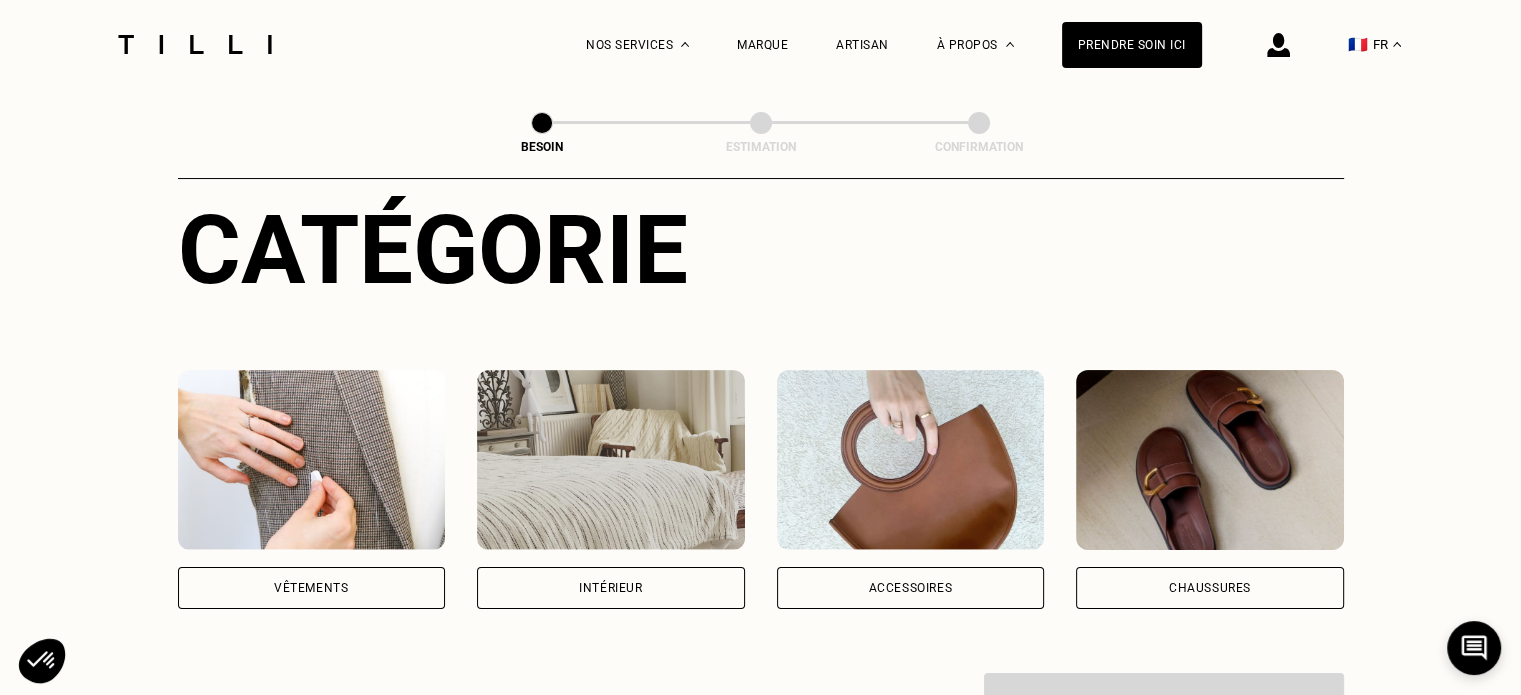 scroll, scrollTop: 199, scrollLeft: 0, axis: vertical 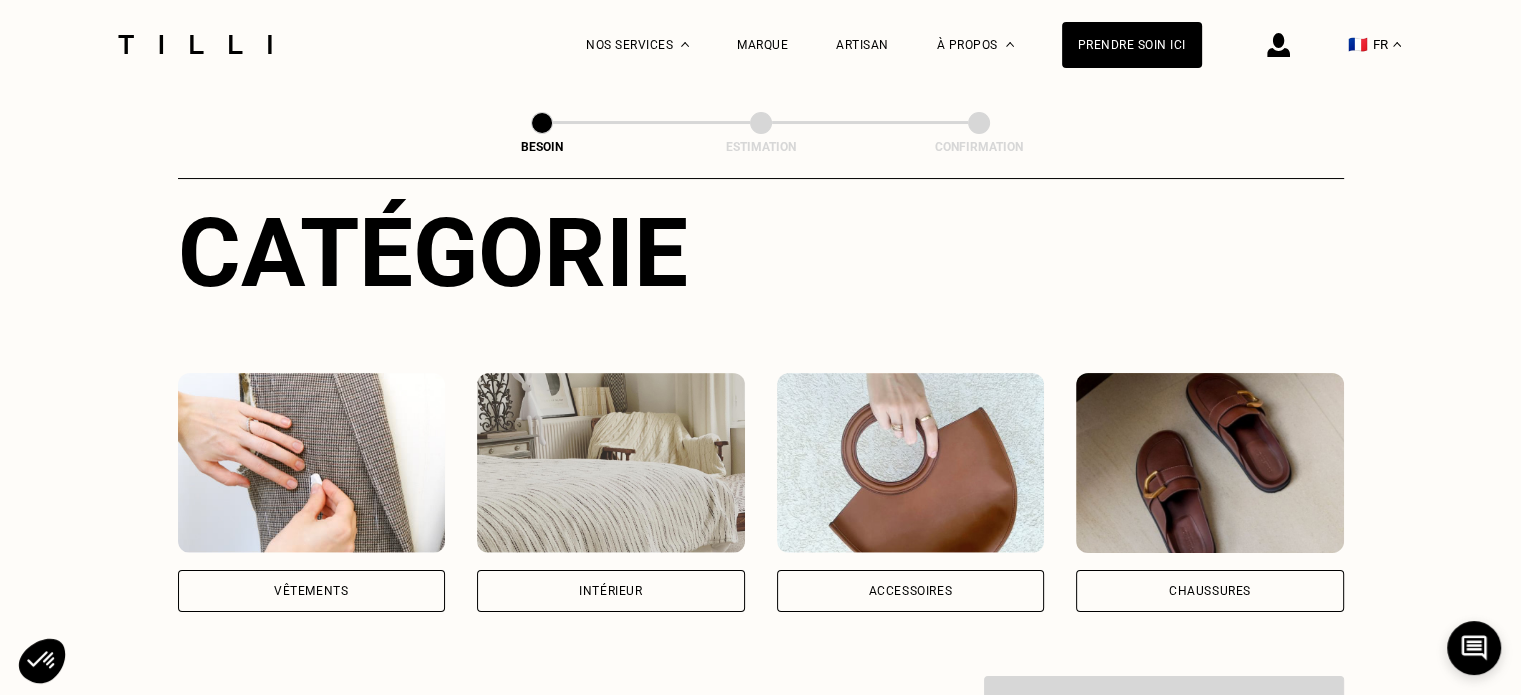 click on "Vêtements" at bounding box center (312, 591) 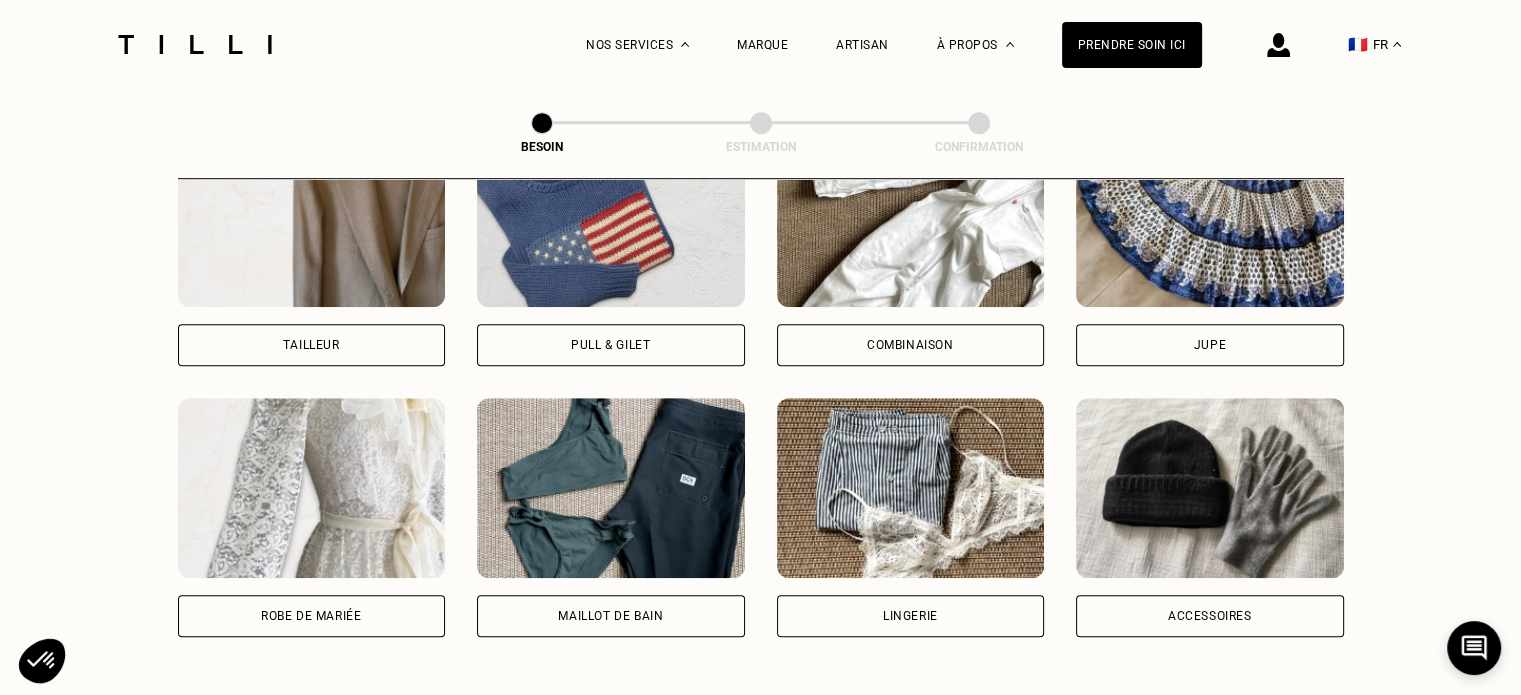 scroll, scrollTop: 1260, scrollLeft: 0, axis: vertical 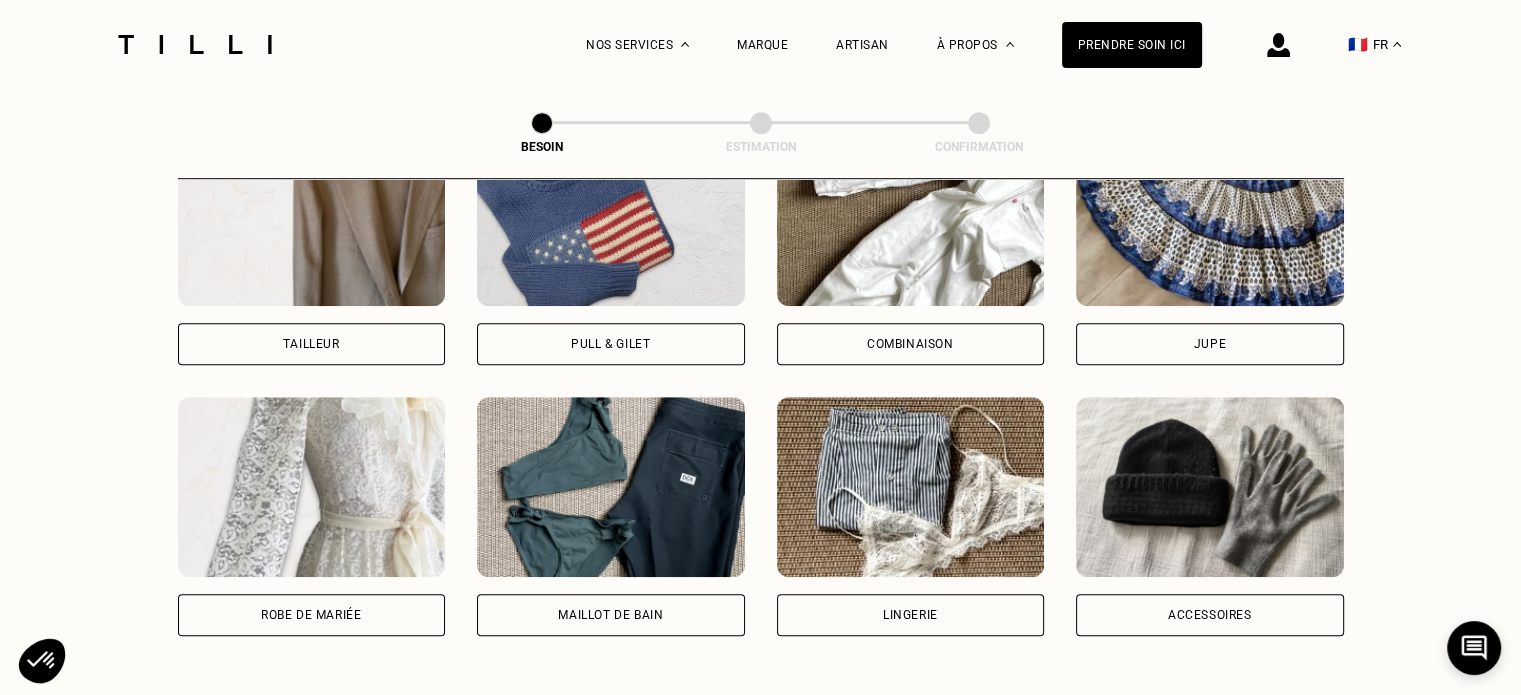 click on "Lingerie" at bounding box center [911, 615] 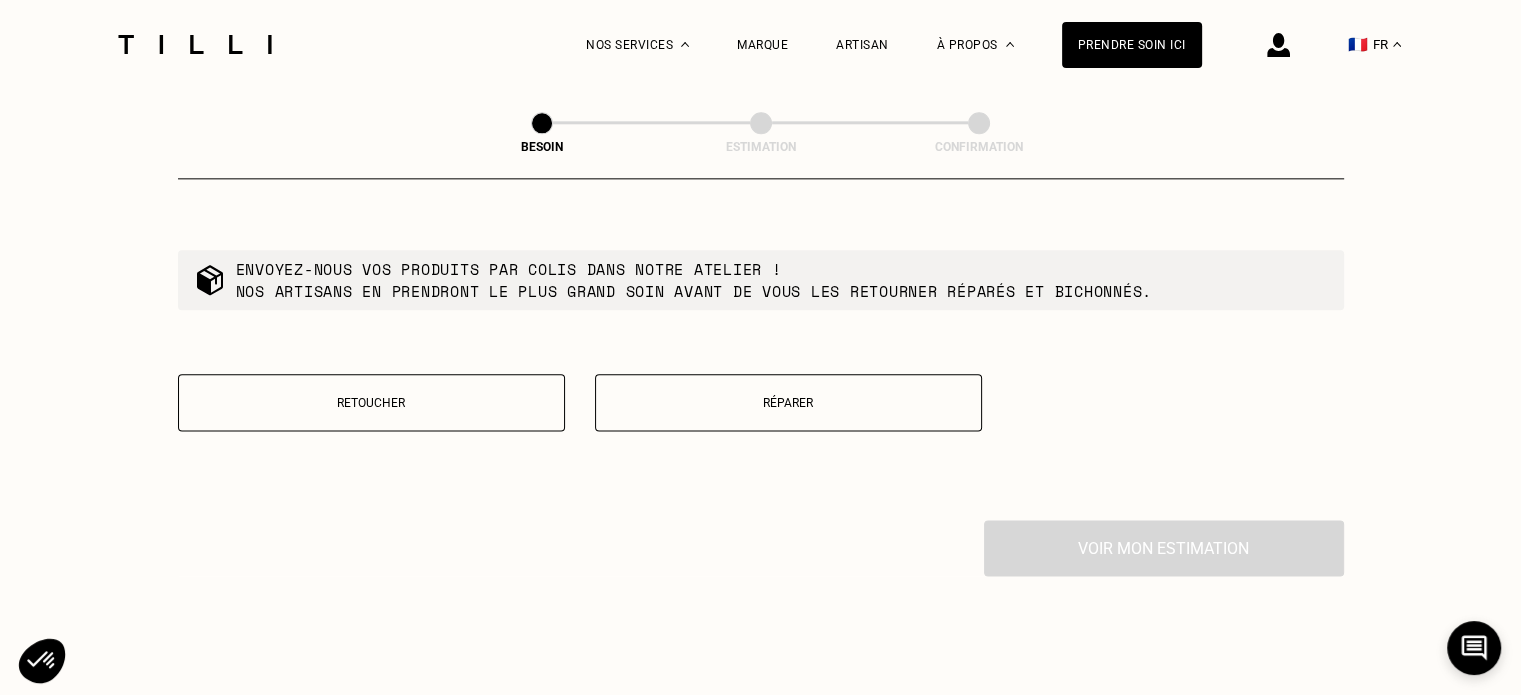 scroll, scrollTop: 2459, scrollLeft: 0, axis: vertical 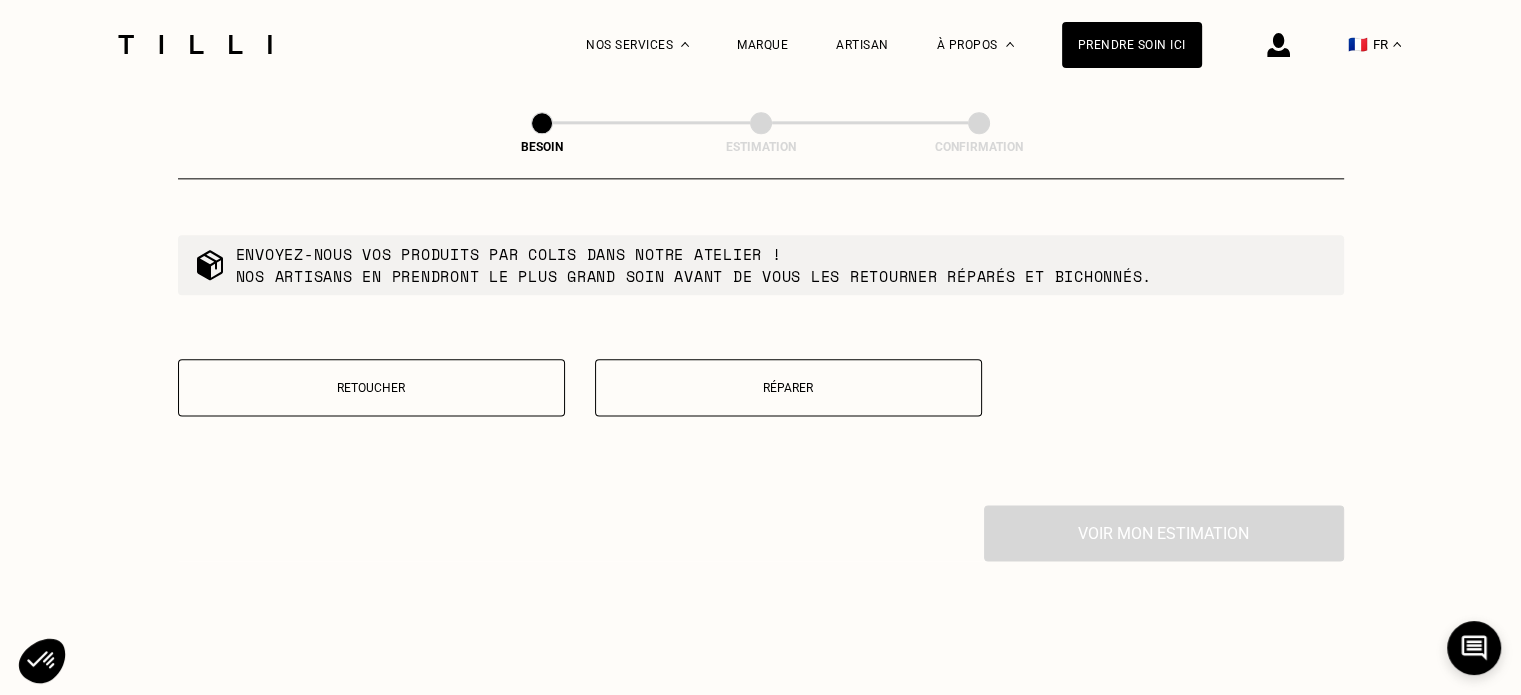 click on "Réparer" at bounding box center [788, 388] 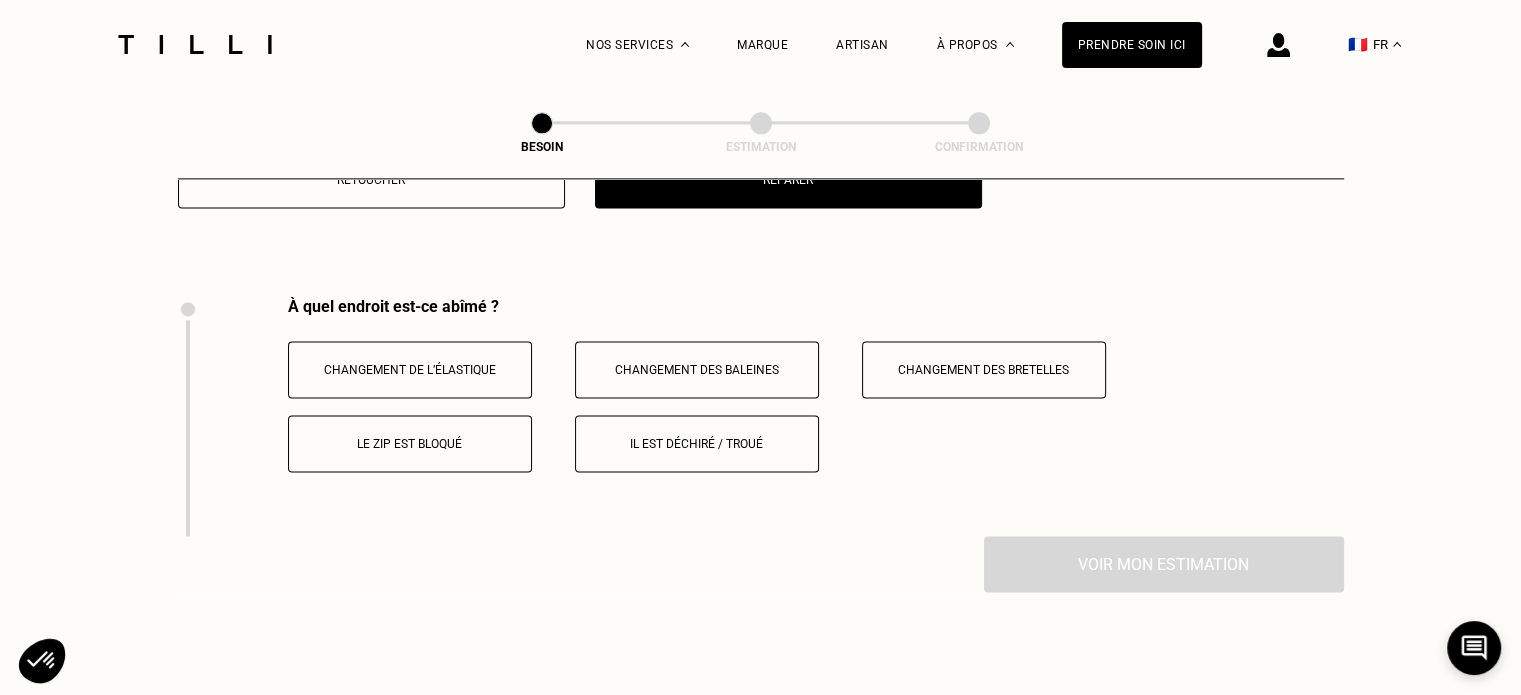 scroll, scrollTop: 2750, scrollLeft: 0, axis: vertical 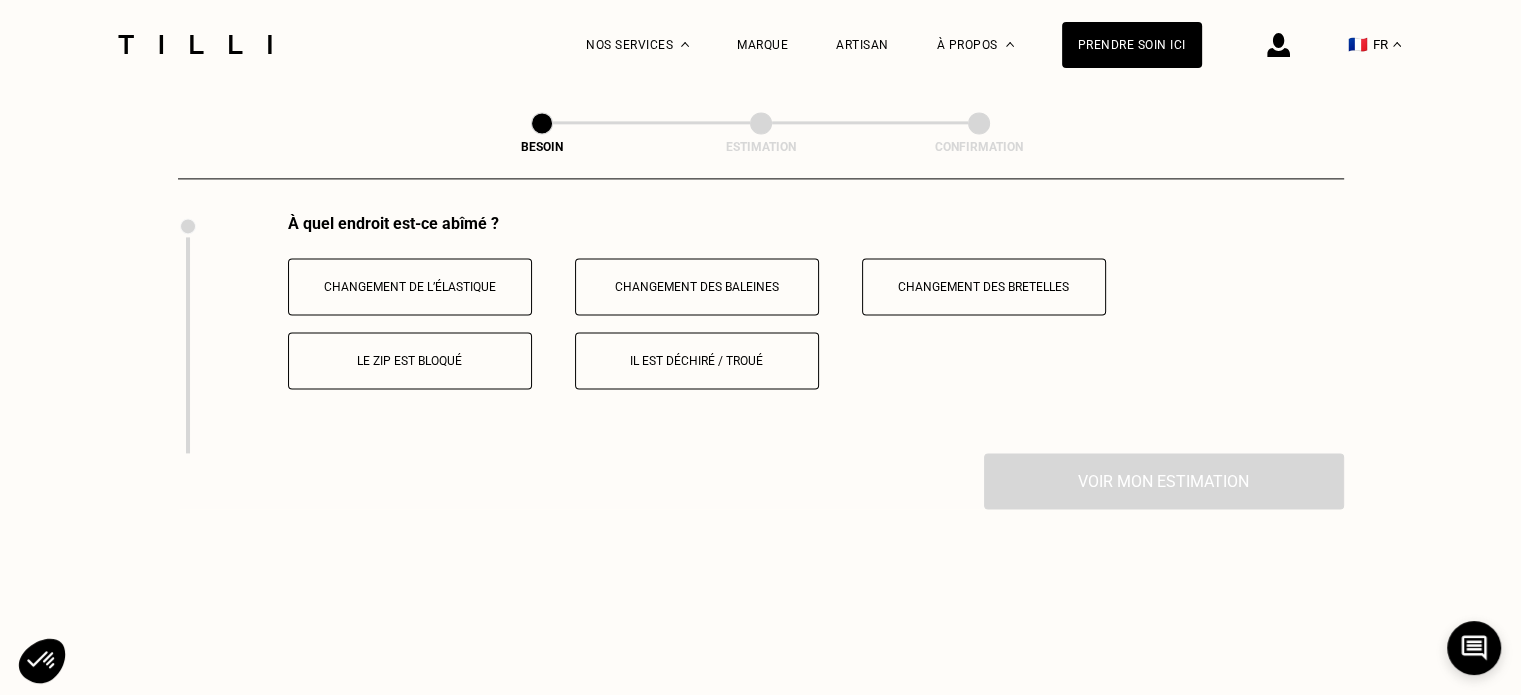 click on "Il est déchiré / troué" at bounding box center [697, 360] 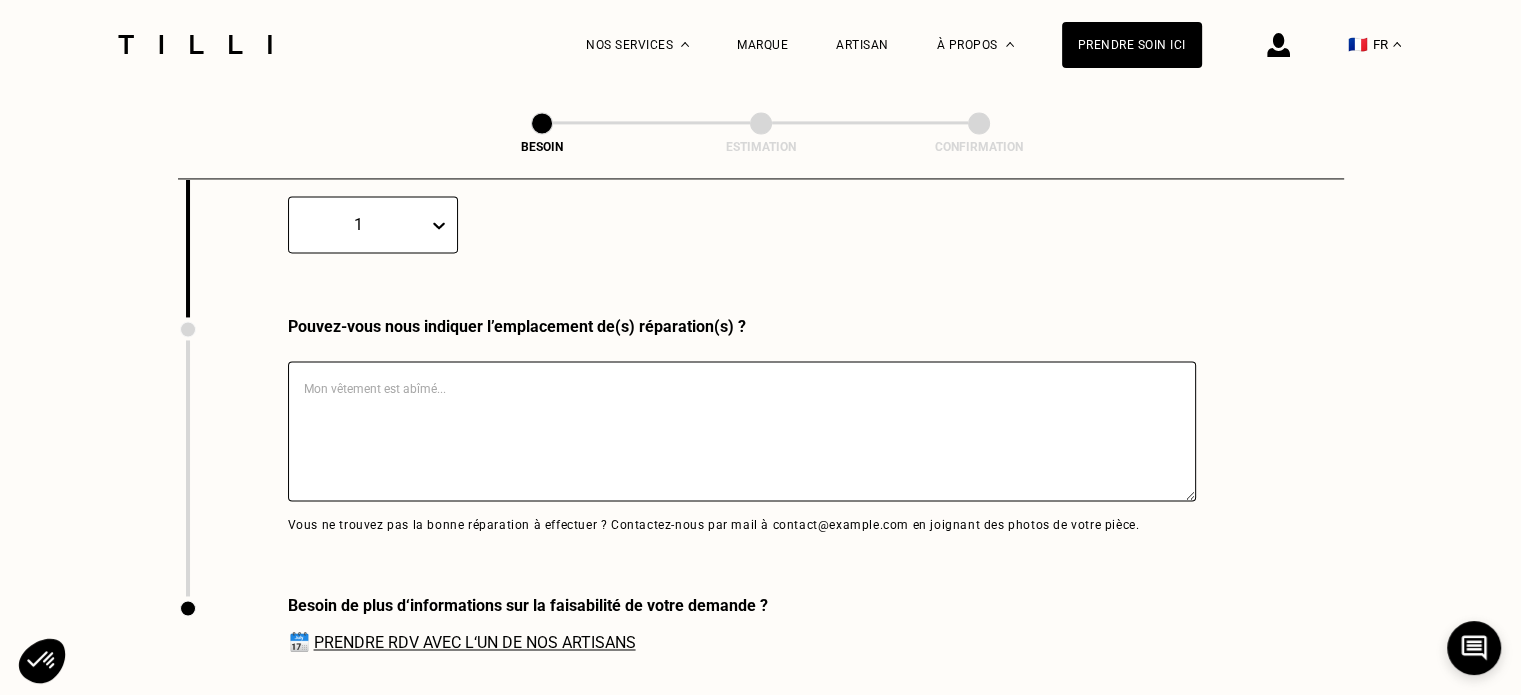 scroll, scrollTop: 3053, scrollLeft: 0, axis: vertical 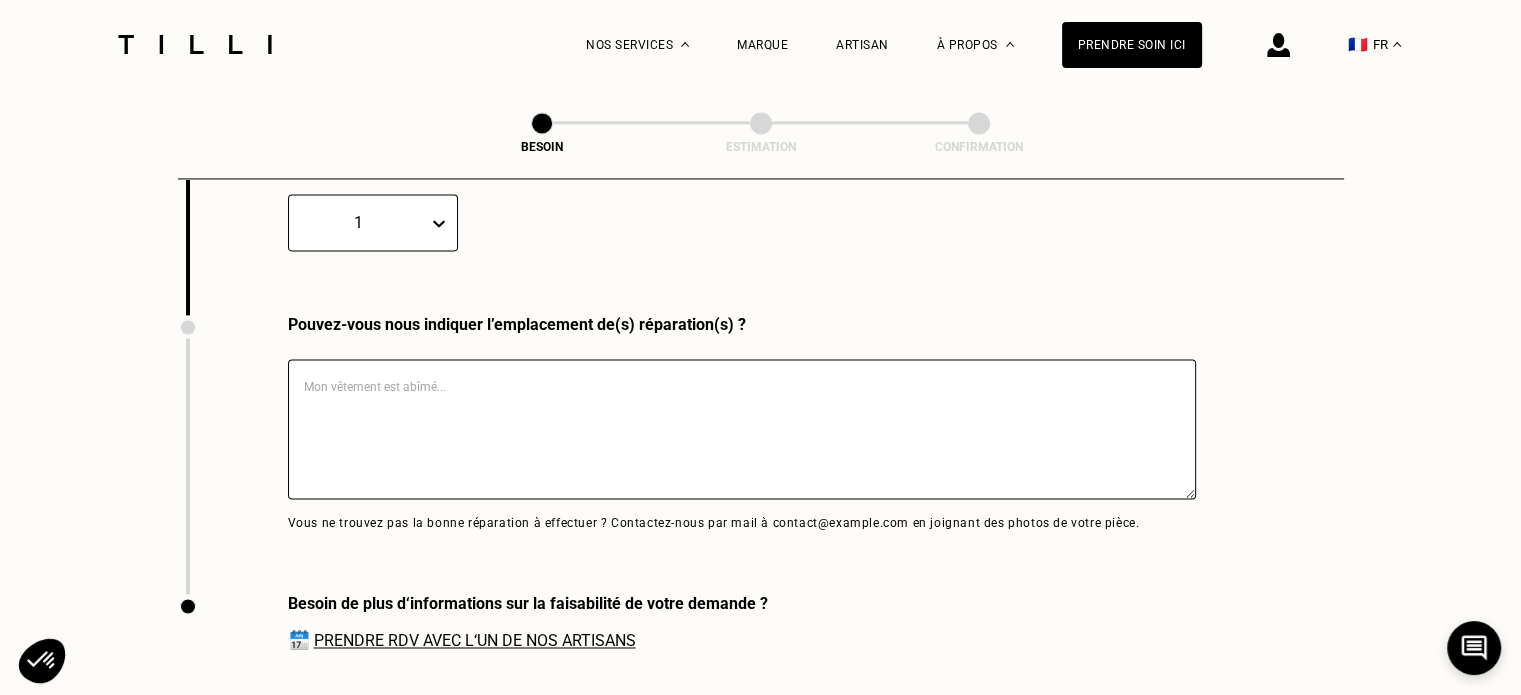 click at bounding box center [742, 429] 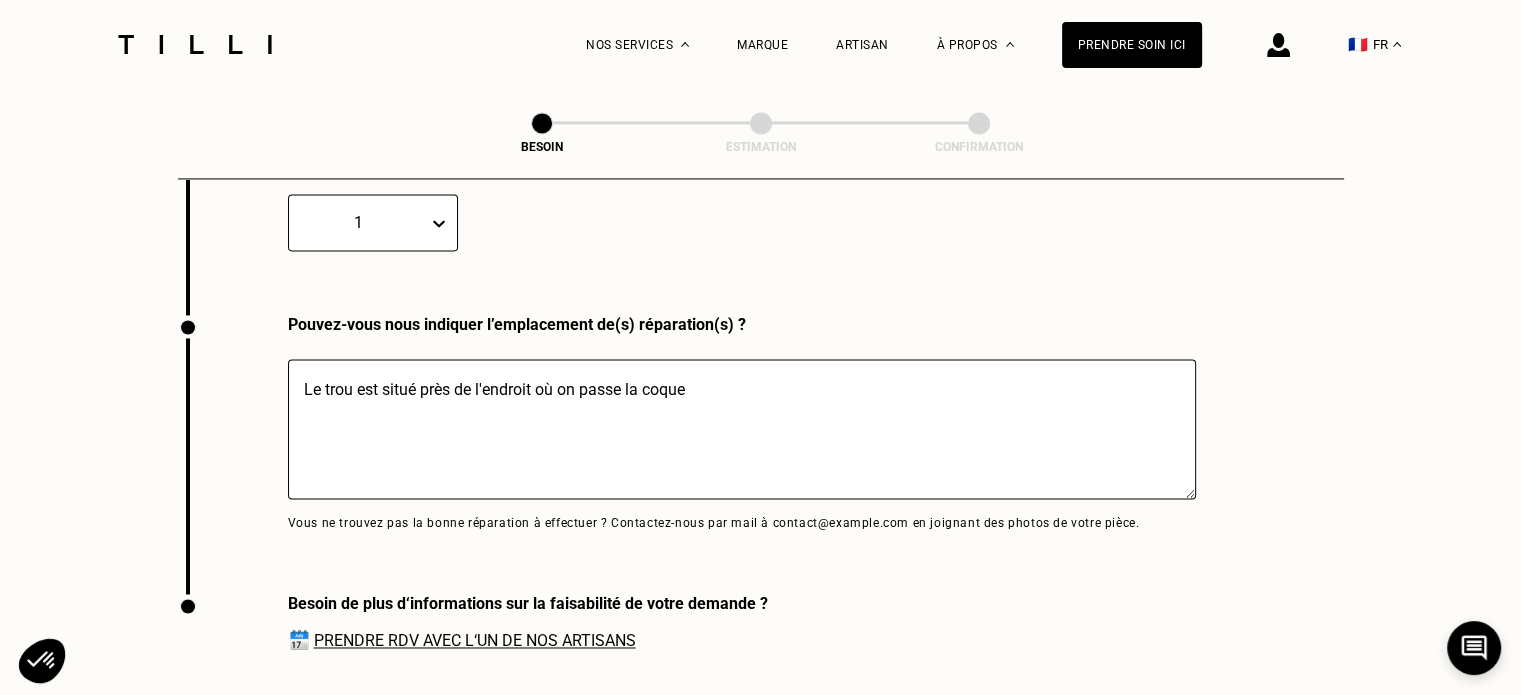 click on "Le trou est situé près de l'endroit où on passe la coque" at bounding box center [742, 429] 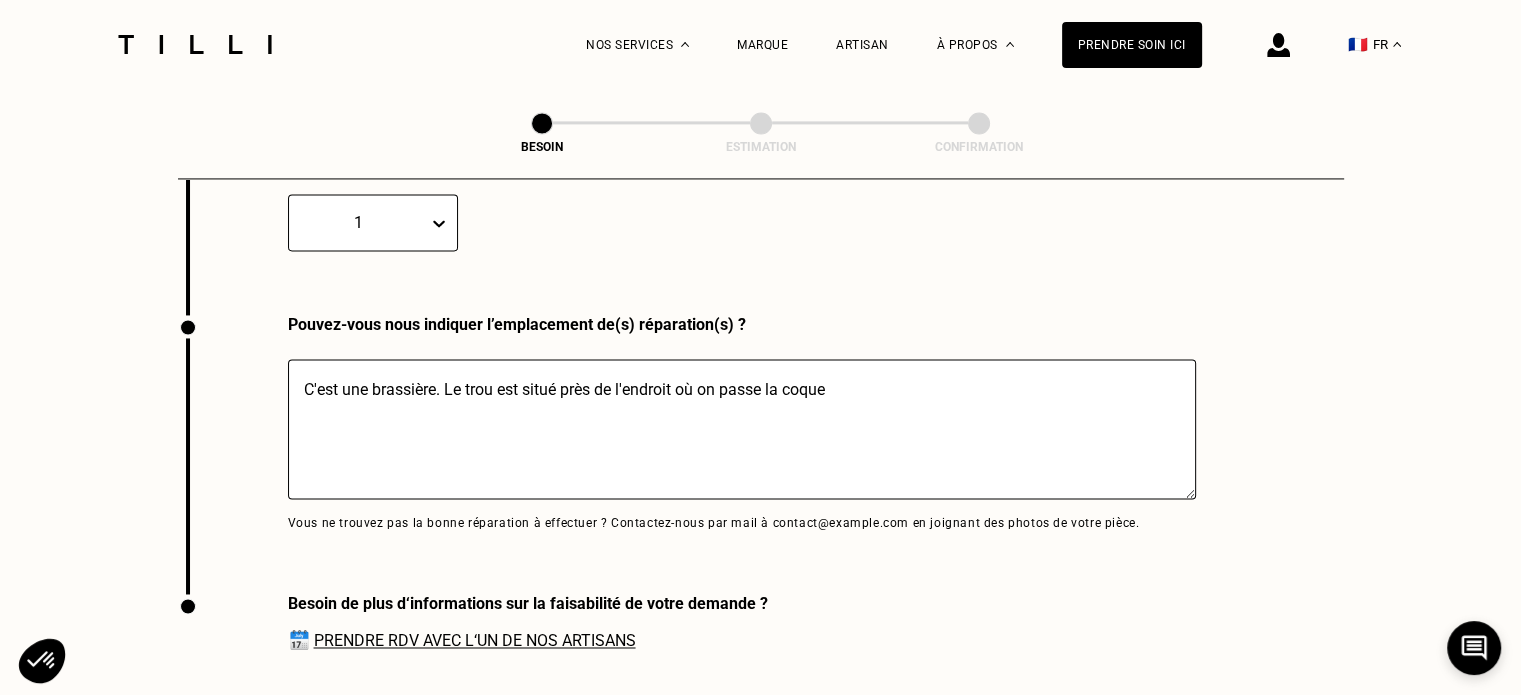 click on "C'est une brassière. Le trou est situé près de l'endroit où on passe la coque" at bounding box center [742, 429] 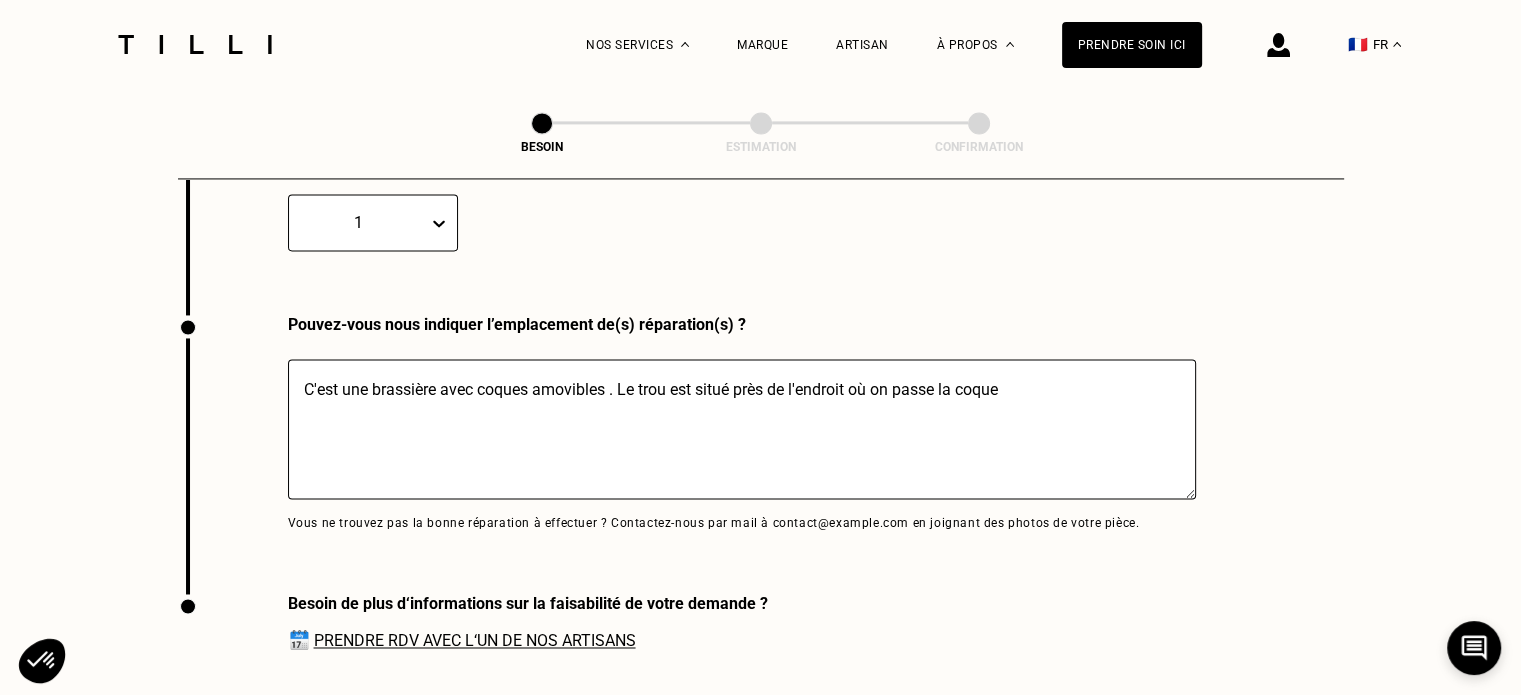 click on "C'est une brassière avec coques amovibles . Le trou est situé près de l'endroit où on passe la coque" at bounding box center (742, 429) 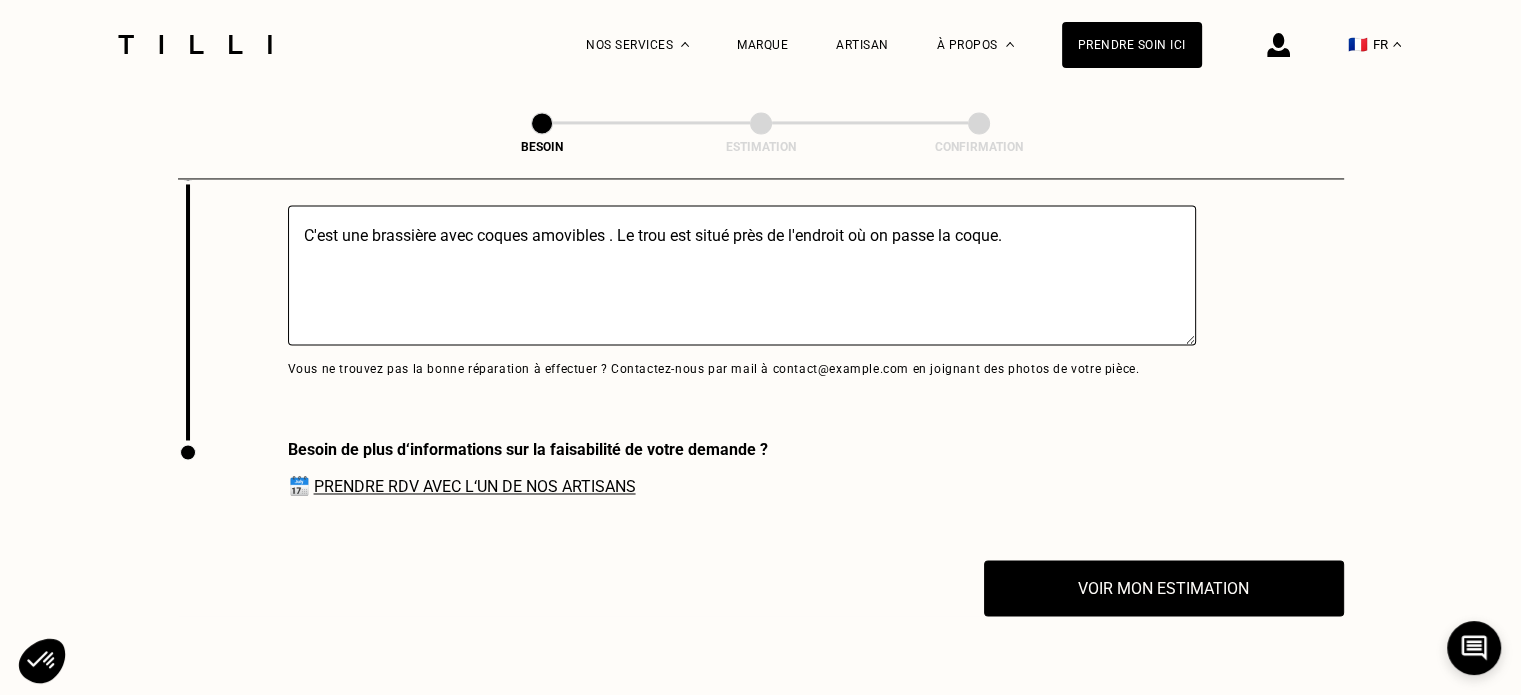 scroll, scrollTop: 3225, scrollLeft: 0, axis: vertical 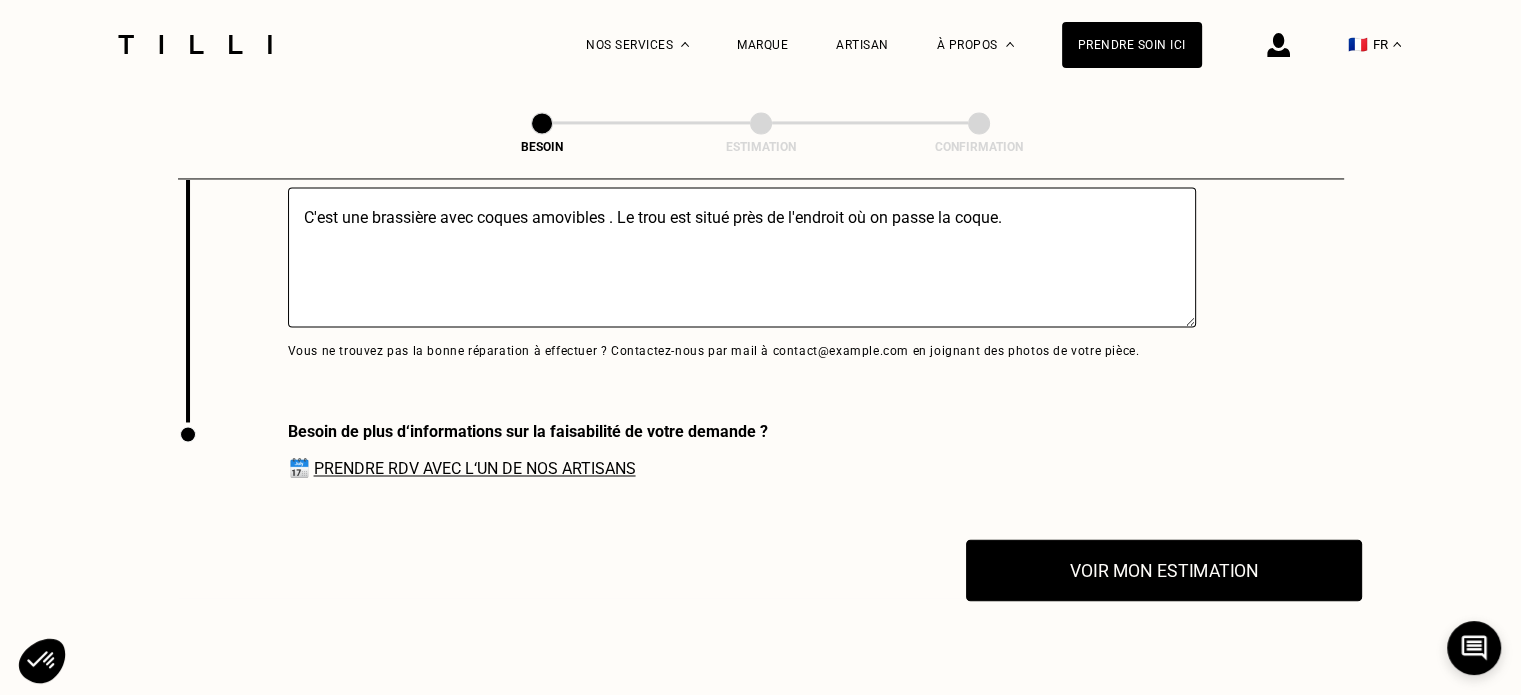 type on "C'est une brassière avec coques amovibles . Le trou est situé près de l'endroit où on passe la coque." 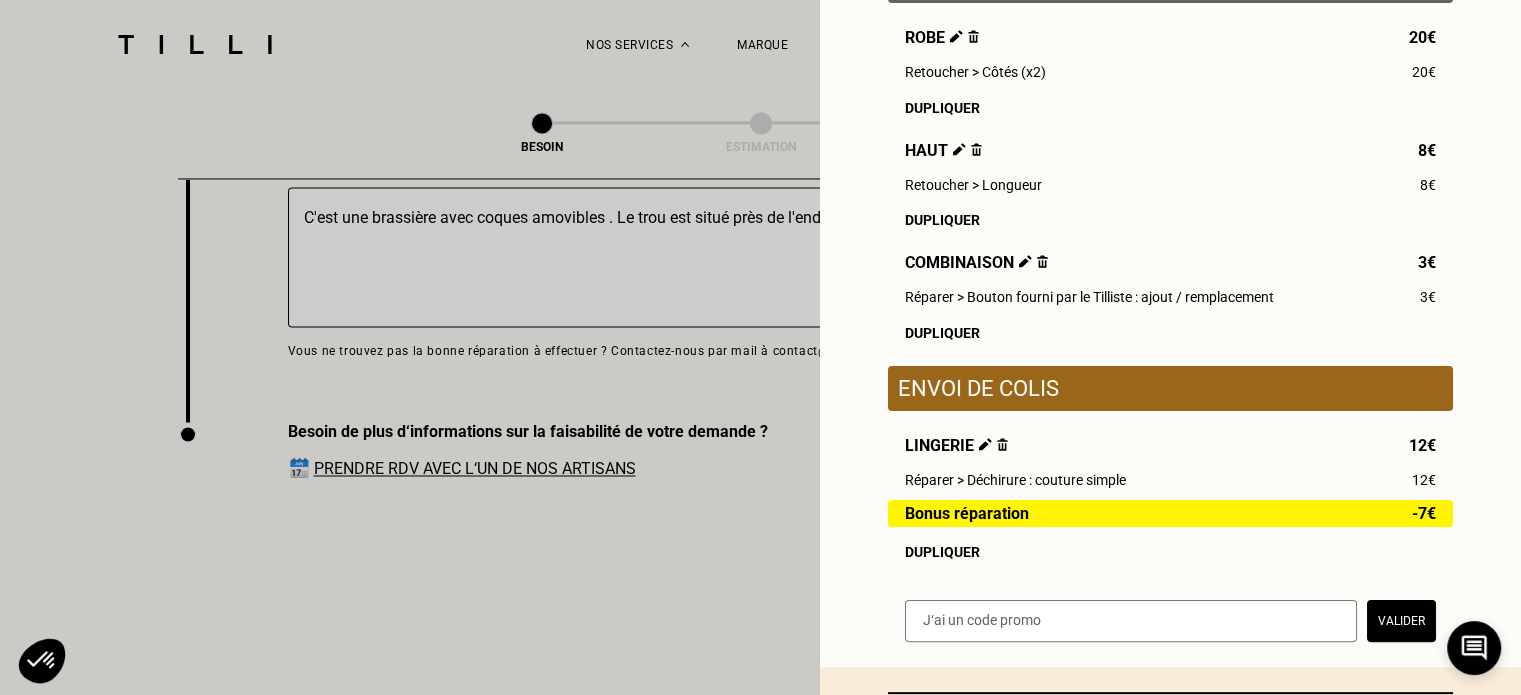 scroll, scrollTop: 320, scrollLeft: 0, axis: vertical 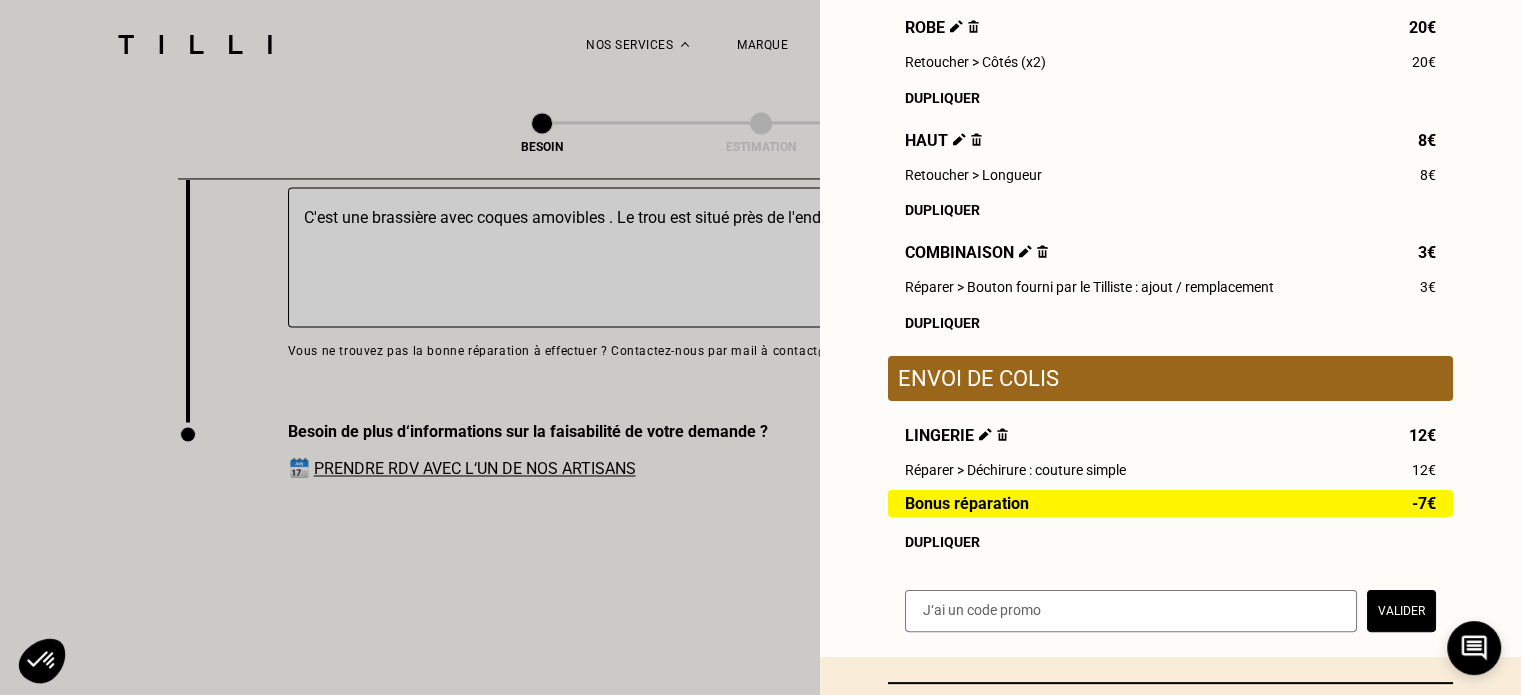 click at bounding box center [1002, 434] 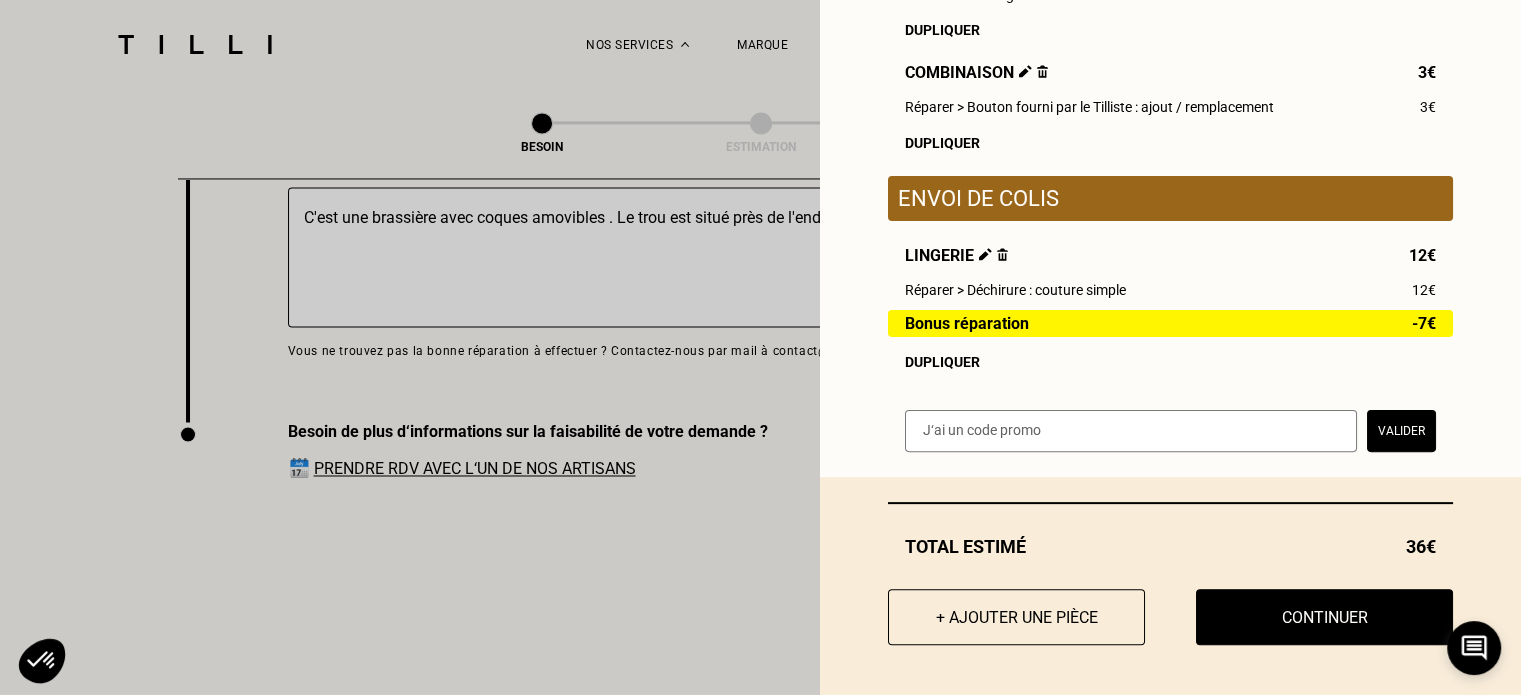 scroll, scrollTop: 506, scrollLeft: 0, axis: vertical 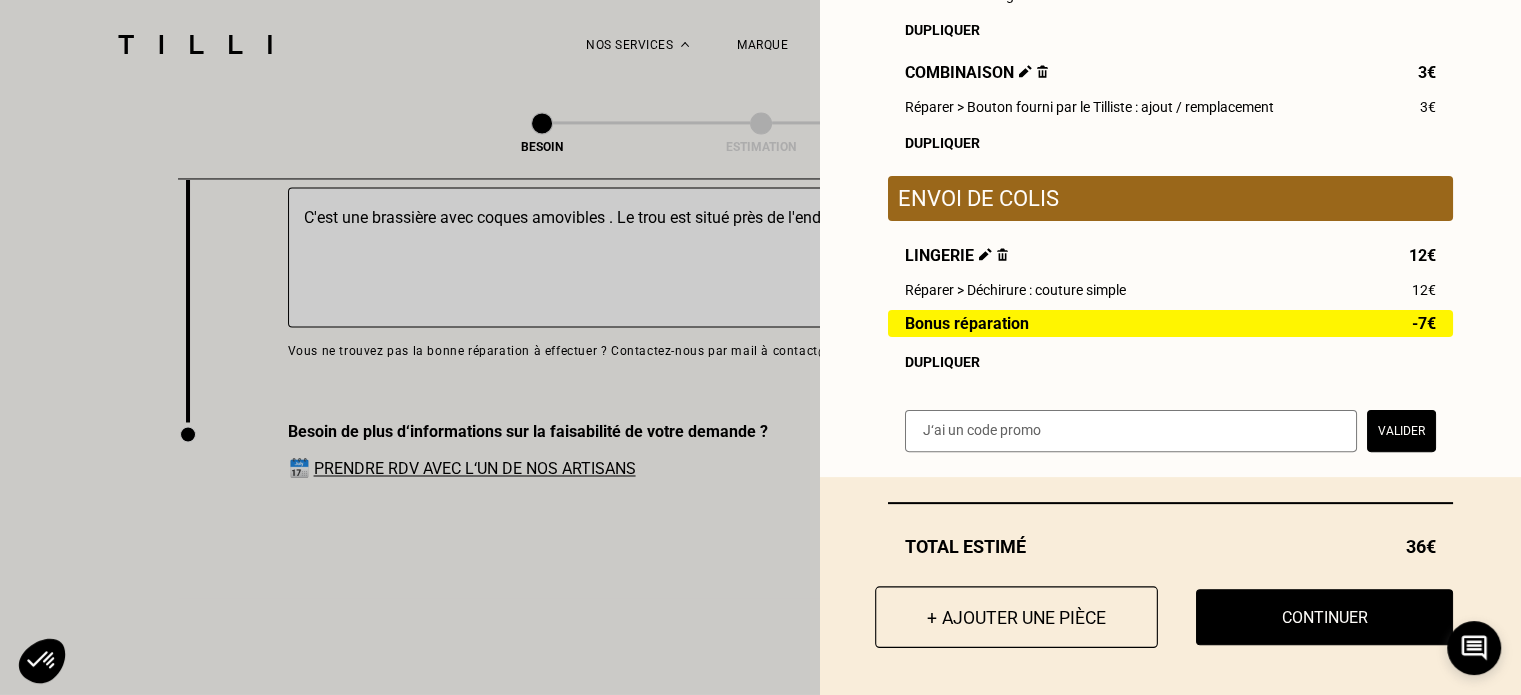 click on "+ Ajouter une pièce" at bounding box center [1016, 617] 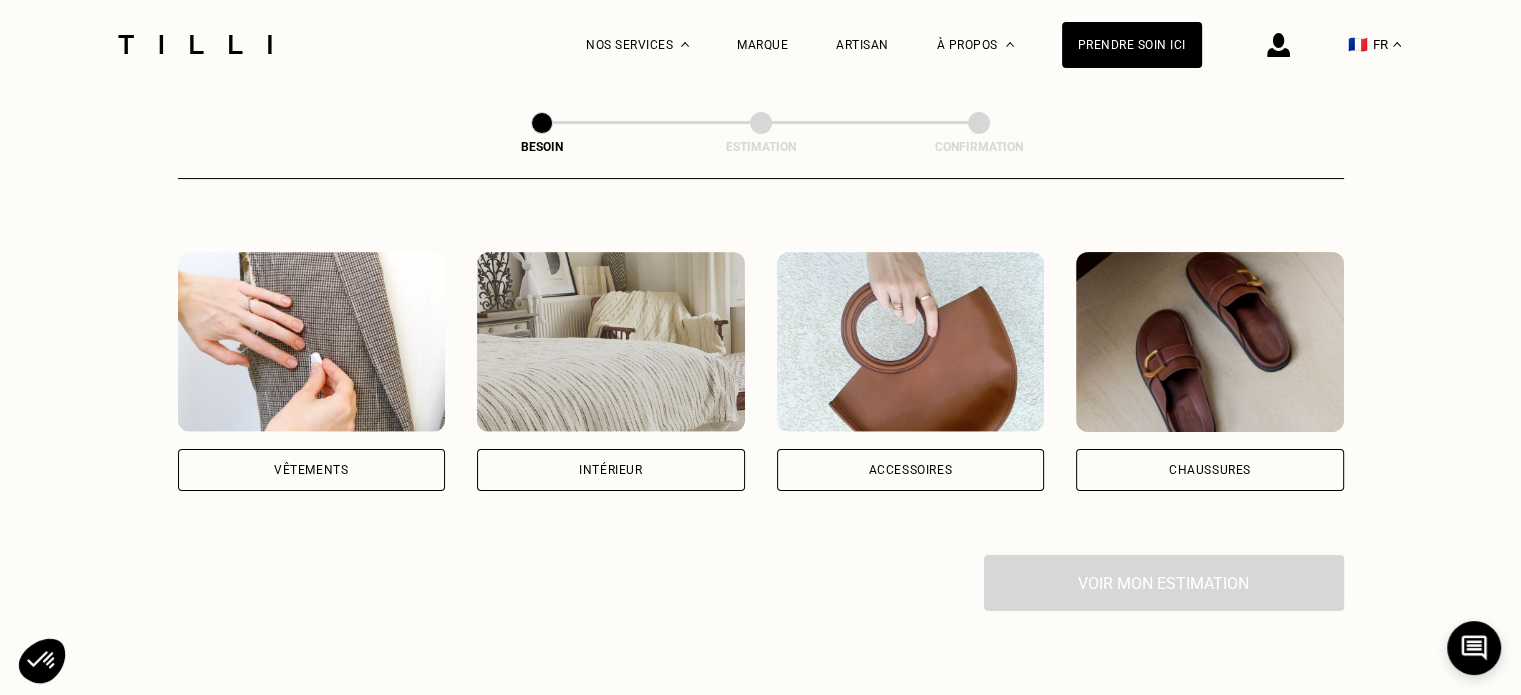 scroll, scrollTop: 322, scrollLeft: 0, axis: vertical 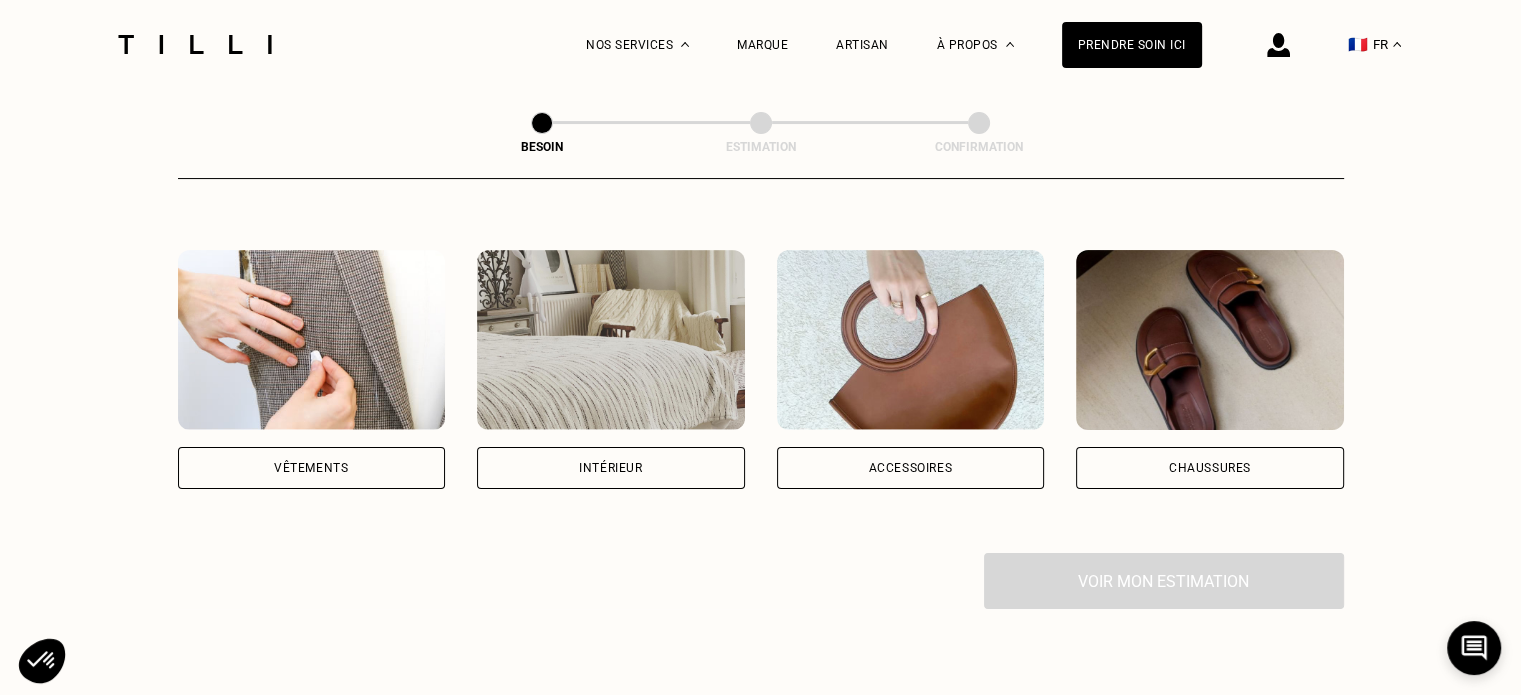 click on "Vêtements" at bounding box center (312, 468) 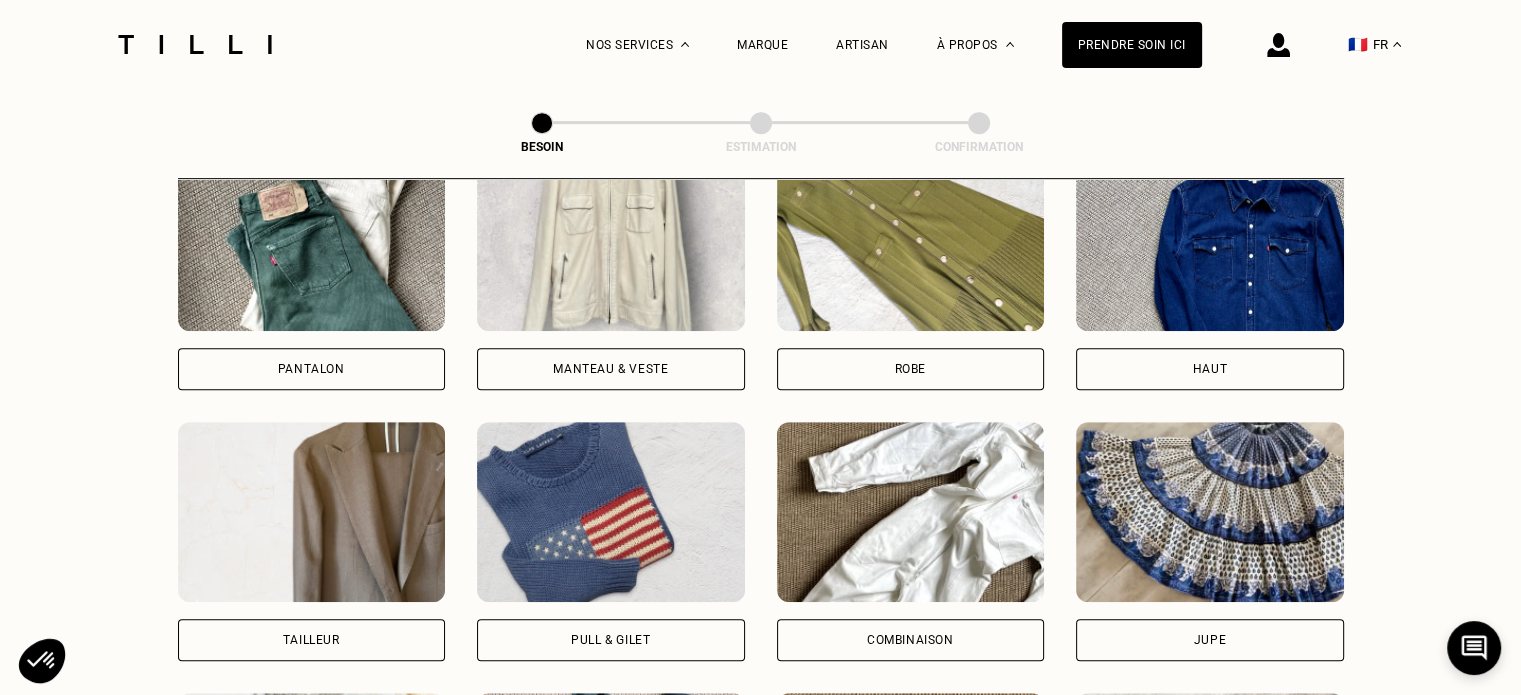 scroll, scrollTop: 964, scrollLeft: 0, axis: vertical 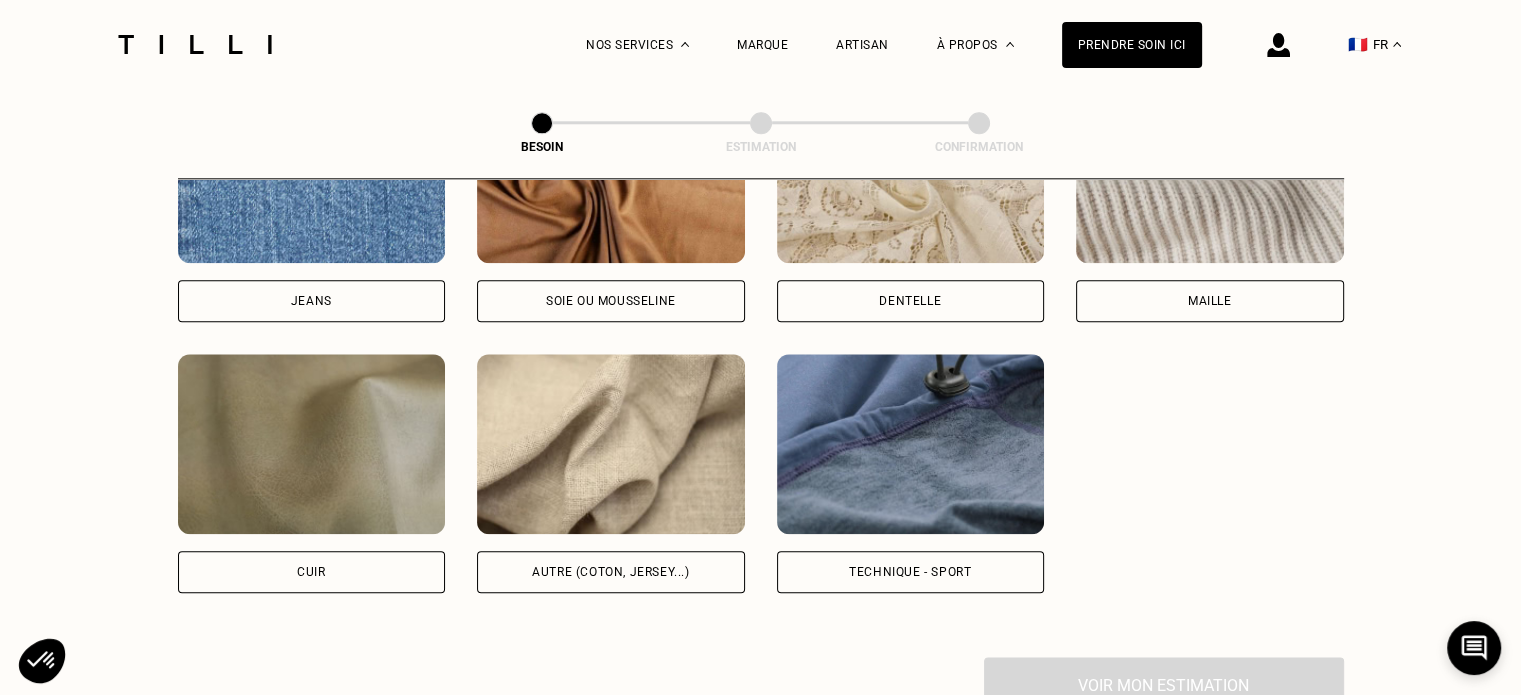 click on "Autre (coton, jersey...)" at bounding box center [611, 572] 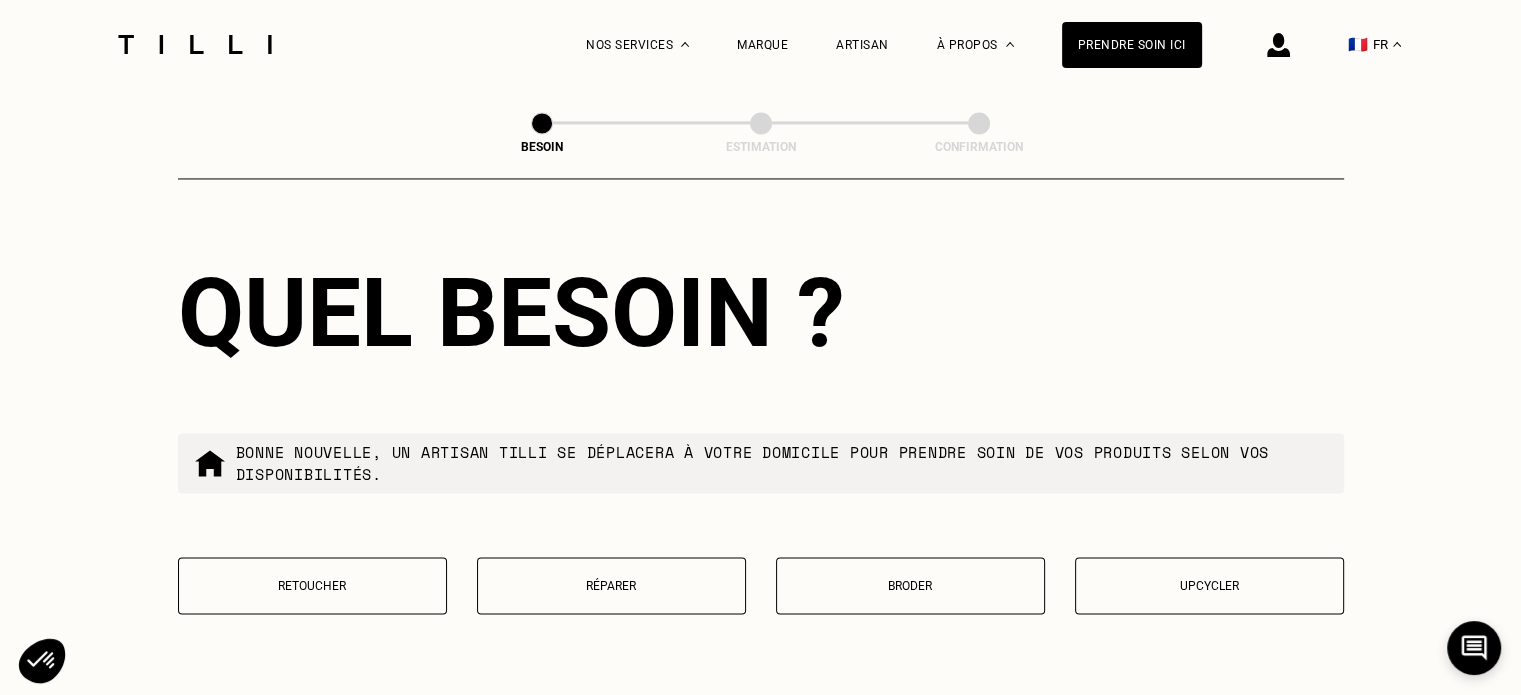 scroll, scrollTop: 3430, scrollLeft: 0, axis: vertical 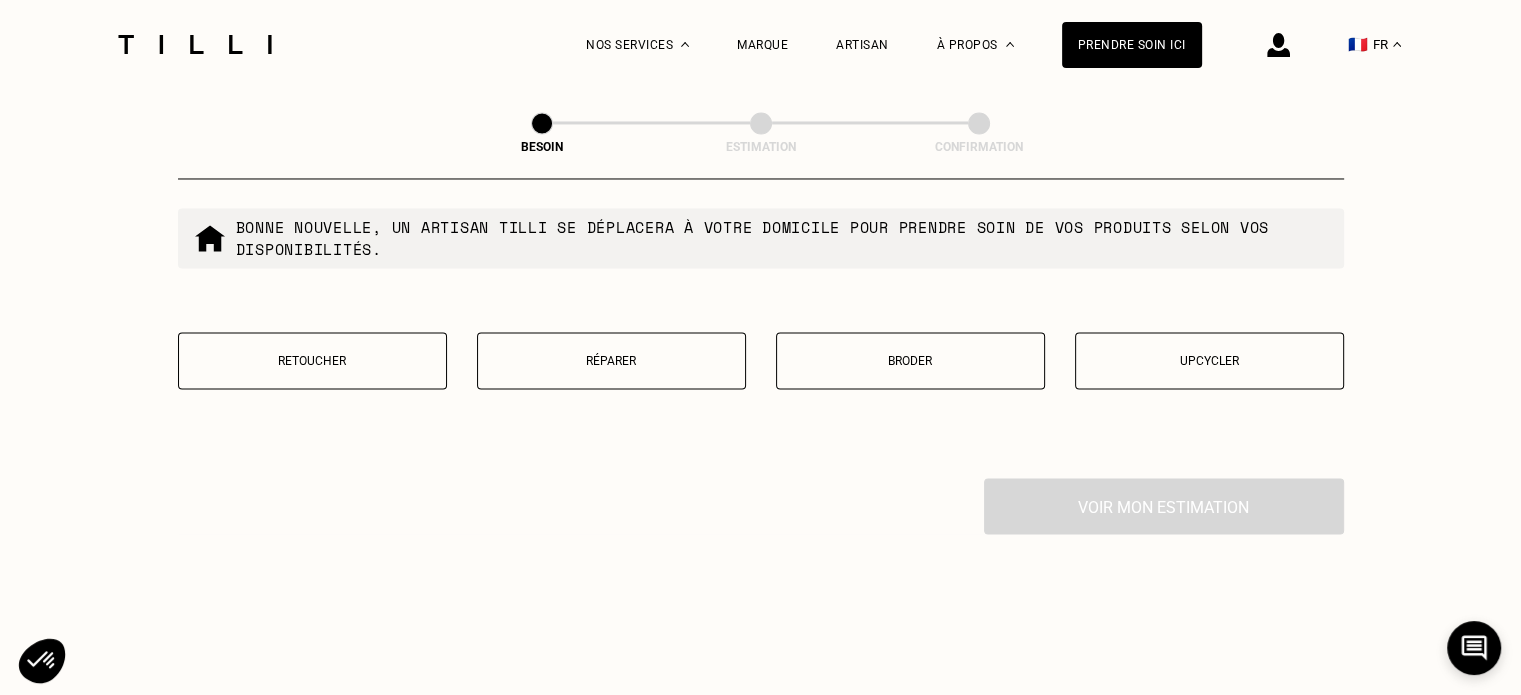 click on "Réparer" at bounding box center (611, 361) 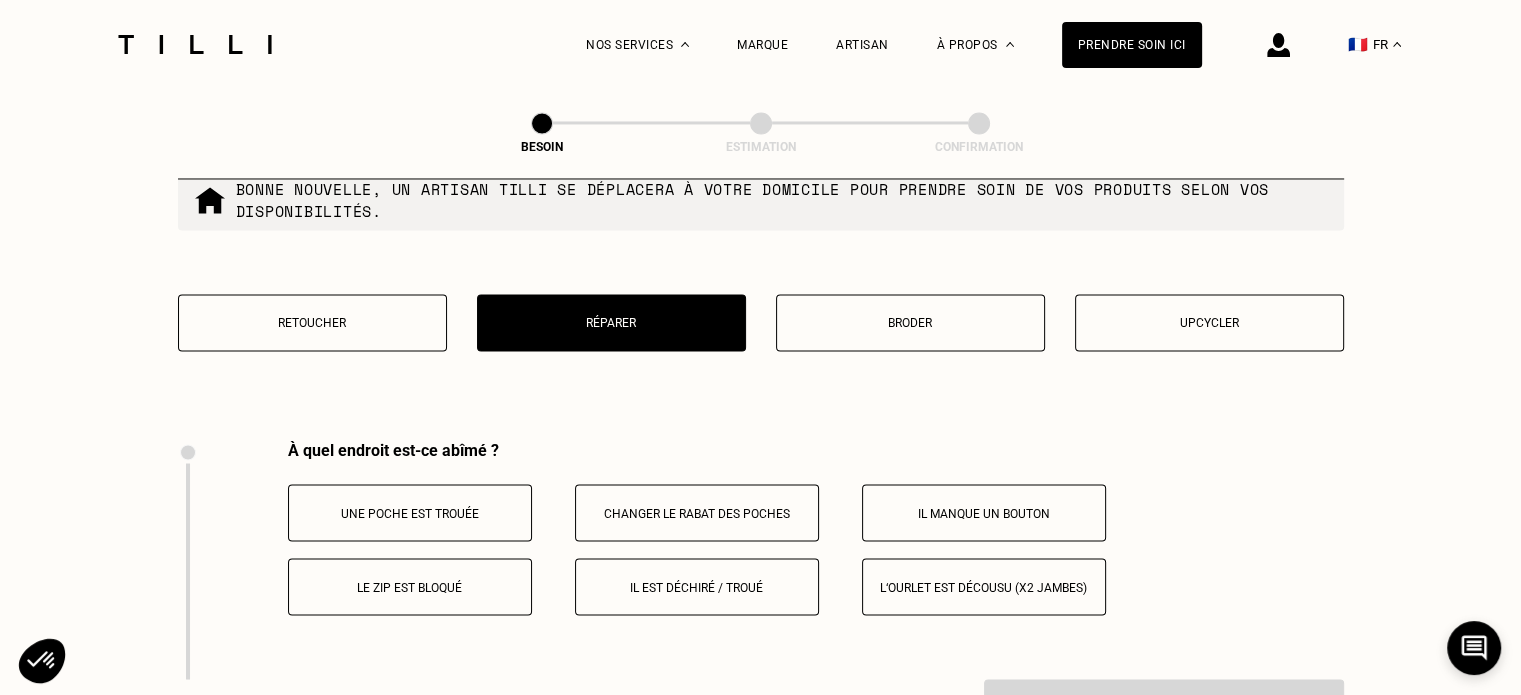 scroll, scrollTop: 3466, scrollLeft: 0, axis: vertical 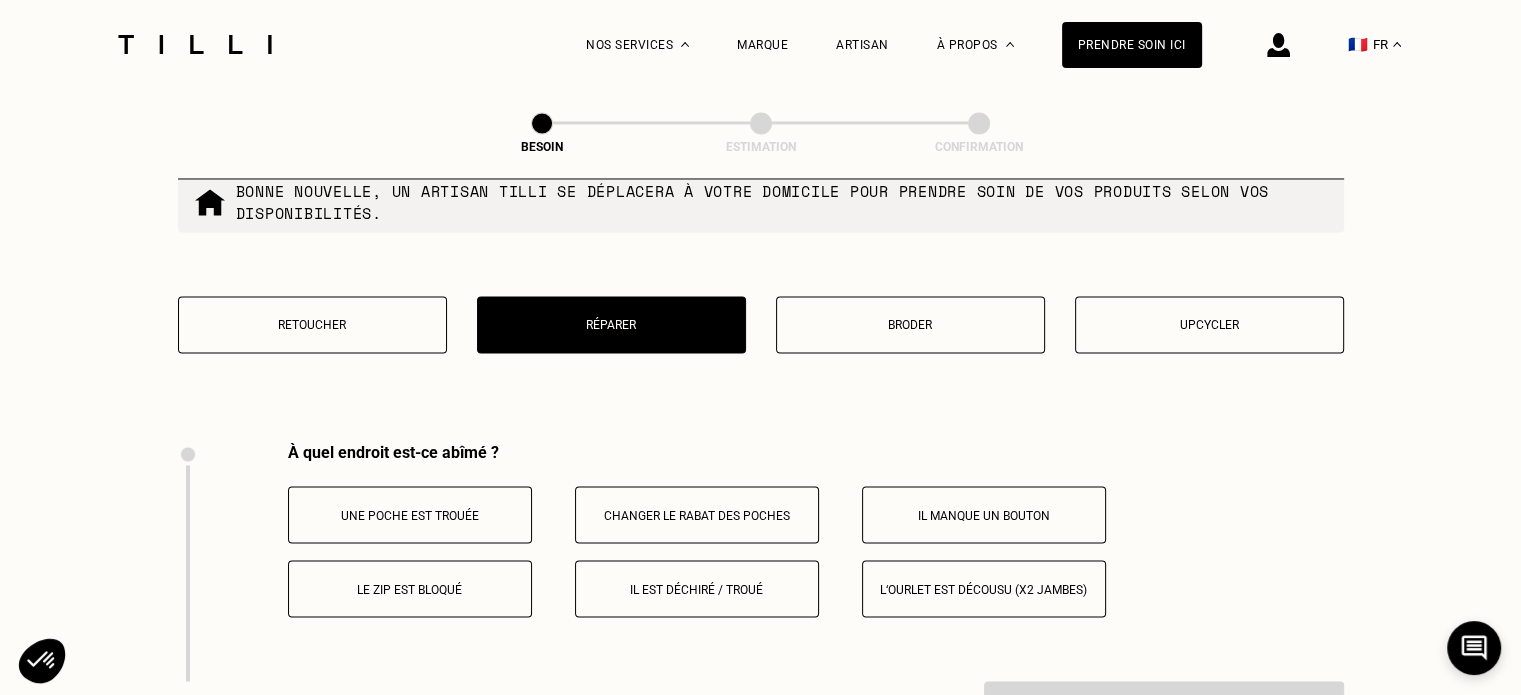 click on "Retoucher" at bounding box center (312, 324) 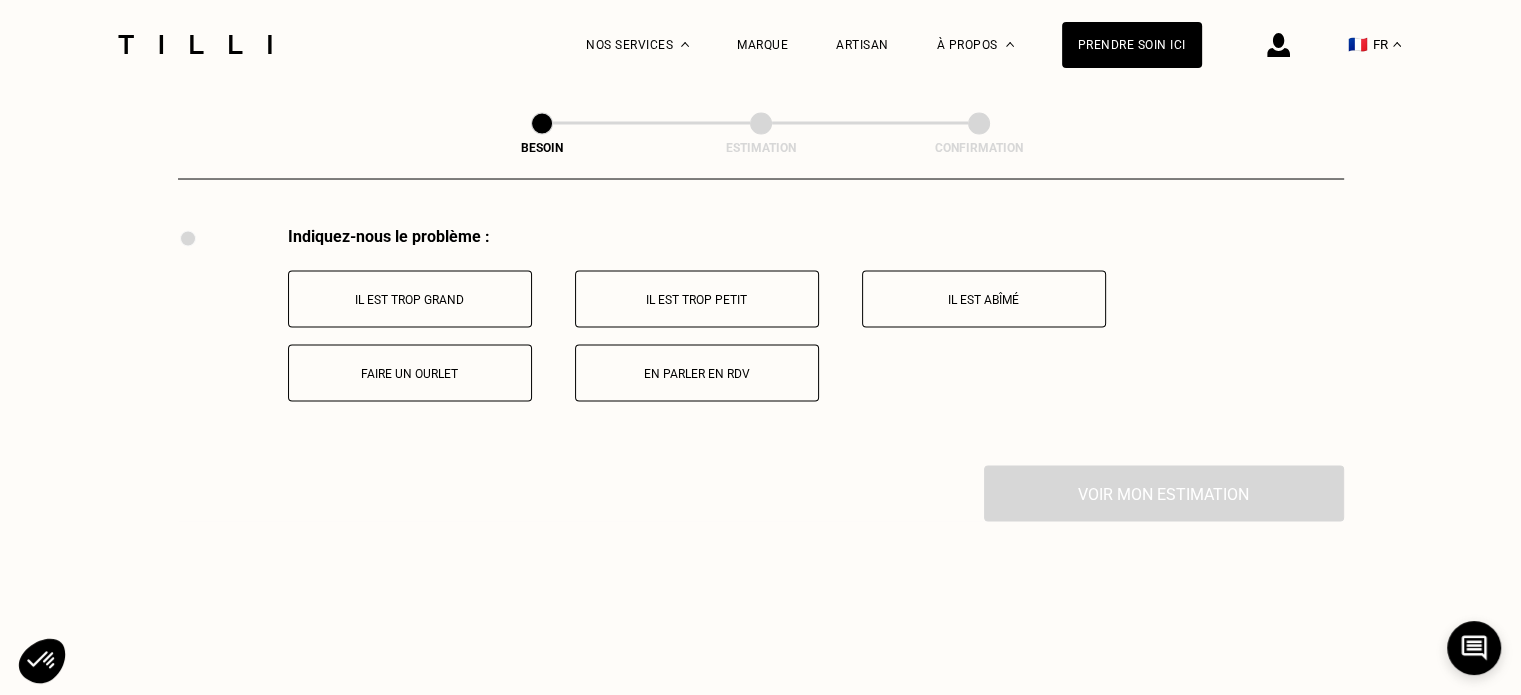 scroll, scrollTop: 3697, scrollLeft: 0, axis: vertical 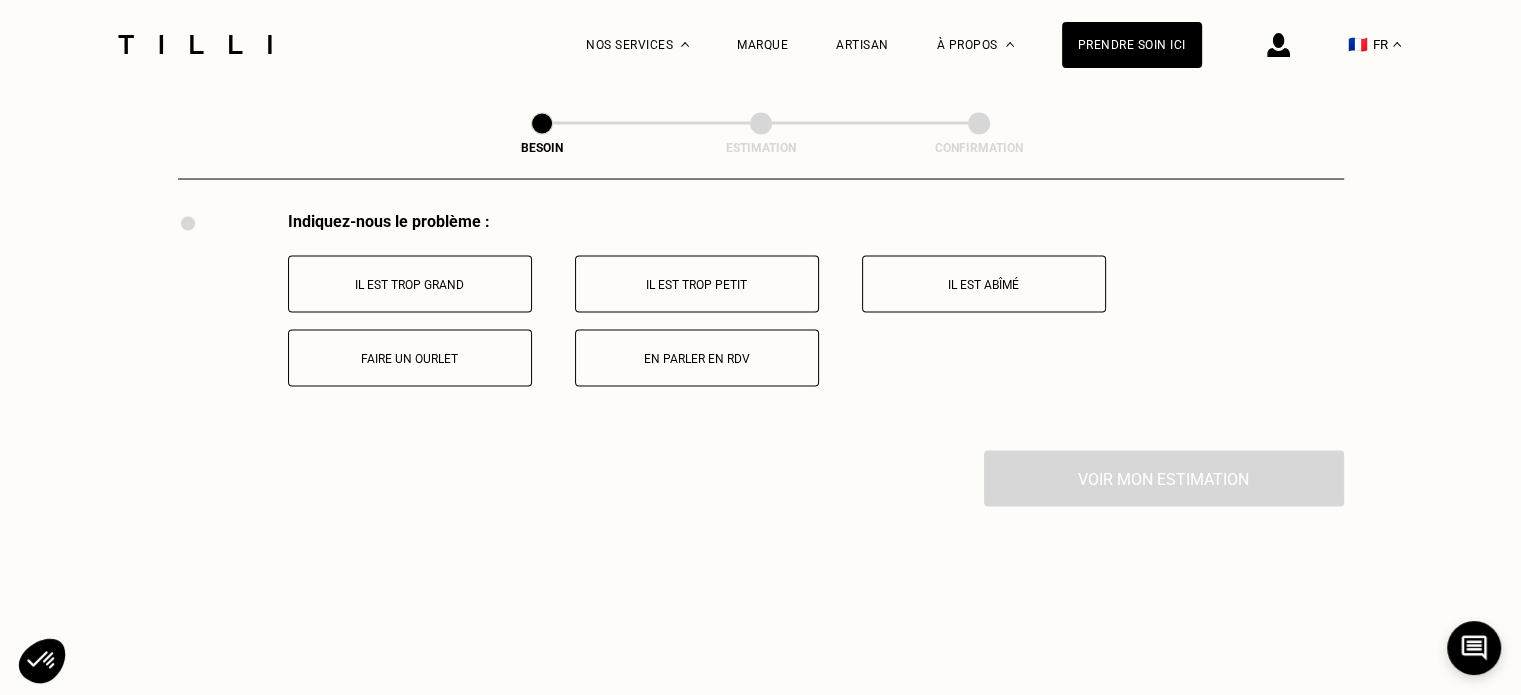 click on "En parler en RDV" at bounding box center [697, 357] 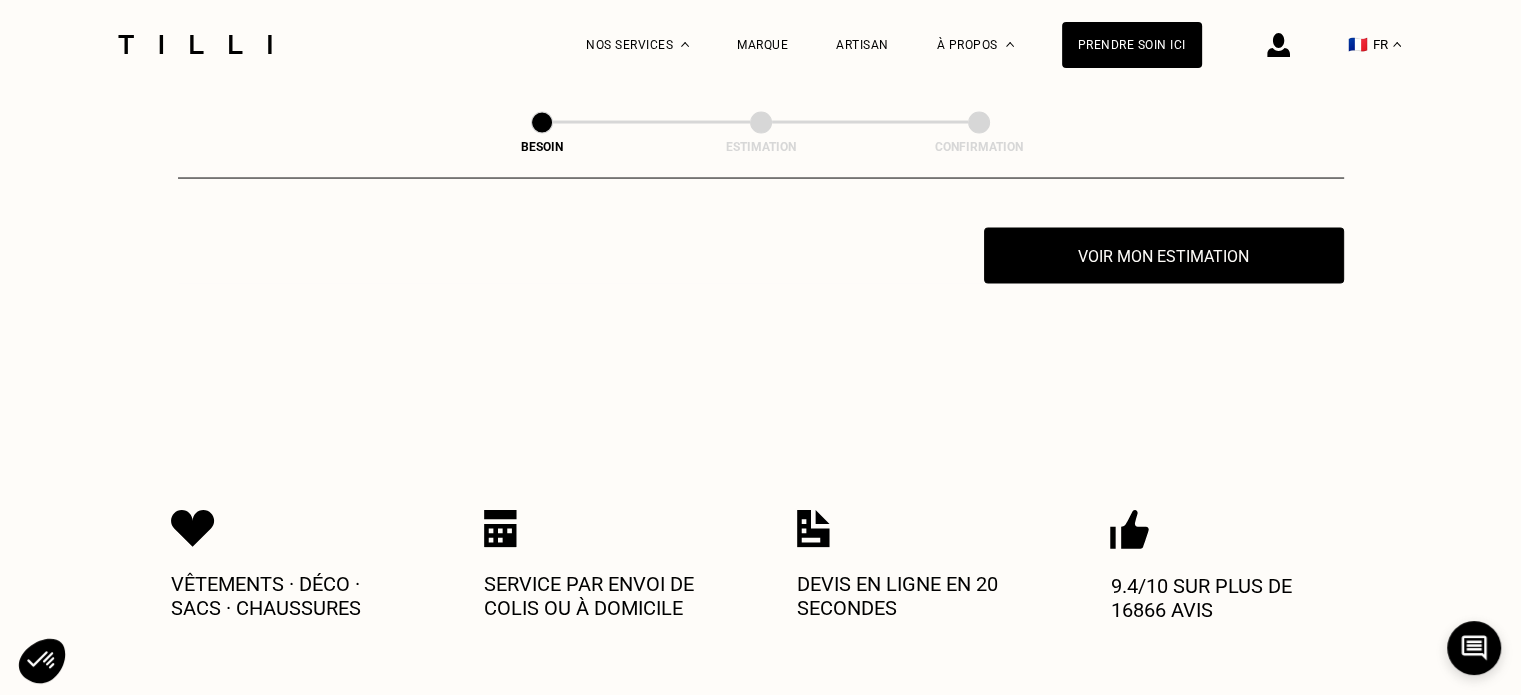 scroll, scrollTop: 3936, scrollLeft: 0, axis: vertical 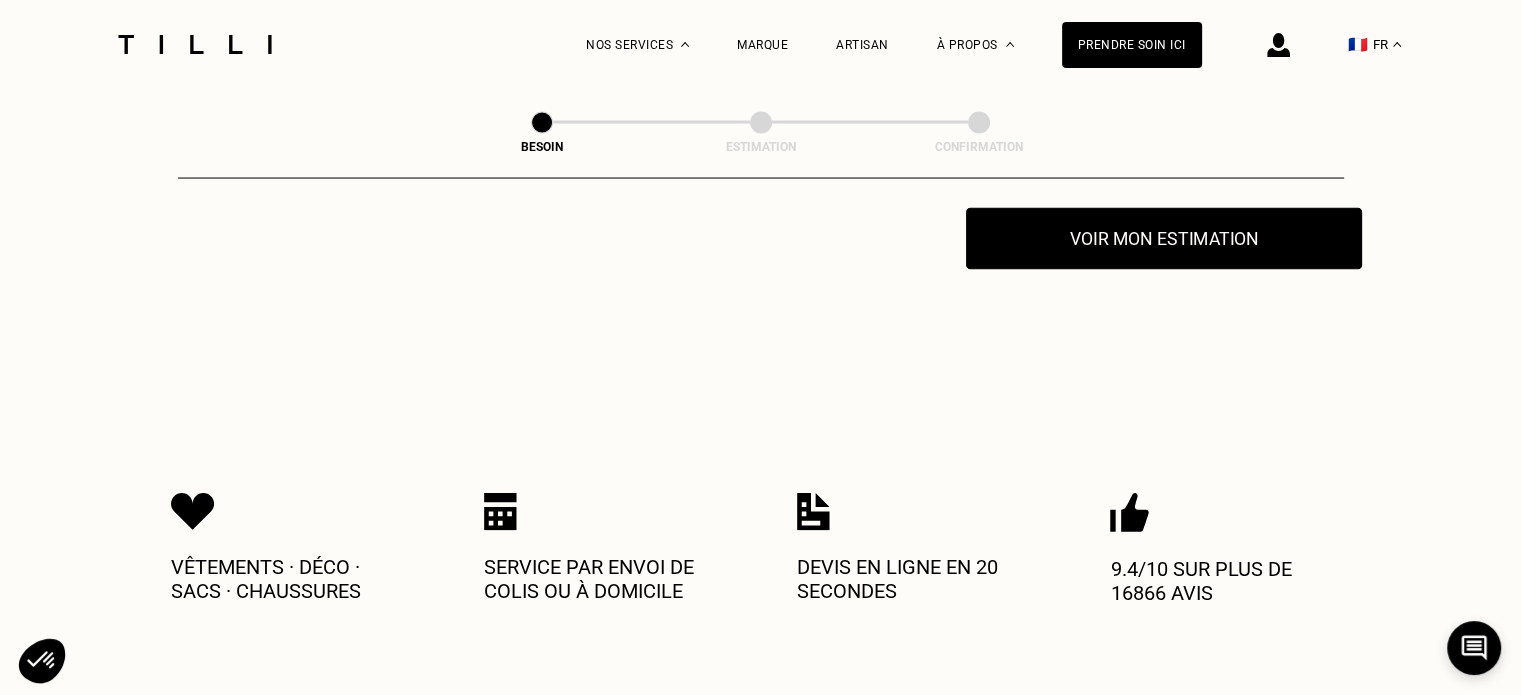 click on "Voir mon estimation" at bounding box center (1164, 239) 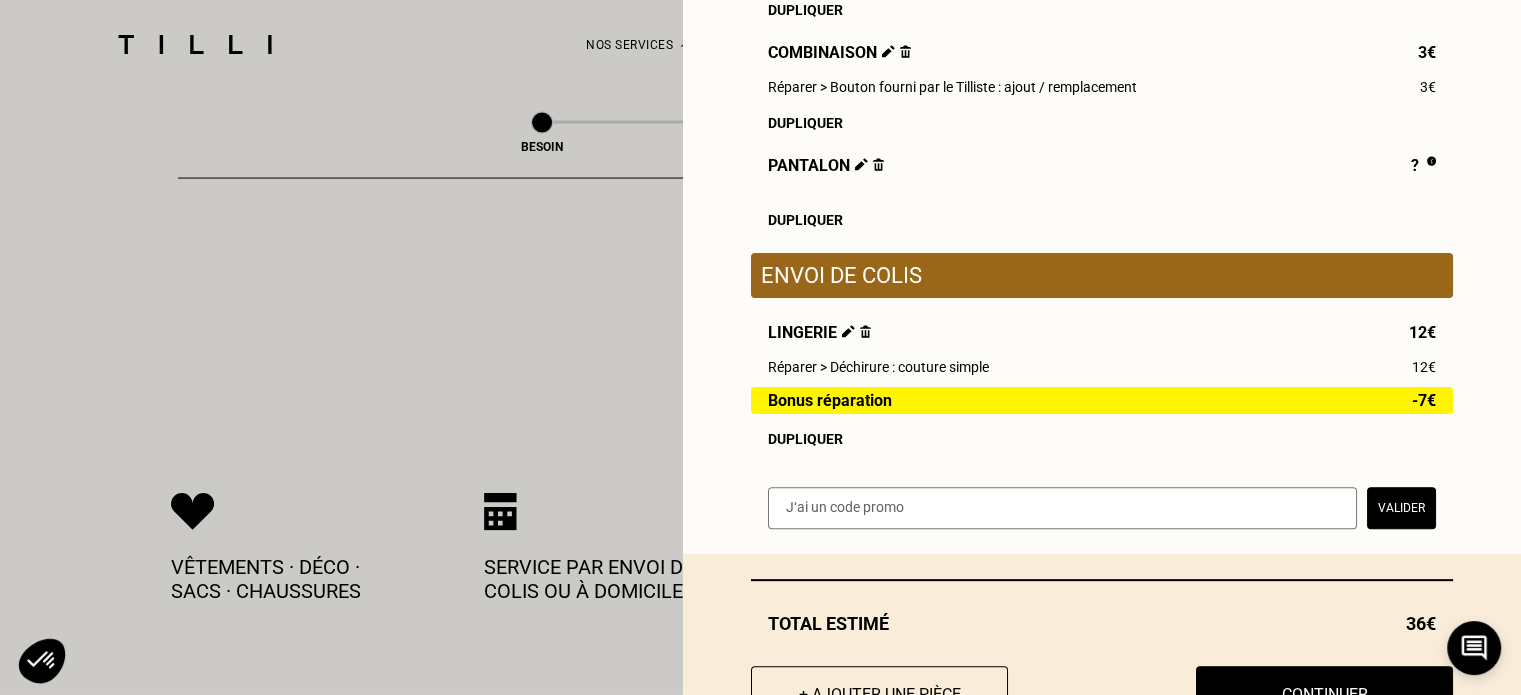 scroll, scrollTop: 536, scrollLeft: 0, axis: vertical 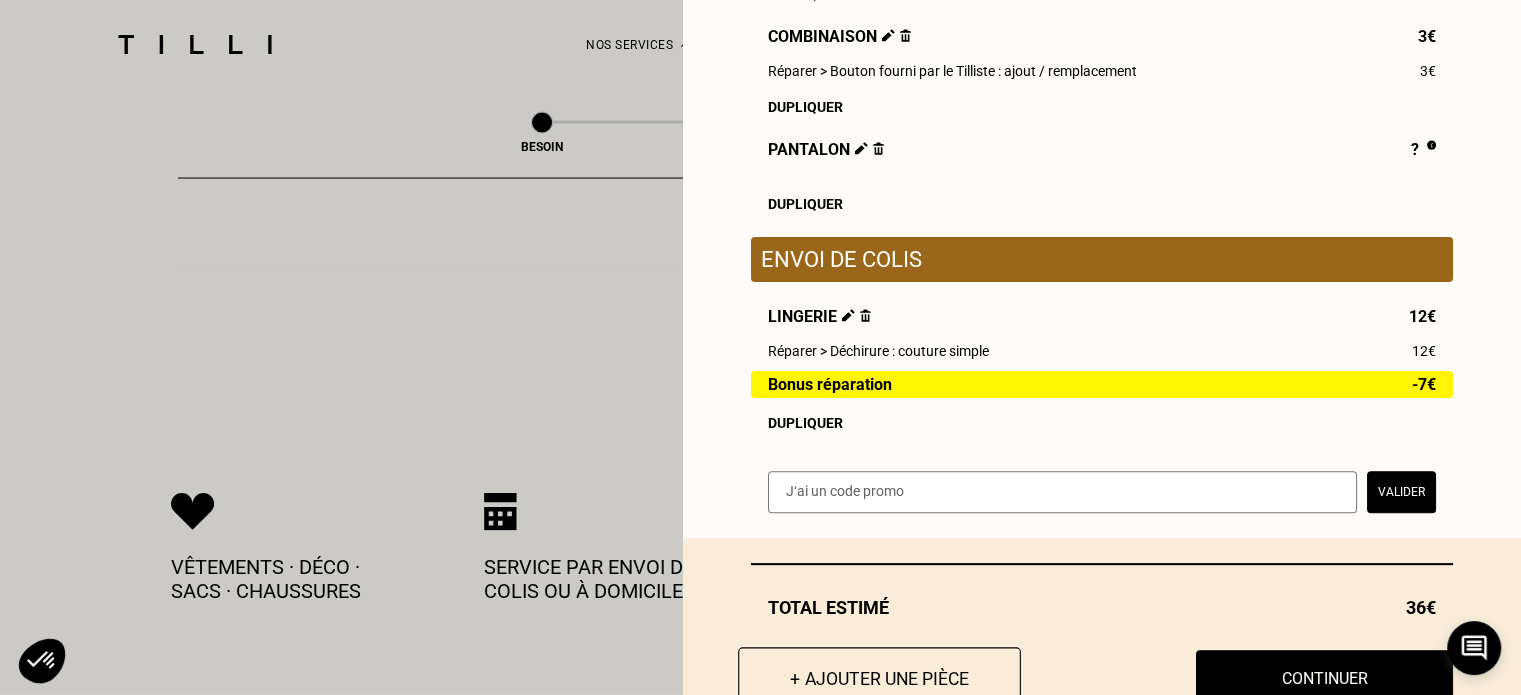 click on "+ Ajouter une pièce" at bounding box center (879, 678) 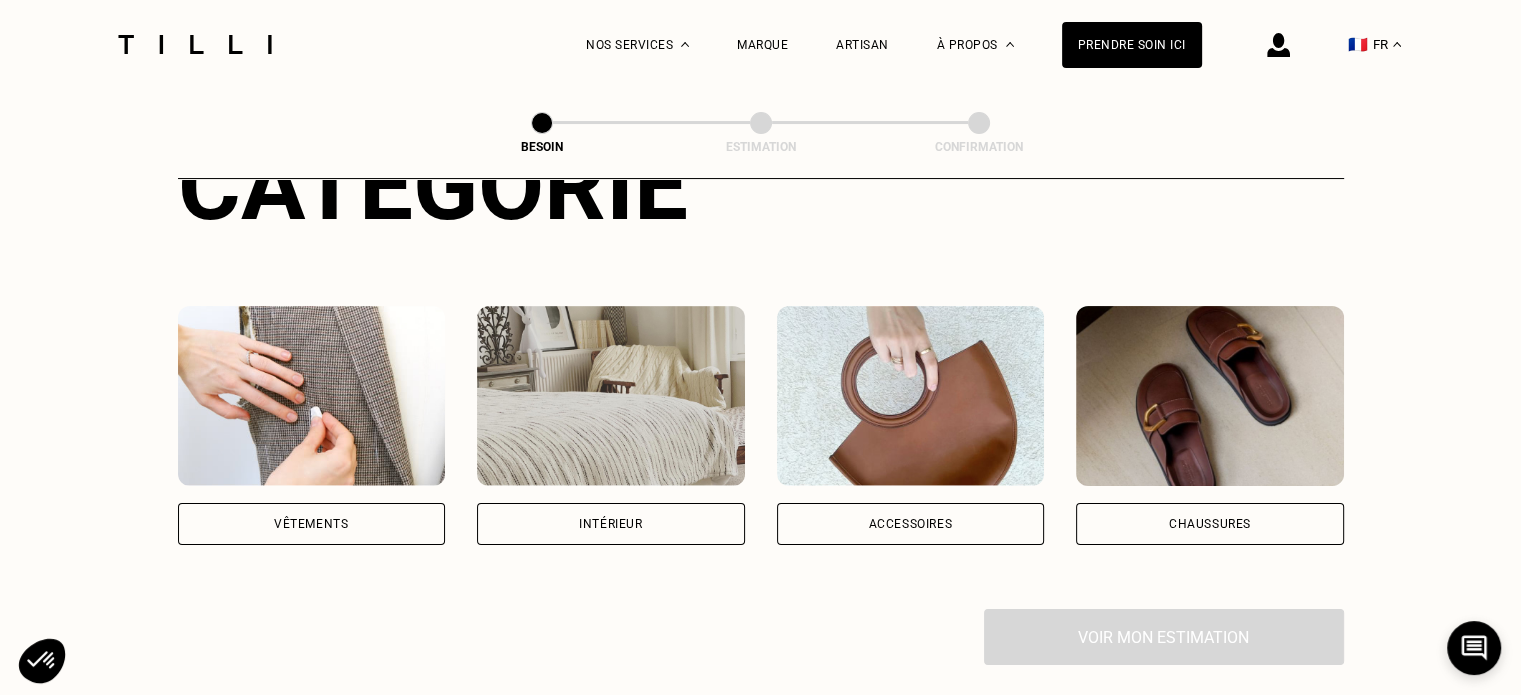 scroll, scrollTop: 280, scrollLeft: 0, axis: vertical 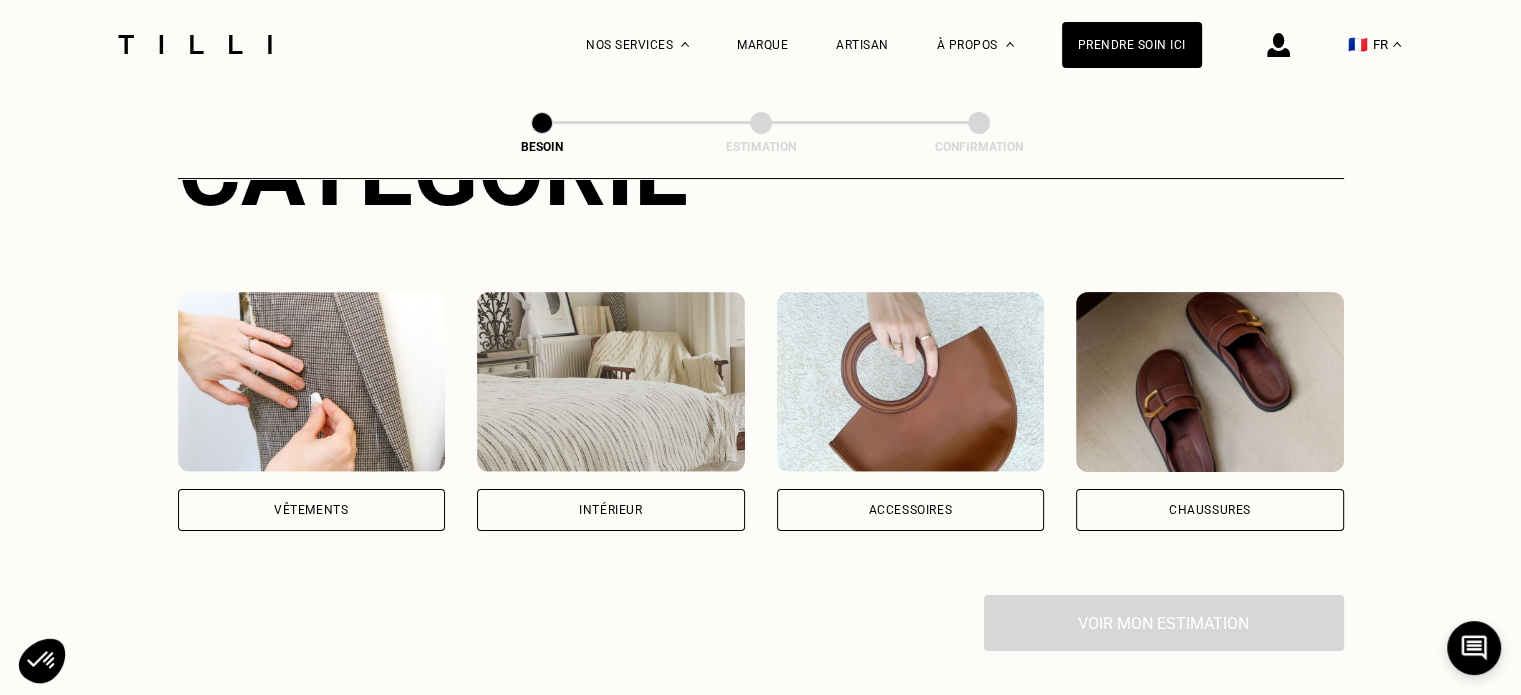 click on "Intérieur" at bounding box center [610, 510] 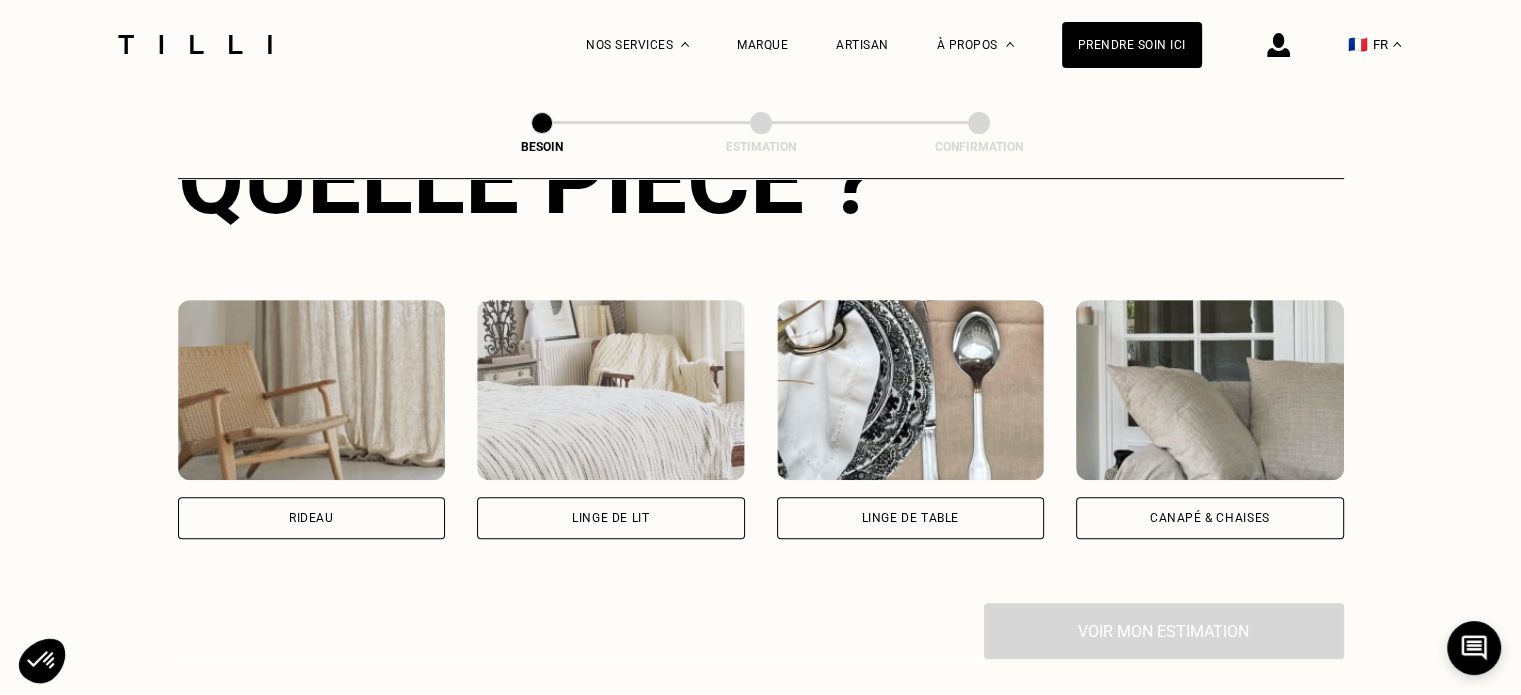 scroll, scrollTop: 821, scrollLeft: 0, axis: vertical 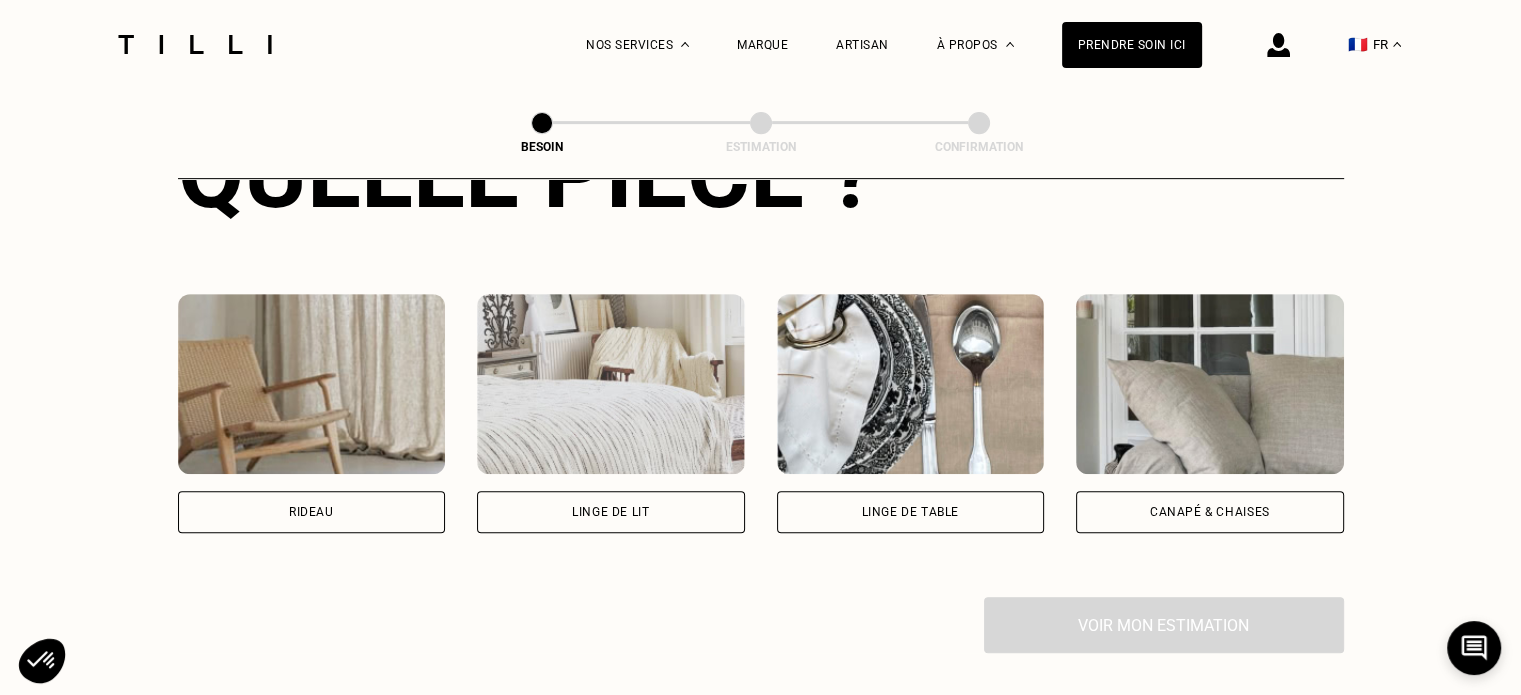 click on "Linge de lit" at bounding box center [610, 512] 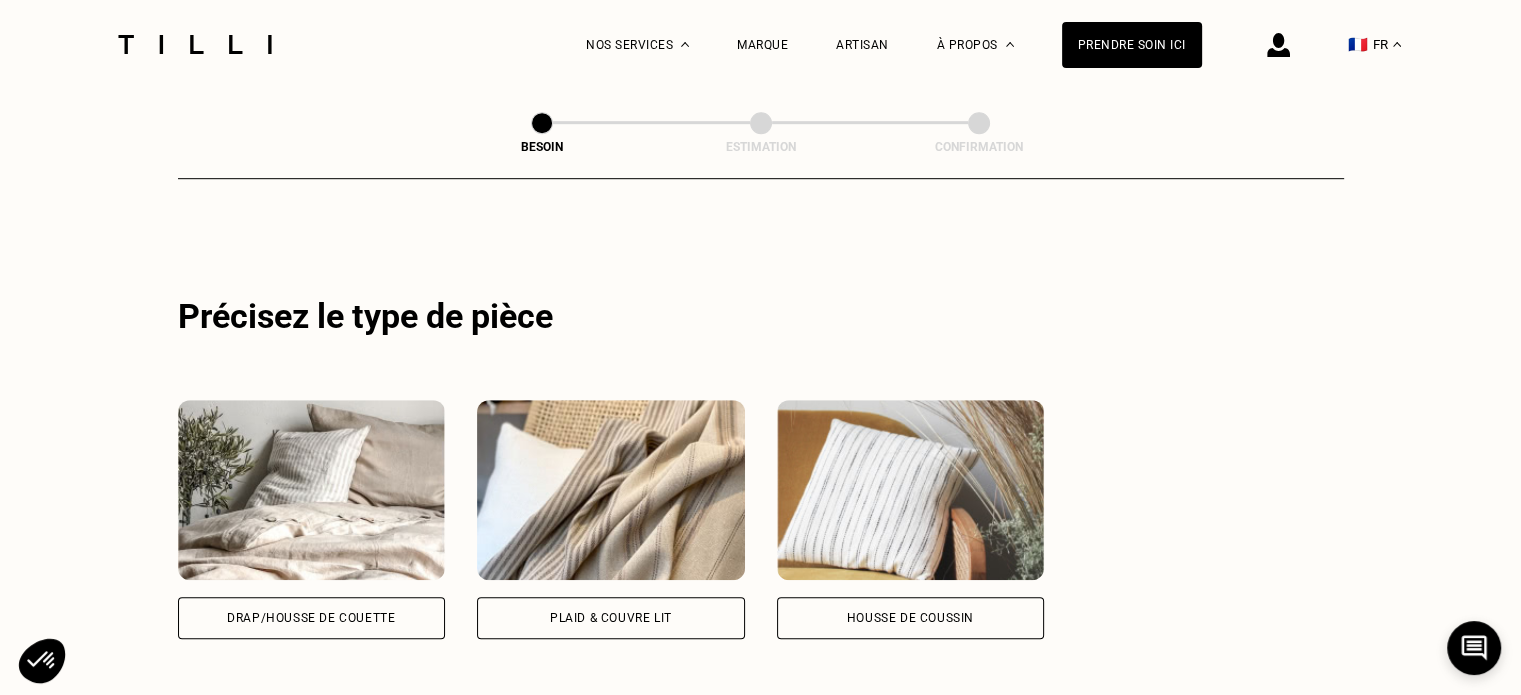 scroll, scrollTop: 1197, scrollLeft: 0, axis: vertical 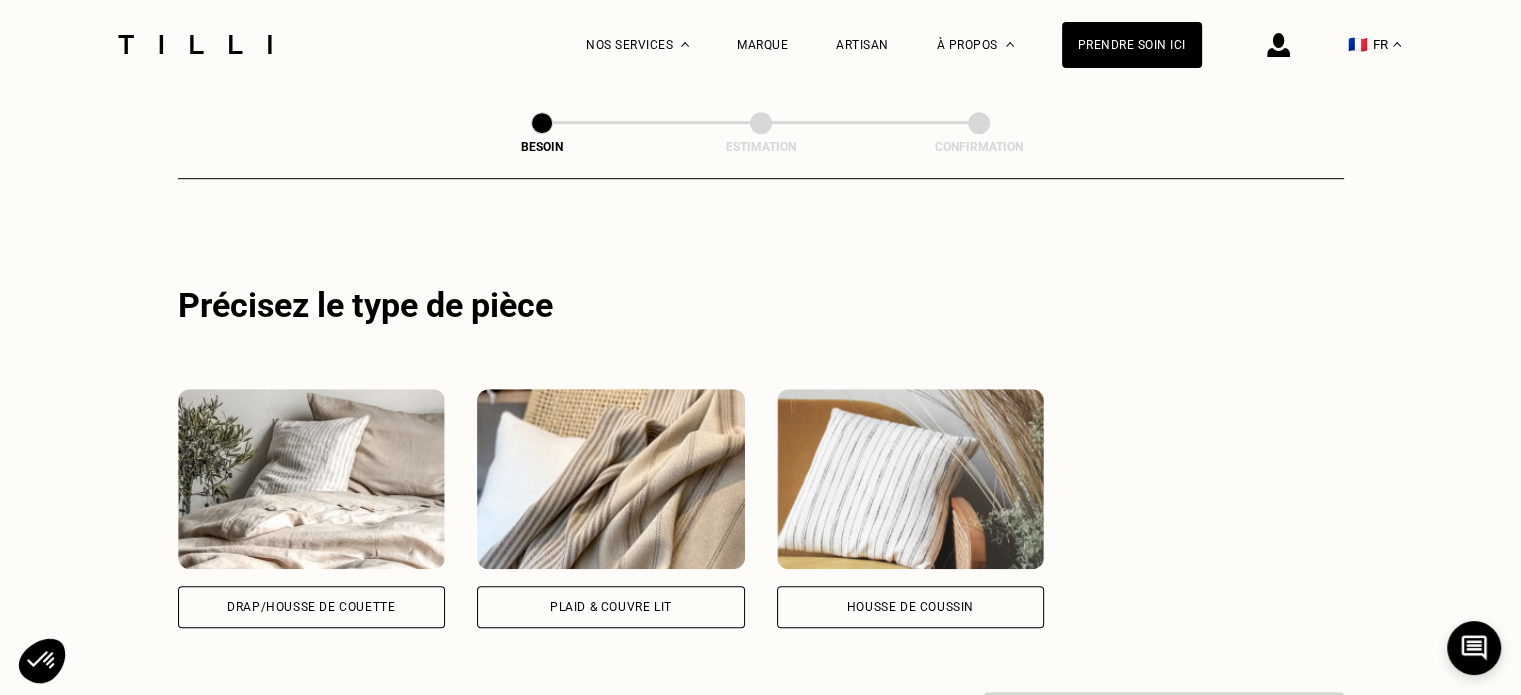 click on "Drap/Housse de couette" at bounding box center (312, 607) 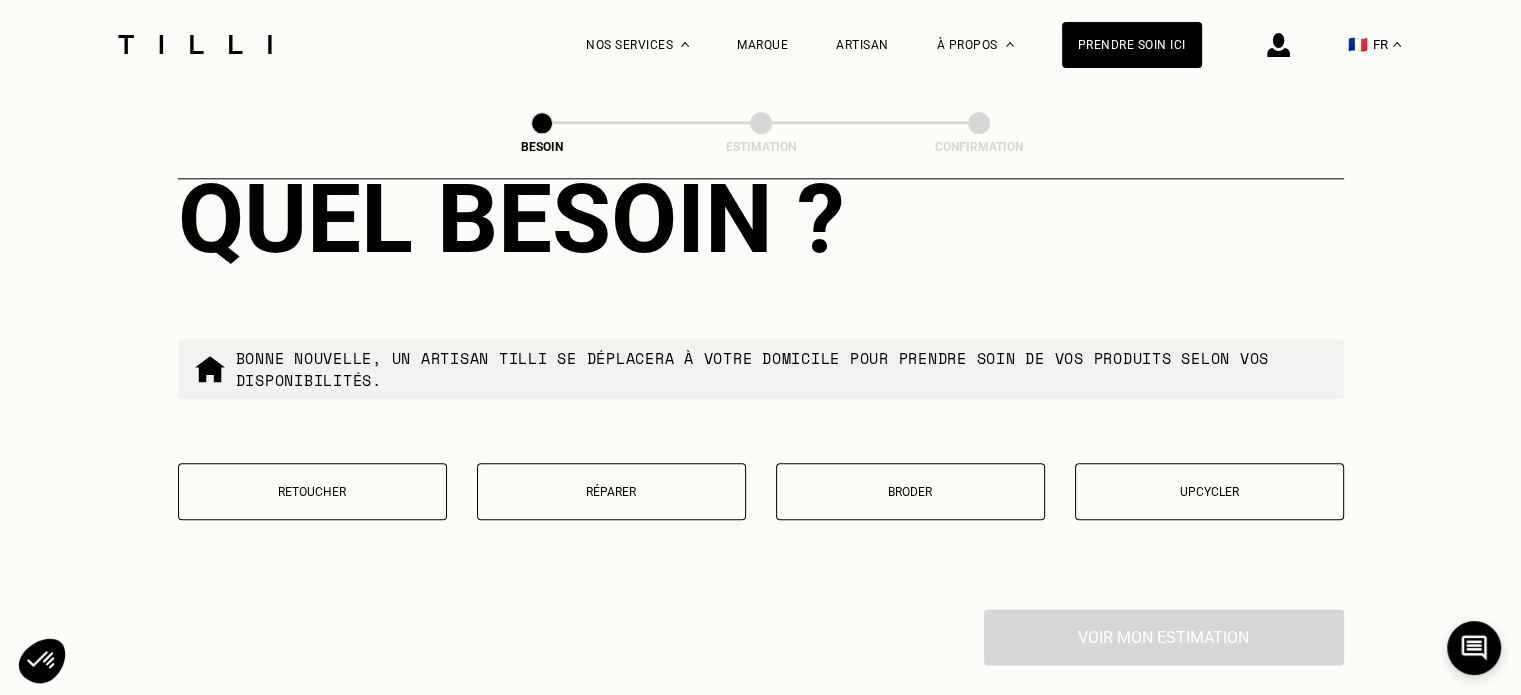 scroll, scrollTop: 2292, scrollLeft: 0, axis: vertical 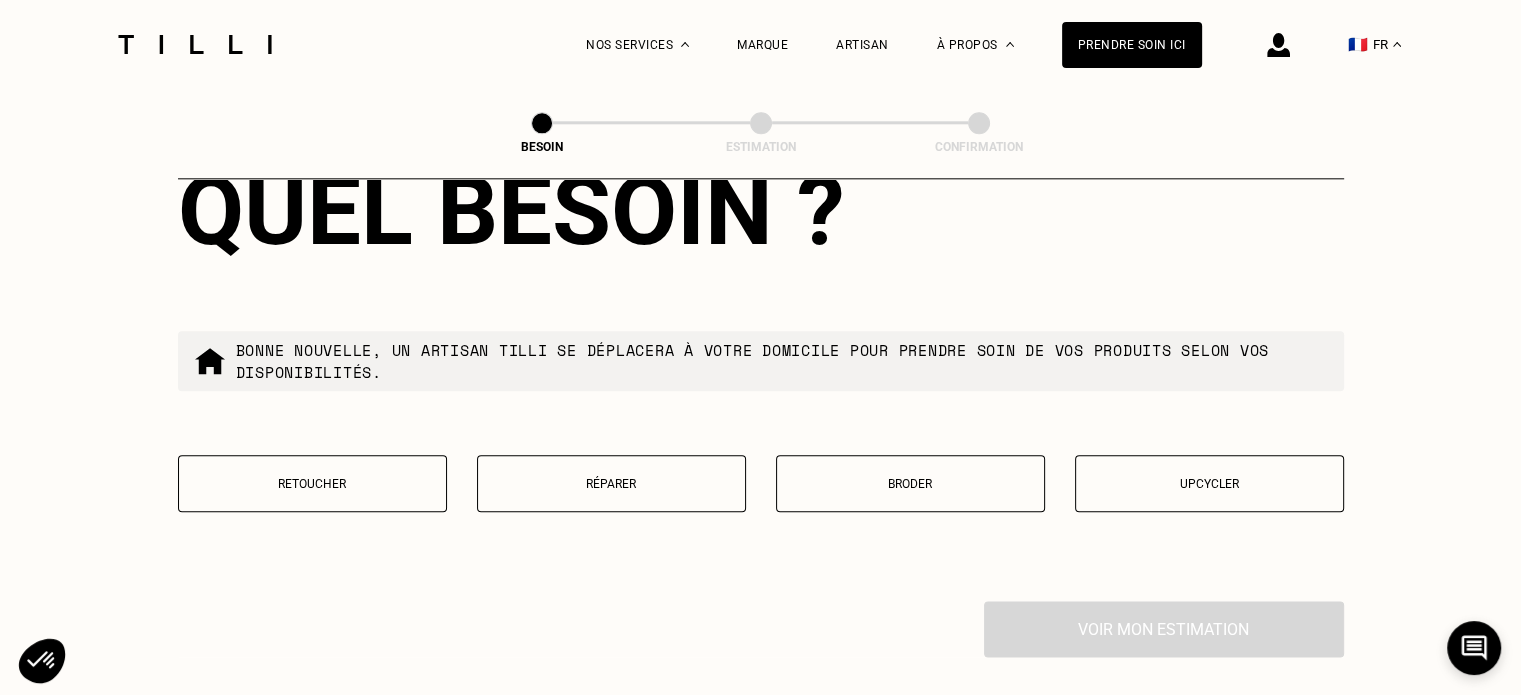click on "Retoucher" at bounding box center [312, 483] 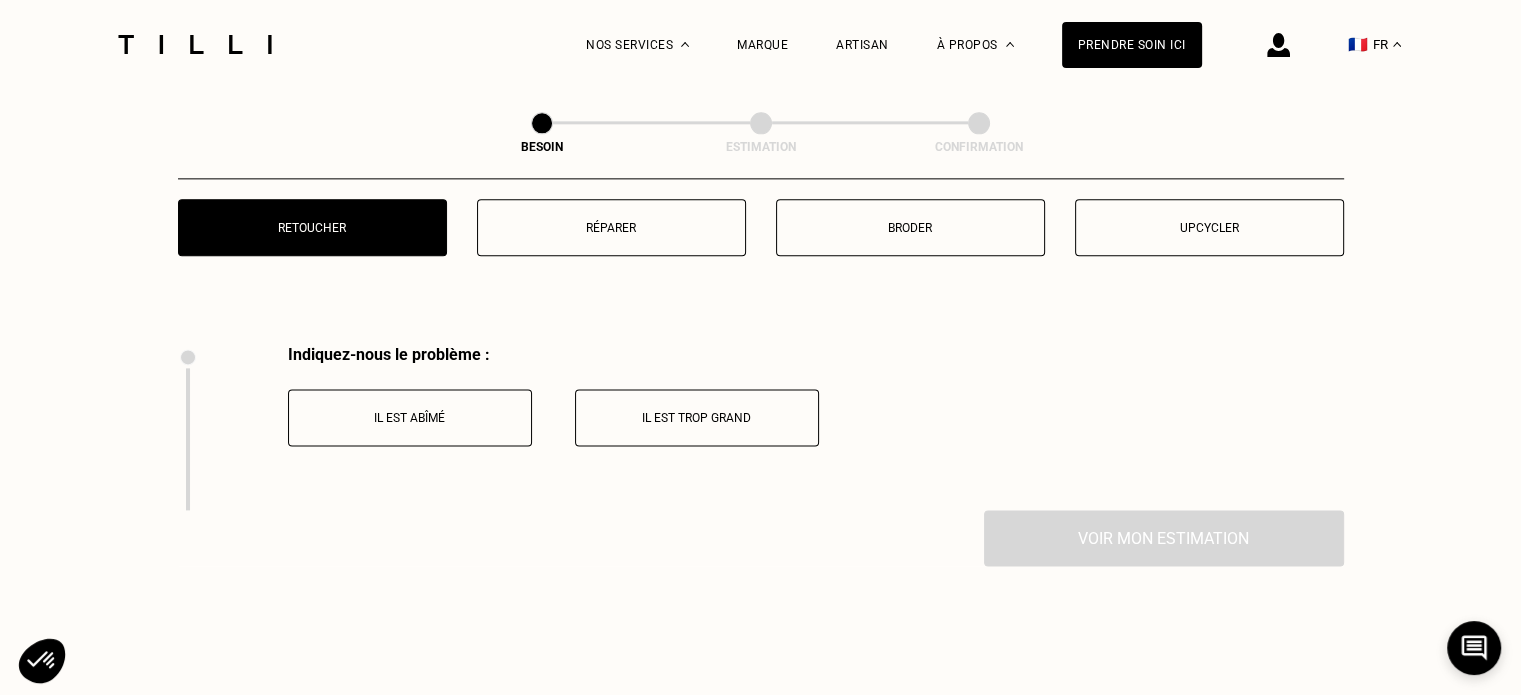 scroll, scrollTop: 2534, scrollLeft: 0, axis: vertical 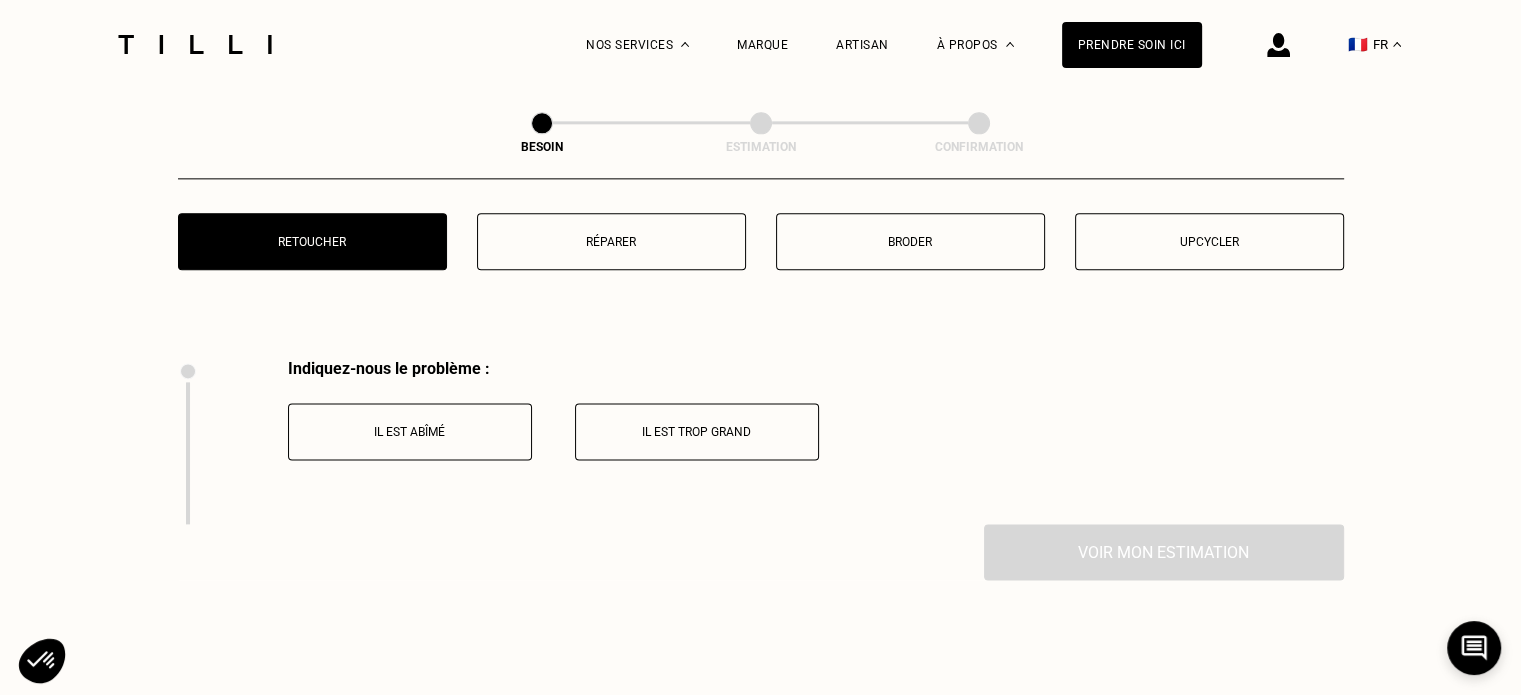 click on "Réparer" at bounding box center [611, 241] 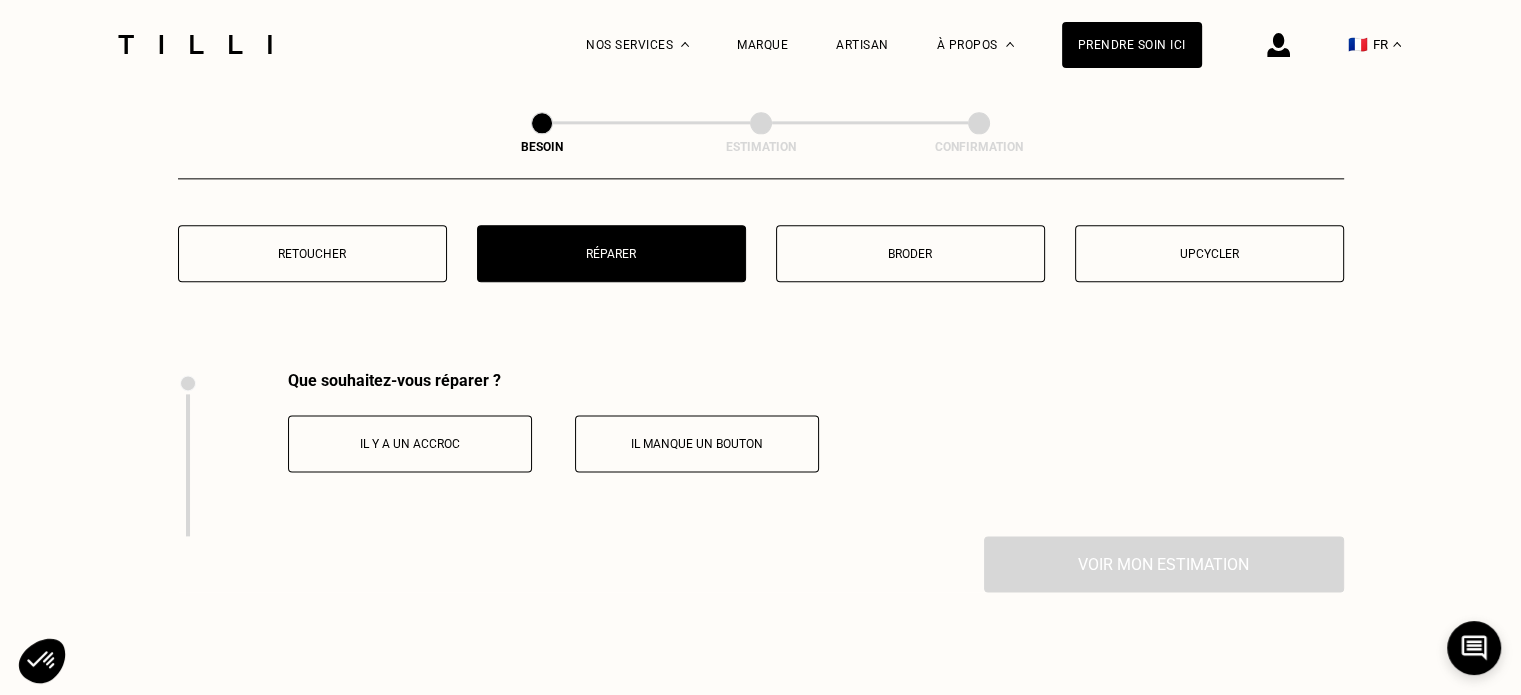 scroll, scrollTop: 2521, scrollLeft: 0, axis: vertical 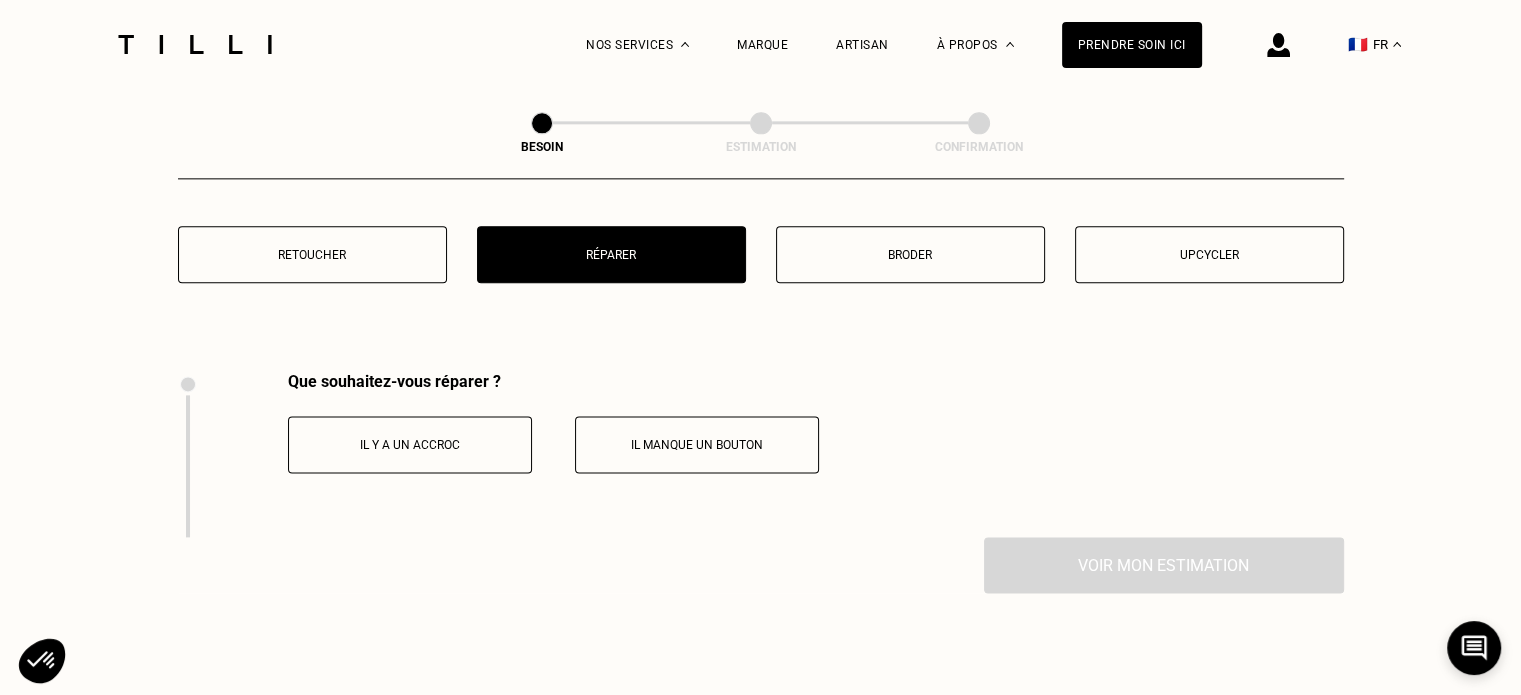 click on "Broder" at bounding box center [910, 255] 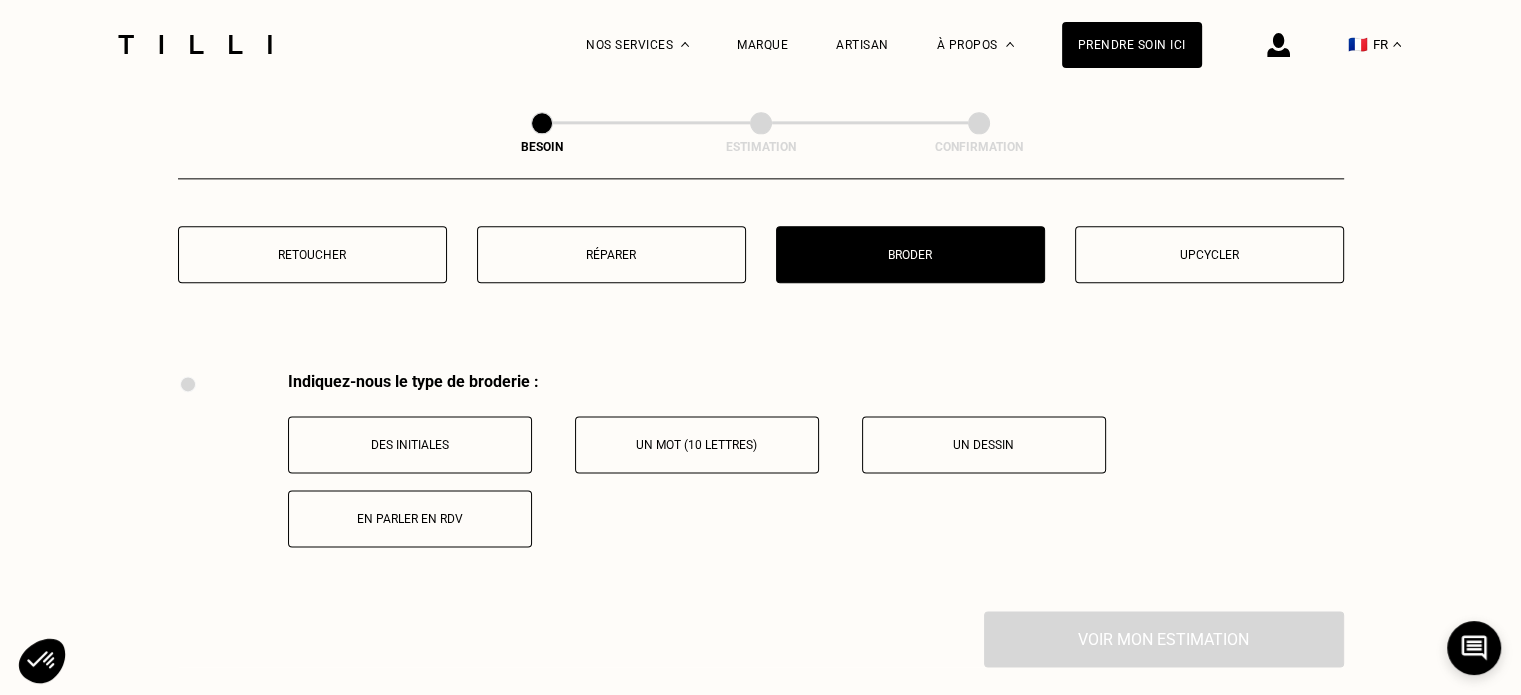 scroll, scrollTop: 2520, scrollLeft: 0, axis: vertical 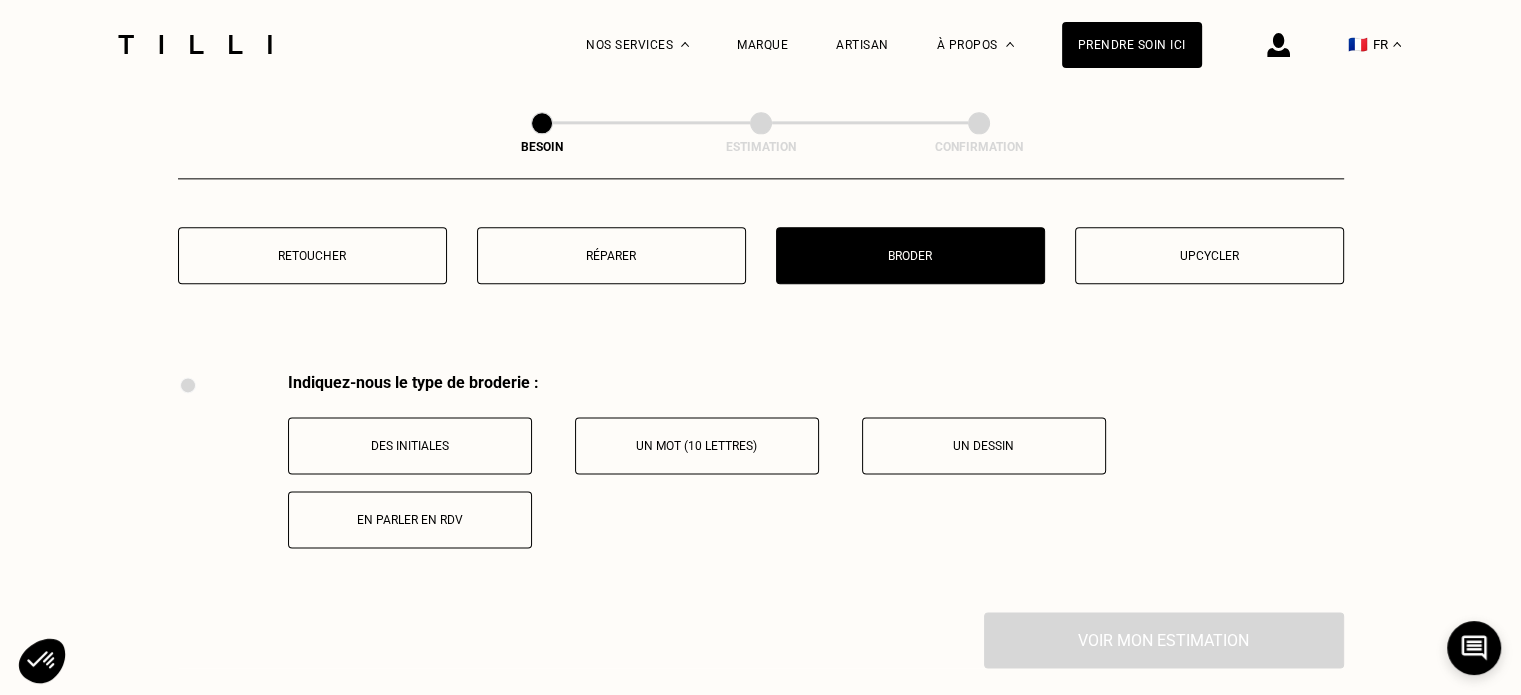 click on "Upcycler" at bounding box center [1209, 255] 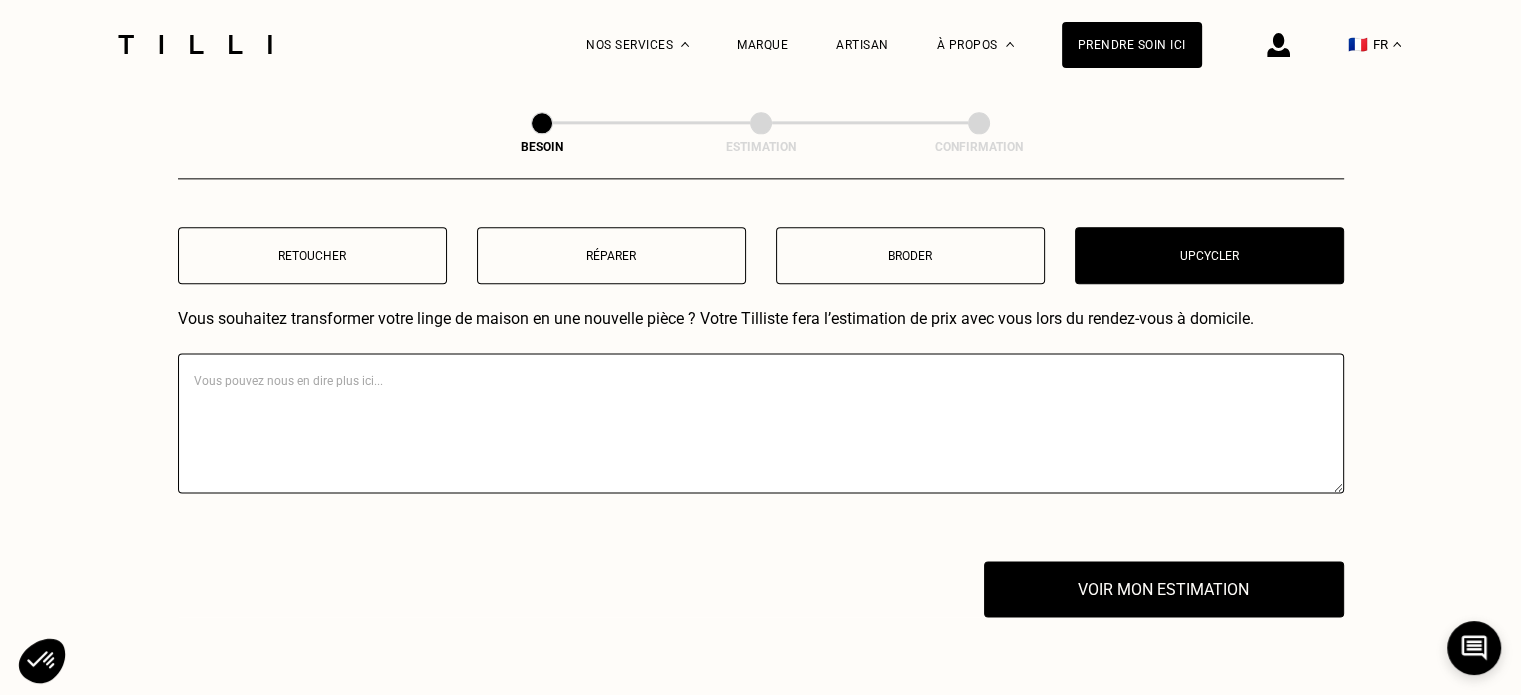 click on "Retoucher" at bounding box center (312, 256) 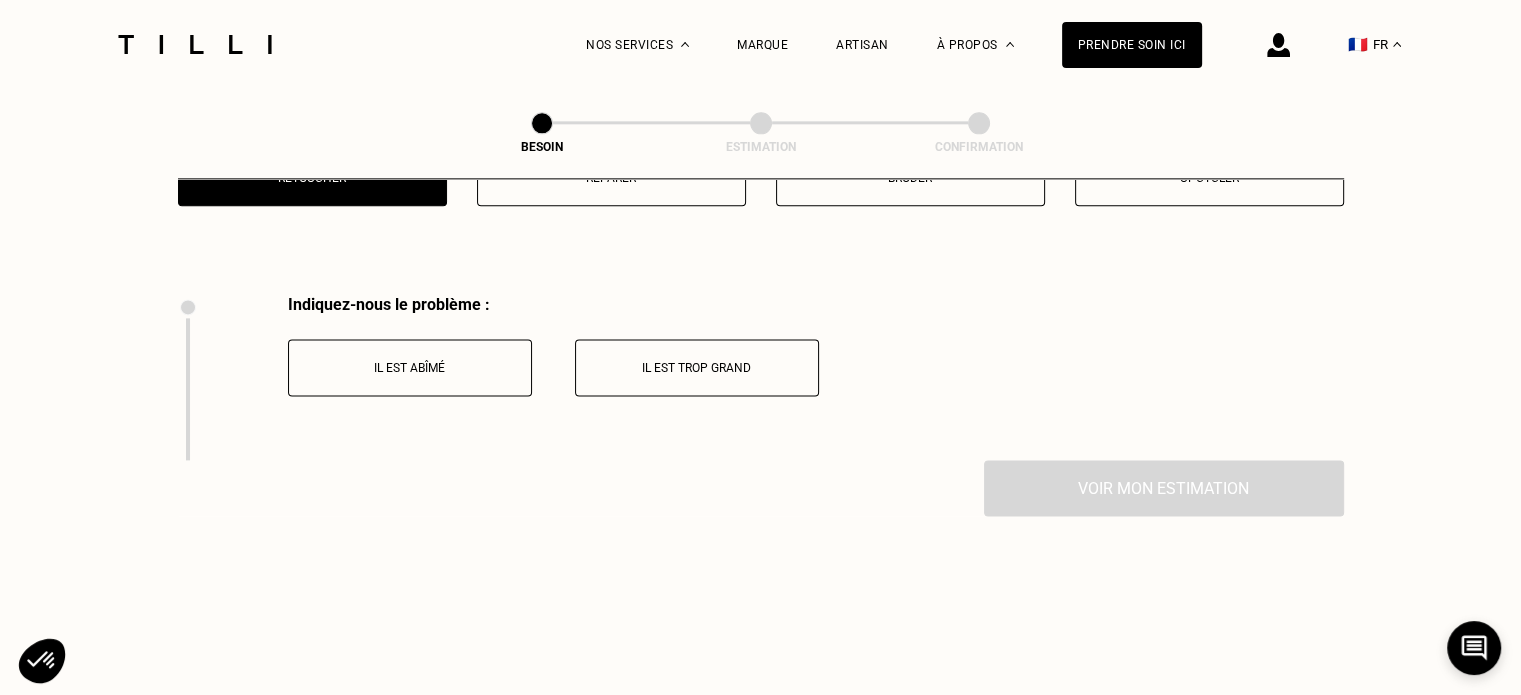 scroll, scrollTop: 2680, scrollLeft: 0, axis: vertical 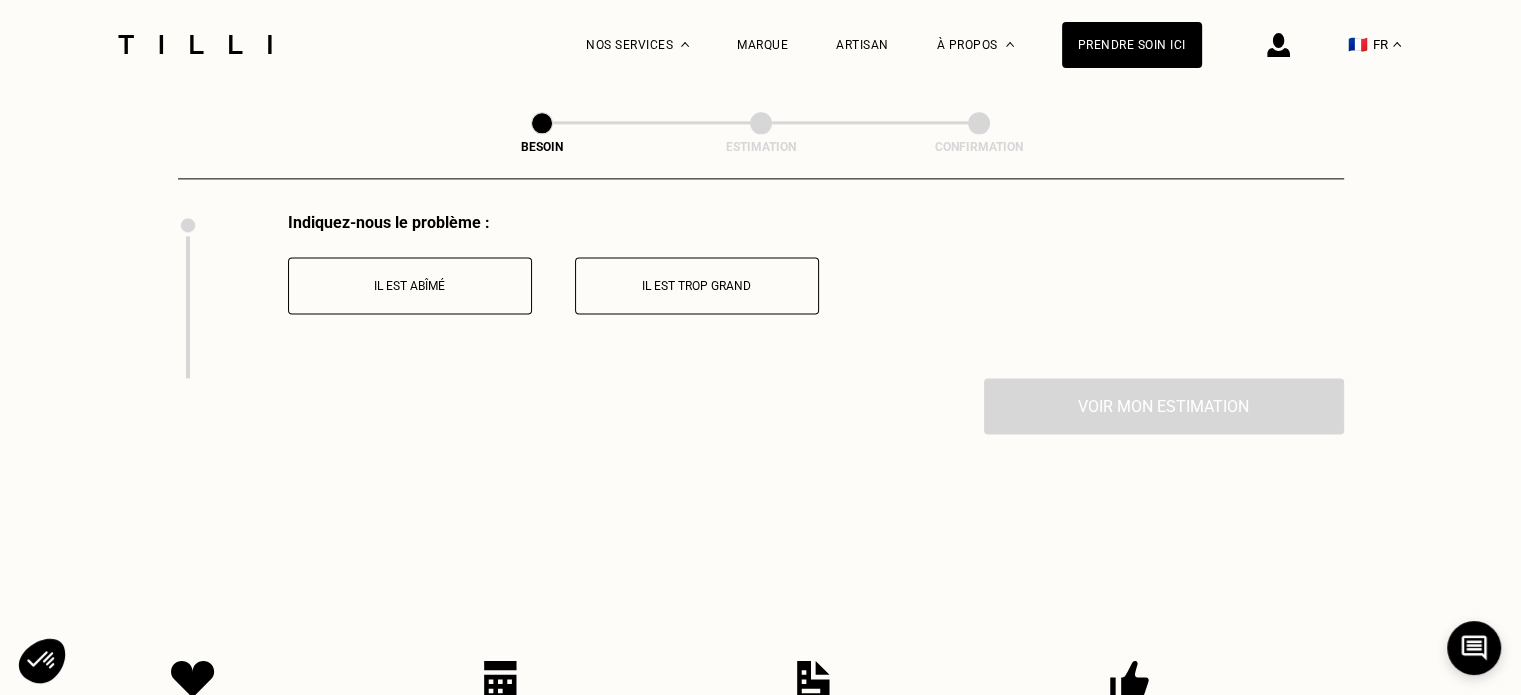 click on "Il est abîmé" at bounding box center [410, 285] 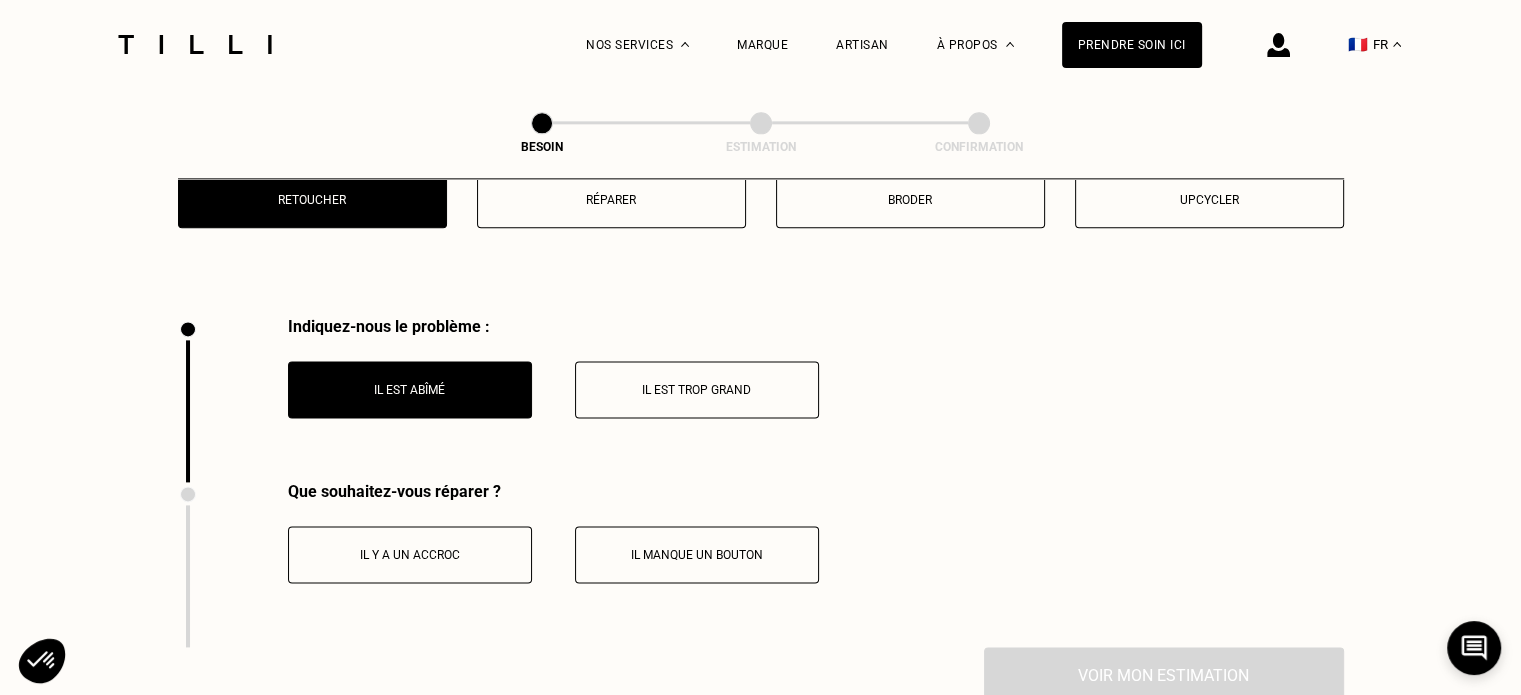 scroll, scrollTop: 2540, scrollLeft: 0, axis: vertical 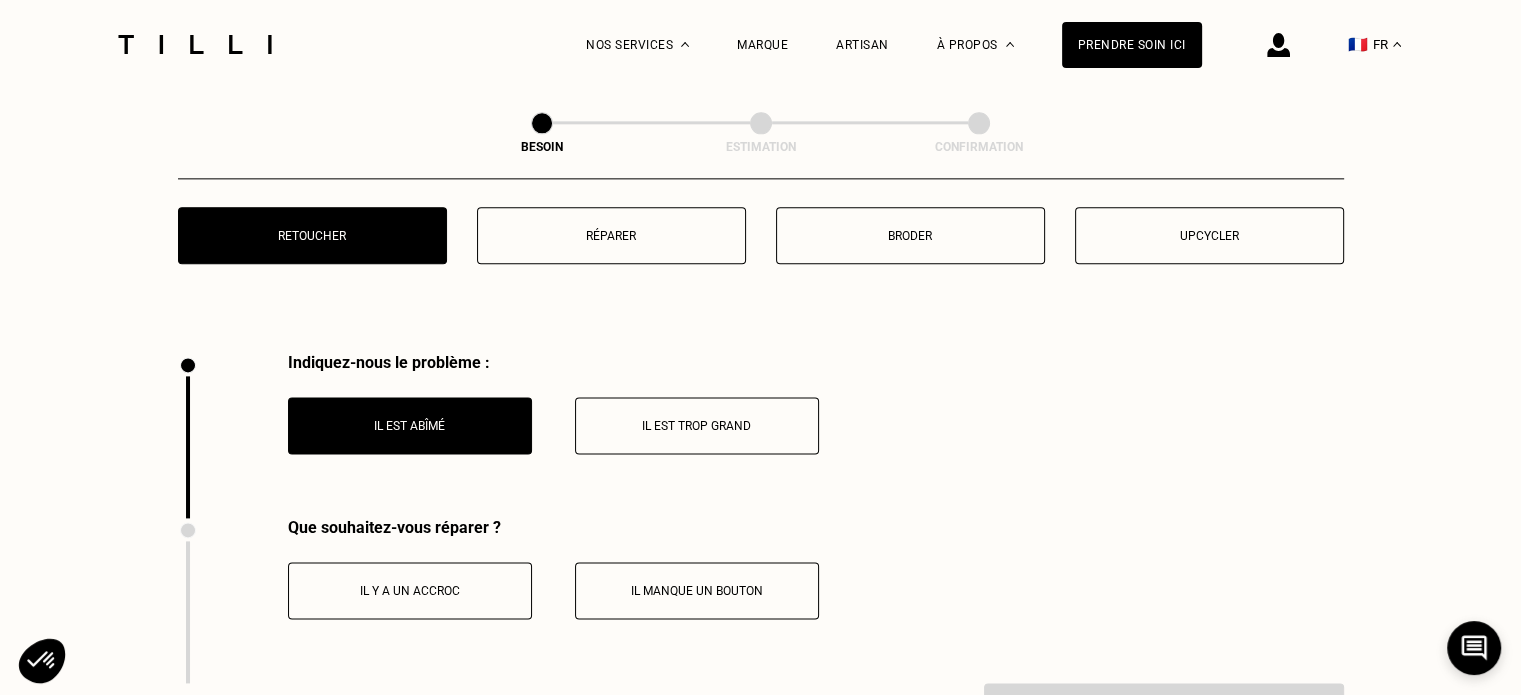 click on "Réparer" at bounding box center [611, 235] 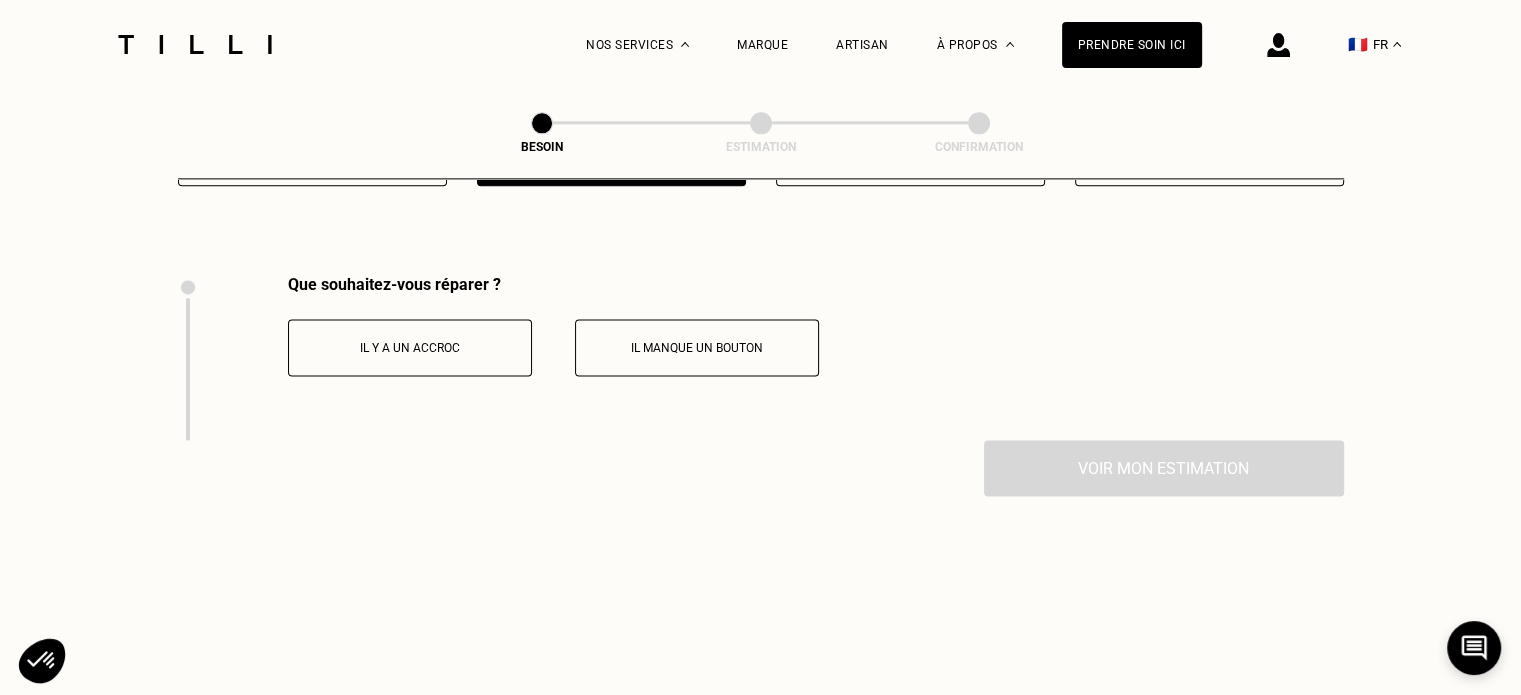 scroll, scrollTop: 2680, scrollLeft: 0, axis: vertical 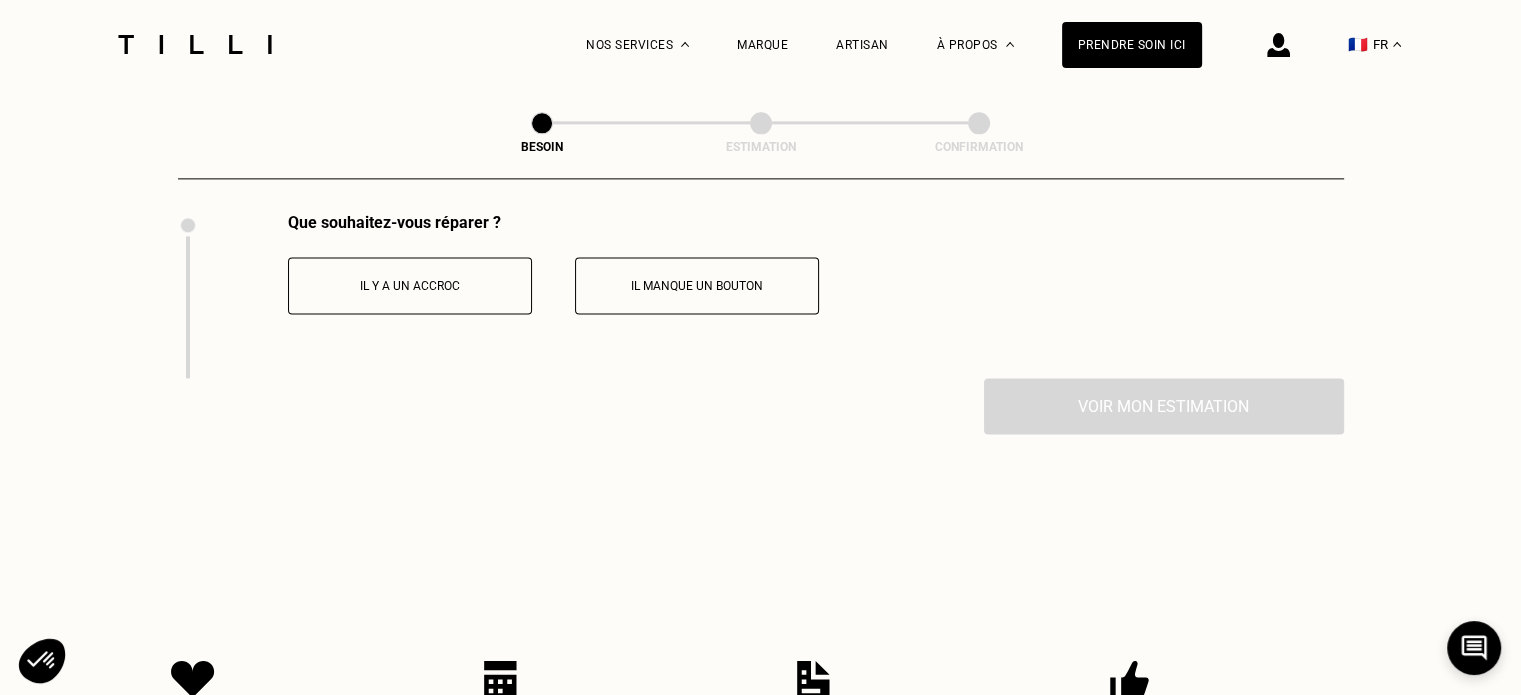 click on "Il y a un accroc" at bounding box center [410, 286] 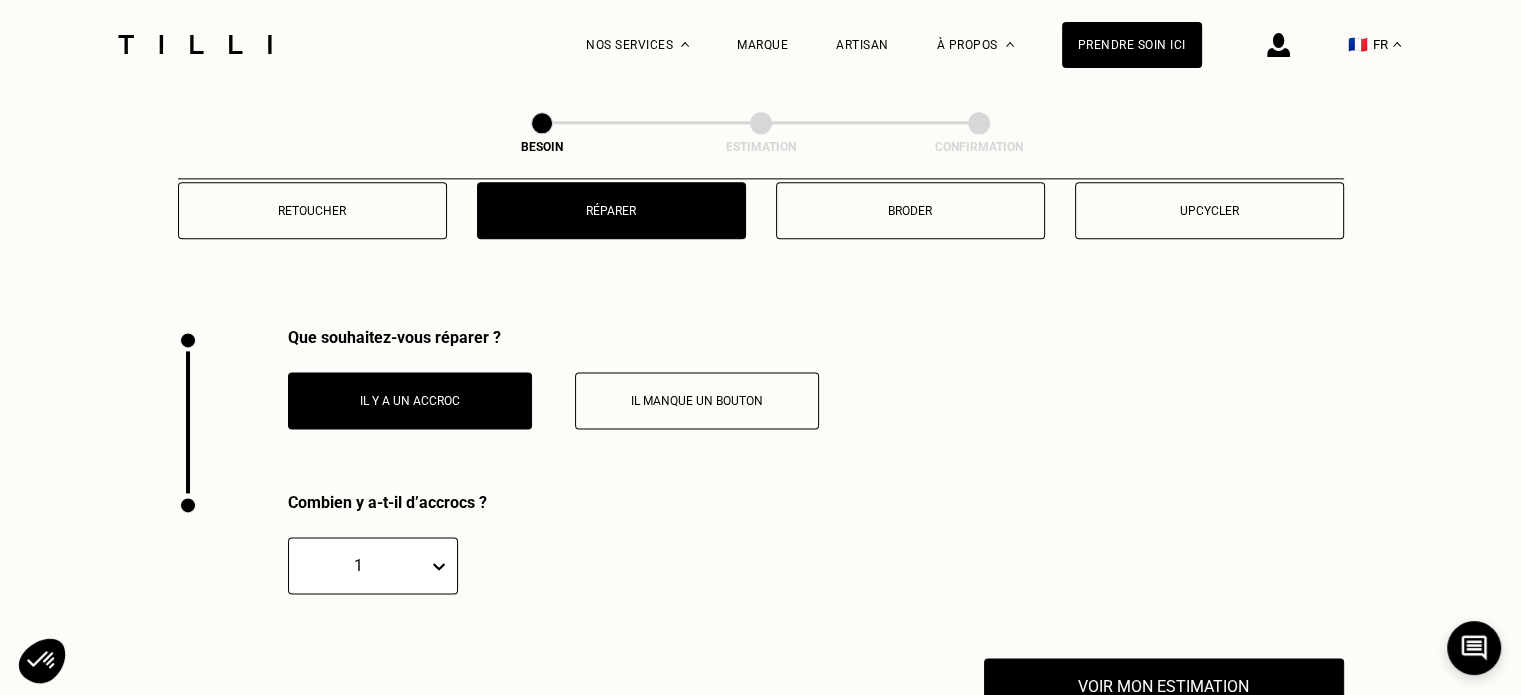 scroll, scrollTop: 2540, scrollLeft: 0, axis: vertical 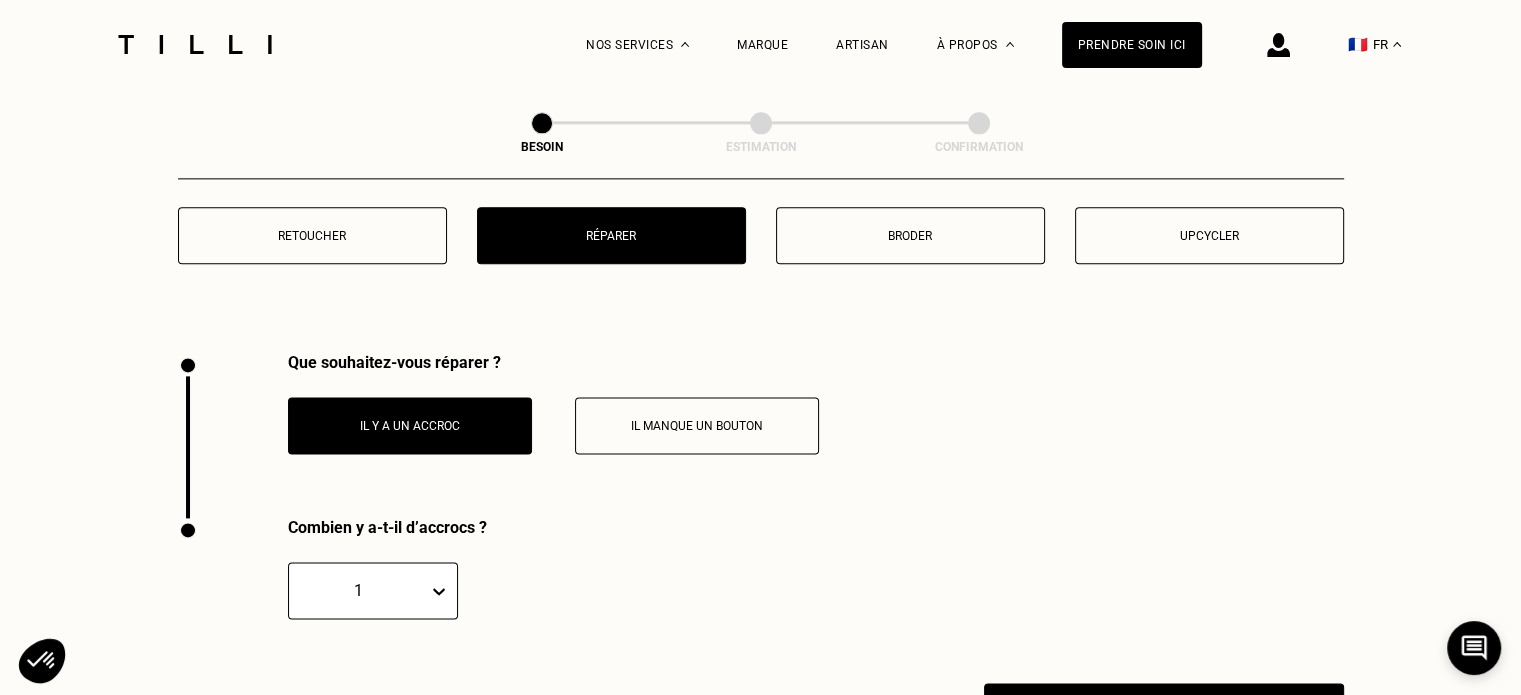 click on "Retoucher" at bounding box center (312, 235) 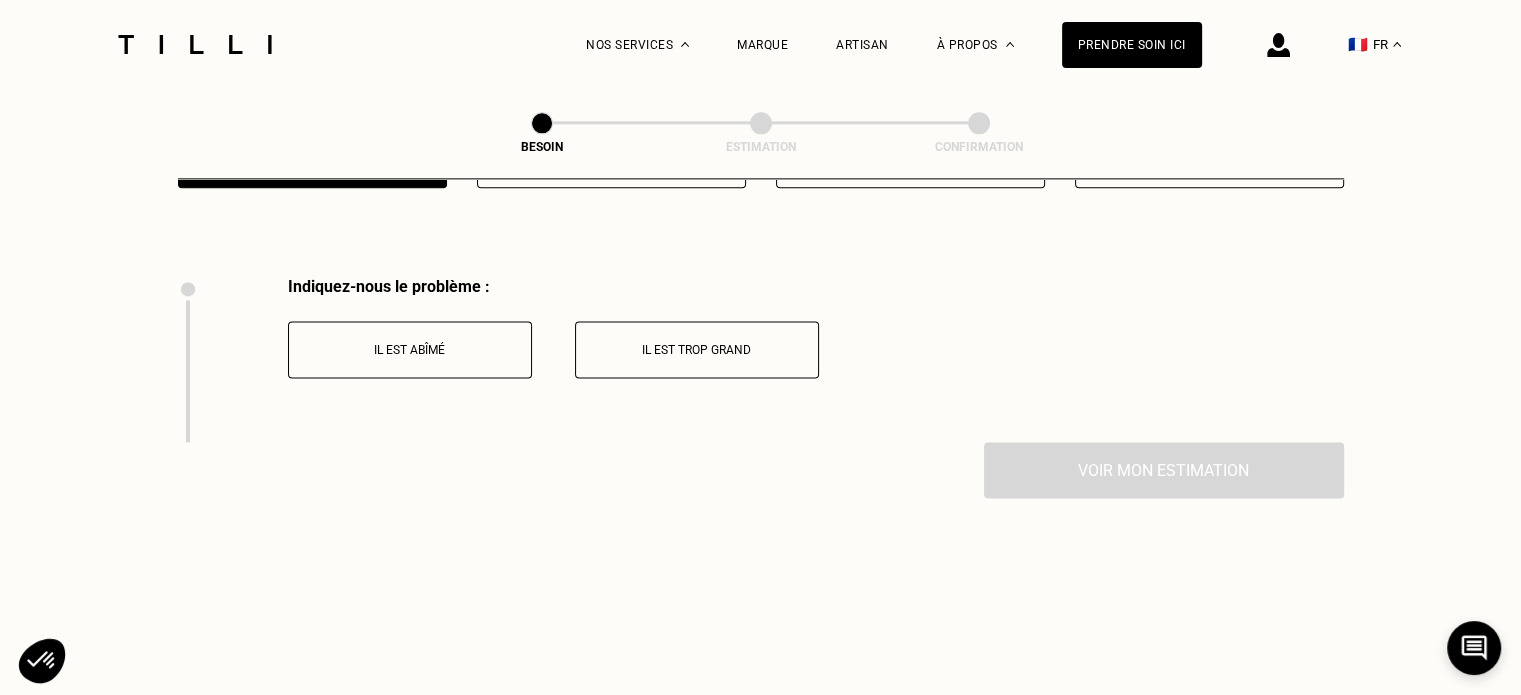 scroll, scrollTop: 2680, scrollLeft: 0, axis: vertical 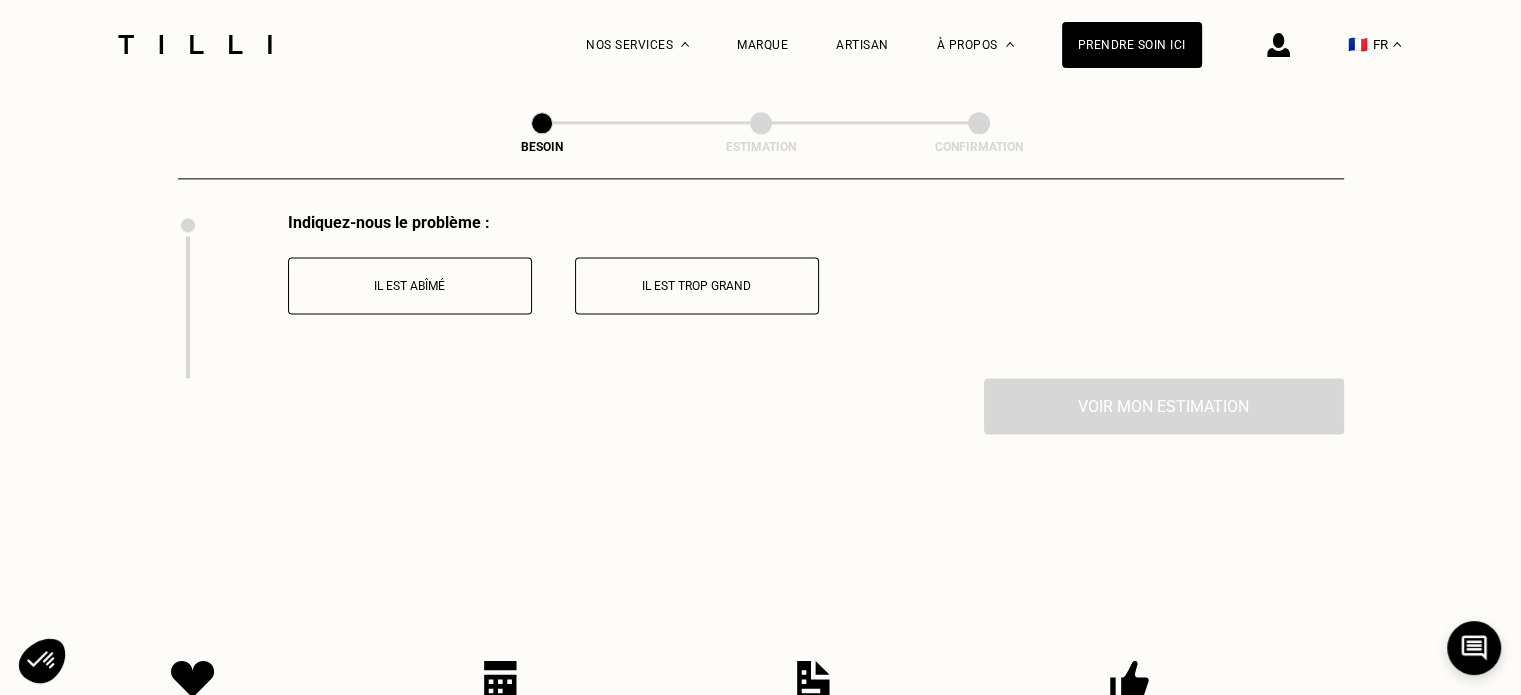 click on "Il est abîmé" at bounding box center [410, 286] 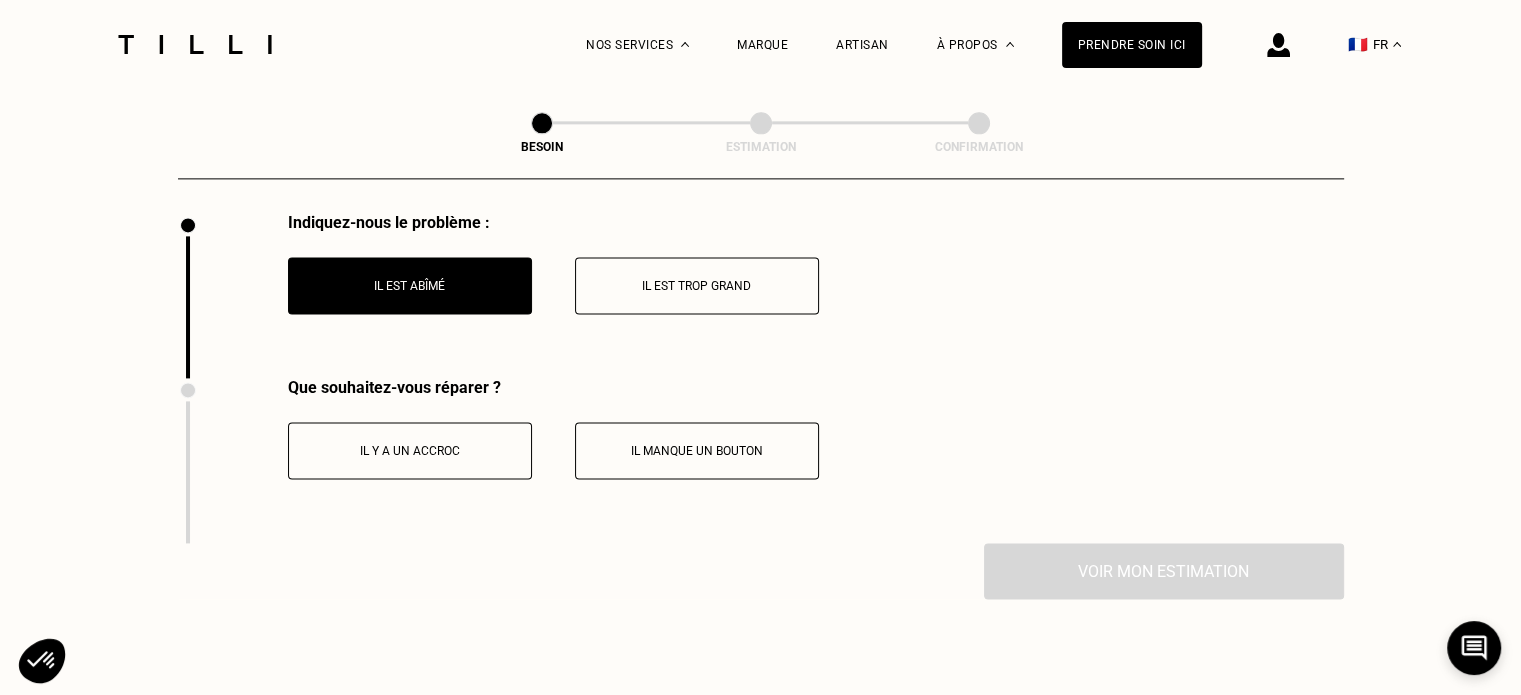 click on "Il y a un accroc" at bounding box center [410, 451] 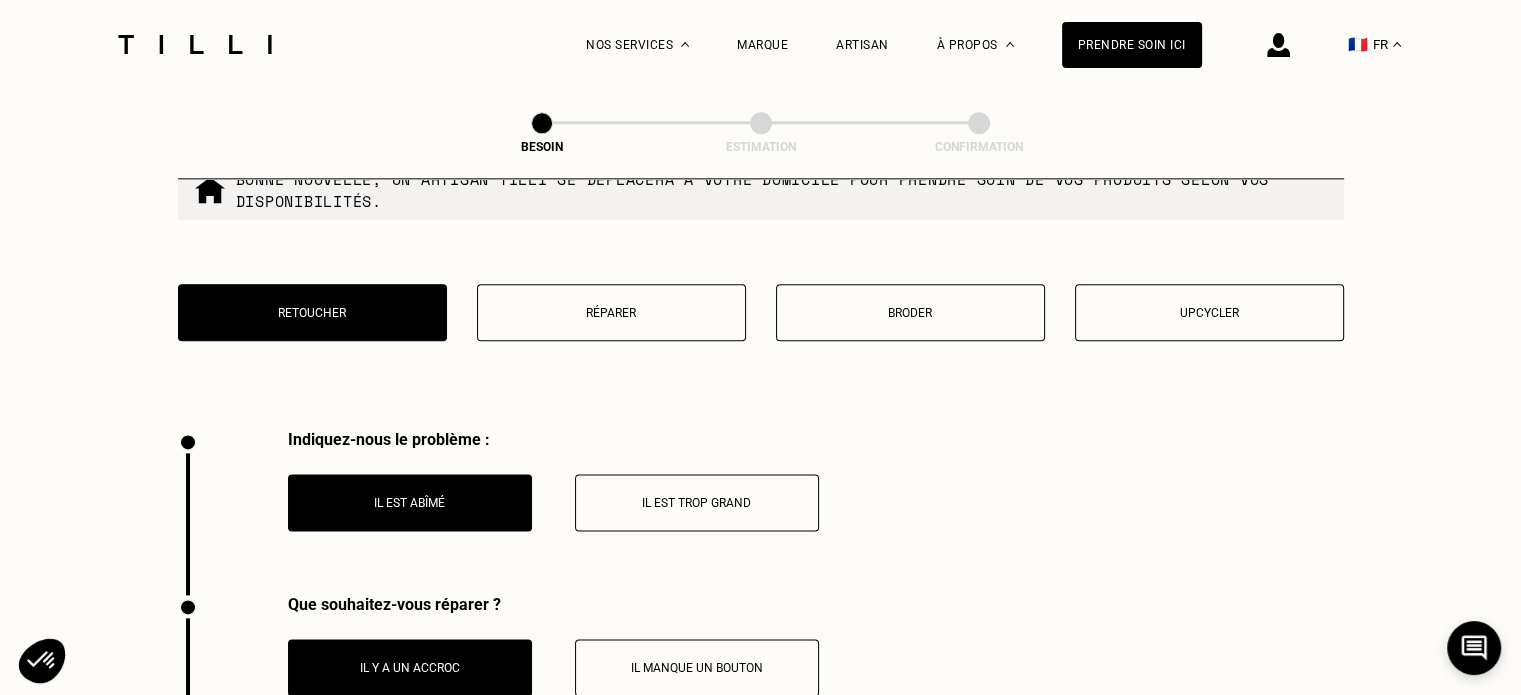 scroll, scrollTop: 2450, scrollLeft: 0, axis: vertical 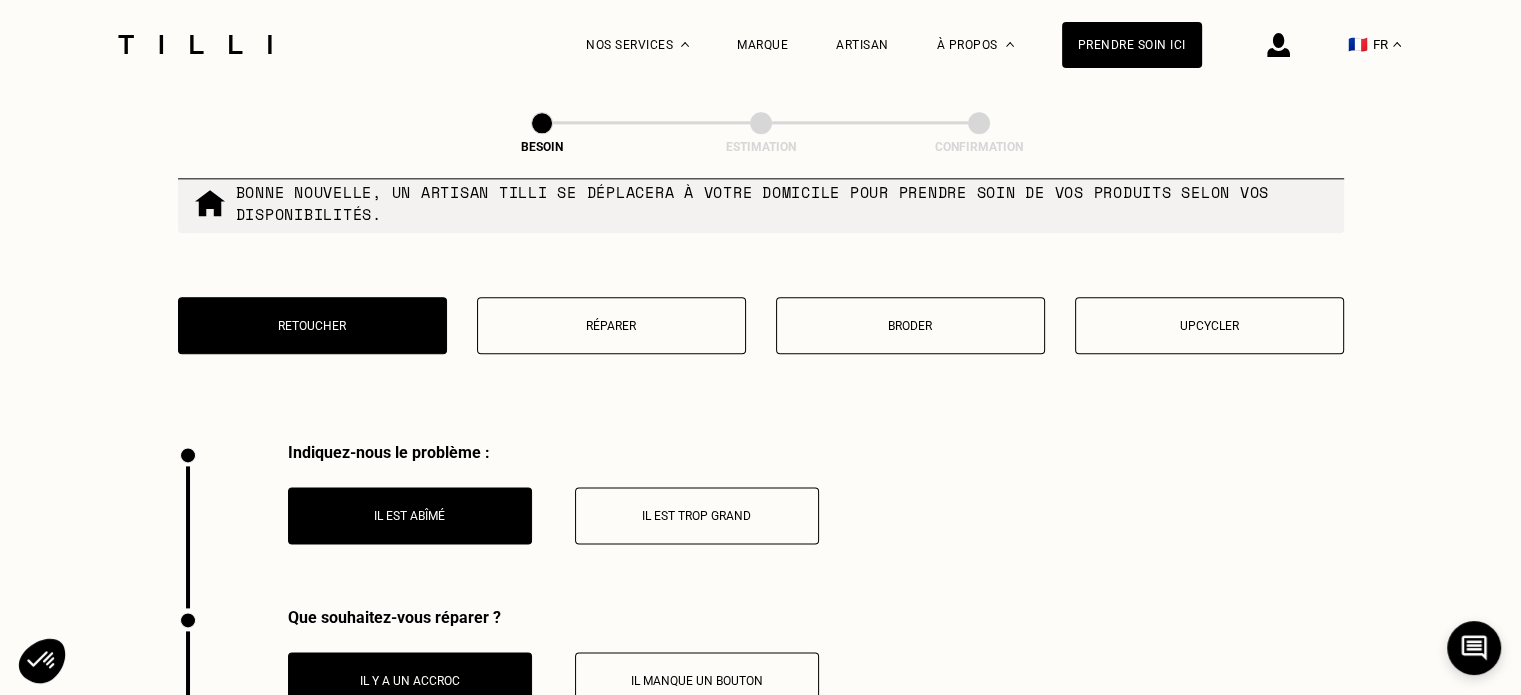 click on "Upcycler" at bounding box center [1209, 325] 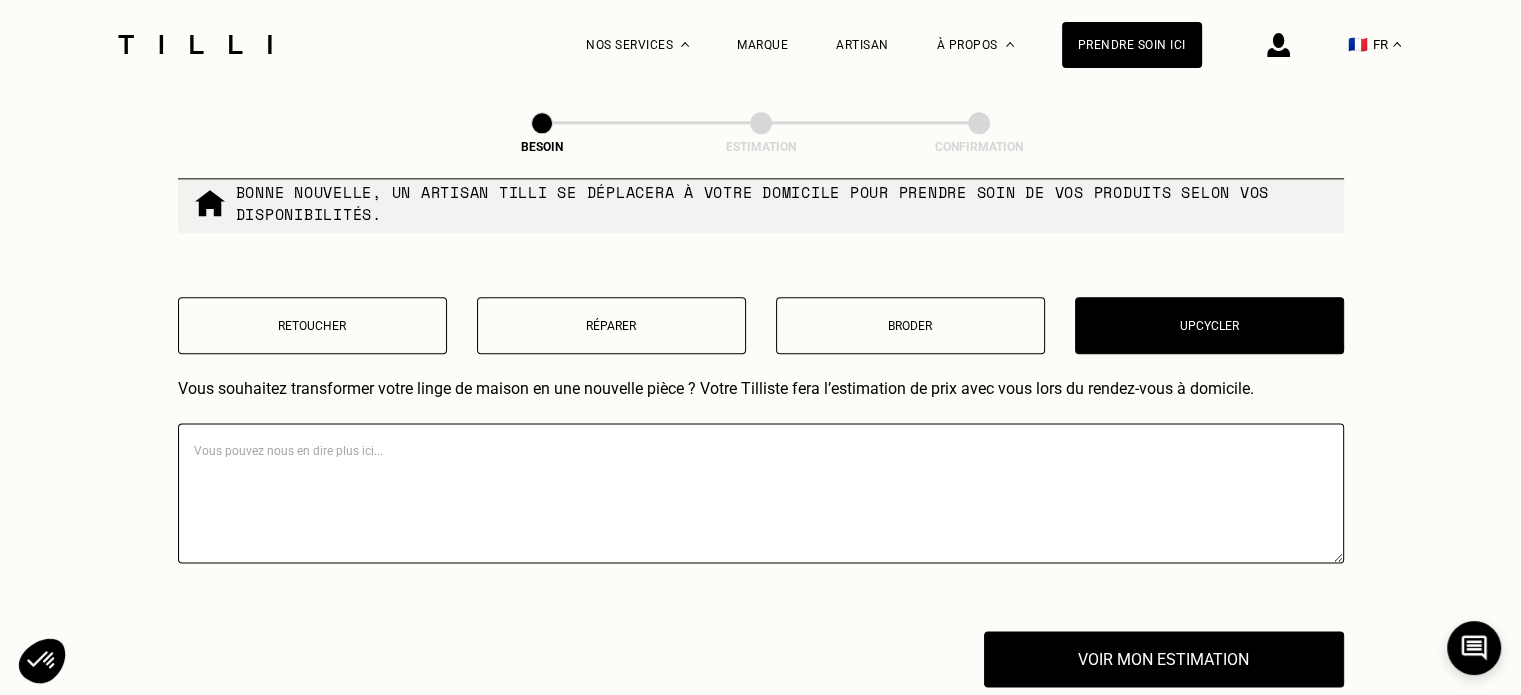 click at bounding box center [761, 493] 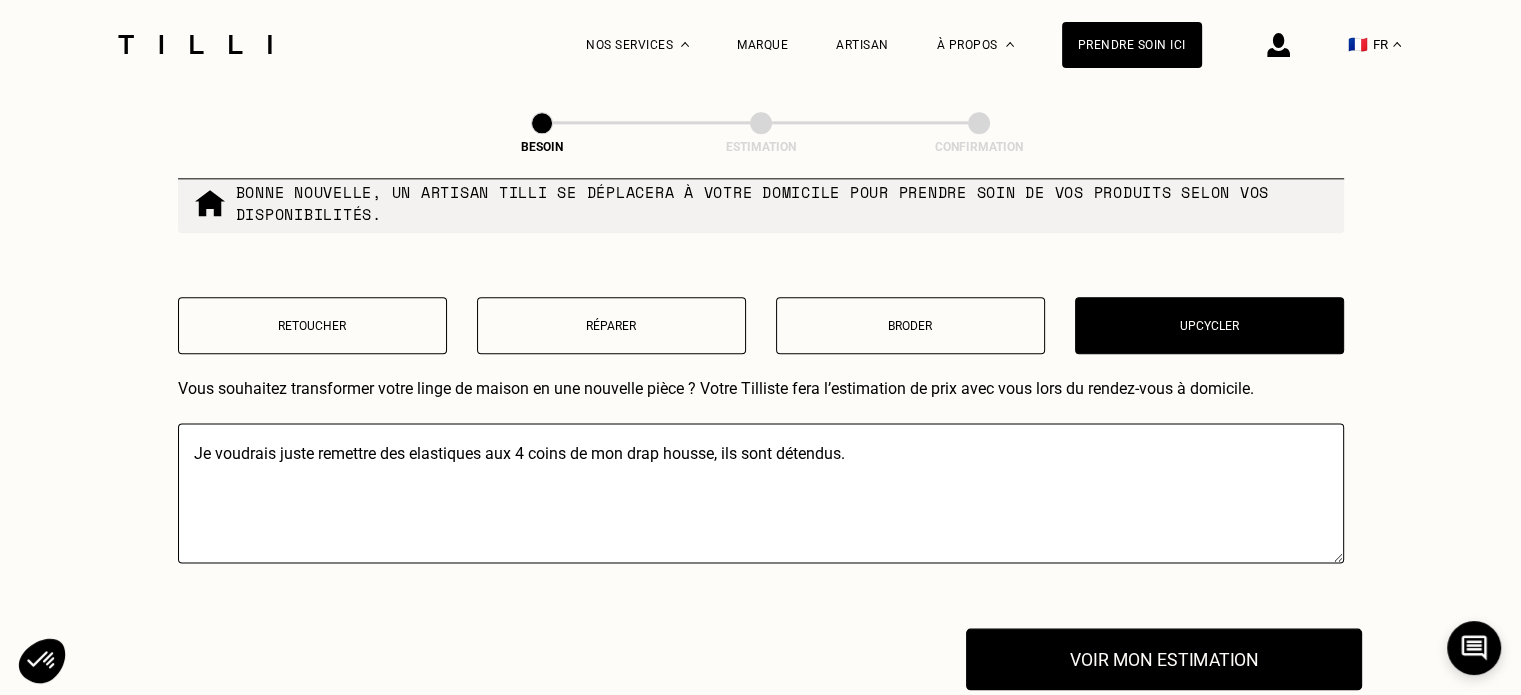 type on "Je voudrais juste remettre des elastiques aux 4 coins de mon drap housse, ils sont détendus." 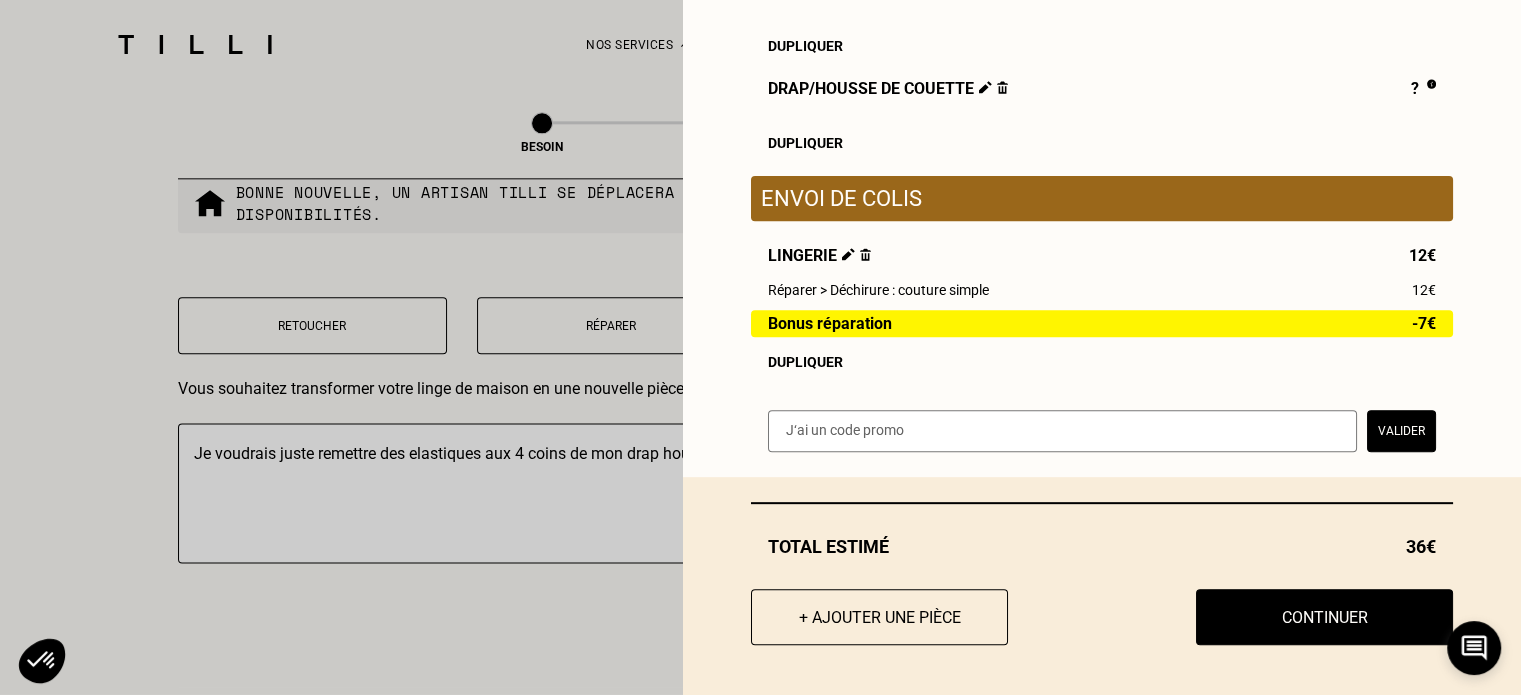 scroll, scrollTop: 774, scrollLeft: 0, axis: vertical 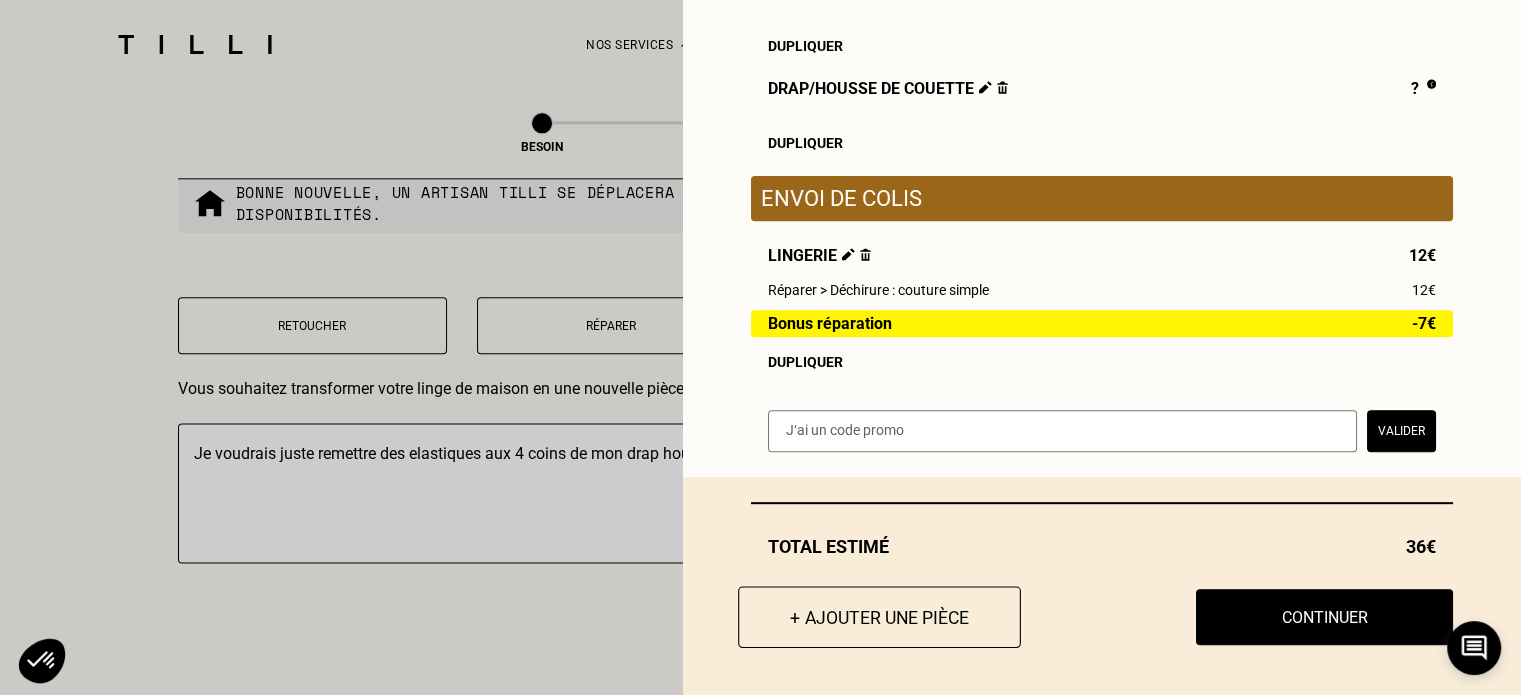 click on "+ Ajouter une pièce" at bounding box center (879, 617) 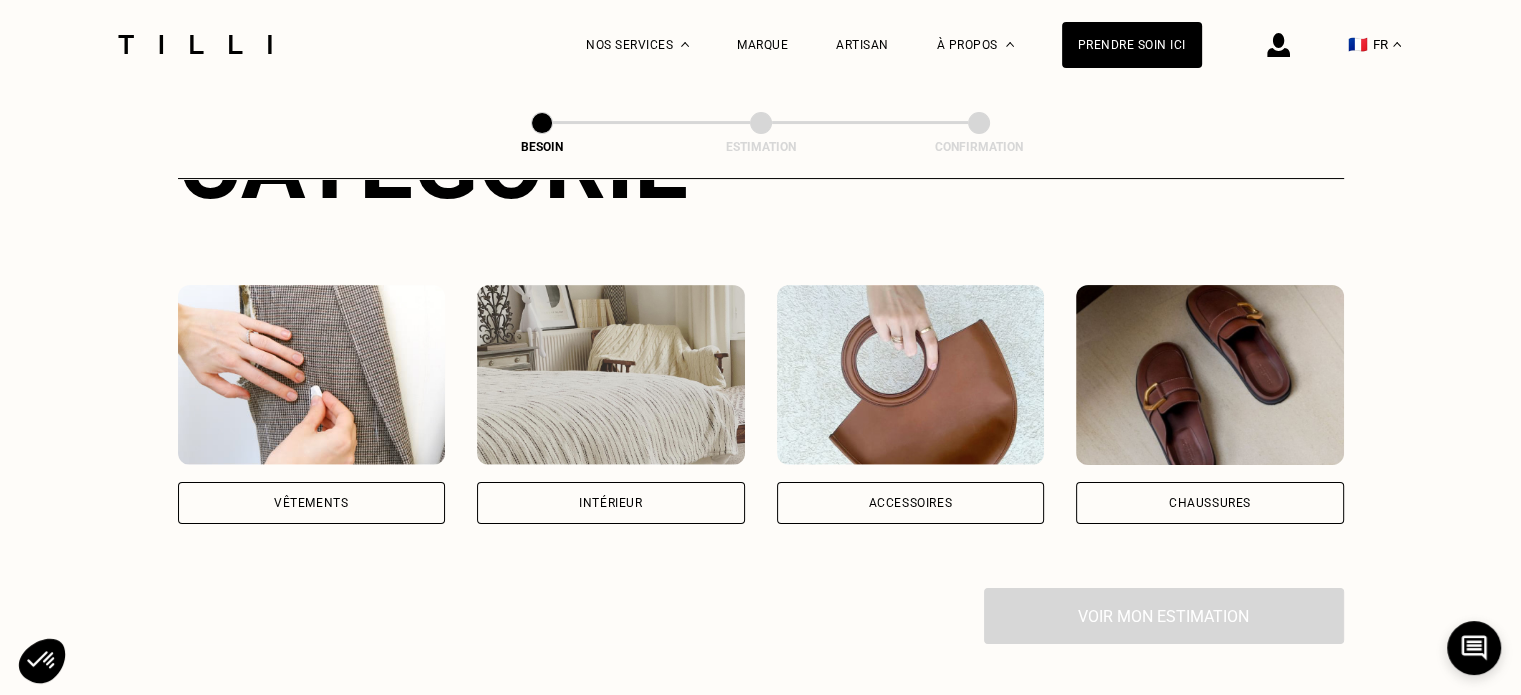 scroll, scrollTop: 303, scrollLeft: 0, axis: vertical 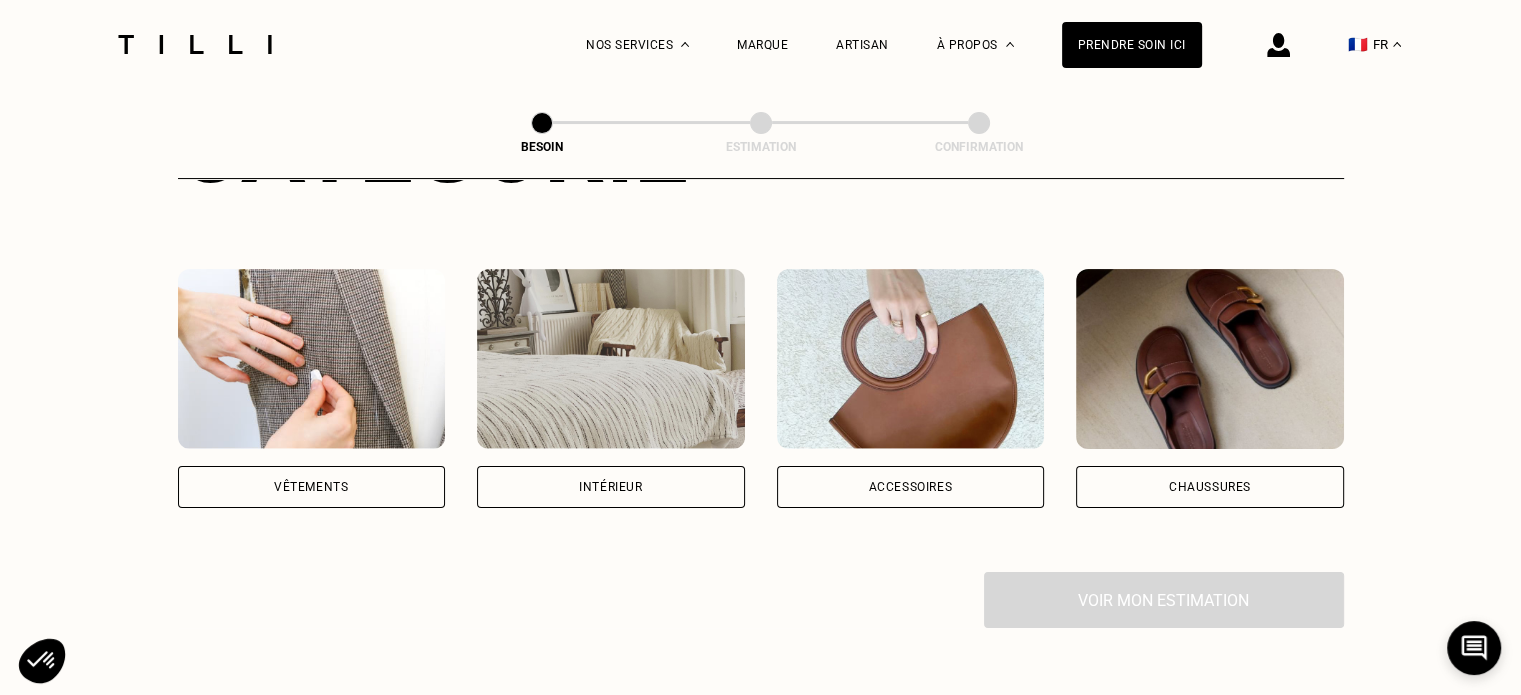 click on "Intérieur" at bounding box center (610, 487) 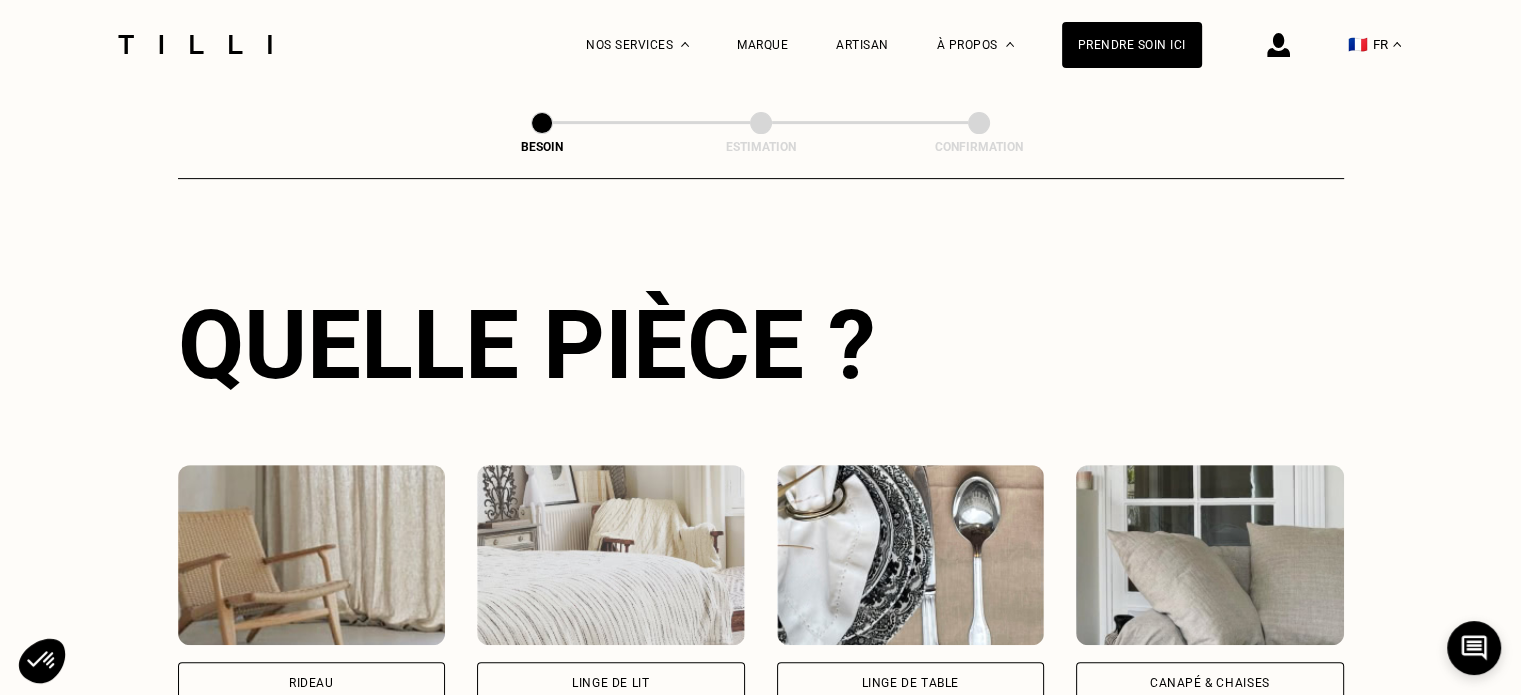 scroll, scrollTop: 671, scrollLeft: 0, axis: vertical 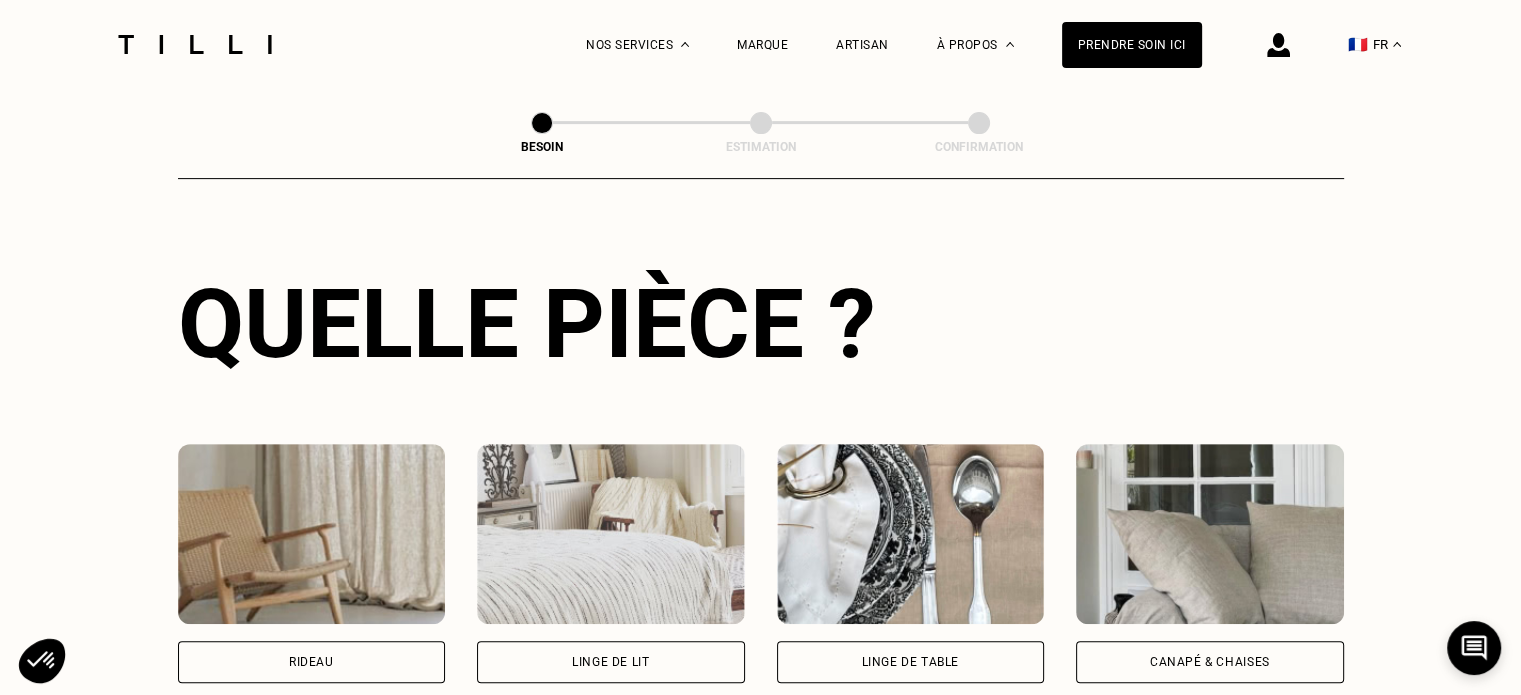 click on "Linge de lit" at bounding box center (611, 662) 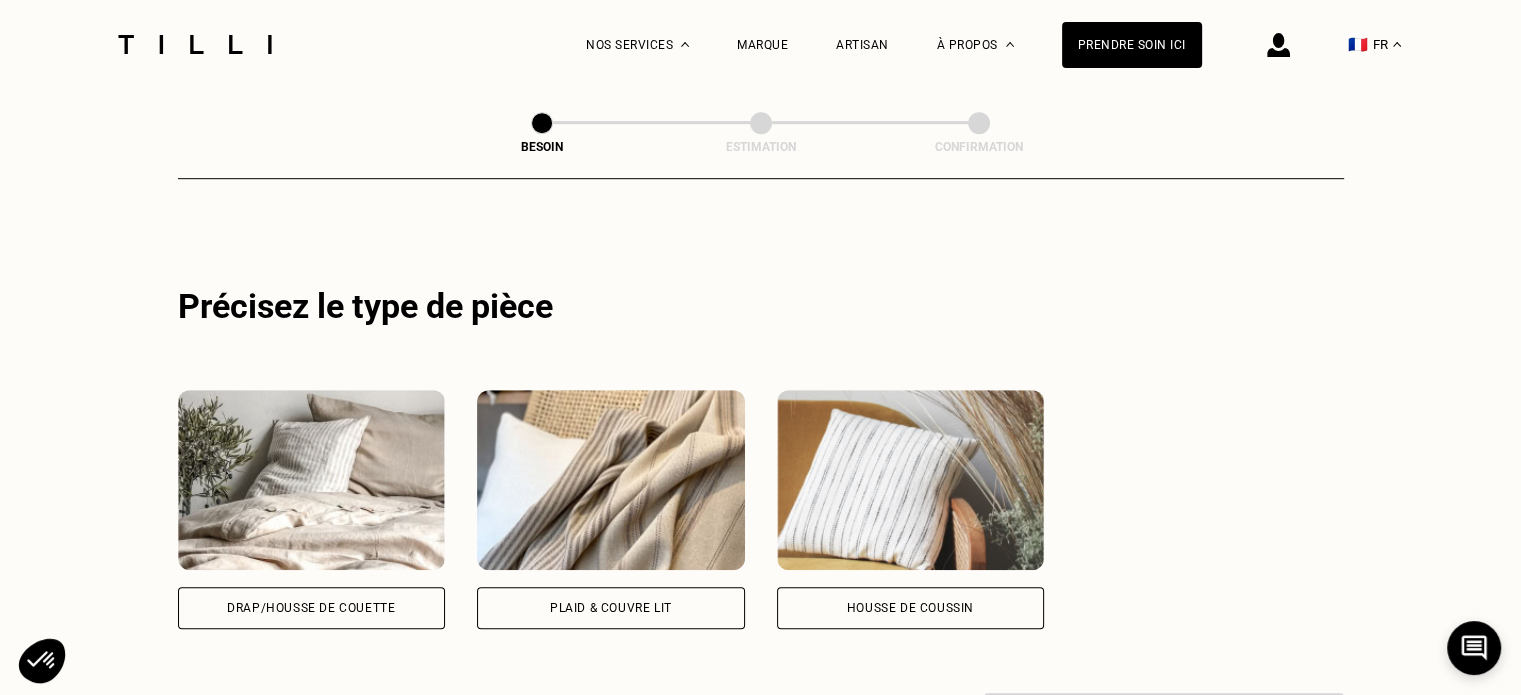 scroll, scrollTop: 1197, scrollLeft: 0, axis: vertical 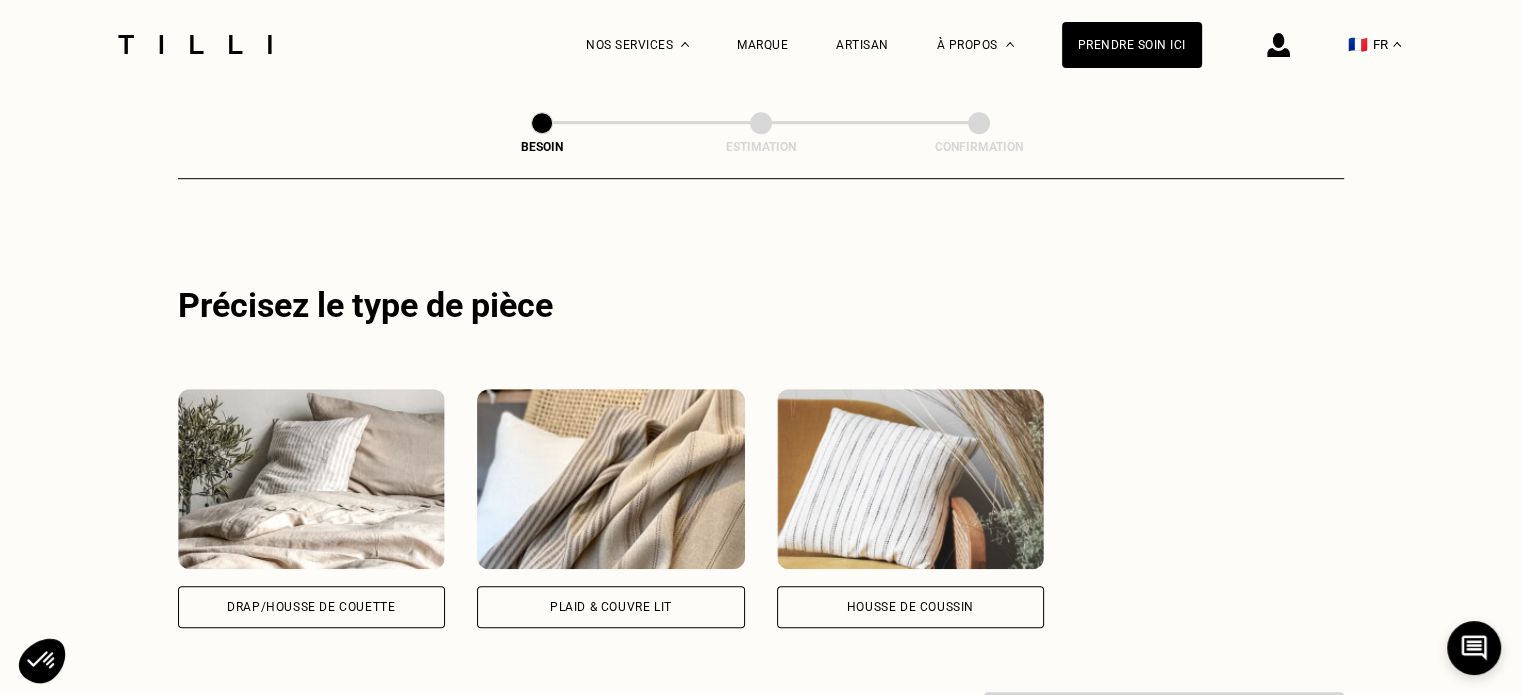 click on "Drap/Housse de couette" at bounding box center [312, 607] 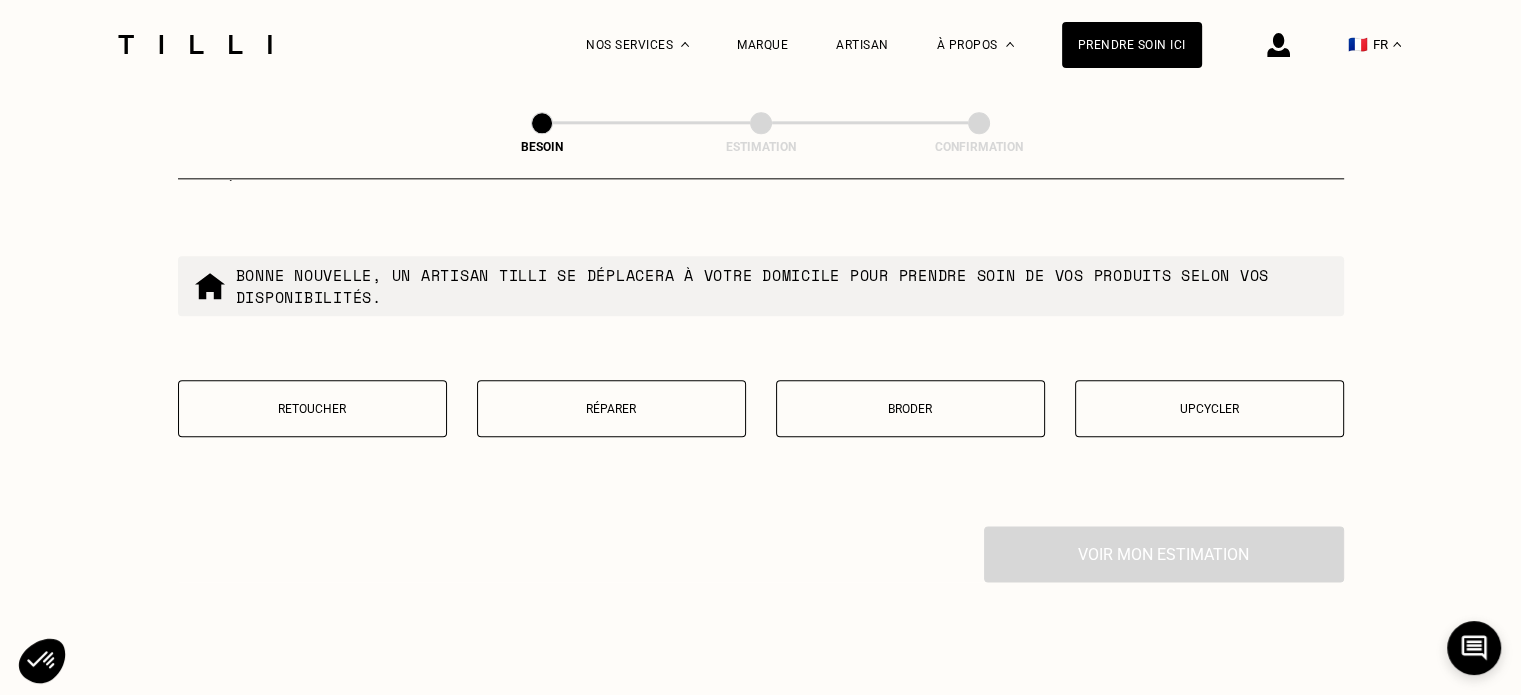 scroll, scrollTop: 2368, scrollLeft: 0, axis: vertical 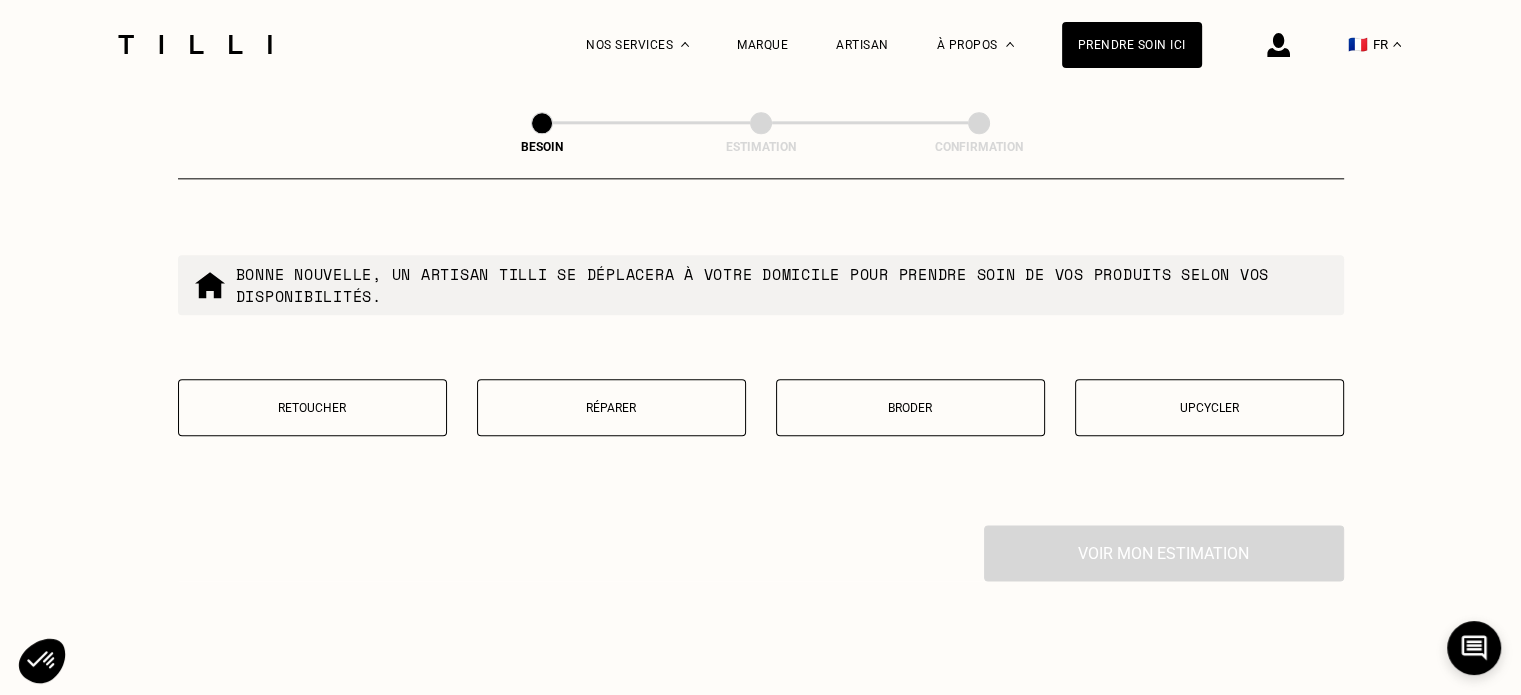 click on "Réparer" at bounding box center (611, 408) 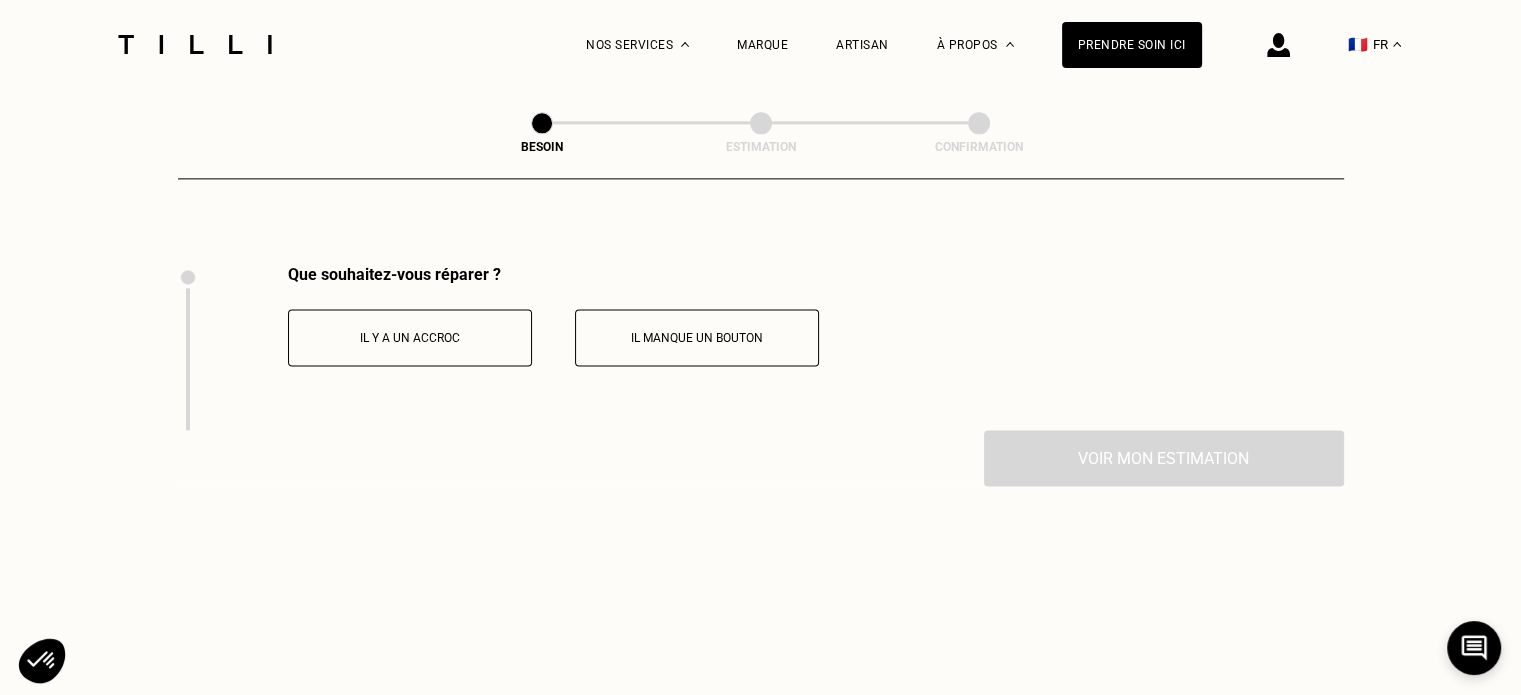 scroll, scrollTop: 2680, scrollLeft: 0, axis: vertical 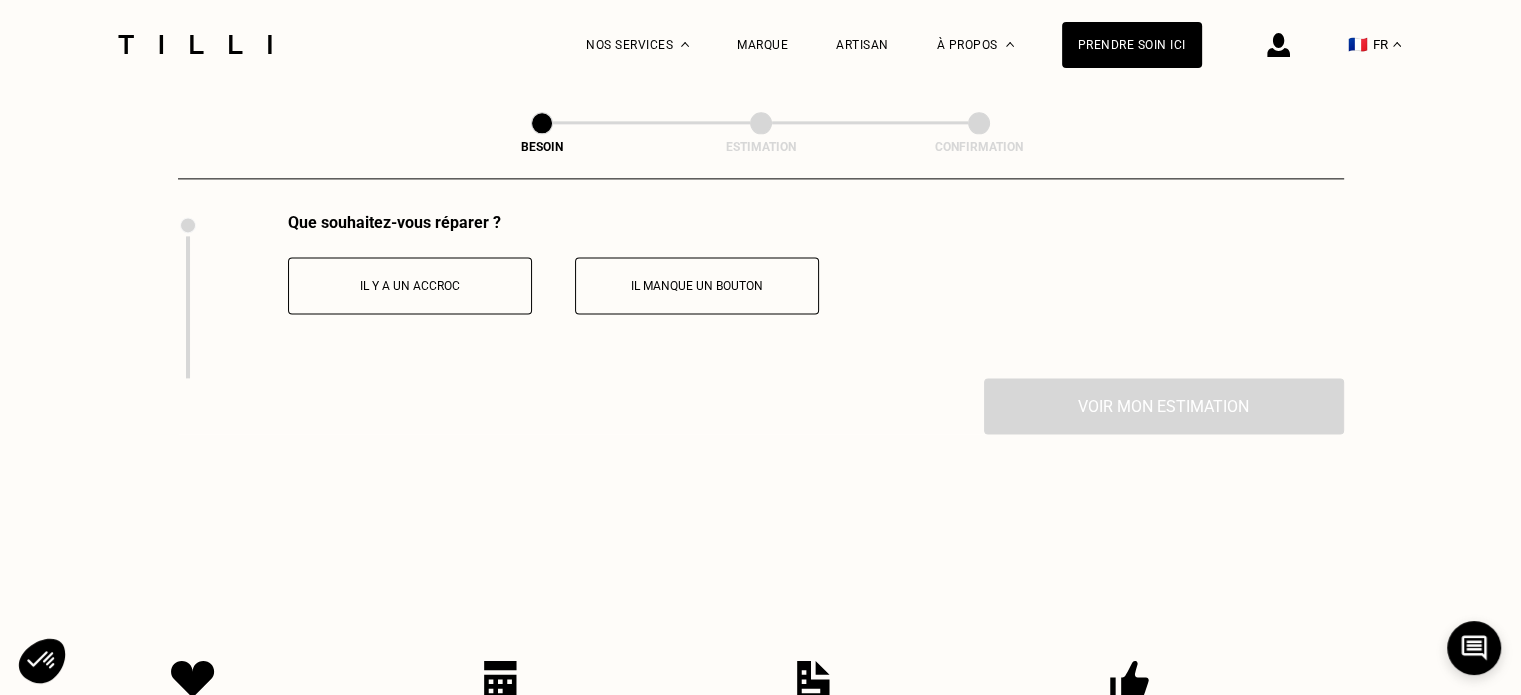 click on "Il y a un accroc" at bounding box center (410, 285) 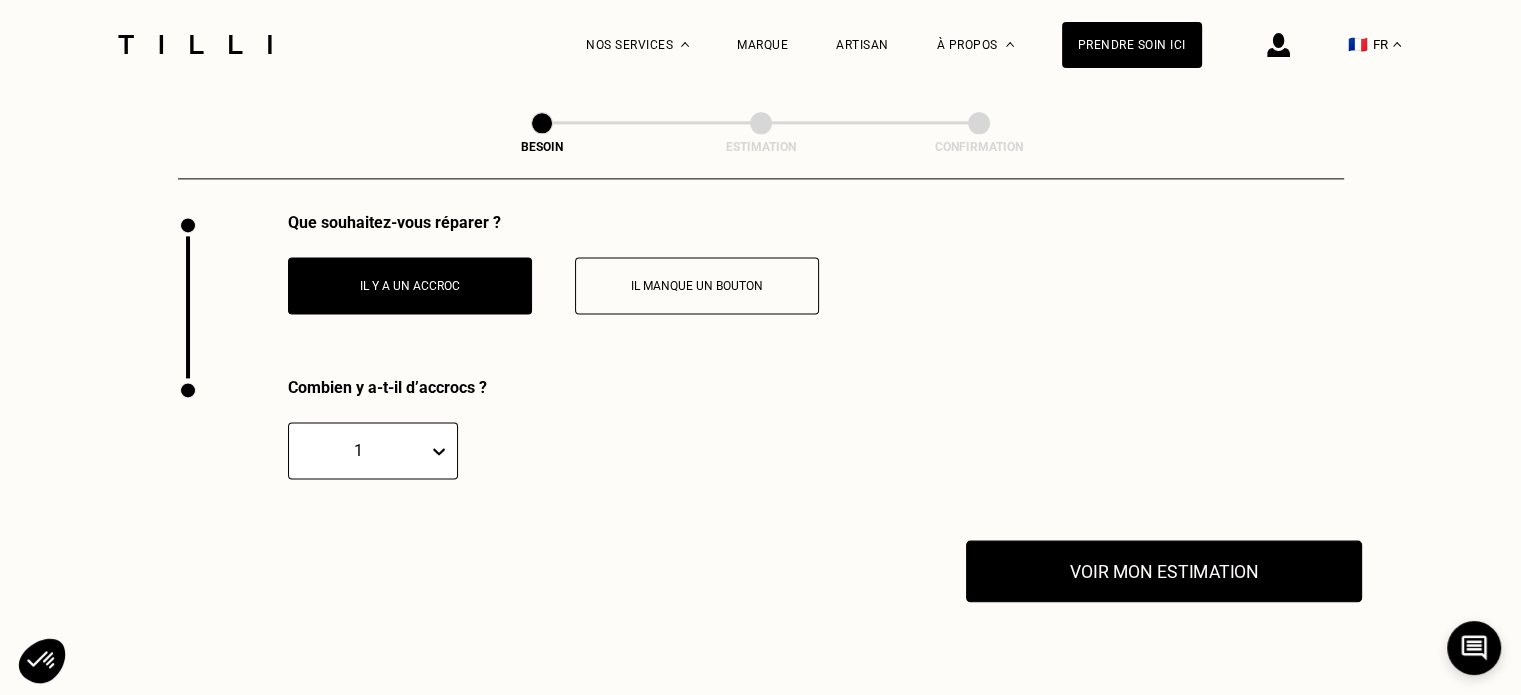 click on "Voir mon estimation" at bounding box center [1164, 571] 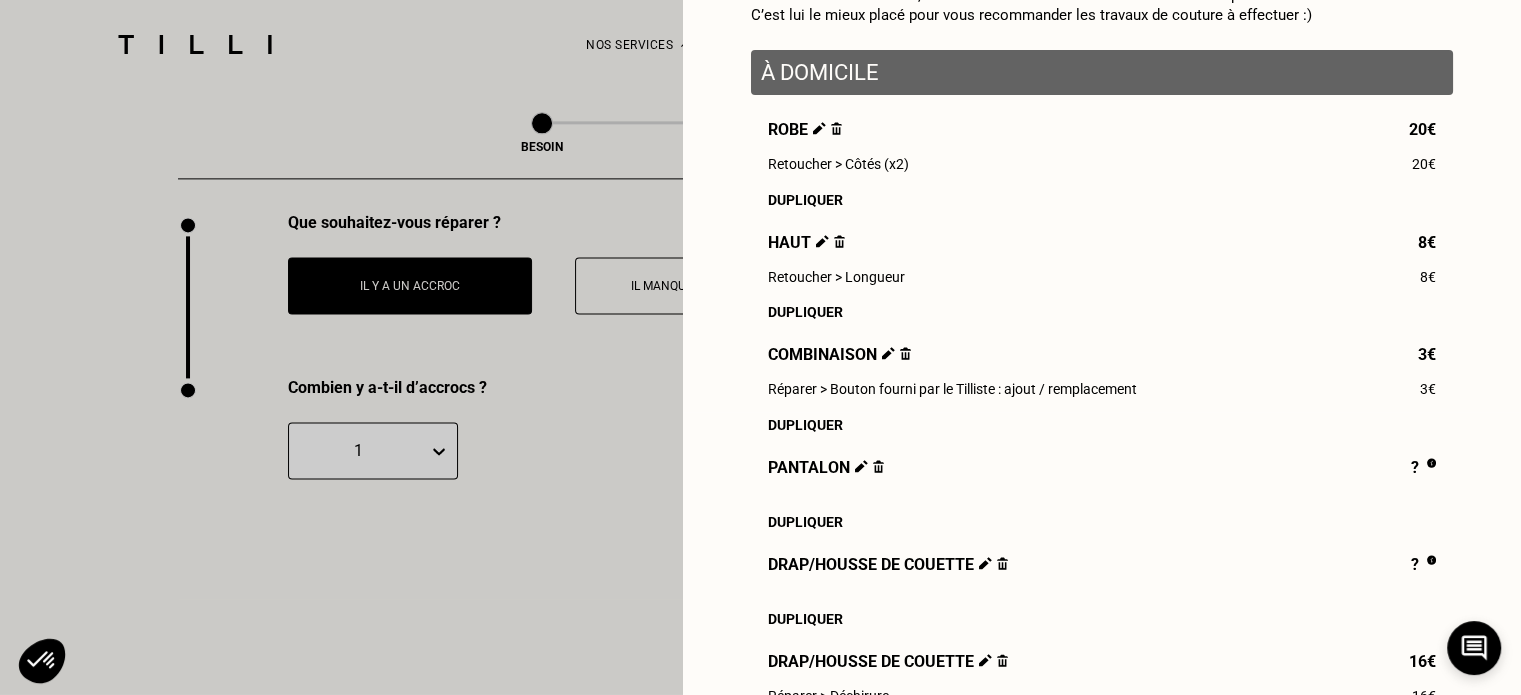 scroll, scrollTop: 436, scrollLeft: 0, axis: vertical 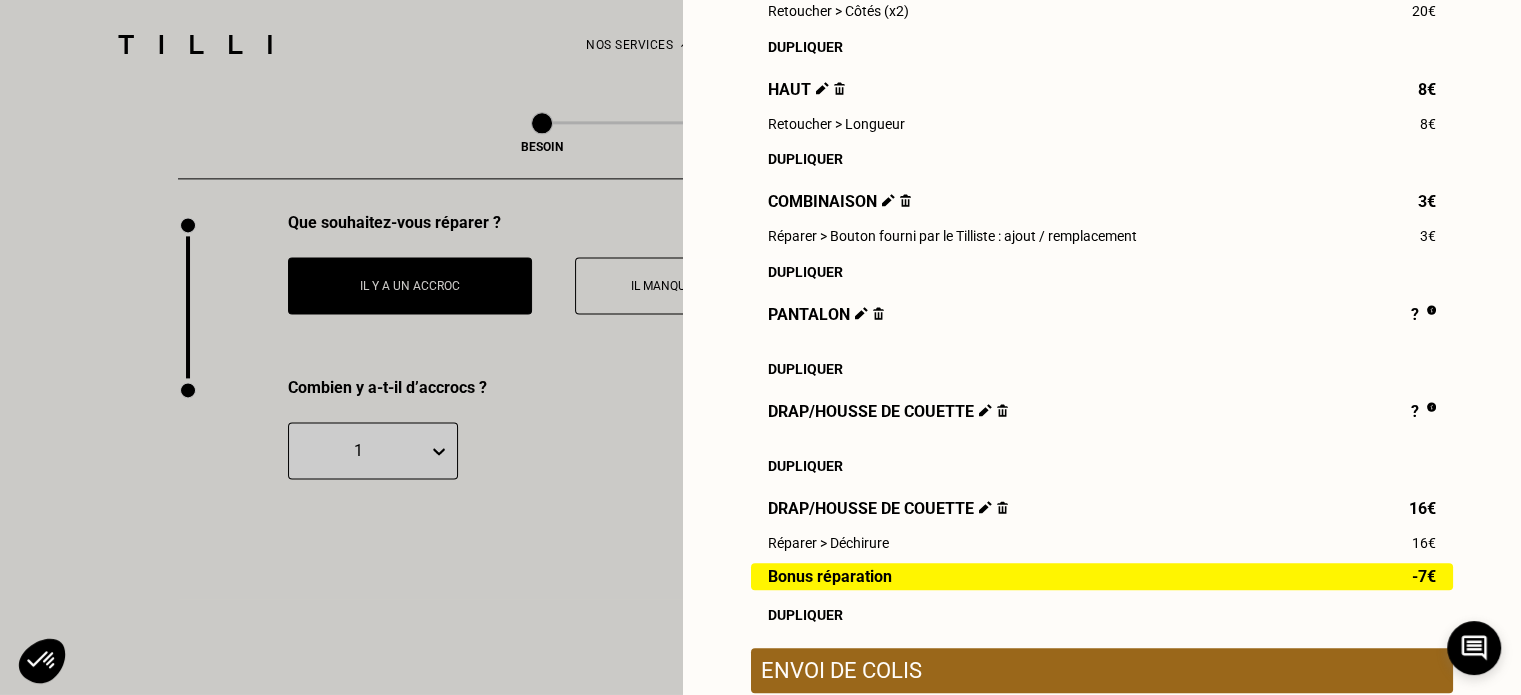 click at bounding box center (1002, 507) 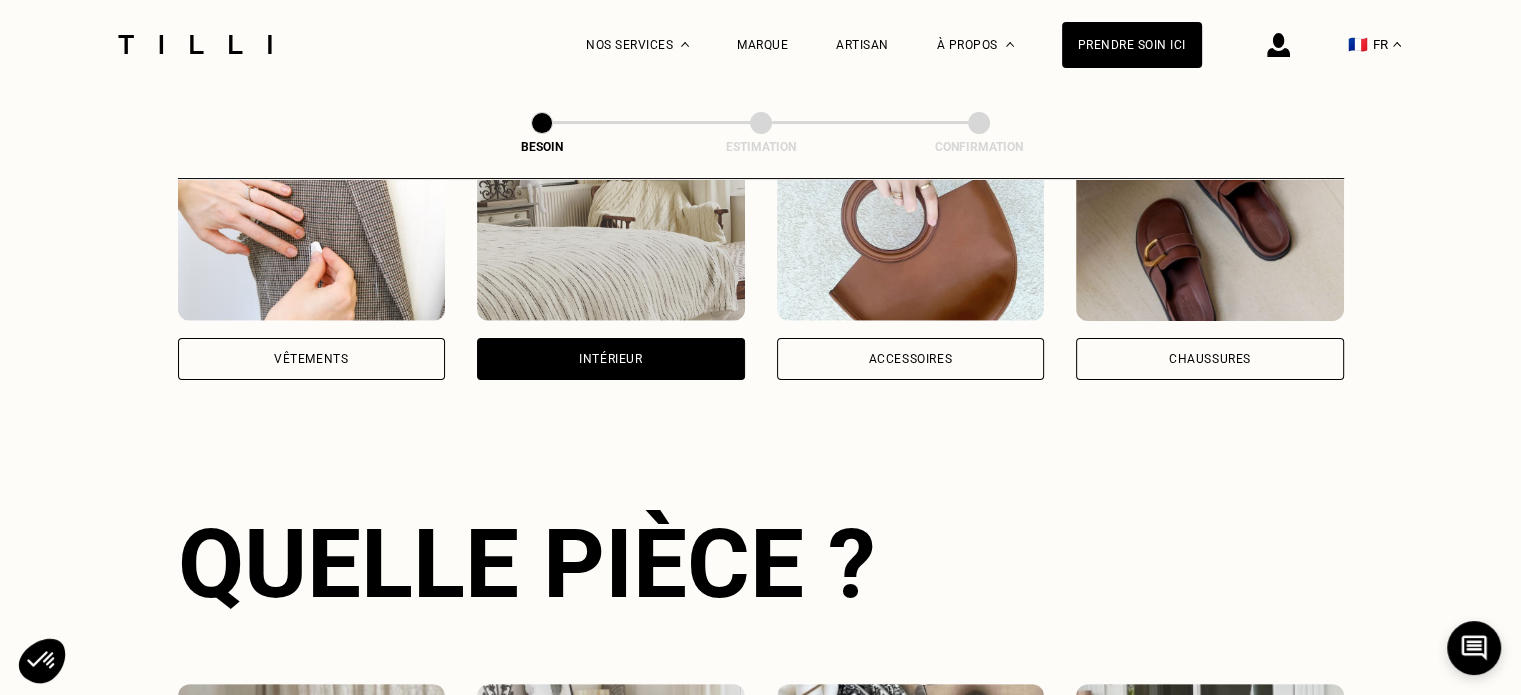 scroll, scrollTop: 437, scrollLeft: 0, axis: vertical 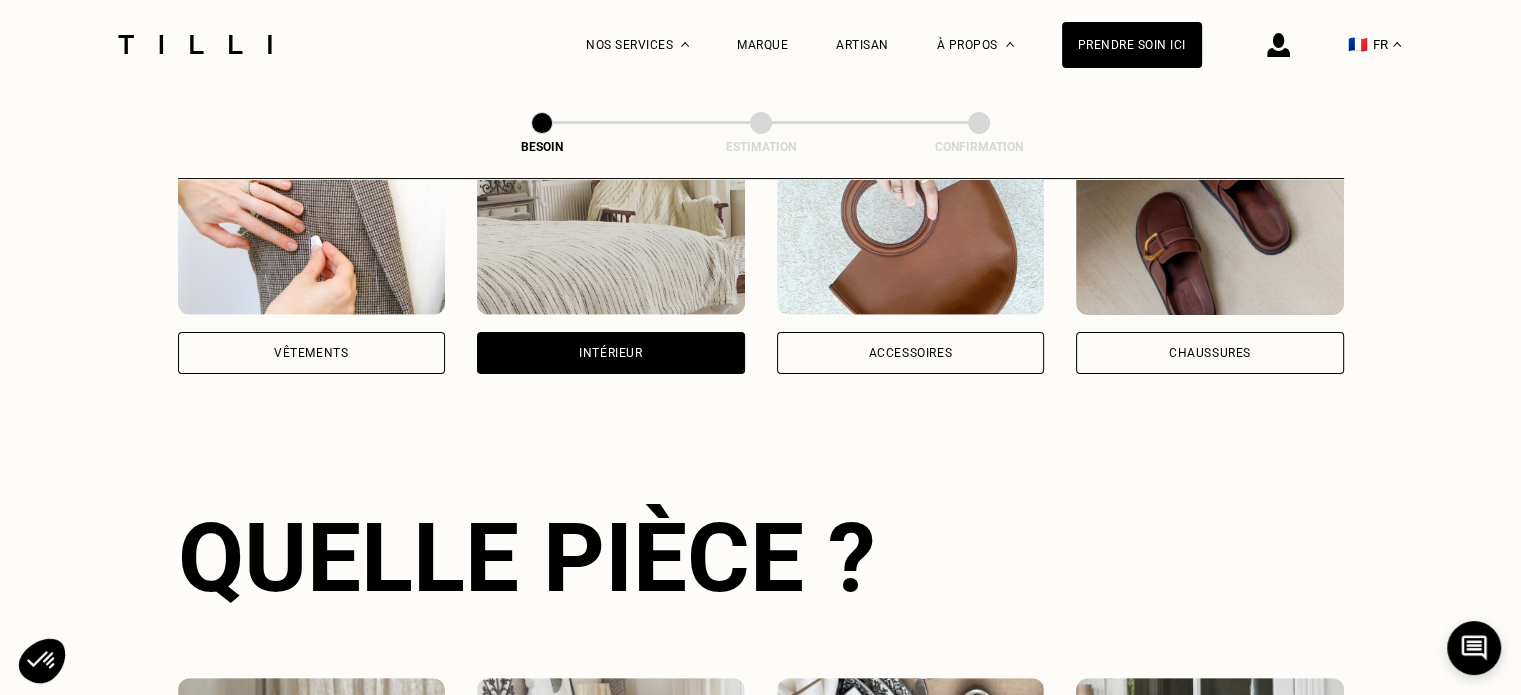 click on "Vêtements" at bounding box center [312, 353] 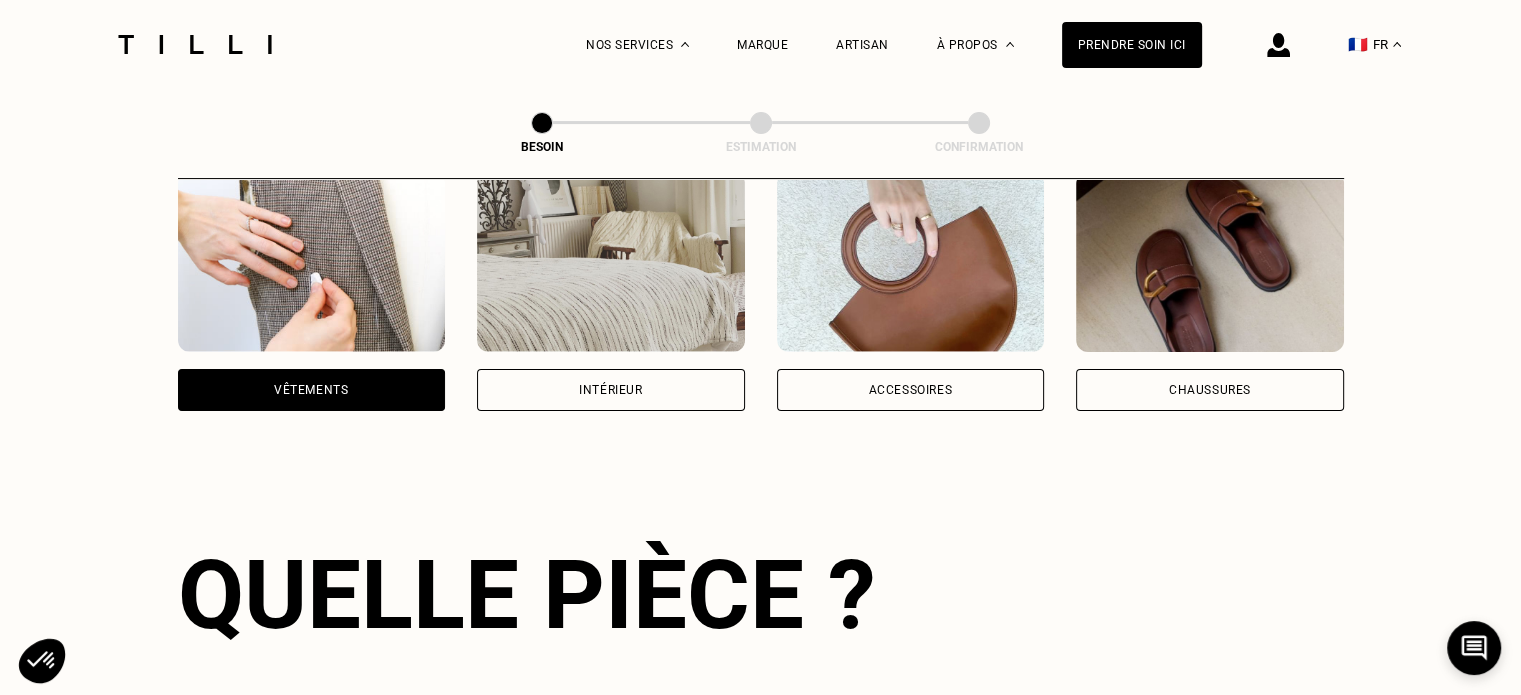 scroll, scrollTop: 0, scrollLeft: 0, axis: both 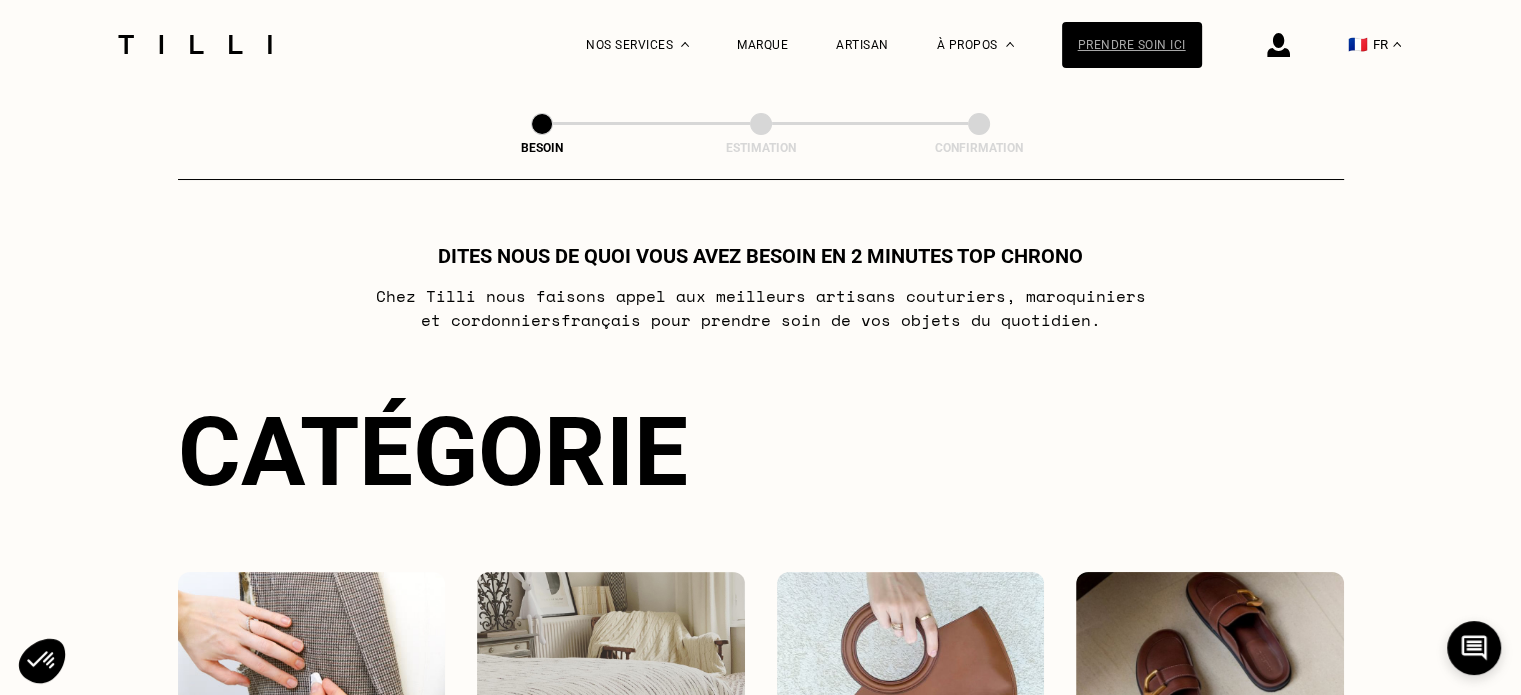 click on "Prendre soin ici" at bounding box center (1132, 45) 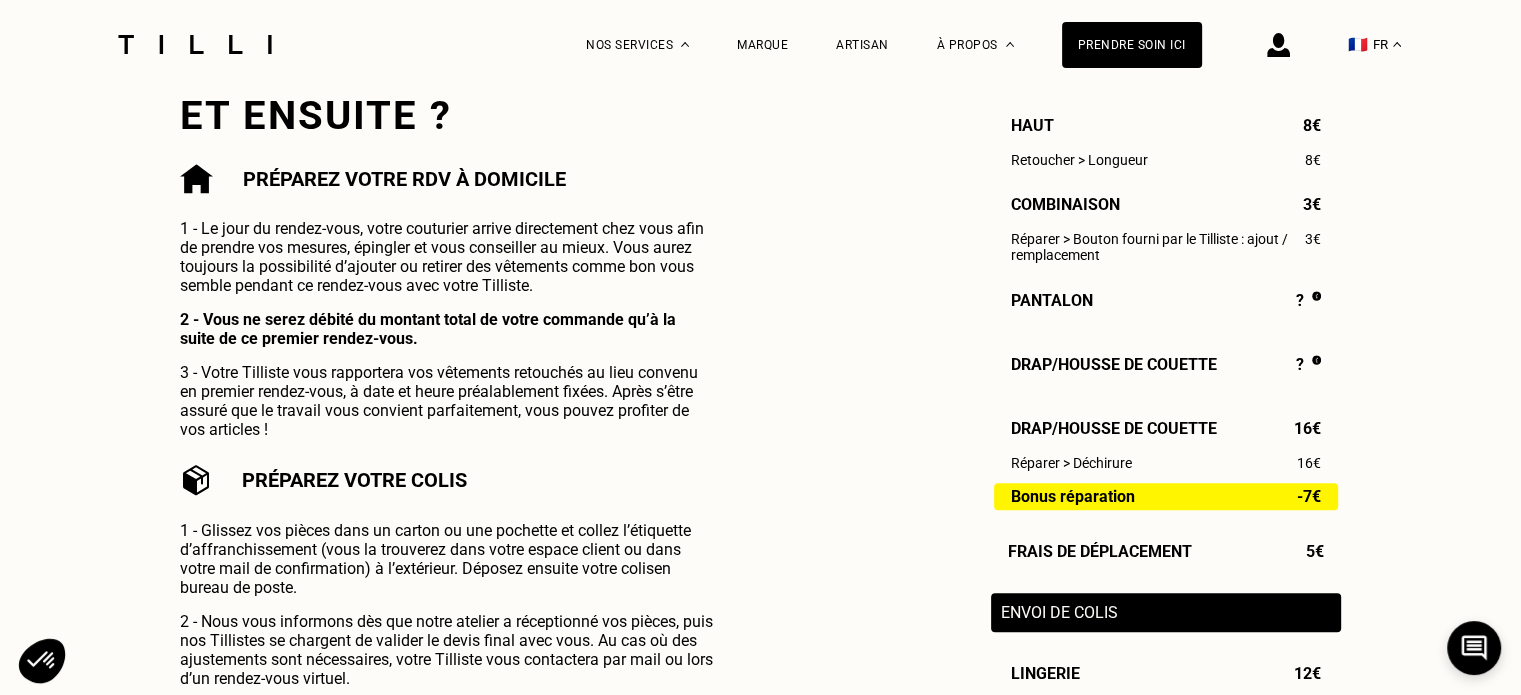 scroll, scrollTop: 848, scrollLeft: 0, axis: vertical 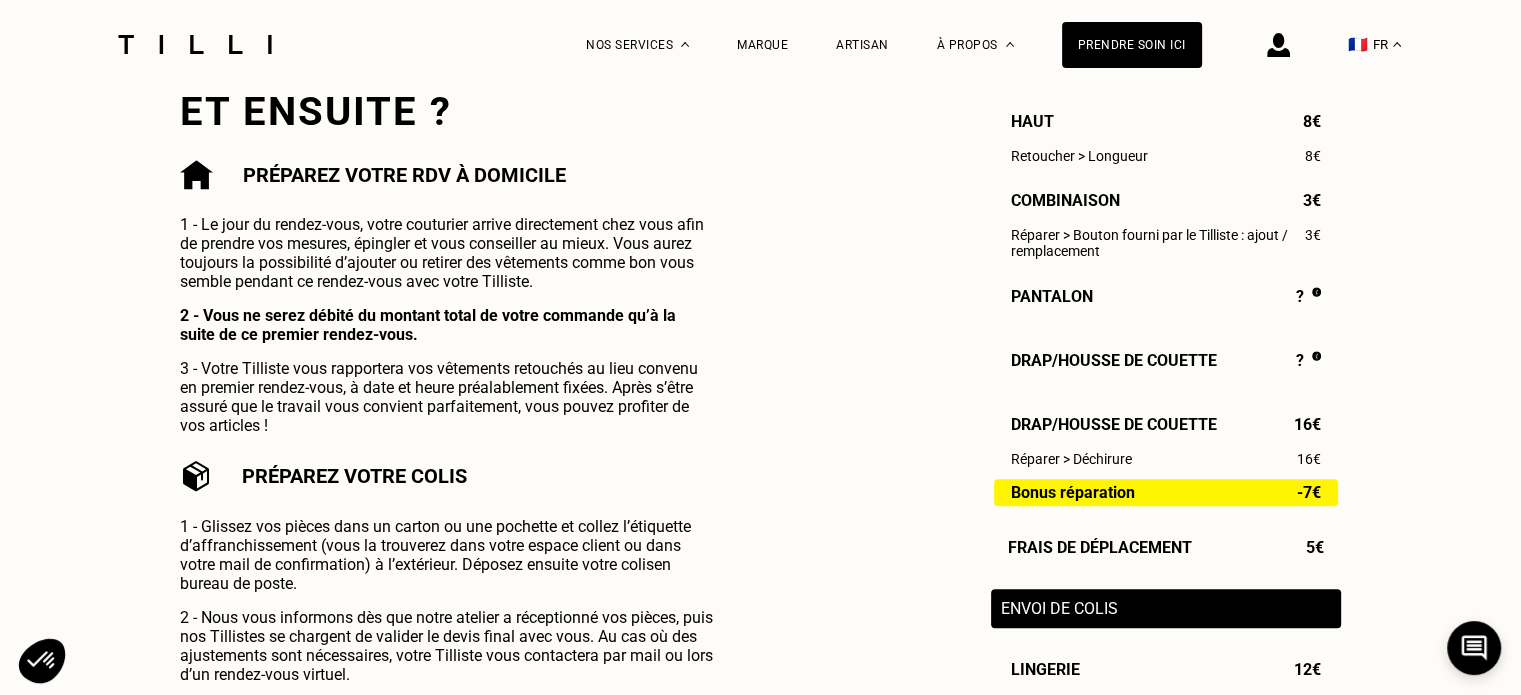 click on "Réparer > Déchirure" at bounding box center [1071, 459] 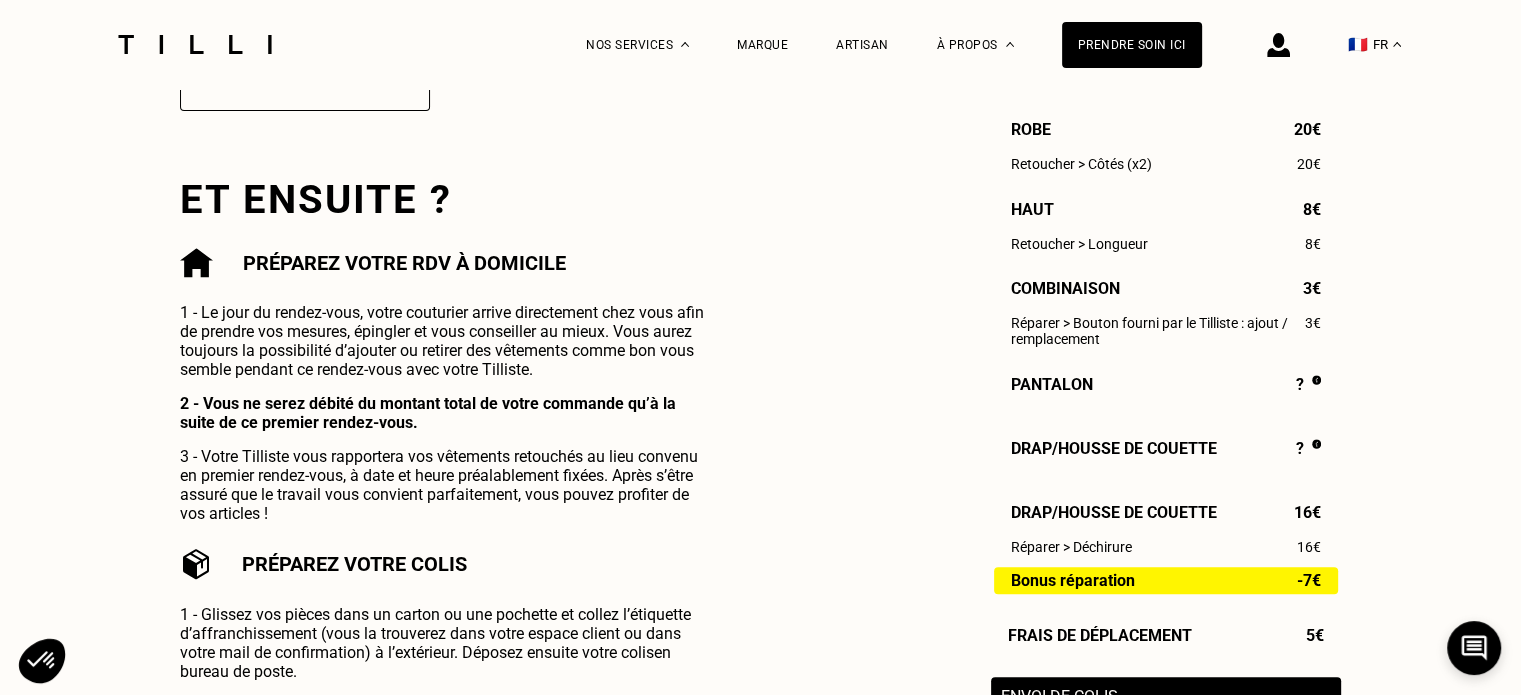 scroll, scrollTop: 764, scrollLeft: 0, axis: vertical 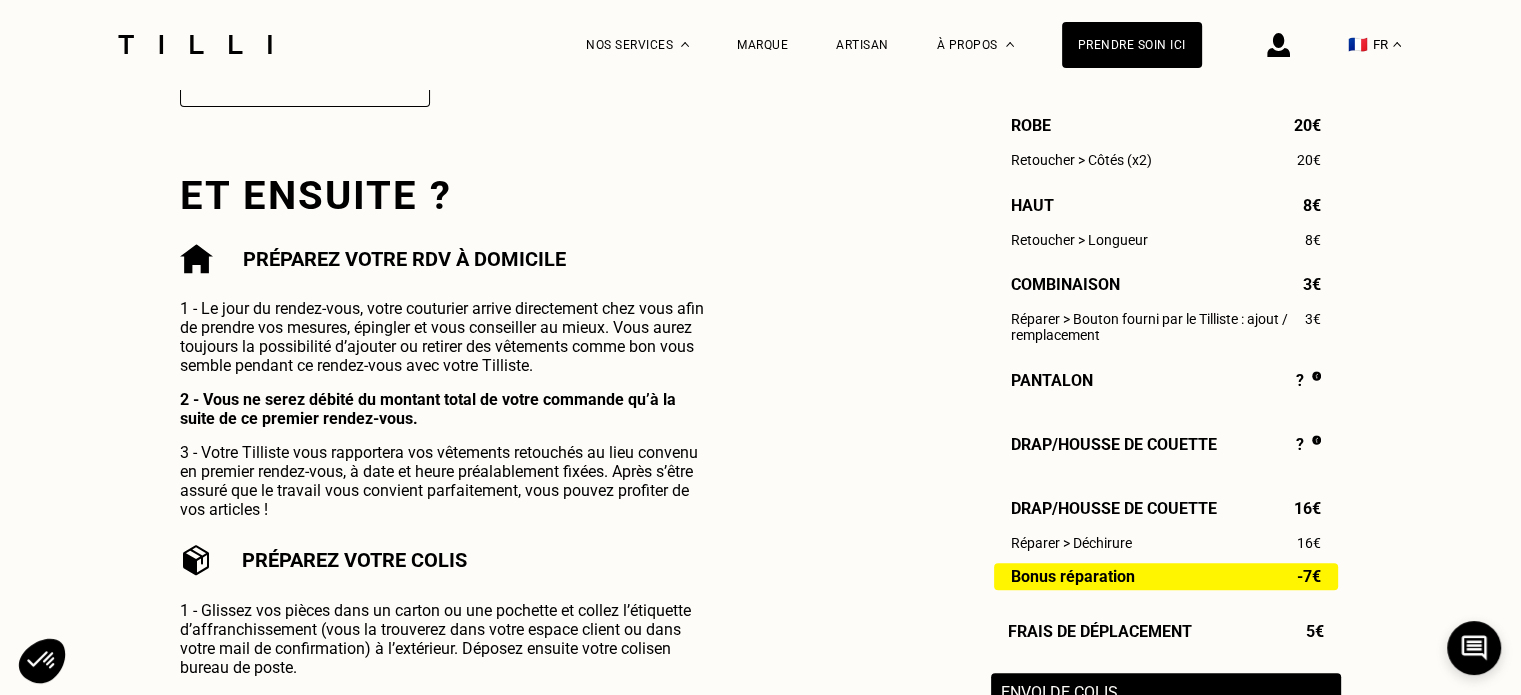 click at bounding box center (1278, 44) 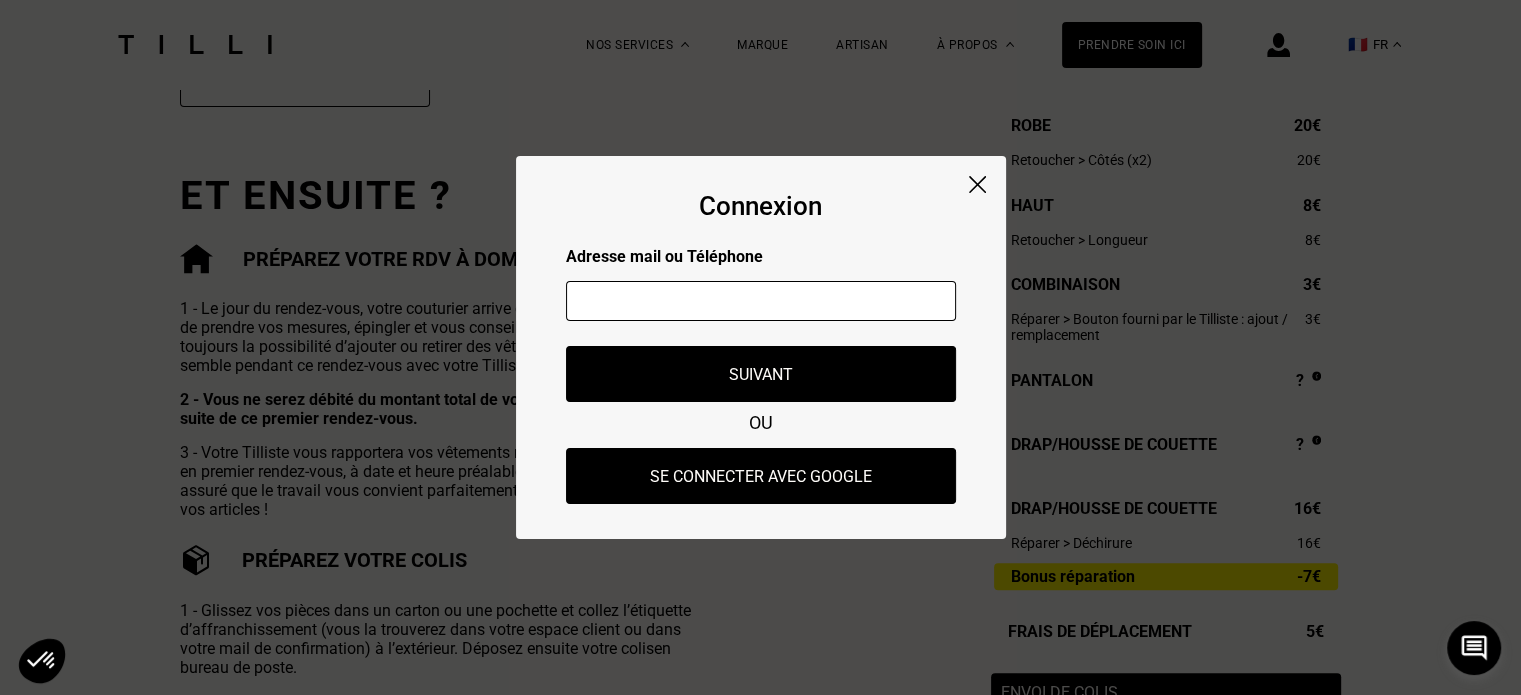 click at bounding box center [761, 301] 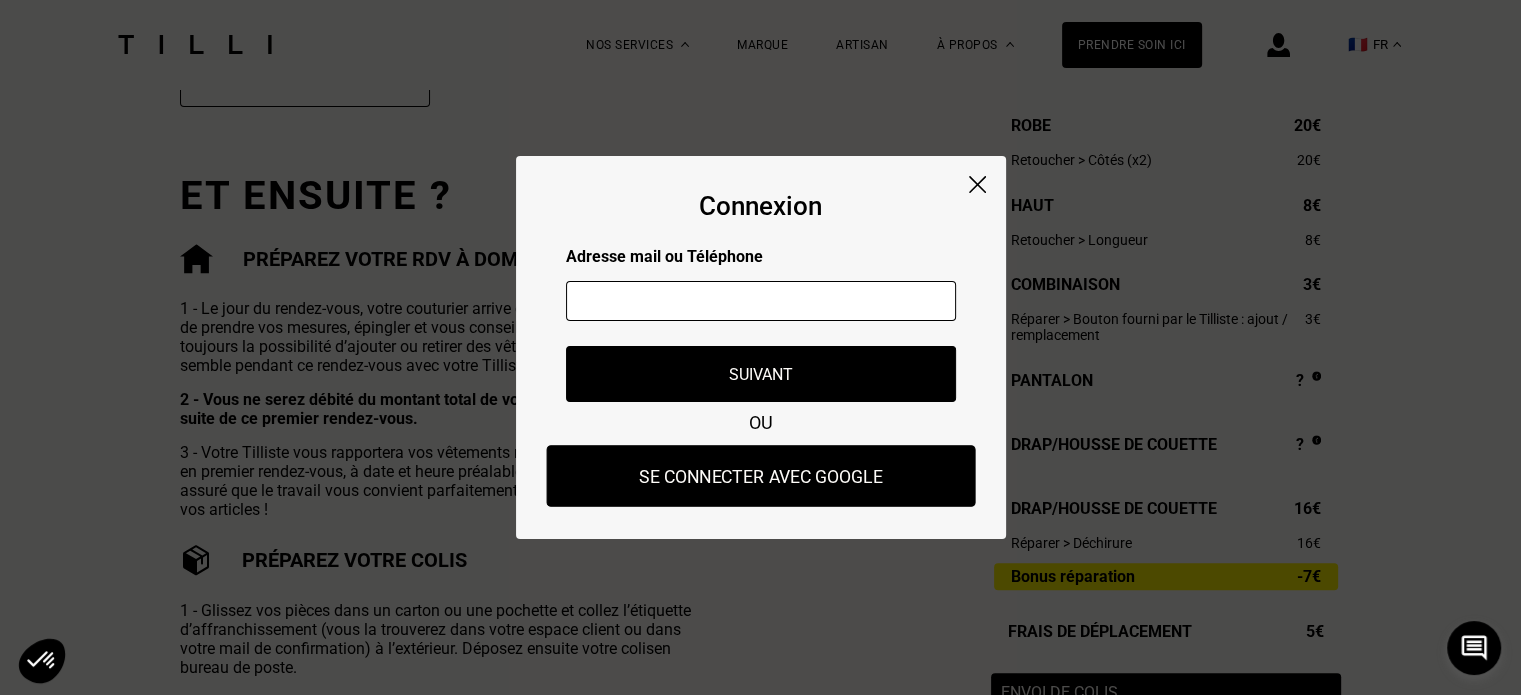 click on "Se connecter avec Google" at bounding box center (760, 476) 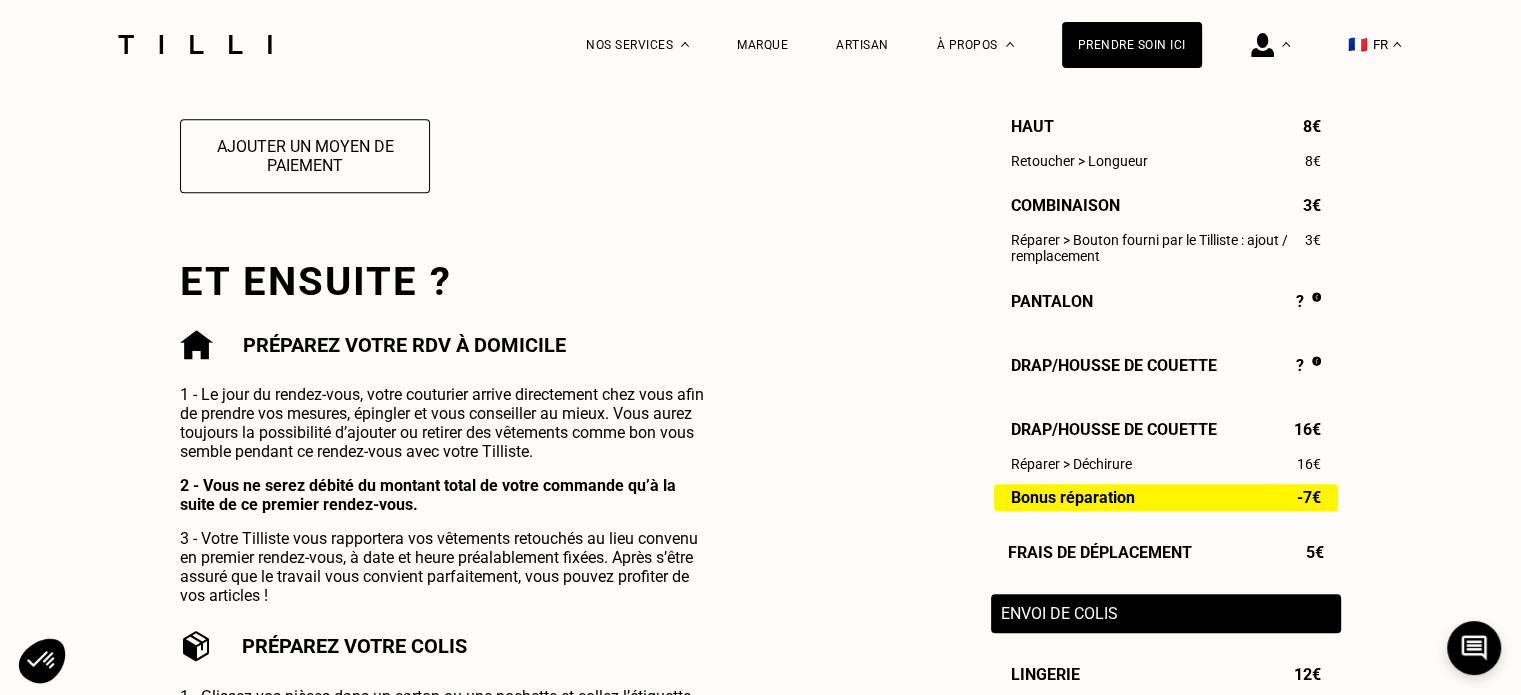 scroll, scrollTop: 844, scrollLeft: 0, axis: vertical 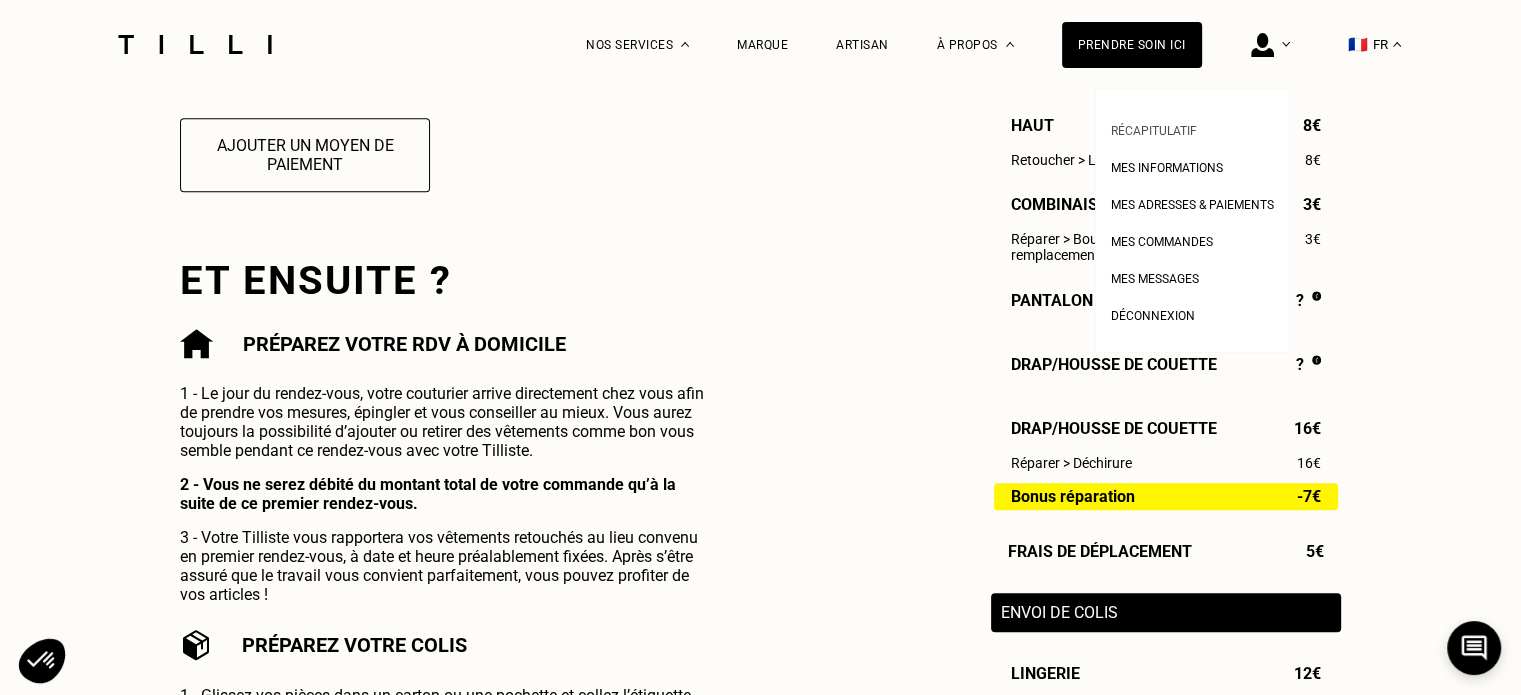 click on "Récapitulatif" at bounding box center (1192, 128) 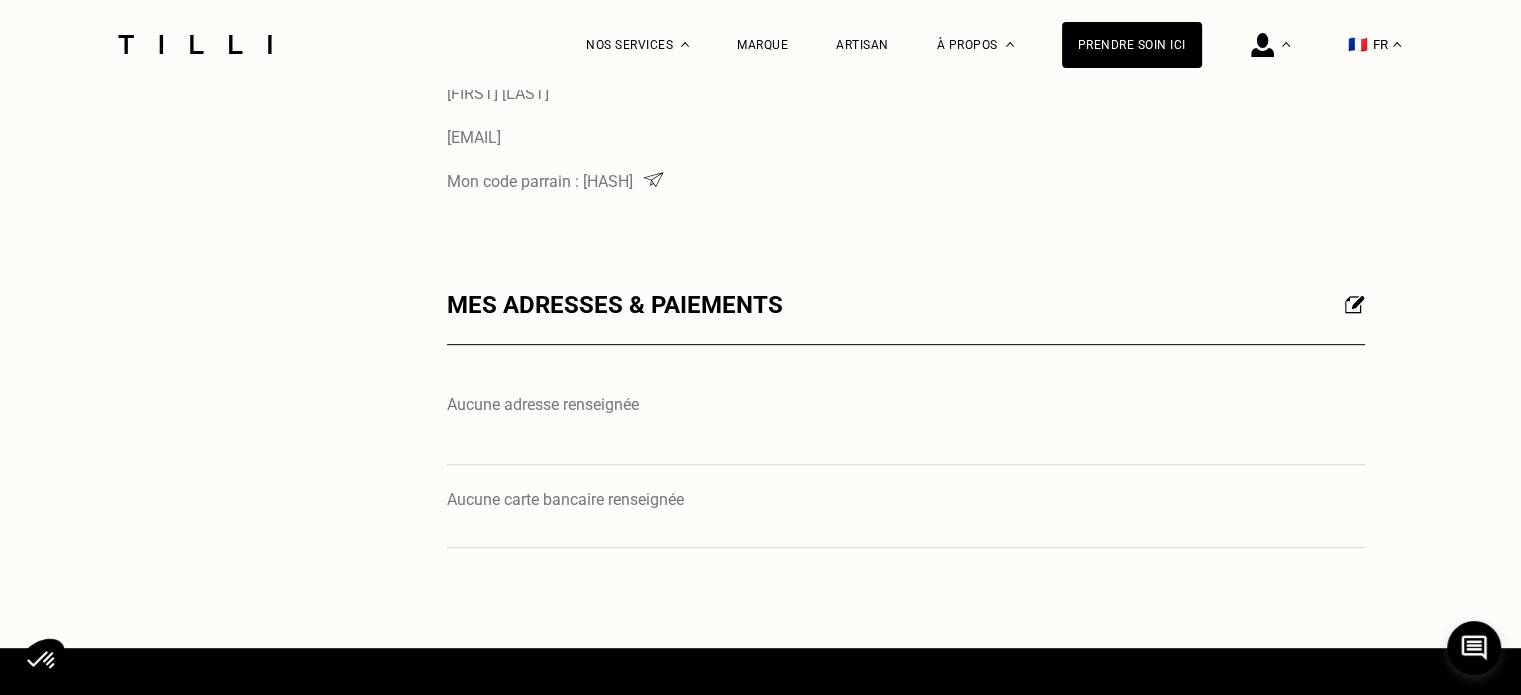 scroll, scrollTop: 881, scrollLeft: 0, axis: vertical 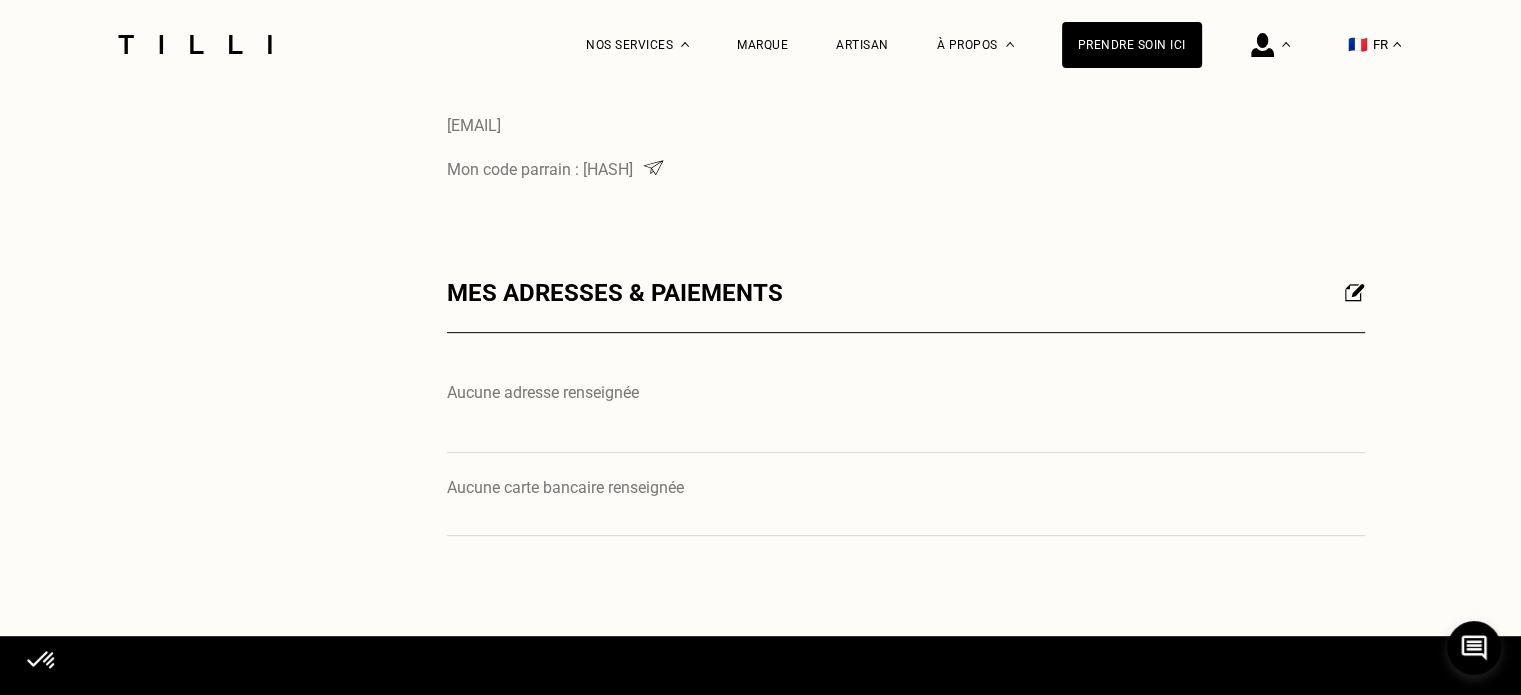 click at bounding box center [1355, 292] 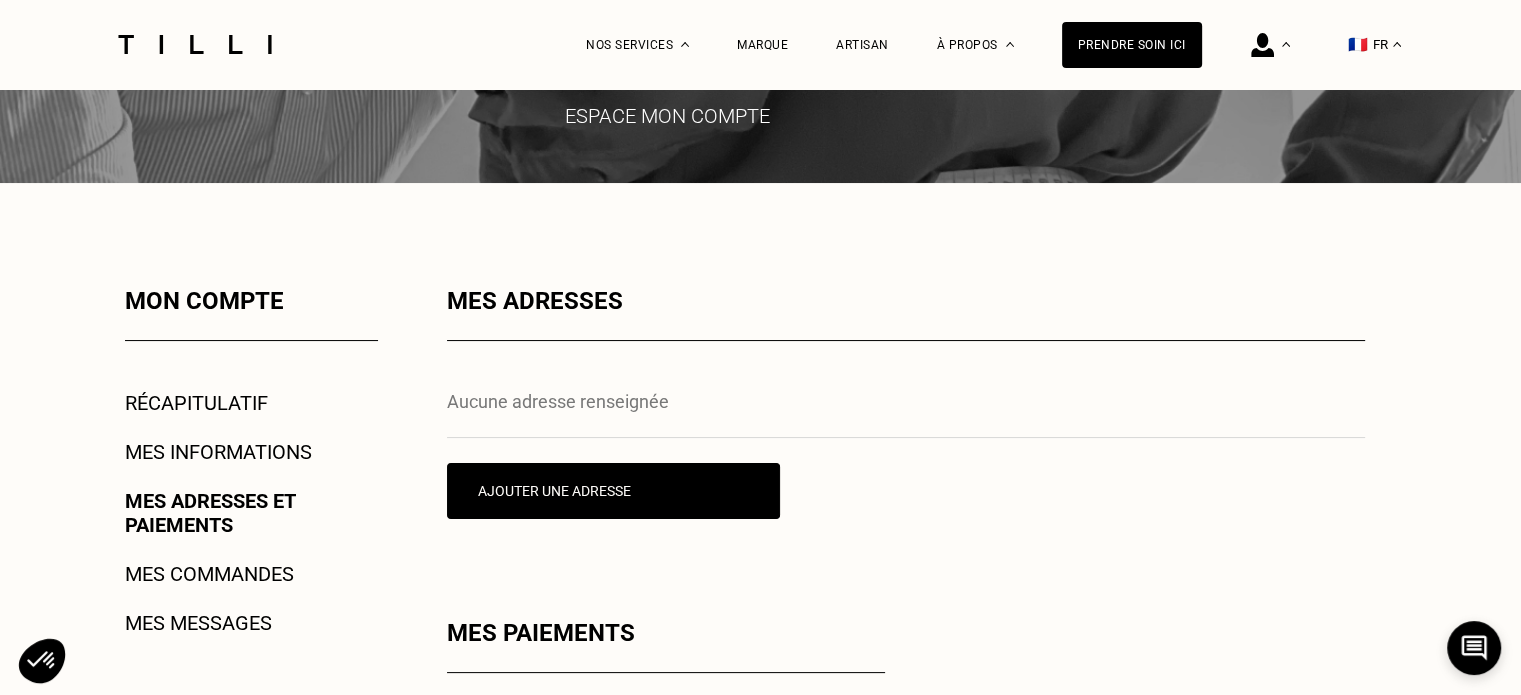 scroll, scrollTop: 163, scrollLeft: 0, axis: vertical 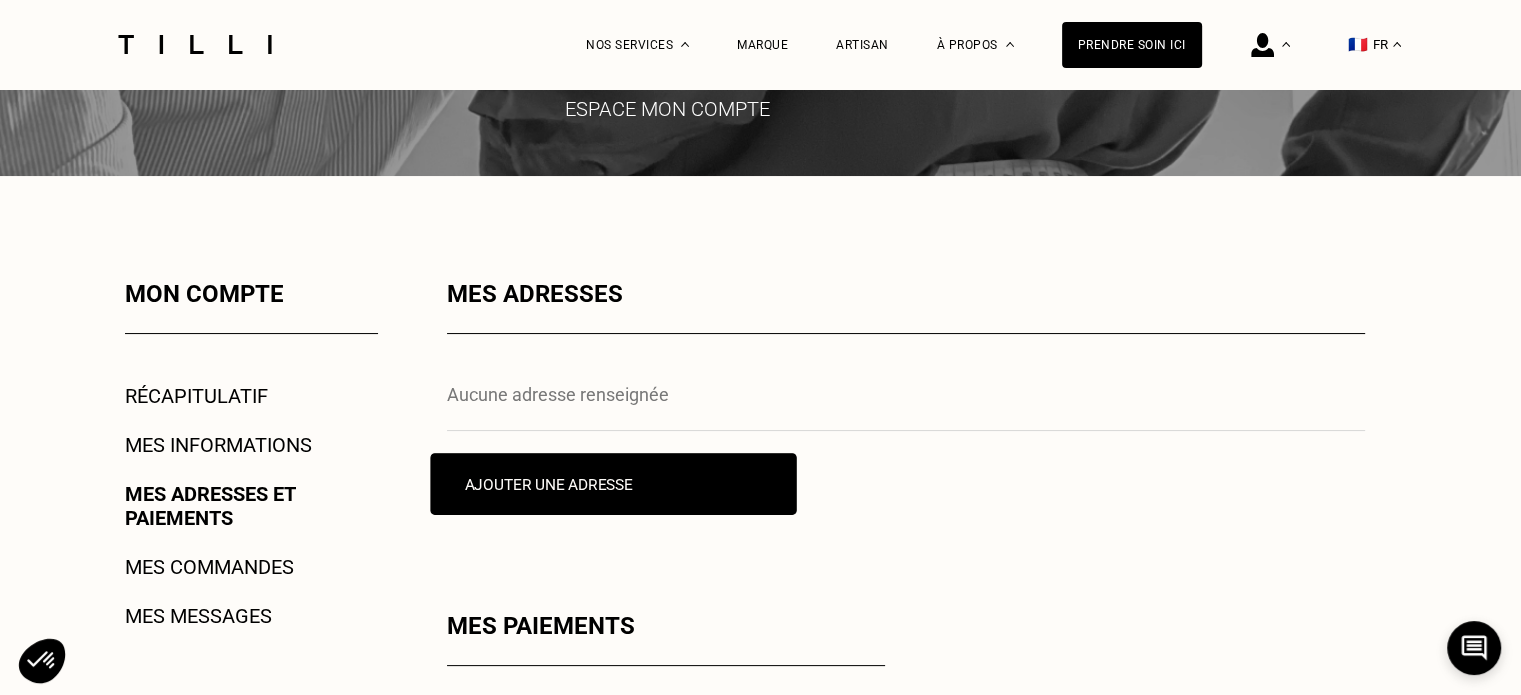 click on "Ajouter une adresse" at bounding box center [613, 484] 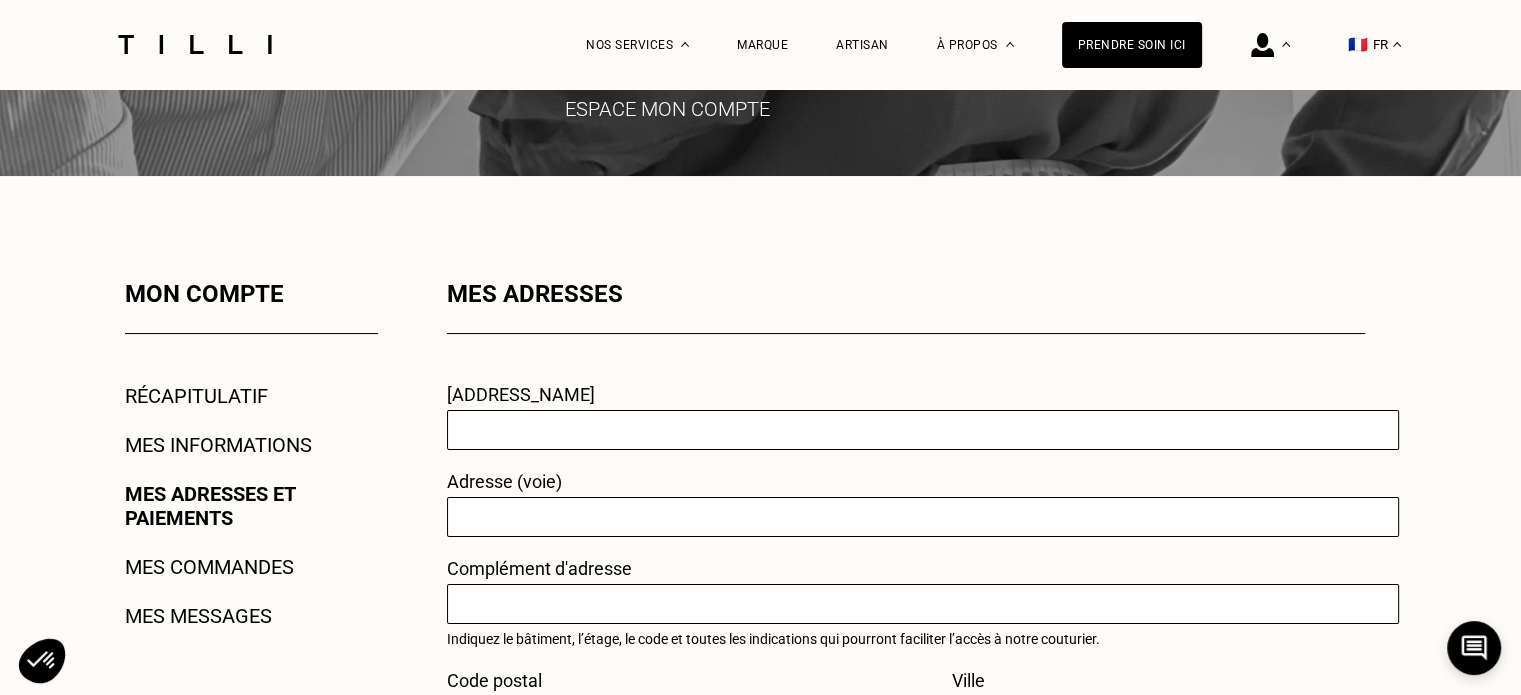 click at bounding box center [923, 430] 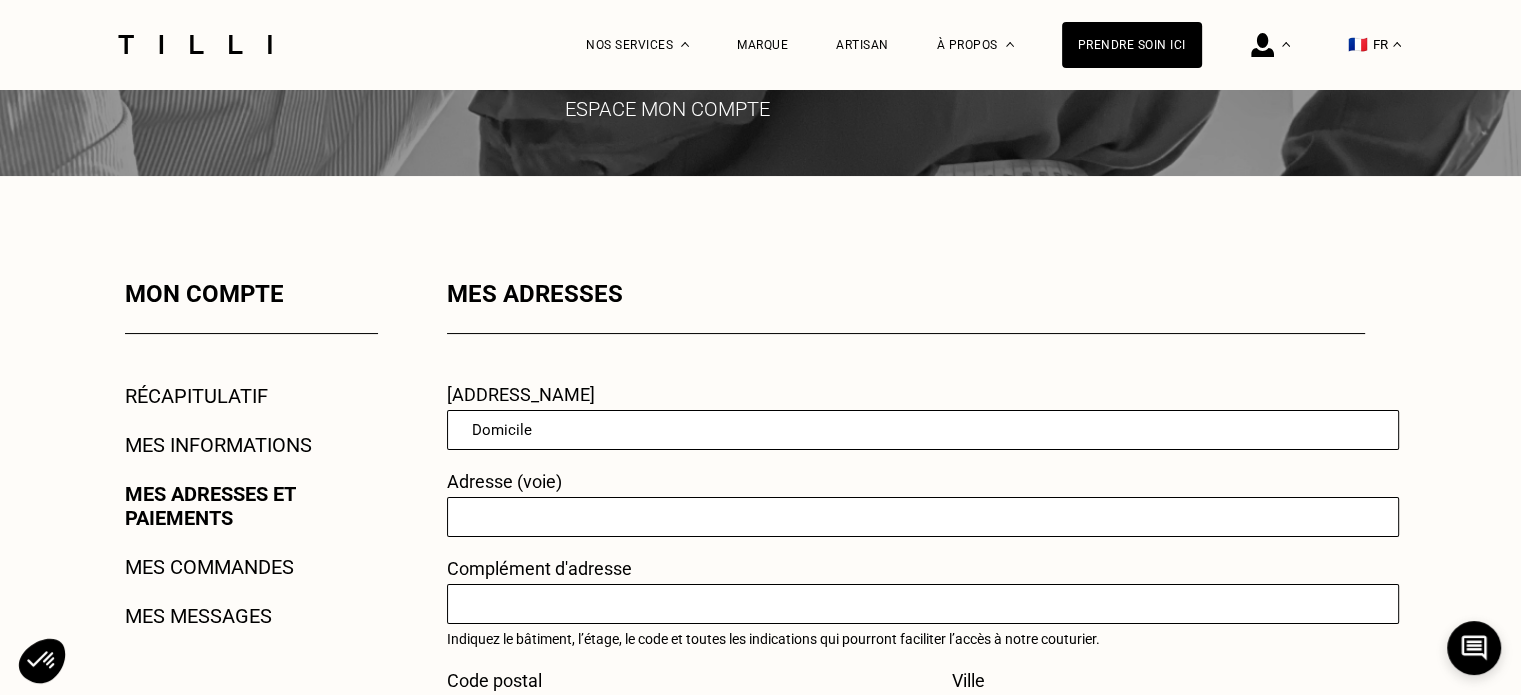 type on "Domicile" 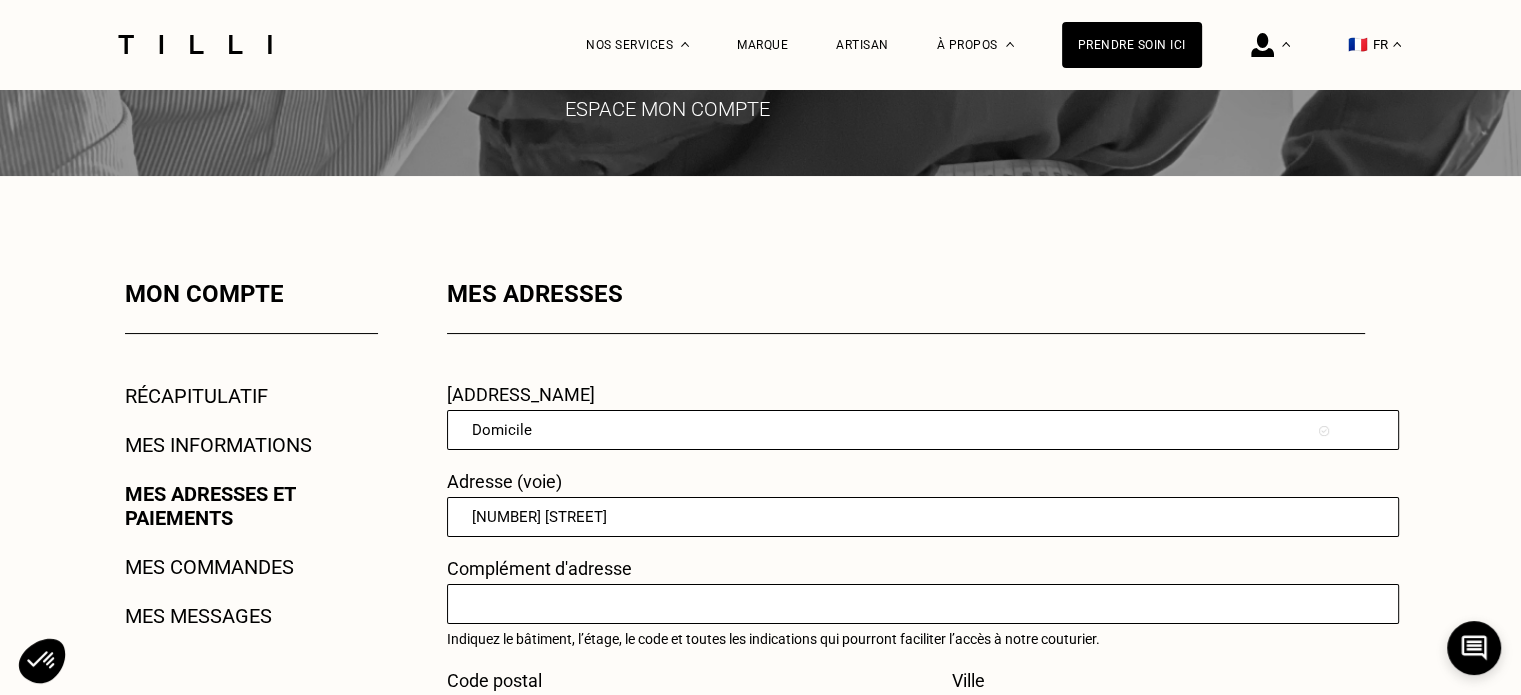 type on "[NUMBER] [STREET]" 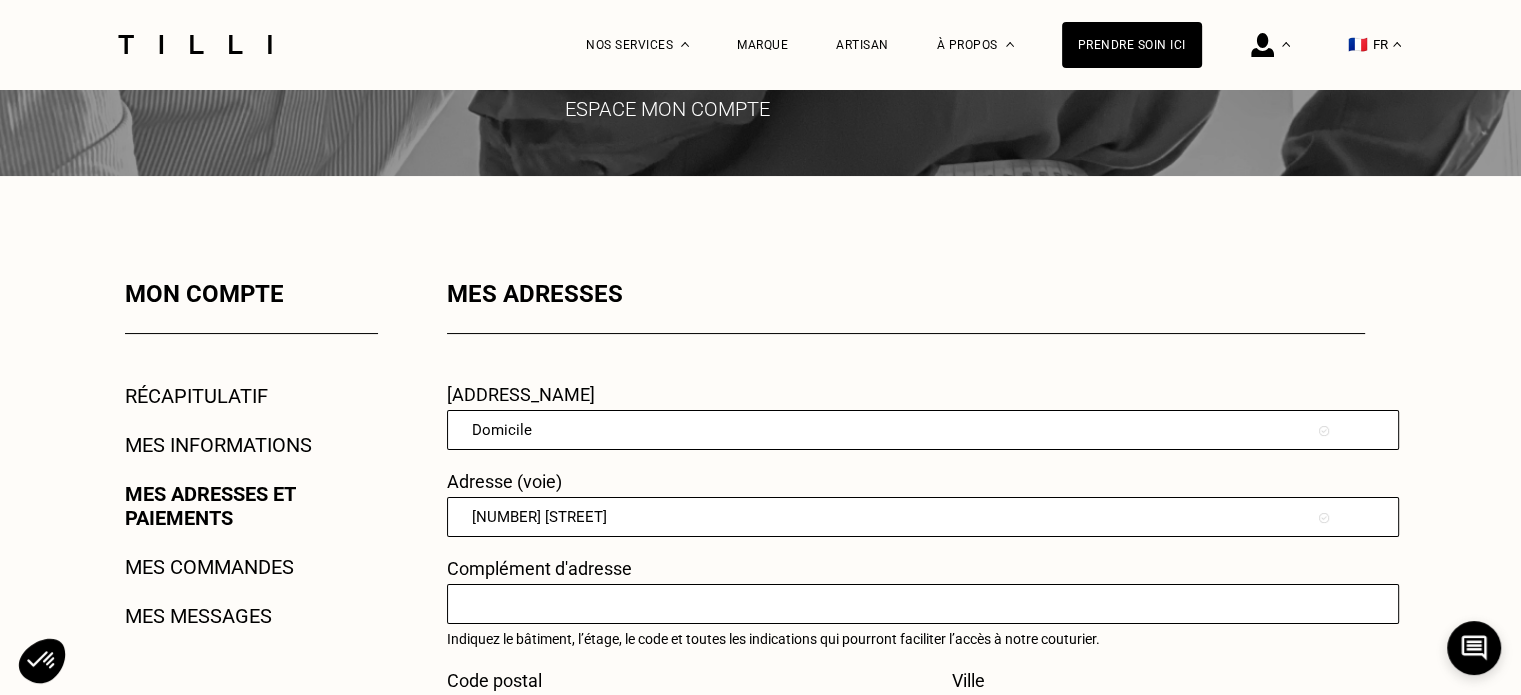 scroll, scrollTop: 534, scrollLeft: 0, axis: vertical 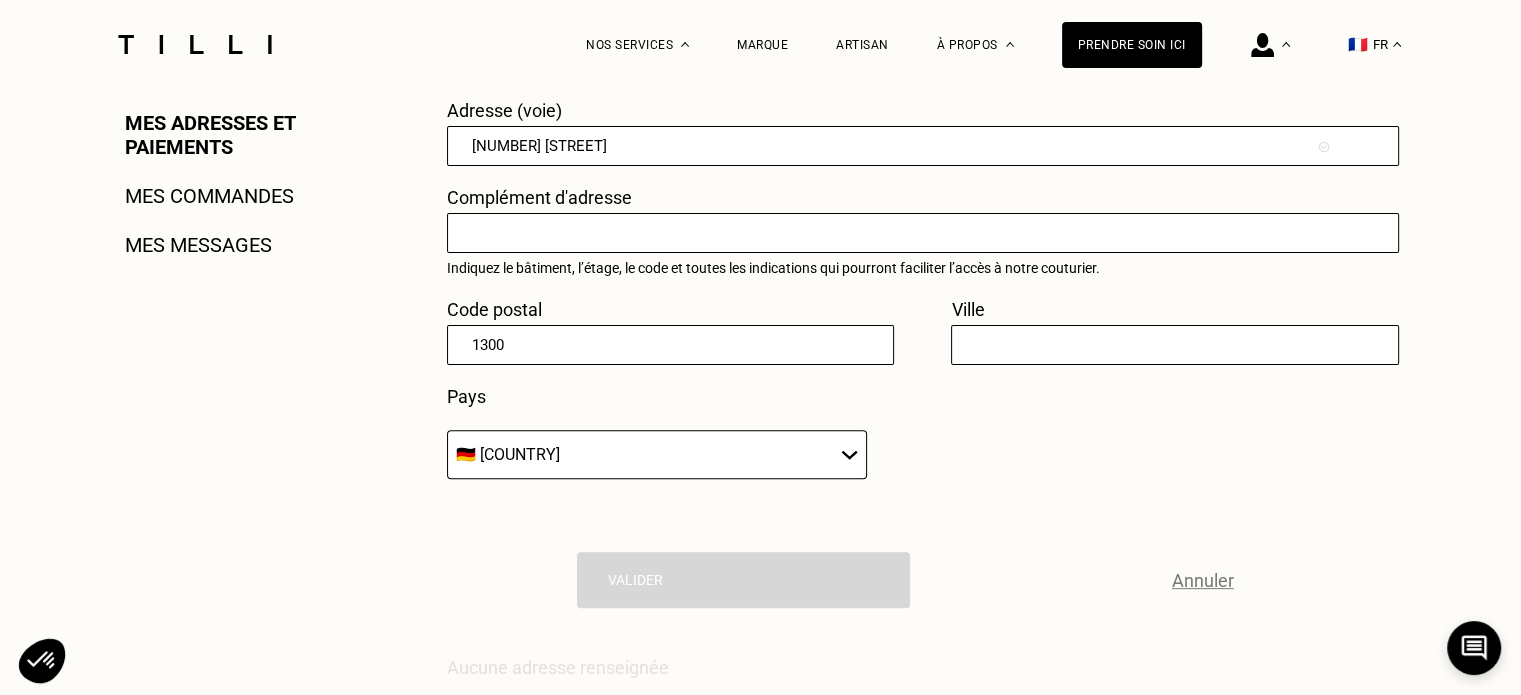 type on "[POSTAL_CODE]" 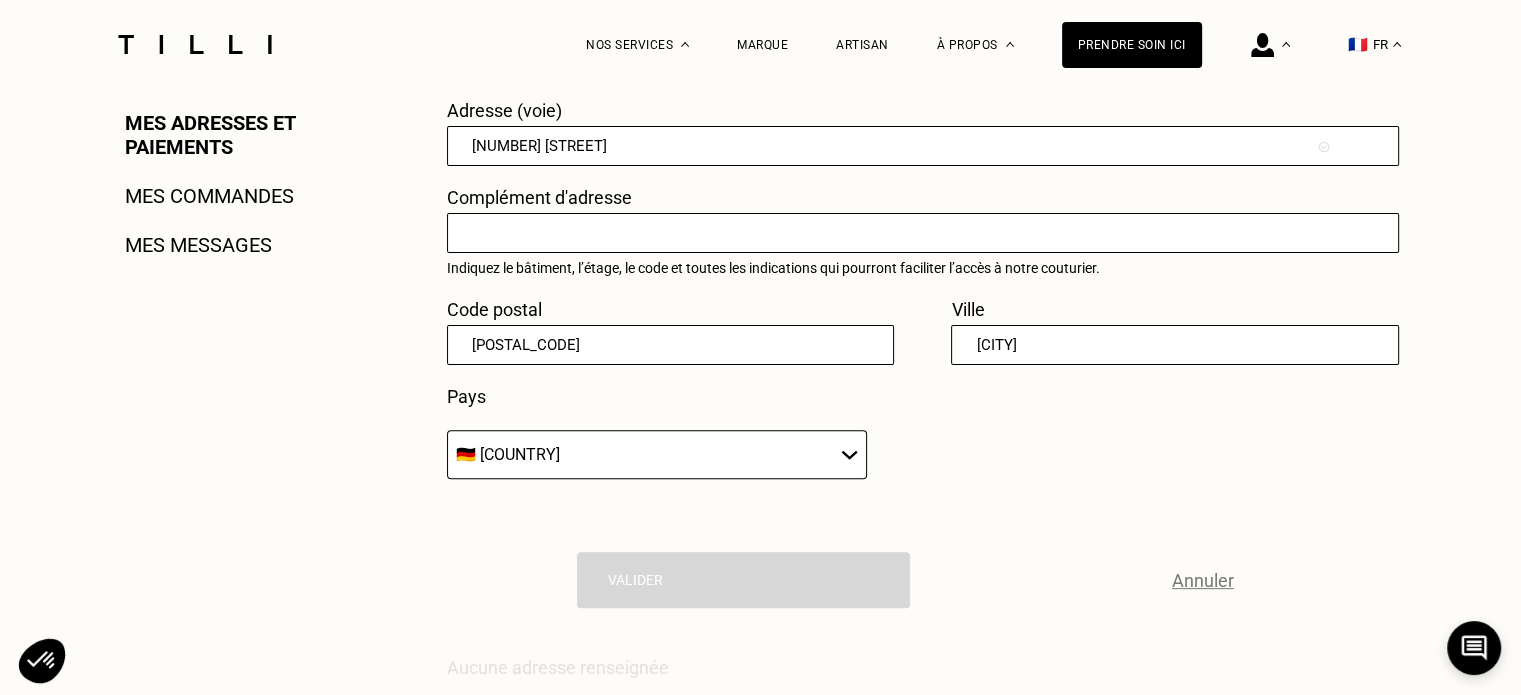 type on "[POSTAL_CODE]" 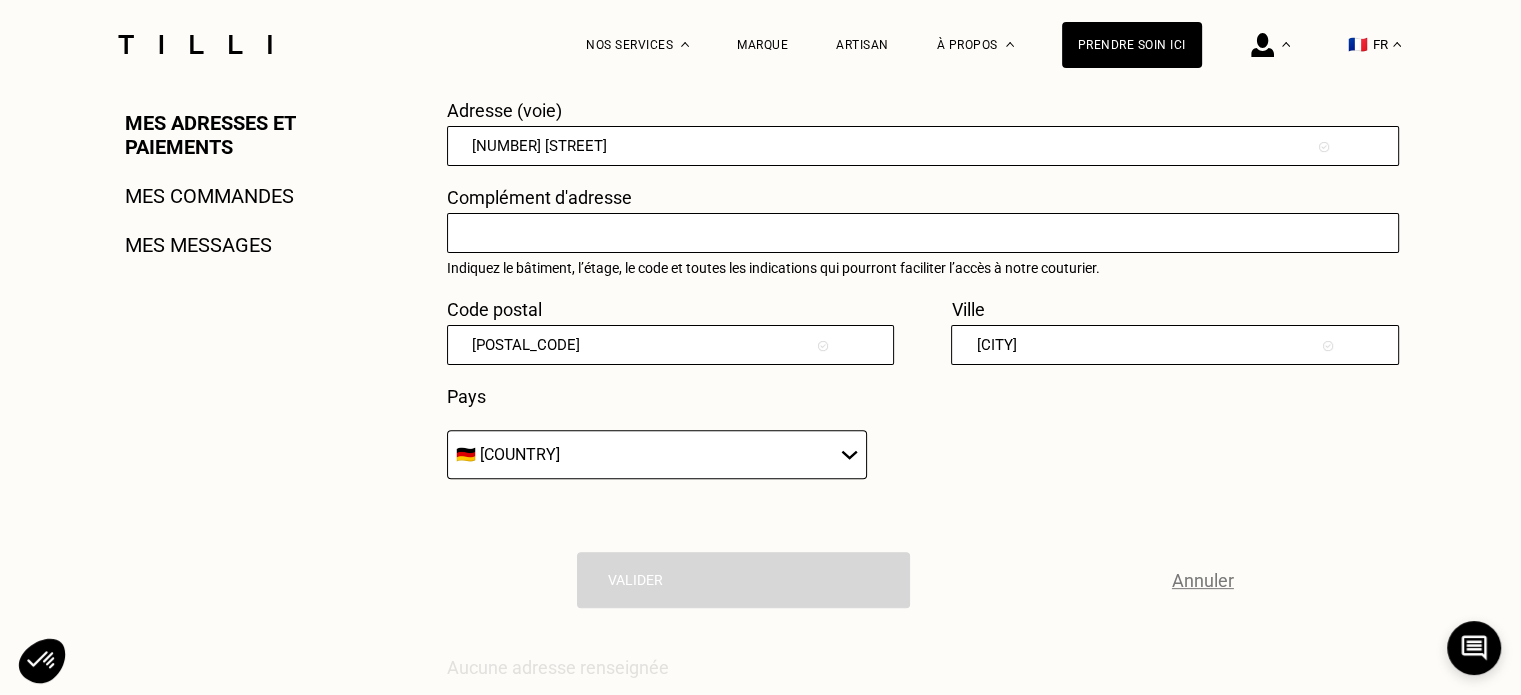 click on "🇩🇪   Allemagne 🇦🇹   Autriche 🇧🇪   Belgique 🇧🇬   Bulgarie 🇨🇾   Chypre 🇭🇷   Croatie 🇩🇰   Danemark 🇪🇸   Espagne 🇪🇪   Estonie 🇫🇮   Finlande 🇫🇷   France 🇬🇷   Grèce 🇭🇺   Hongrie 🇮🇪   Irlande 🇮🇹   Italie 🇱🇻   Lettonie 🇱🇮   Liechtenstein 🇱🇹   Lituanie 🇱🇺   Luxembourg 🇲🇹   Malte 🇳🇴   Norvège 🇳🇱   Pays-Bas 🇵🇱   Pologne 🇵🇹   Portugal 🇨🇿   République tchèque 🇷🇴   Roumanie 🇬🇧   Royaume-Uni 🇸🇰   Slovaquie 🇸🇮   Slovénie 🇸🇪   Suède 🇨🇭   Suisse" at bounding box center [657, 454] 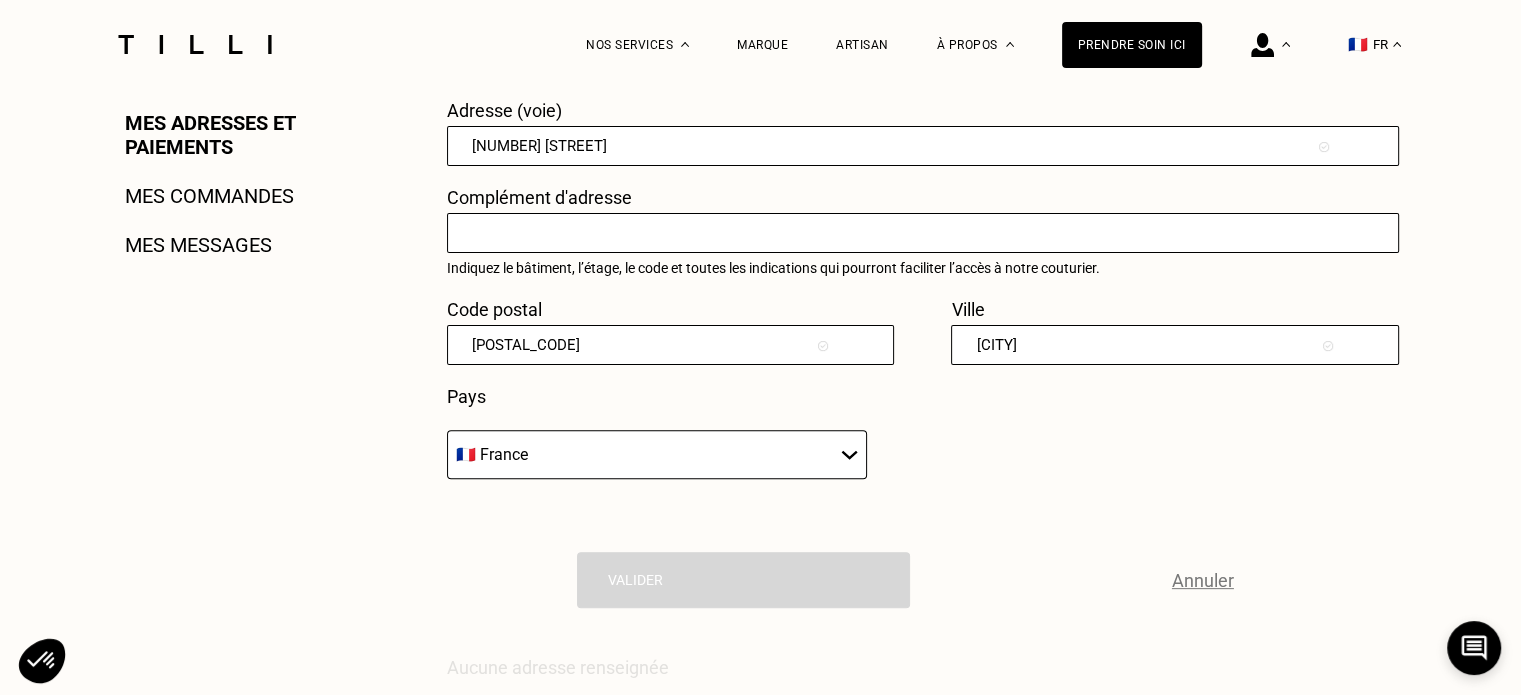 click on "🇩🇪   Allemagne 🇦🇹   Autriche 🇧🇪   Belgique 🇧🇬   Bulgarie 🇨🇾   Chypre 🇭🇷   Croatie 🇩🇰   Danemark 🇪🇸   Espagne 🇪🇪   Estonie 🇫🇮   Finlande 🇫🇷   France 🇬🇷   Grèce 🇭🇺   Hongrie 🇮🇪   Irlande 🇮🇹   Italie 🇱🇻   Lettonie 🇱🇮   Liechtenstein 🇱🇹   Lituanie 🇱🇺   Luxembourg 🇲🇹   Malte 🇳🇴   Norvège 🇳🇱   Pays-Bas 🇵🇱   Pologne 🇵🇹   Portugal 🇨🇿   République tchèque 🇷🇴   Roumanie 🇬🇧   Royaume-Uni 🇸🇰   Slovaquie 🇸🇮   Slovénie 🇸🇪   Suède 🇨🇭   Suisse" at bounding box center [657, 454] 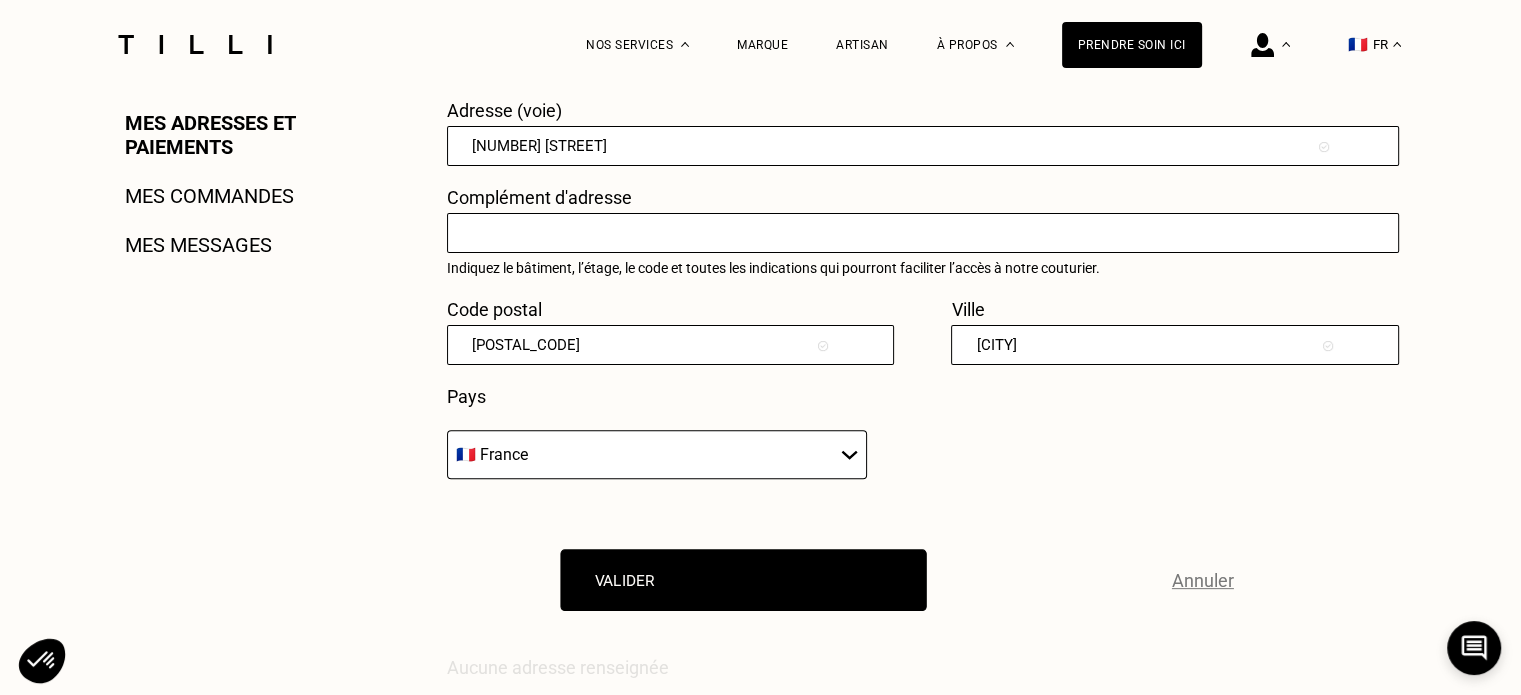 click on "Valider" at bounding box center (744, 580) 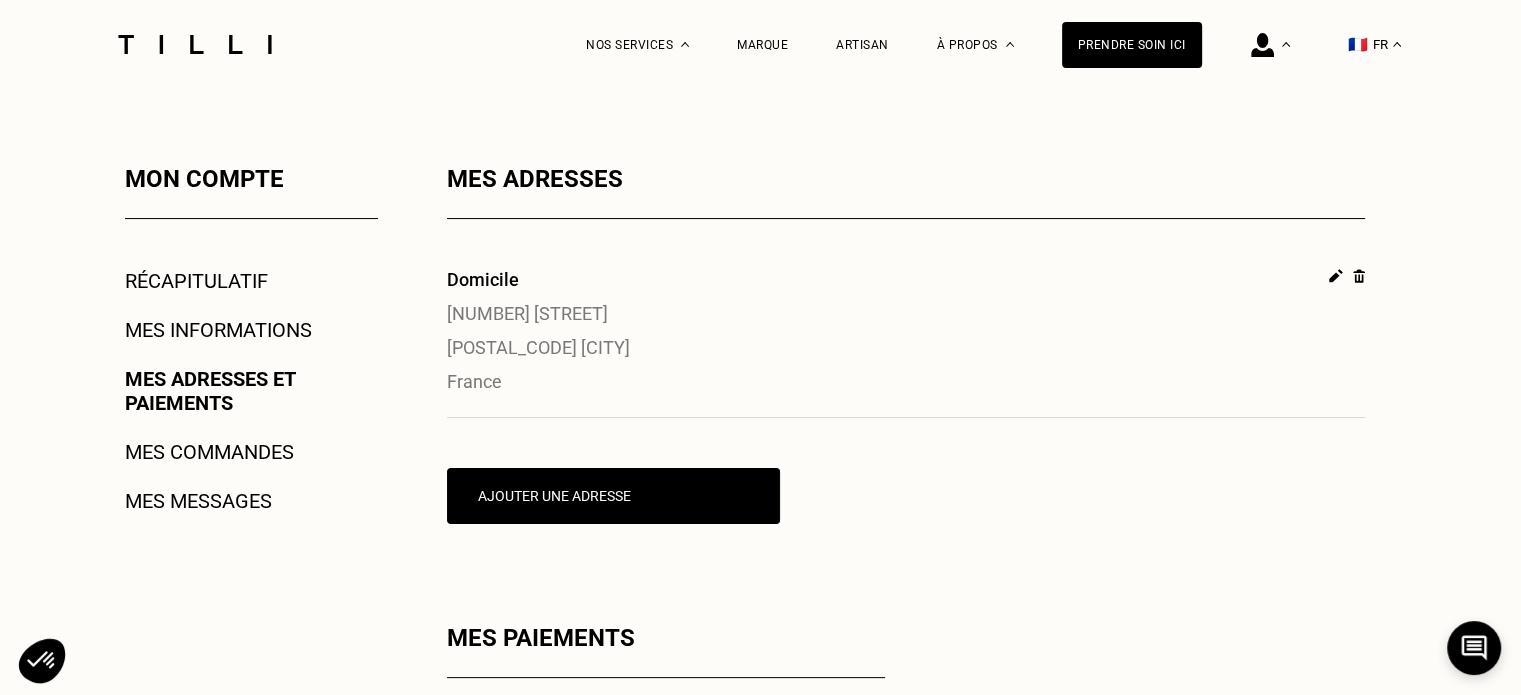 scroll, scrollTop: 245, scrollLeft: 0, axis: vertical 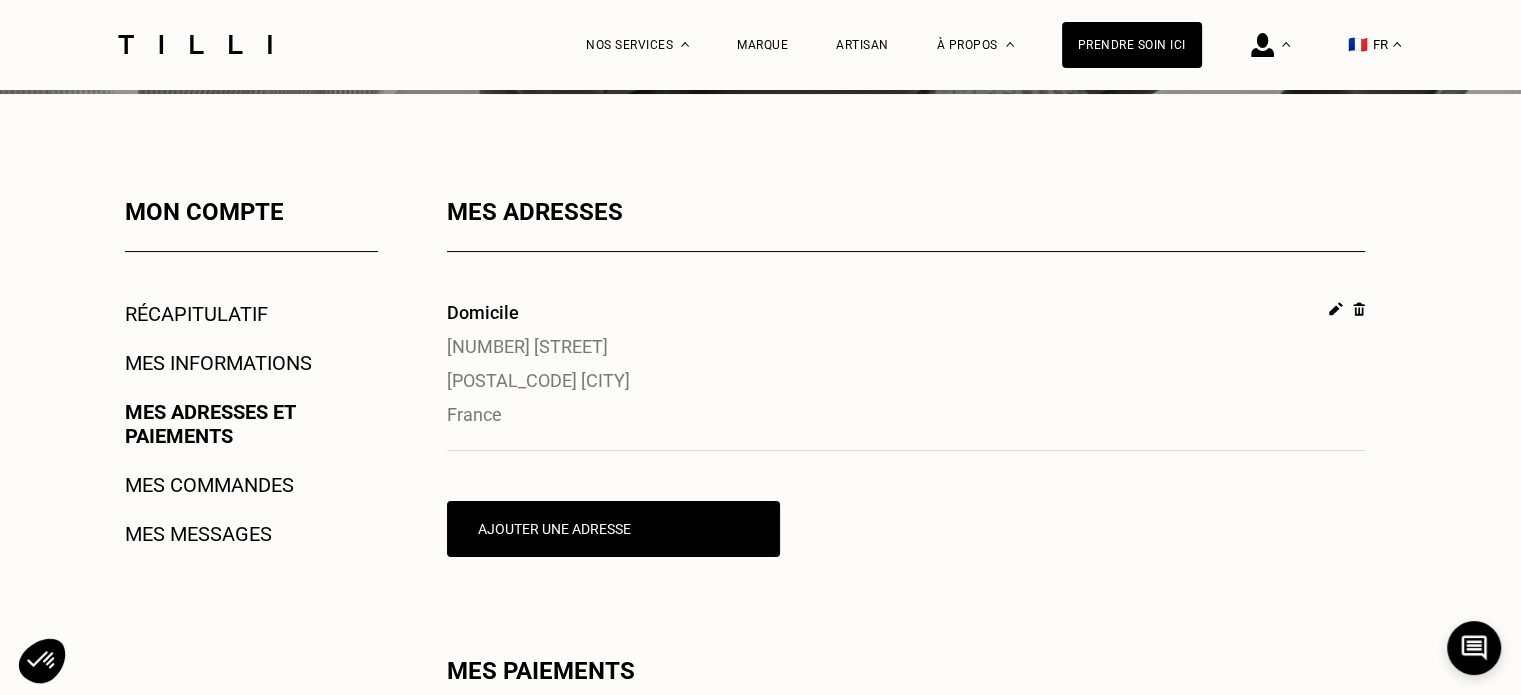 click on "Mes commandes" at bounding box center [209, 485] 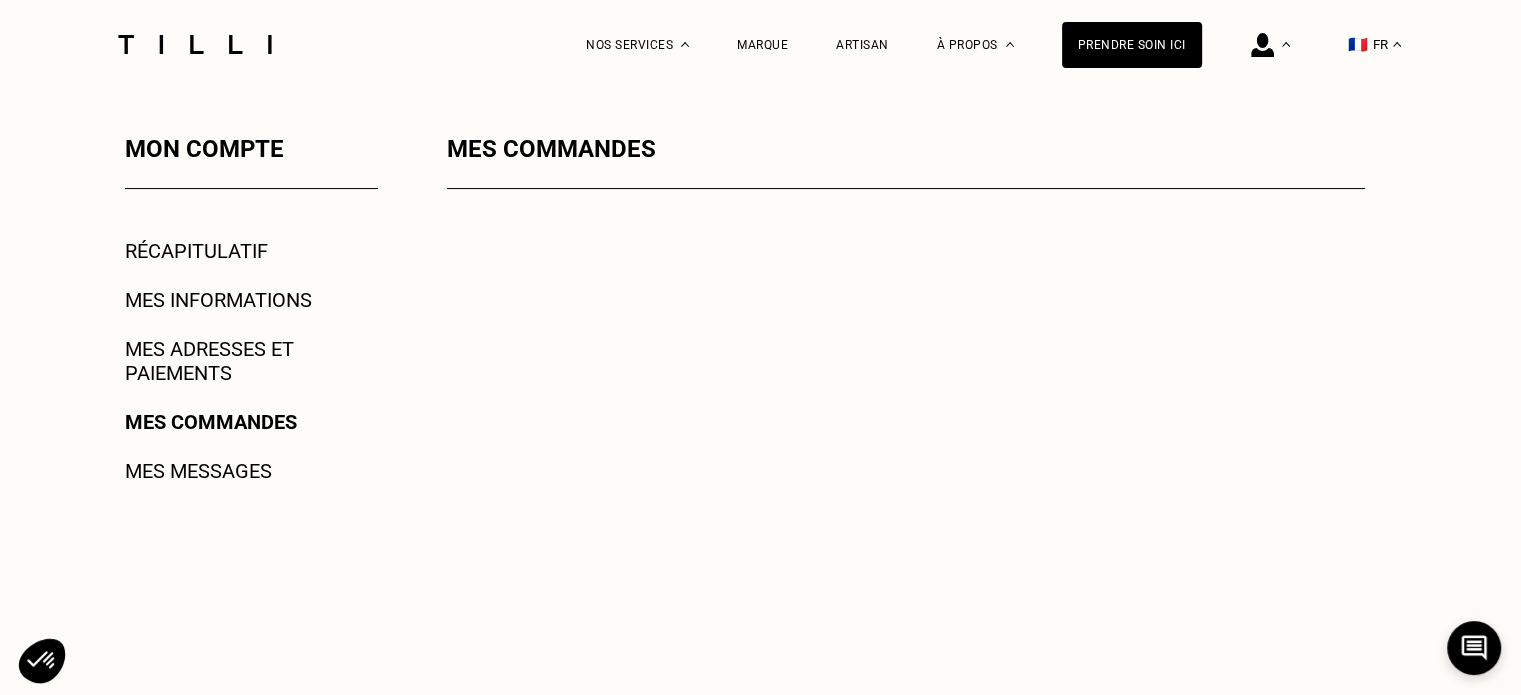 scroll, scrollTop: 0, scrollLeft: 0, axis: both 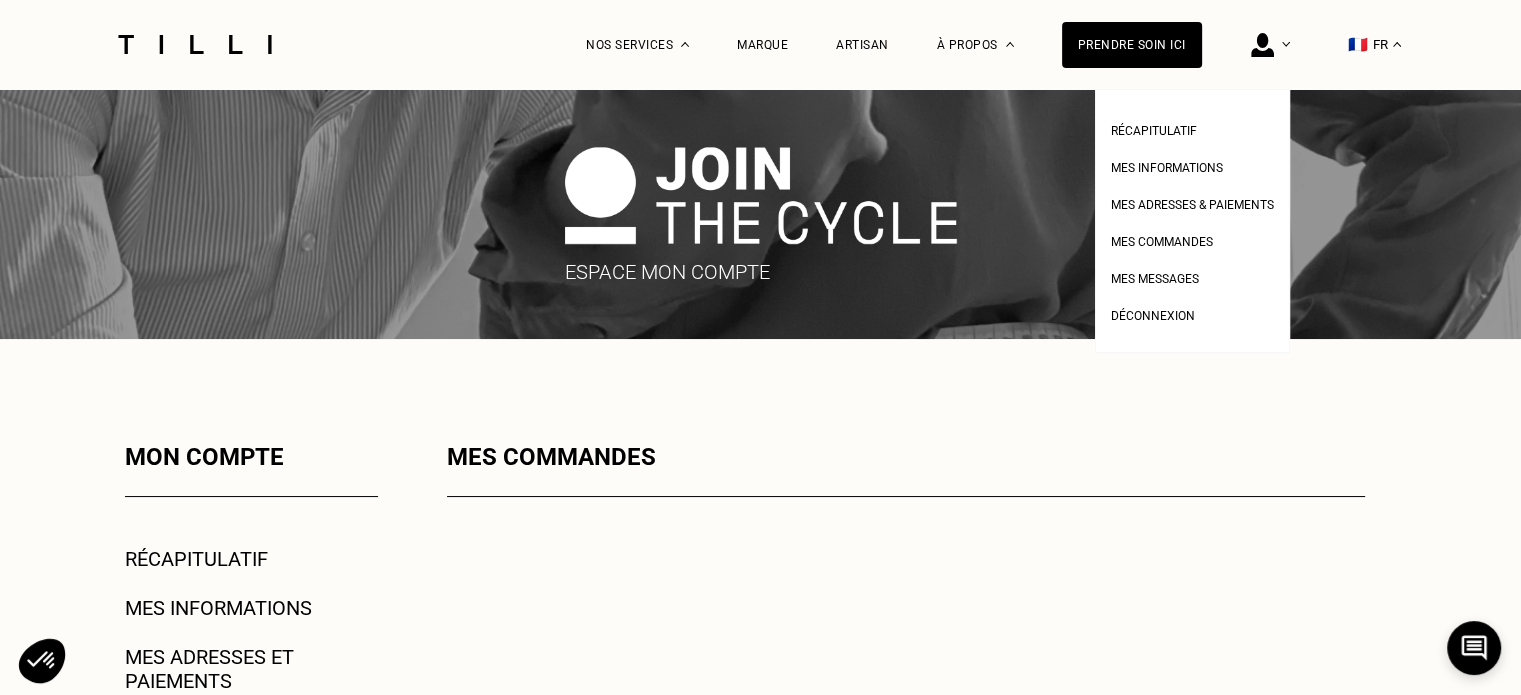 click at bounding box center (1270, 44) 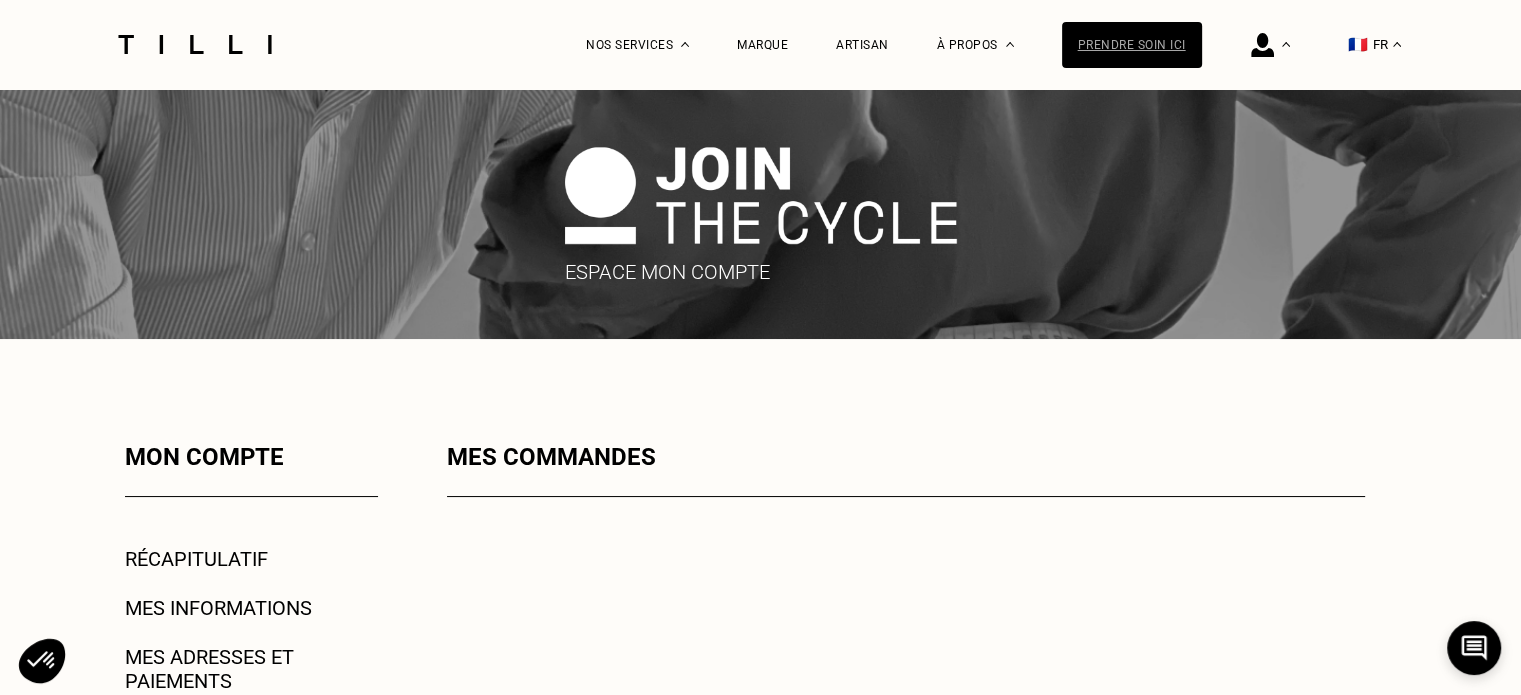 click on "Prendre soin ici" at bounding box center [1132, 45] 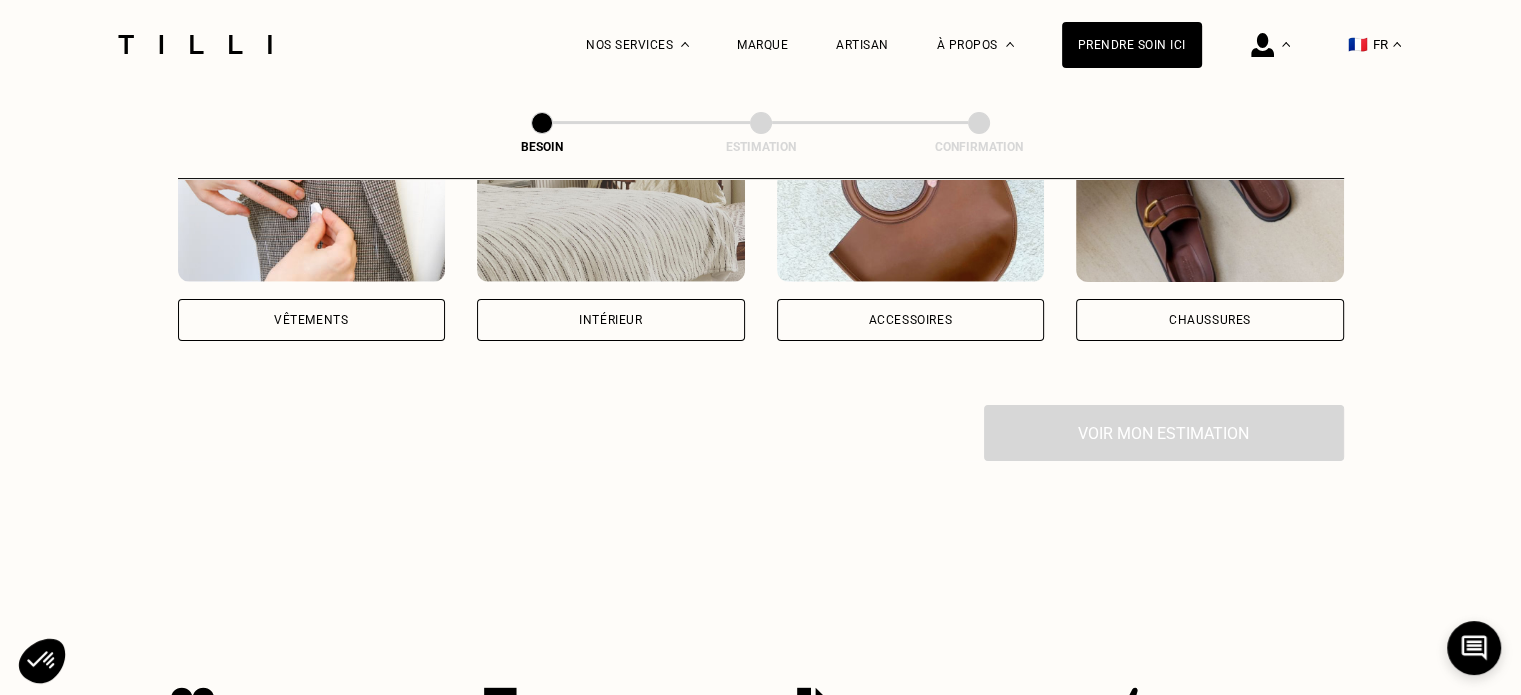 scroll, scrollTop: 472, scrollLeft: 0, axis: vertical 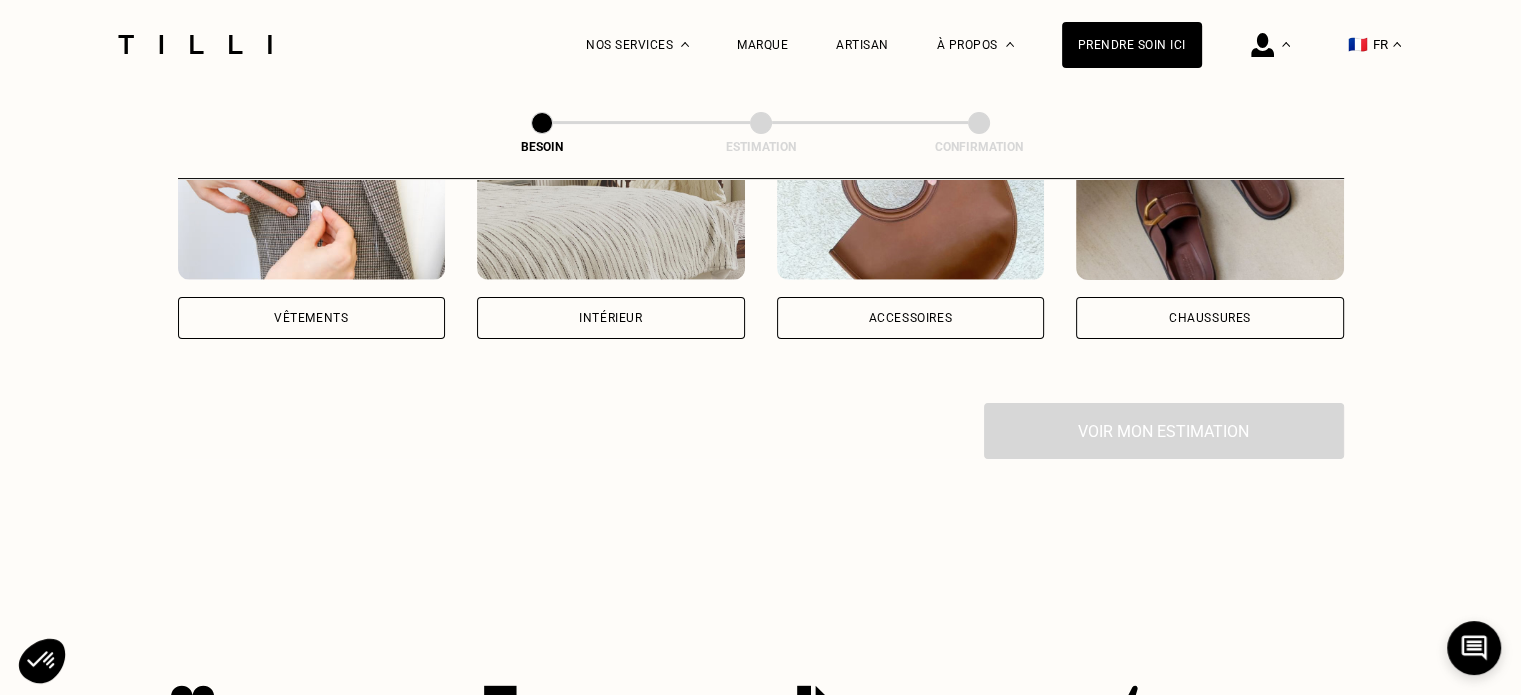 click on "Intérieur" at bounding box center (611, 318) 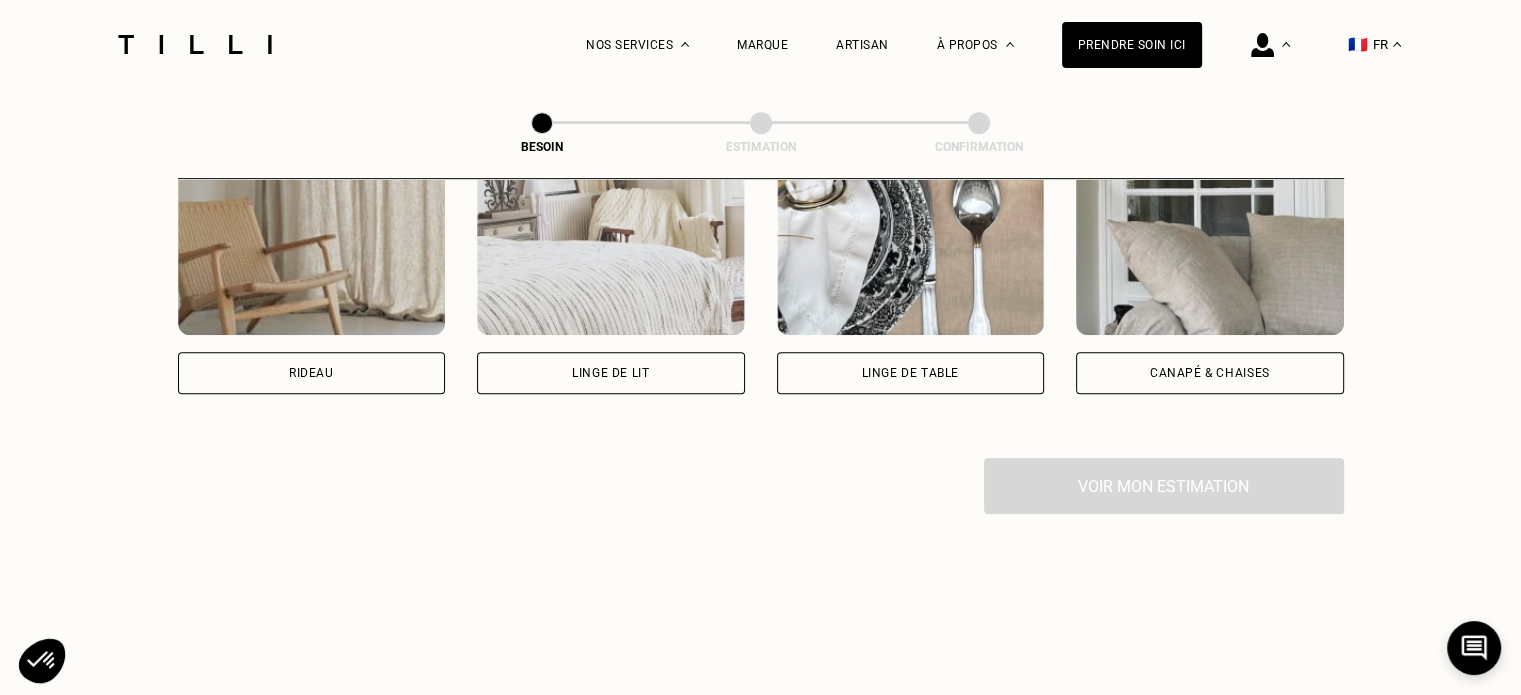 scroll, scrollTop: 960, scrollLeft: 0, axis: vertical 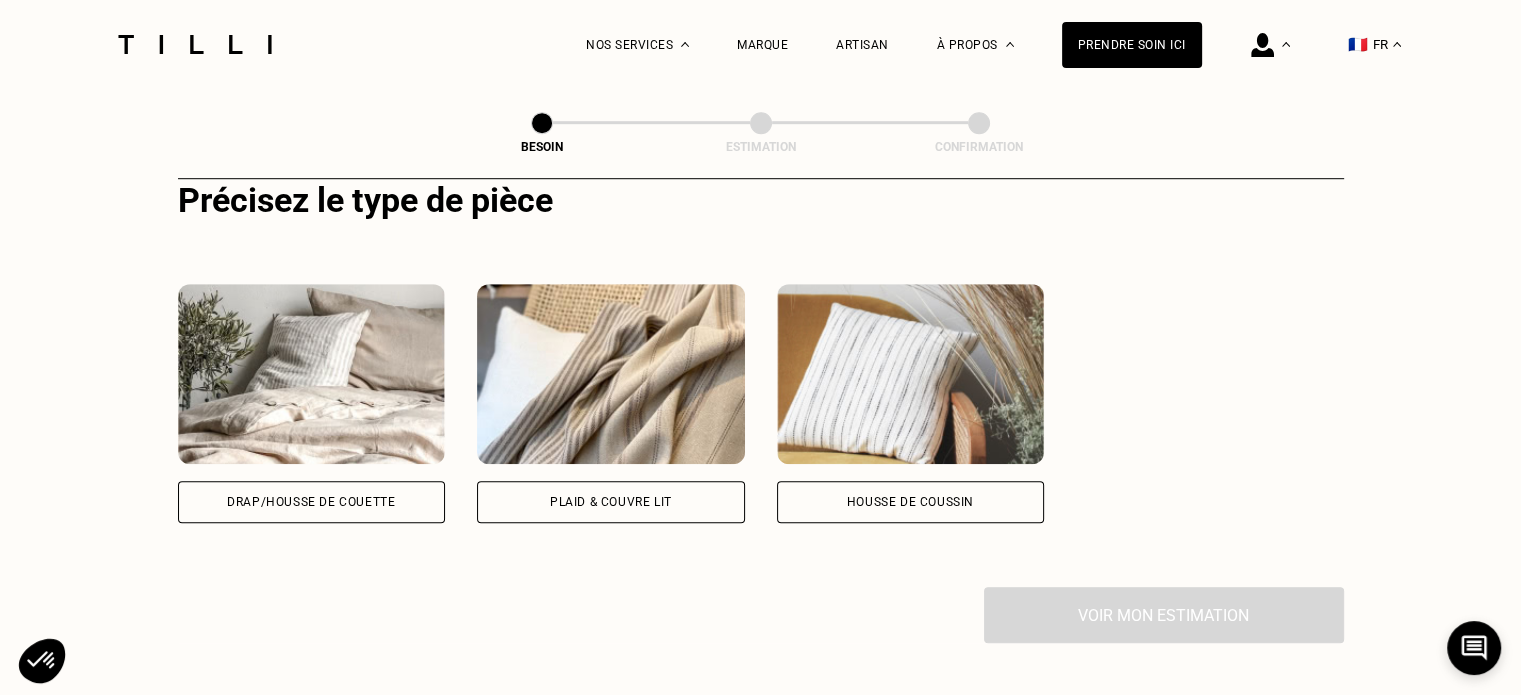 click on "Drap/Housse de couette" at bounding box center (312, 502) 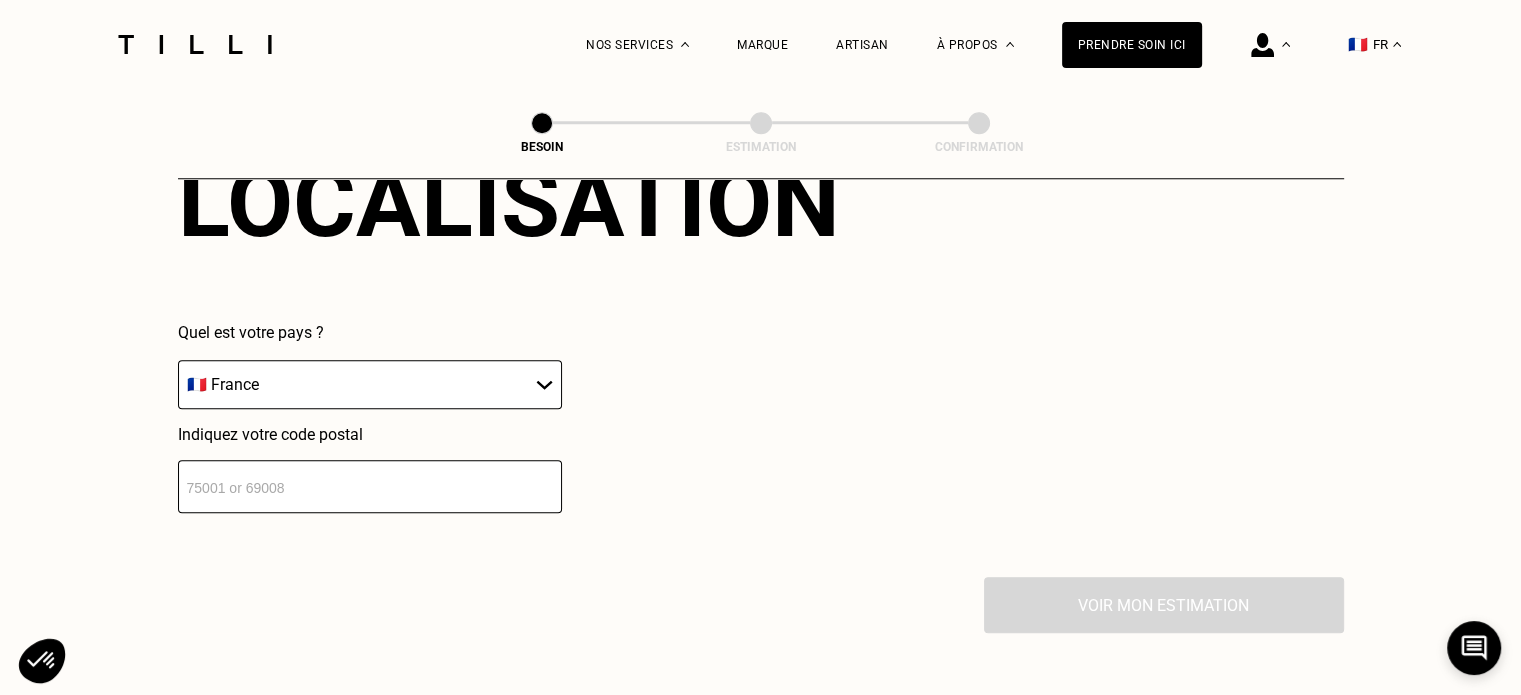 scroll, scrollTop: 1807, scrollLeft: 0, axis: vertical 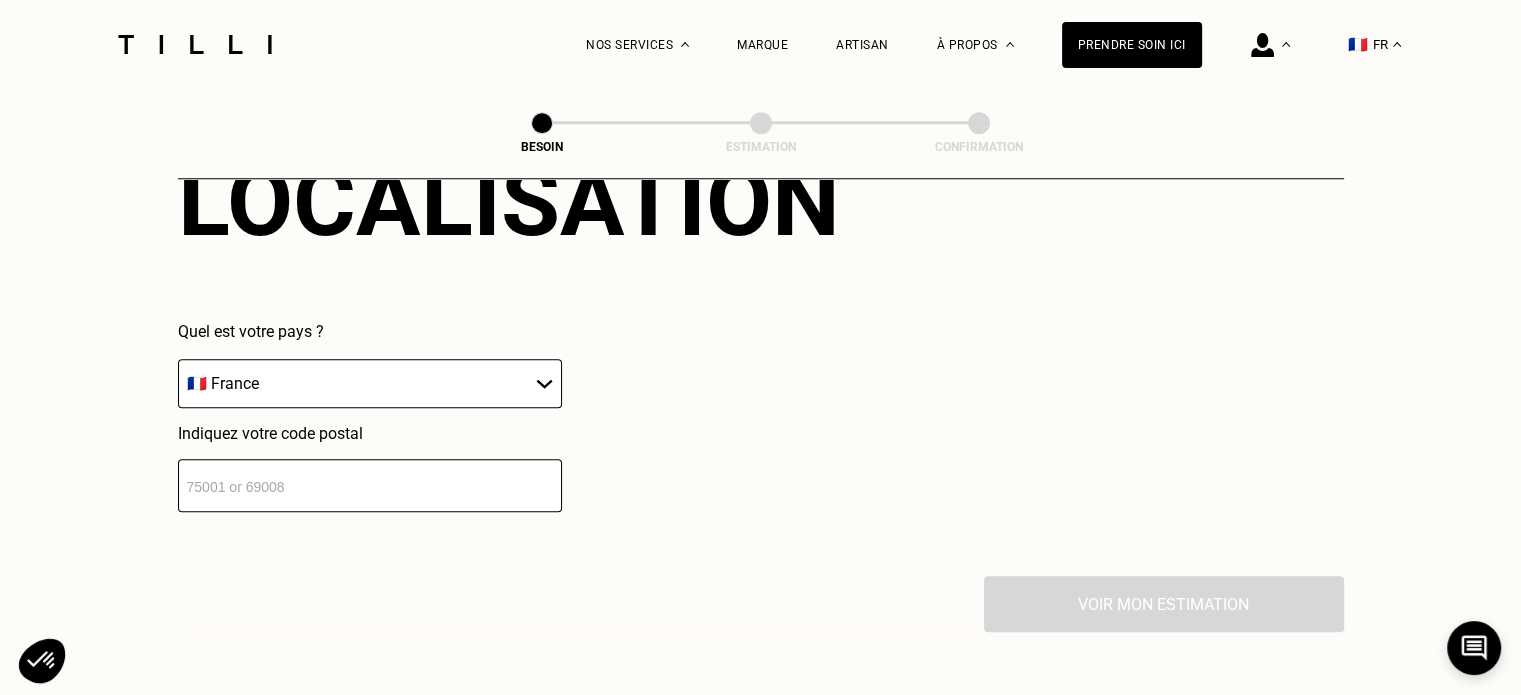 click at bounding box center (370, 485) 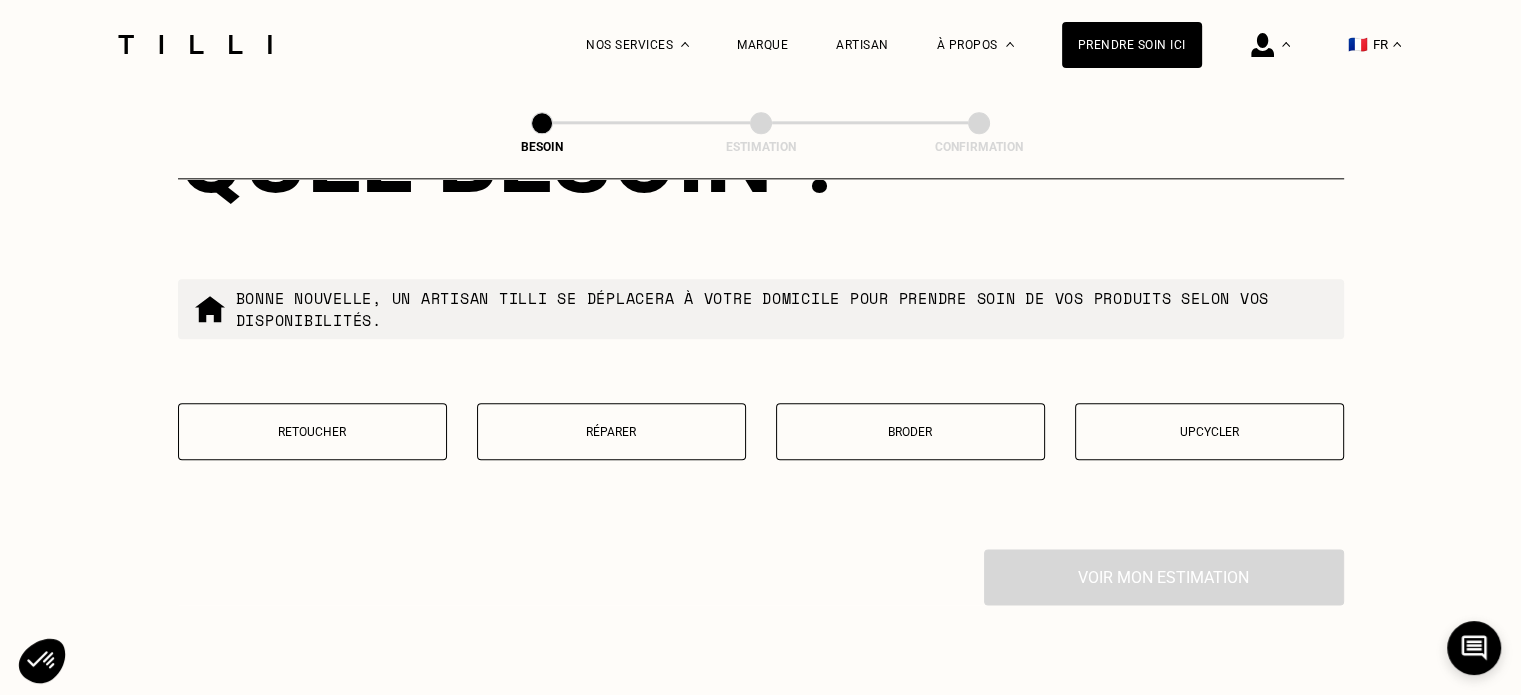 scroll, scrollTop: 2346, scrollLeft: 0, axis: vertical 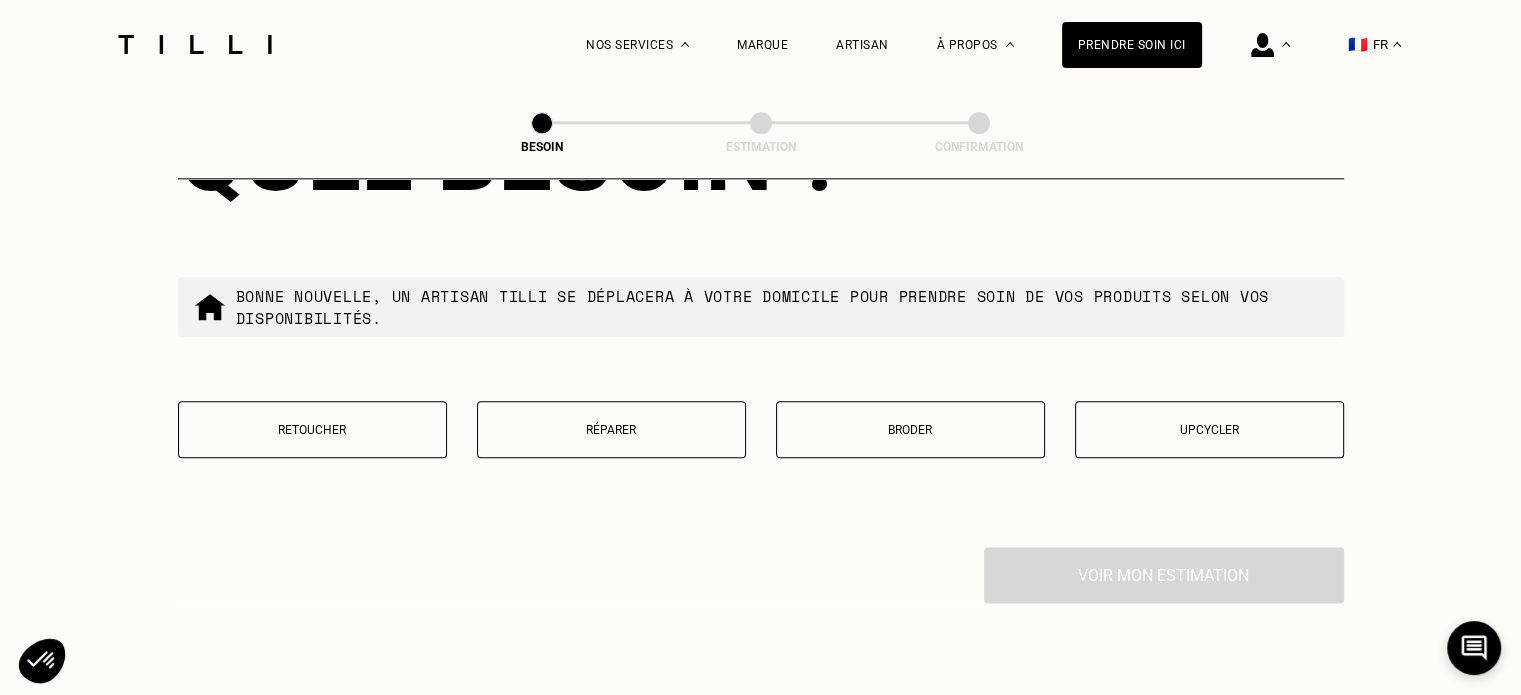 type on "[POSTAL_CODE]" 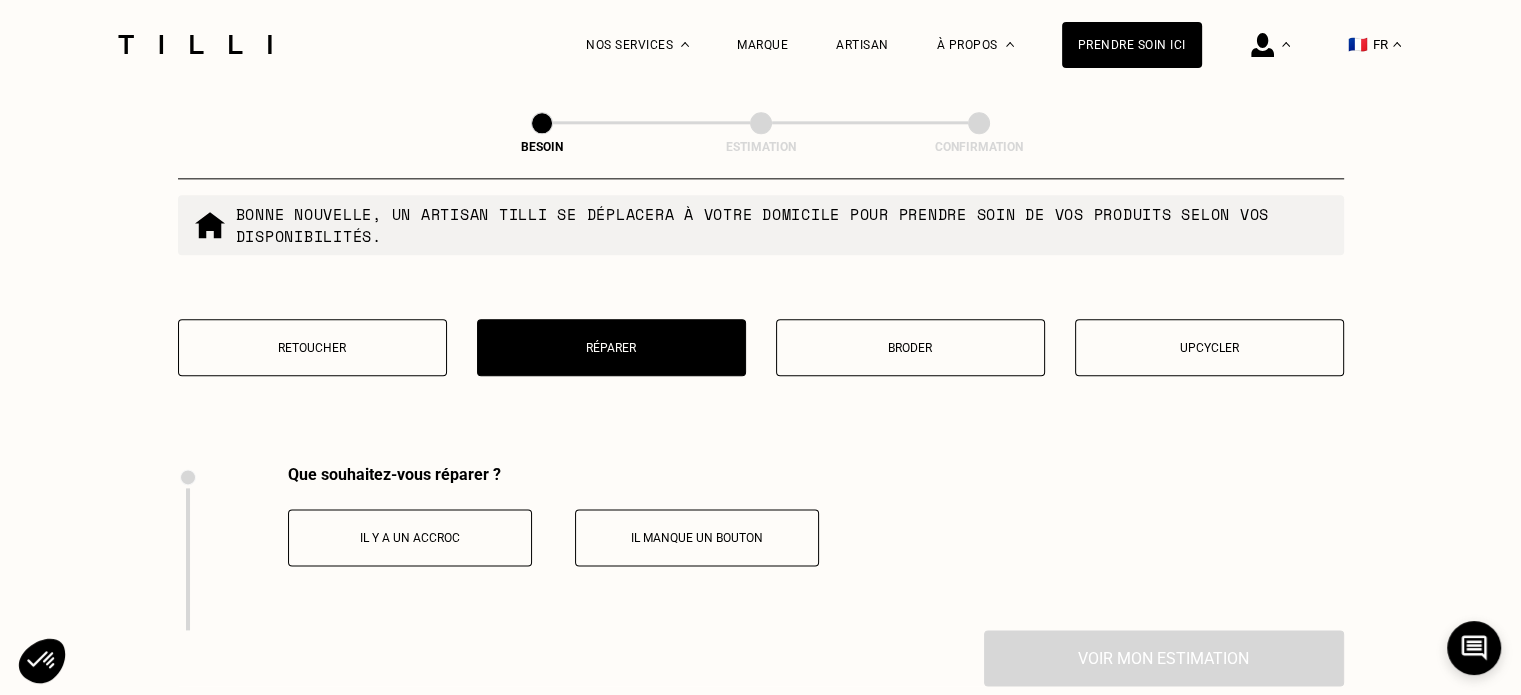 scroll, scrollTop: 2680, scrollLeft: 0, axis: vertical 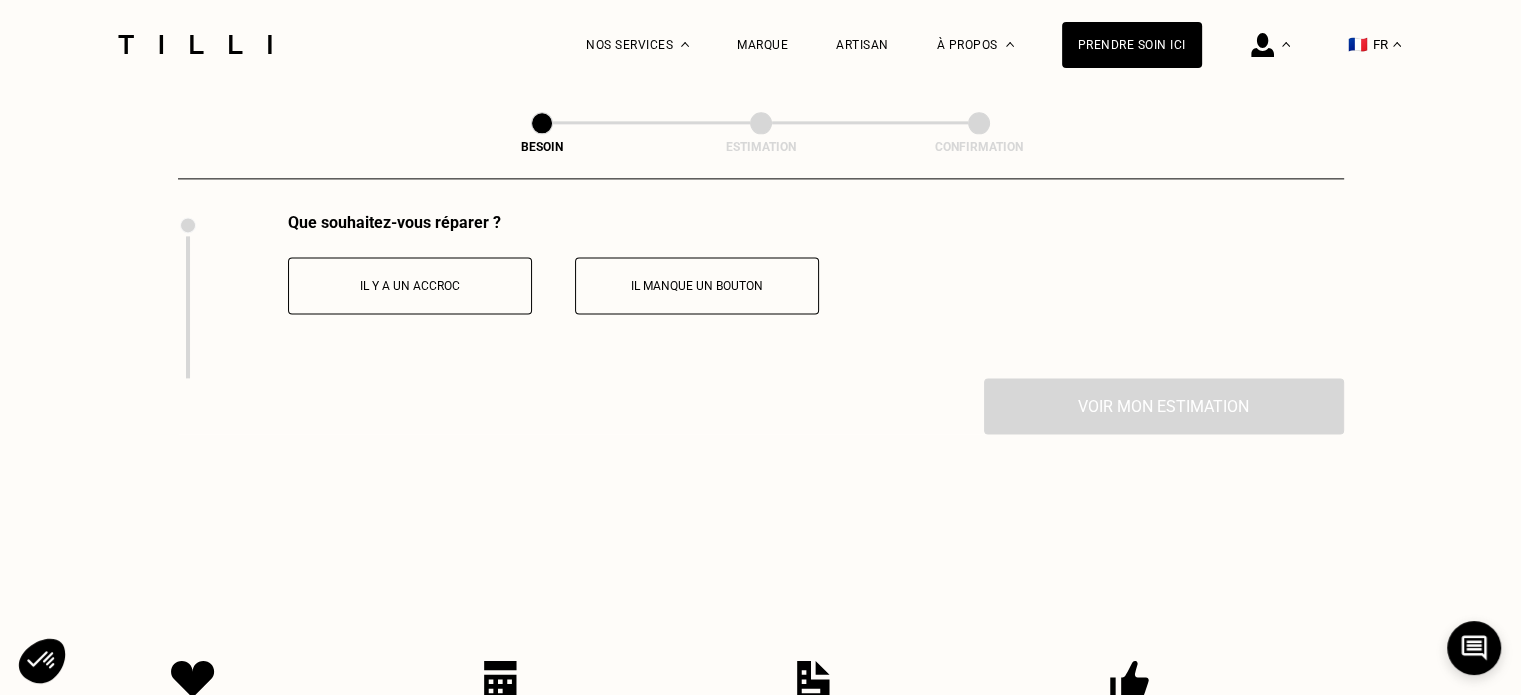 click on "Il y a un accroc" at bounding box center (410, 286) 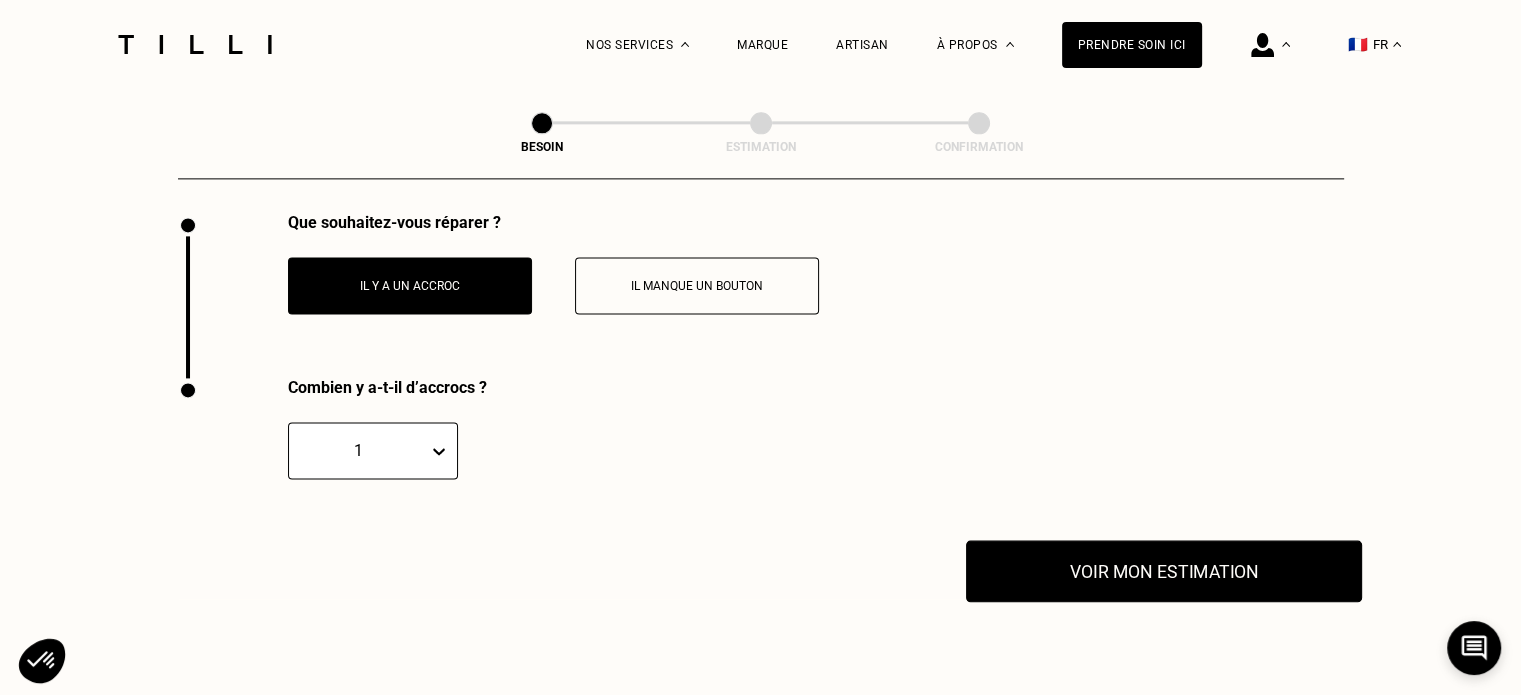 click on "Voir mon estimation" at bounding box center (1164, 571) 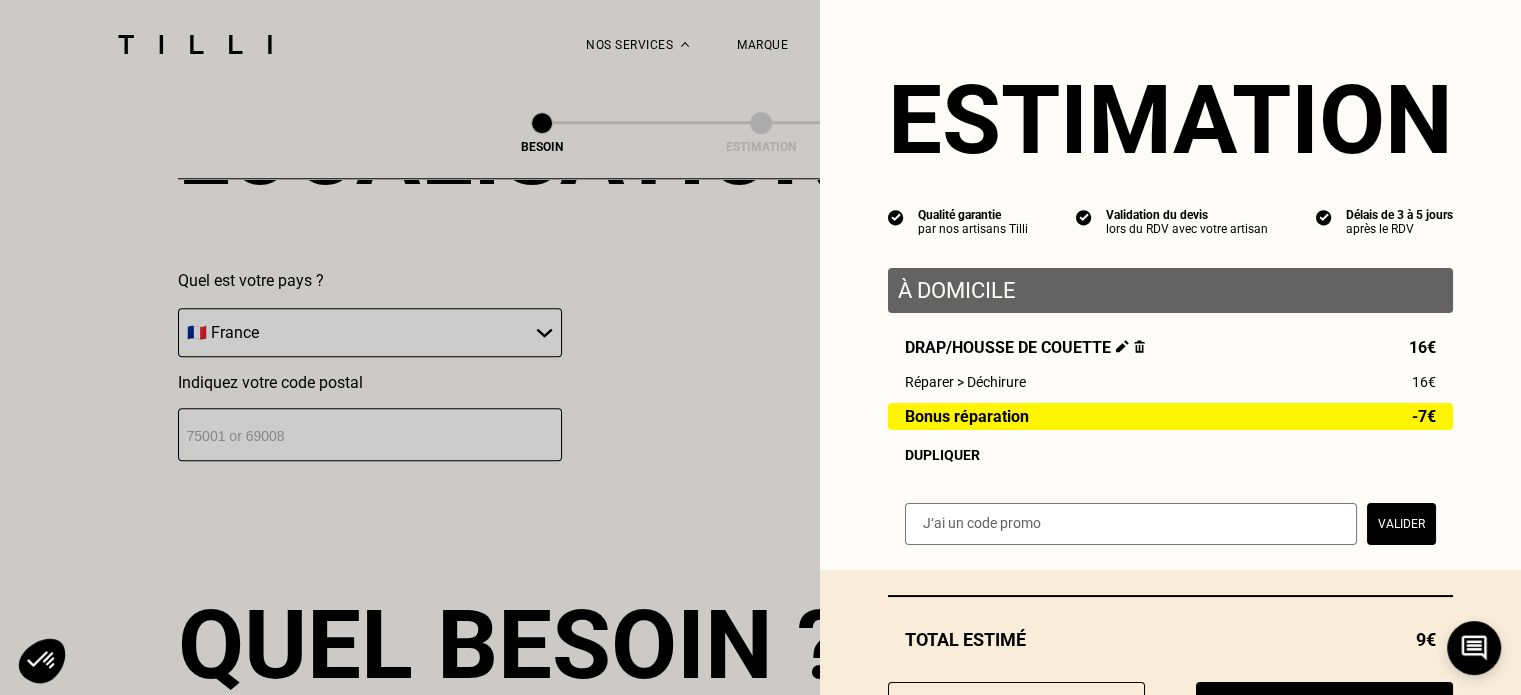 scroll, scrollTop: 1854, scrollLeft: 0, axis: vertical 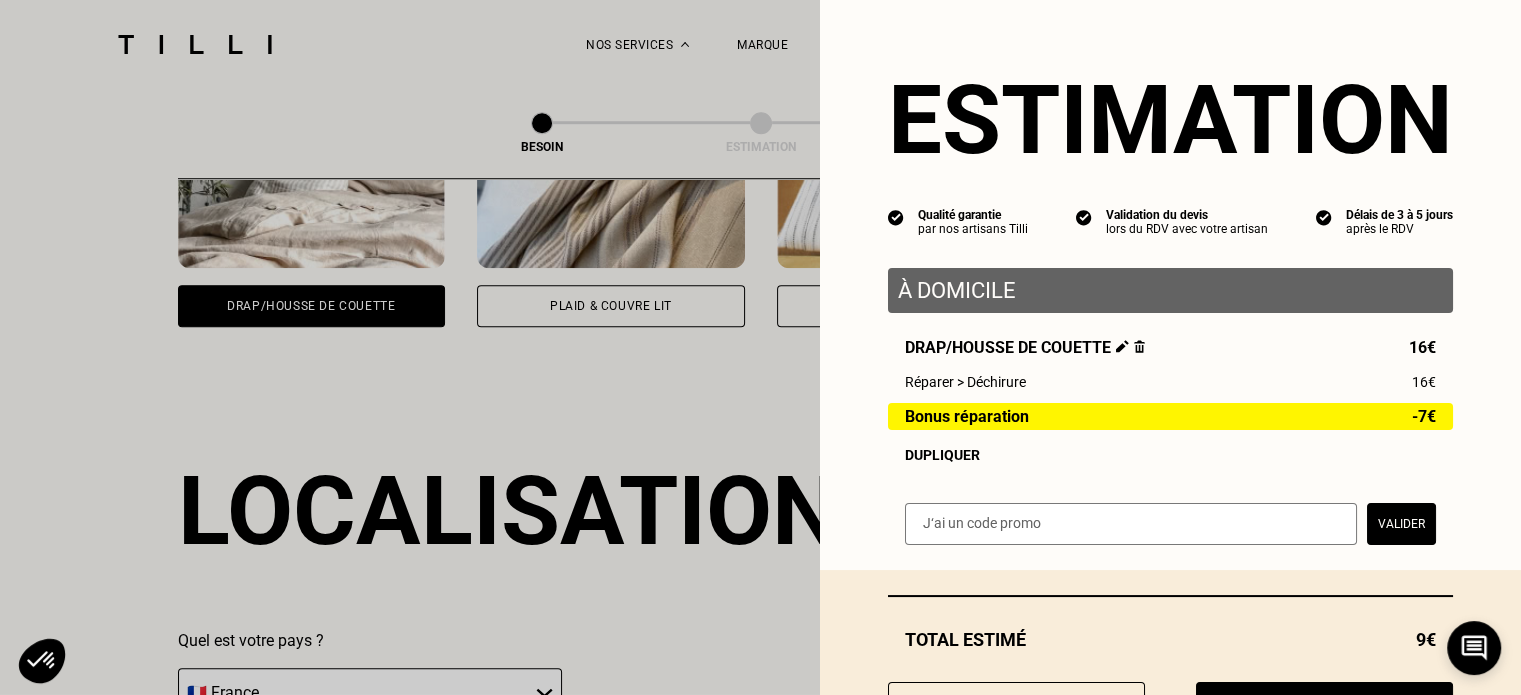 click at bounding box center (1139, 346) 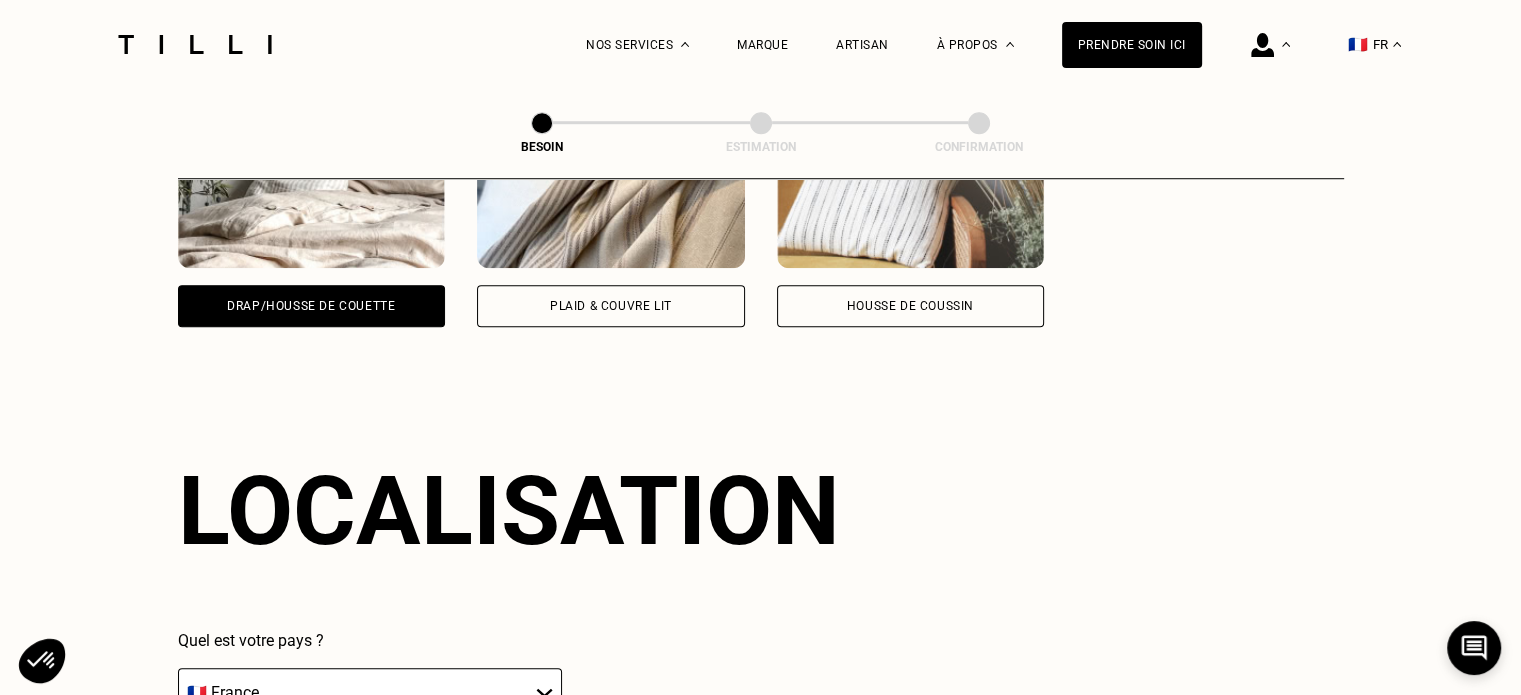 scroll, scrollTop: 0, scrollLeft: 0, axis: both 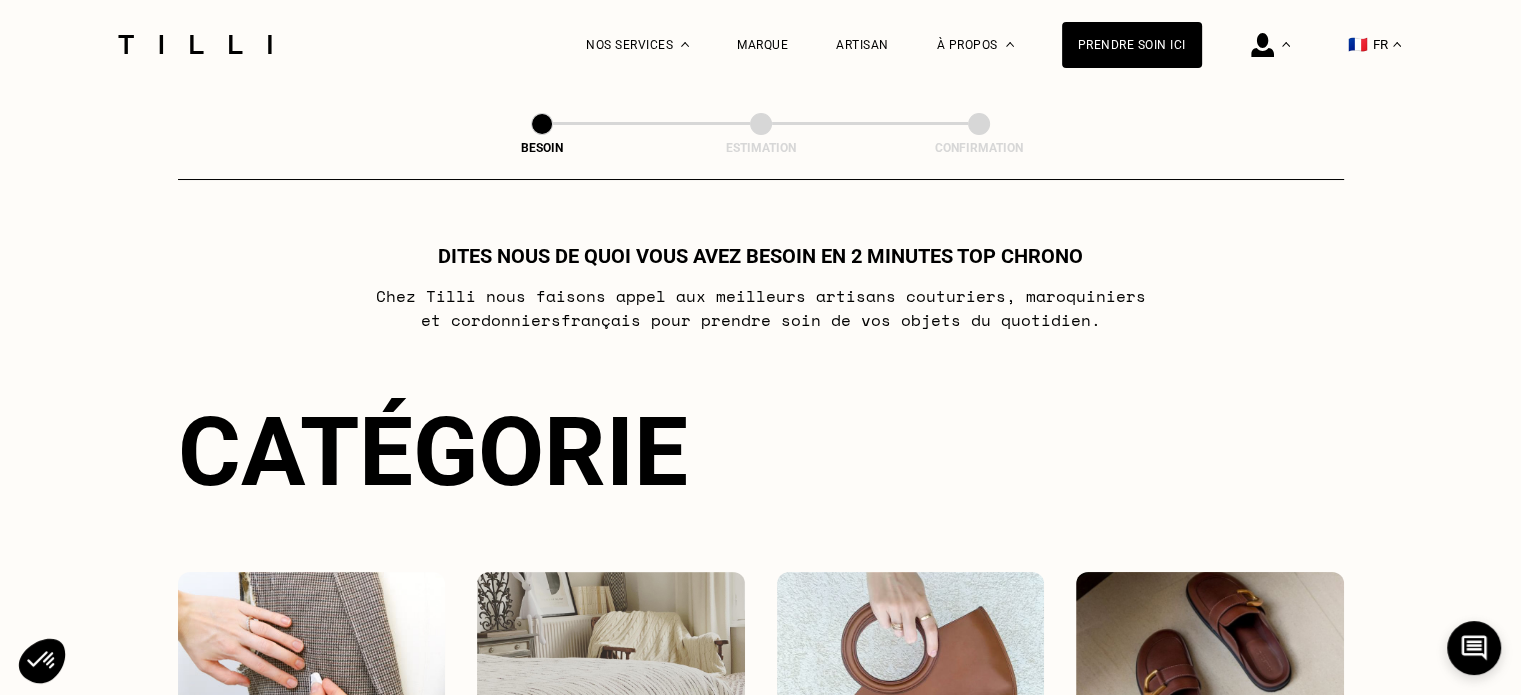 click on "La Méthode Retoucherie Maroquinerie Broderie Cordonnerie Nos prix Nos services Marque Artisan Notre histoire Nos boutiques Nos événements Notre blog À propos Prendre soin ici 🇫🇷   FR 🇫🇷   FR Besoin Estimation Confirmation Dites nous de quoi vous avez besoin en [NUMBER] minutes top chrono Chez Tilli nous faisons appel aux meilleurs artisans couturiers , maroquiniers et cordonniers   français pour prendre soin de vos objets du quotidien. Catégorie Vêtements Intérieur Accessoires Chaussures Quelle pièce ? Rideau Linge de lit Linge de table Canapé & chaises Précisez le type de pièce Drap/Housse de couette Plaid & couvre lit Housse de coussin Localisation Quel est votre pays ? 🇩🇪   Allemagne 🇦🇹   Autriche 🇧🇪   Belgique 🇧🇬   Bulgarie 🇨🇾   Chypre 🇭🇷   Croatie 🇩🇰   Danemark 🇪🇸   Espagne 🇪🇪   Estonie 🇫🇮   Finlande 🇫🇷   France 🇬🇷   Grèce 🇭🇺   Hongrie 🇮🇪   Irlande 🇮🇹   Italie 🇱🇻   Lettonie 🇱🇮   Liechtenstein 🇱🇹   Lituanie 🇱🇺   Luxembourg 🇲🇹   Malte 🇳🇴   Norvège 🇳🇱   Pays-Bas 🇵🇱   Pologne 🇵🇹   Portugal 🇨🇿   République tchèque 🇷🇴   Roumanie 🇬🇧   Royaume-Uni 🇸🇰" at bounding box center [761, 1761] 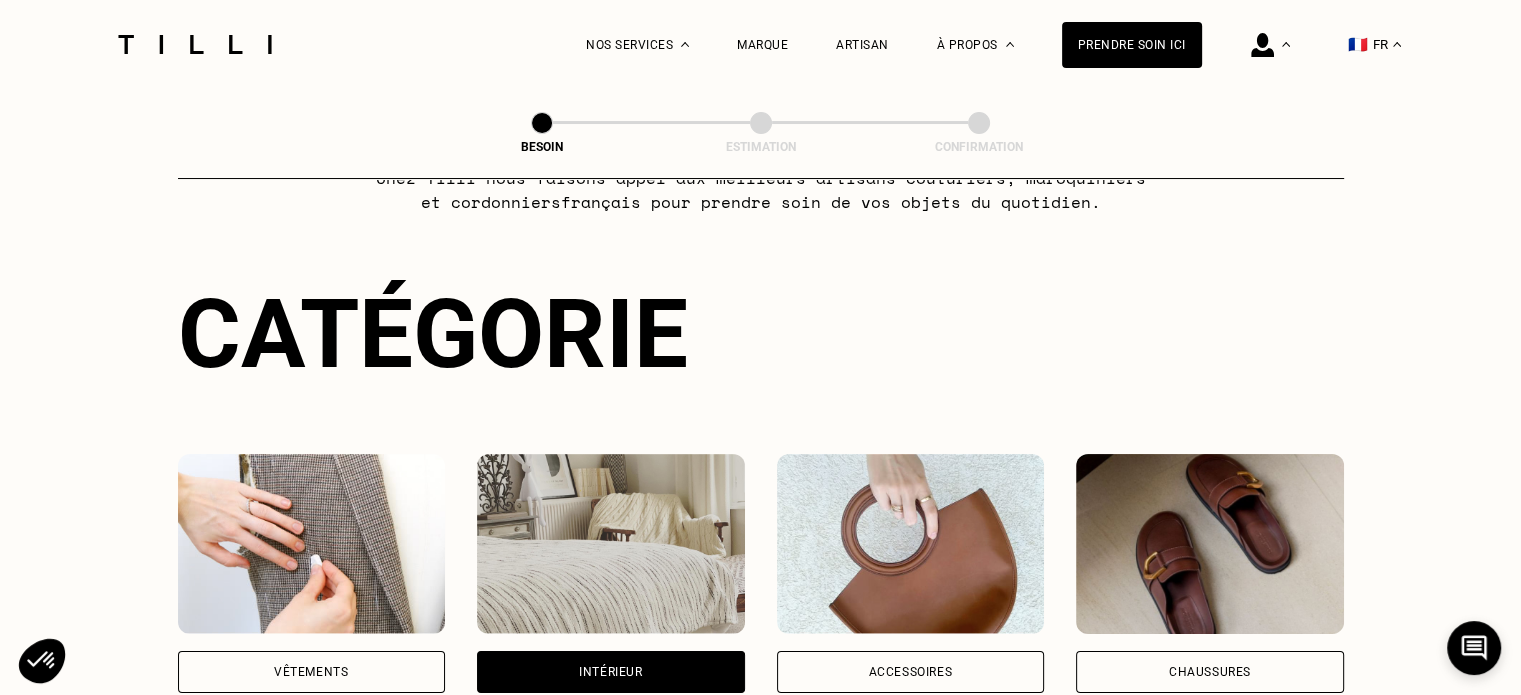 scroll, scrollTop: 0, scrollLeft: 0, axis: both 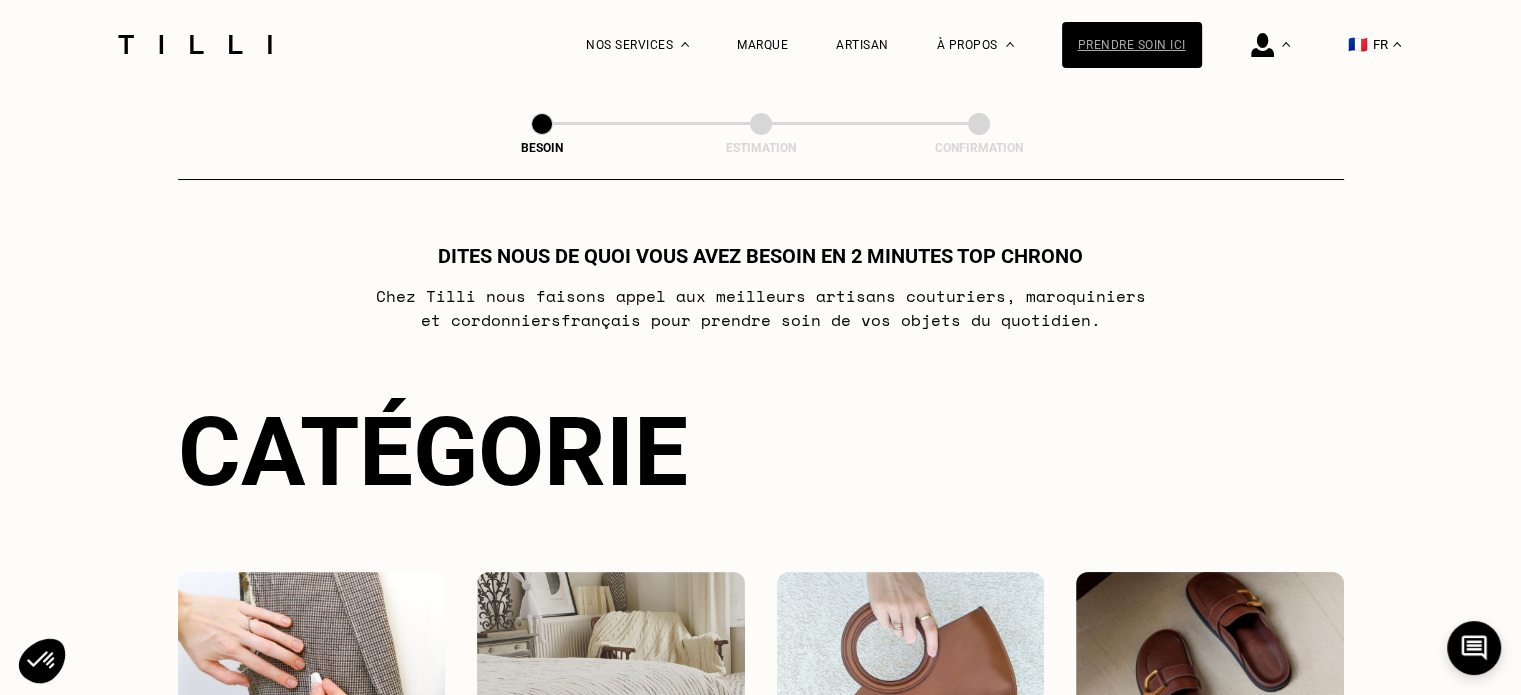 click on "Prendre soin ici" at bounding box center [1132, 45] 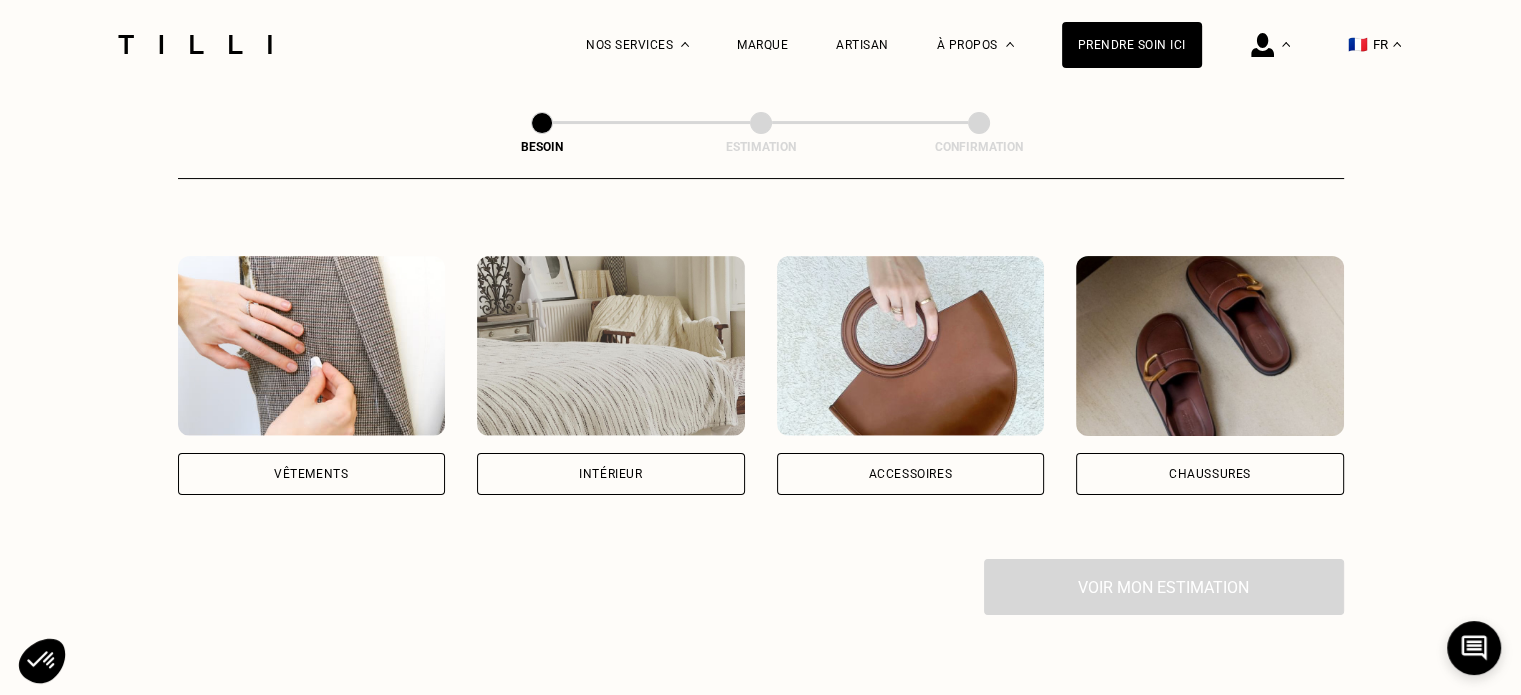 scroll, scrollTop: 315, scrollLeft: 0, axis: vertical 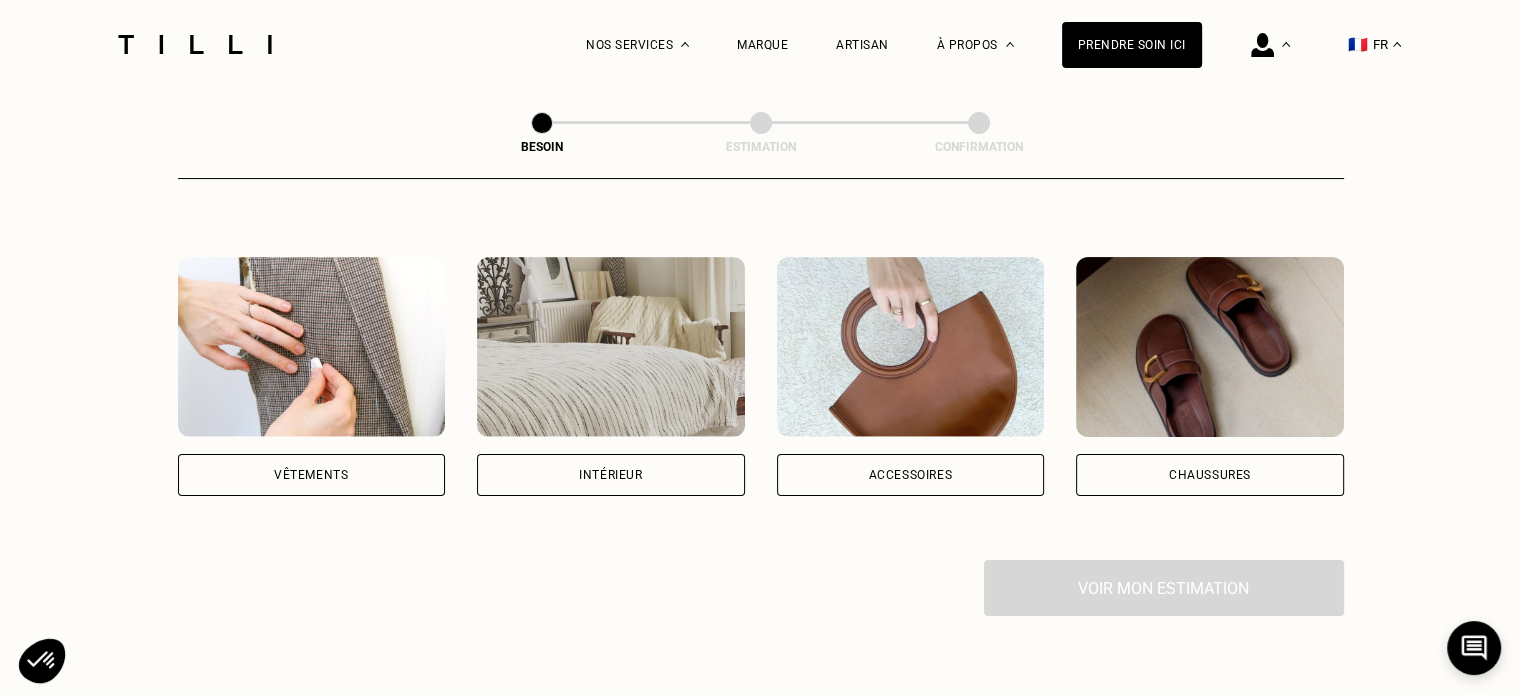 click on "Vêtements" at bounding box center [311, 475] 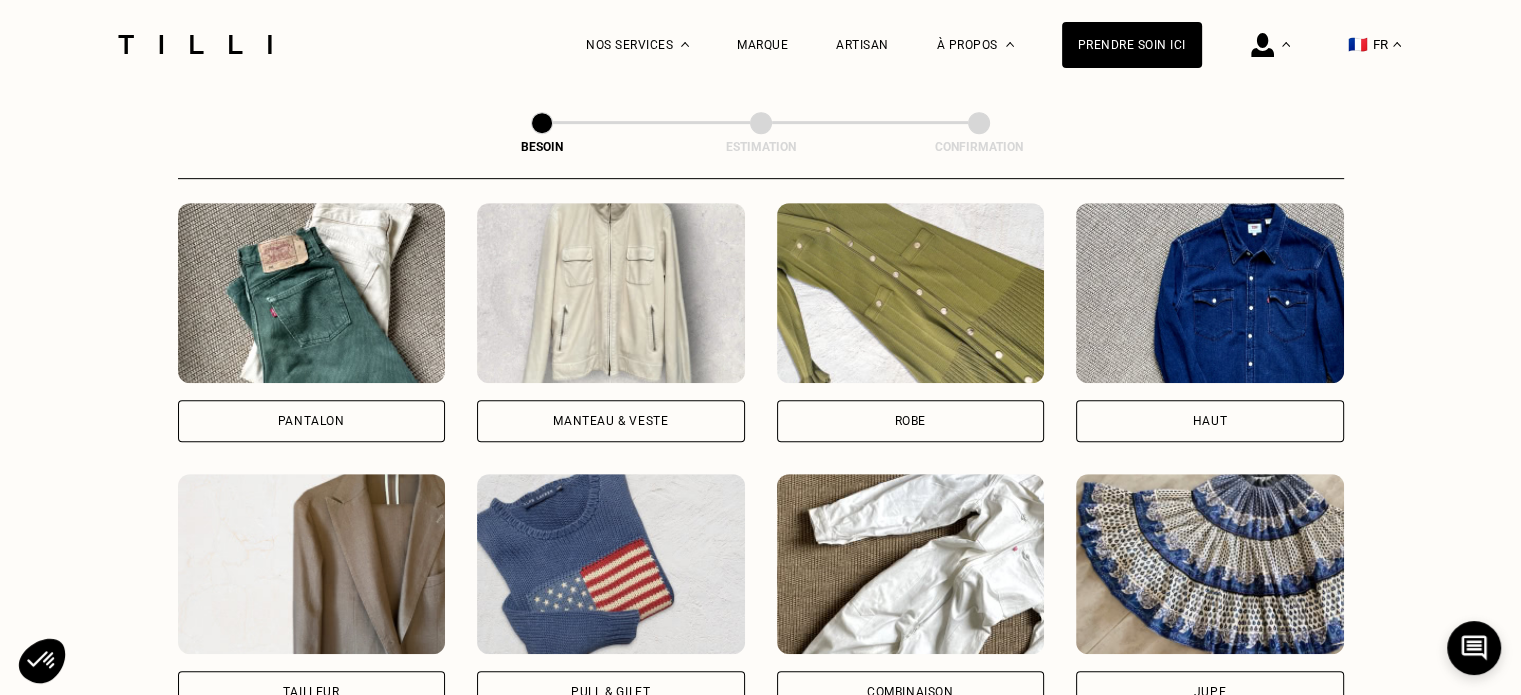 scroll, scrollTop: 916, scrollLeft: 0, axis: vertical 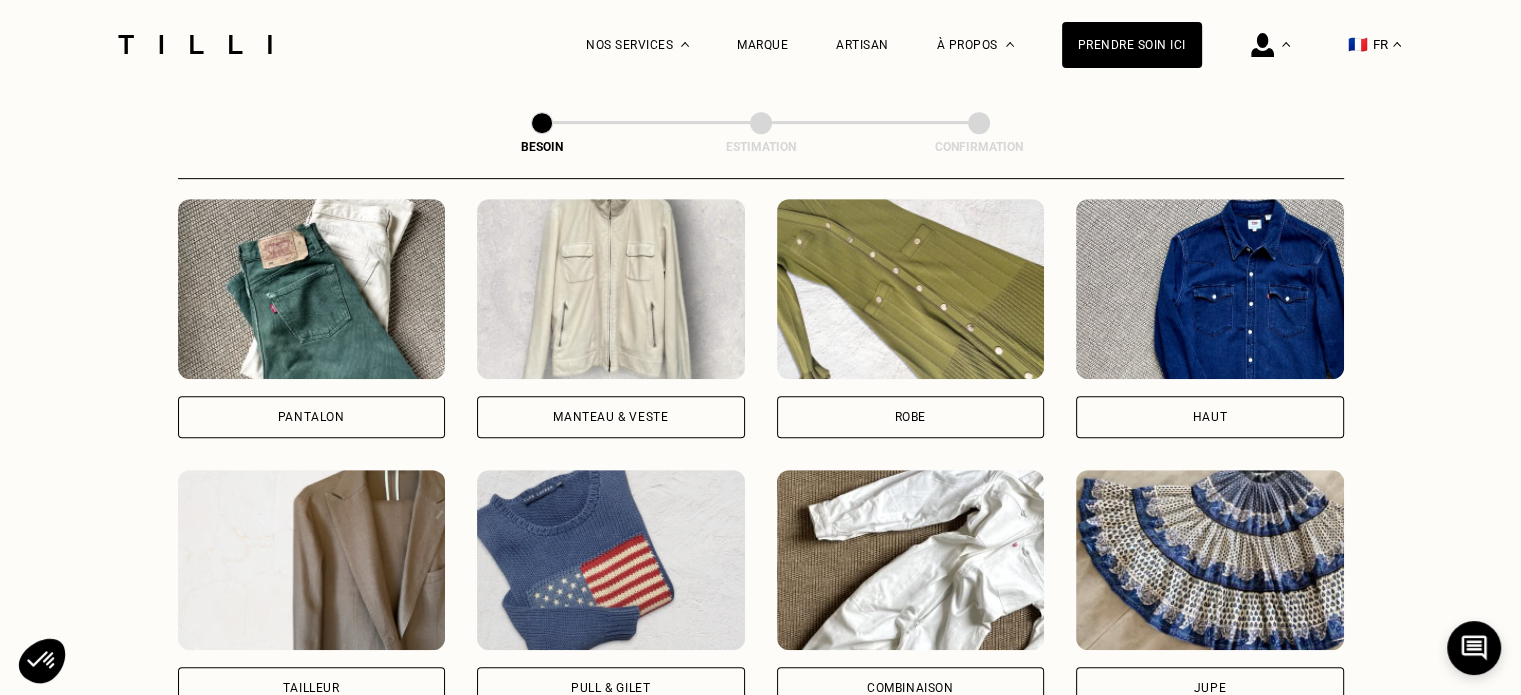 click on "Pantalon" at bounding box center [312, 417] 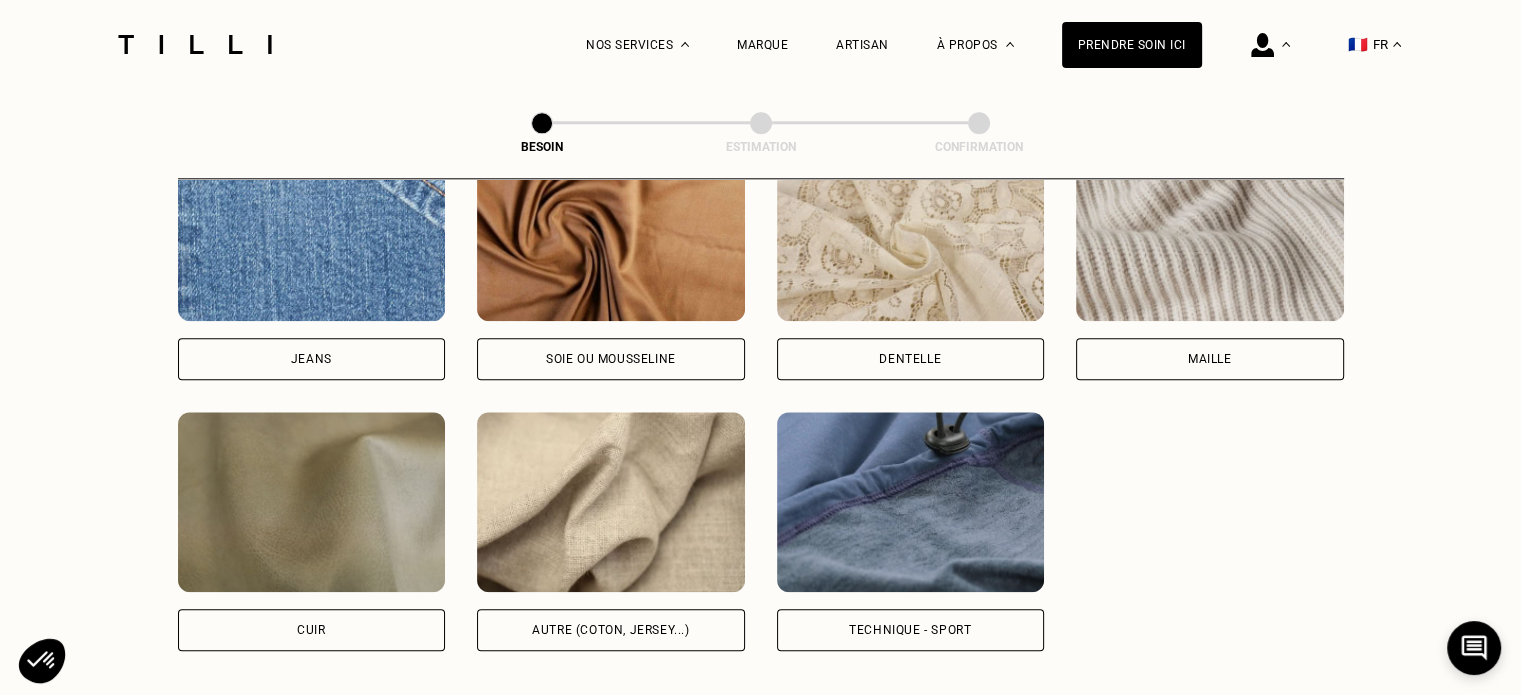 scroll, scrollTop: 2264, scrollLeft: 0, axis: vertical 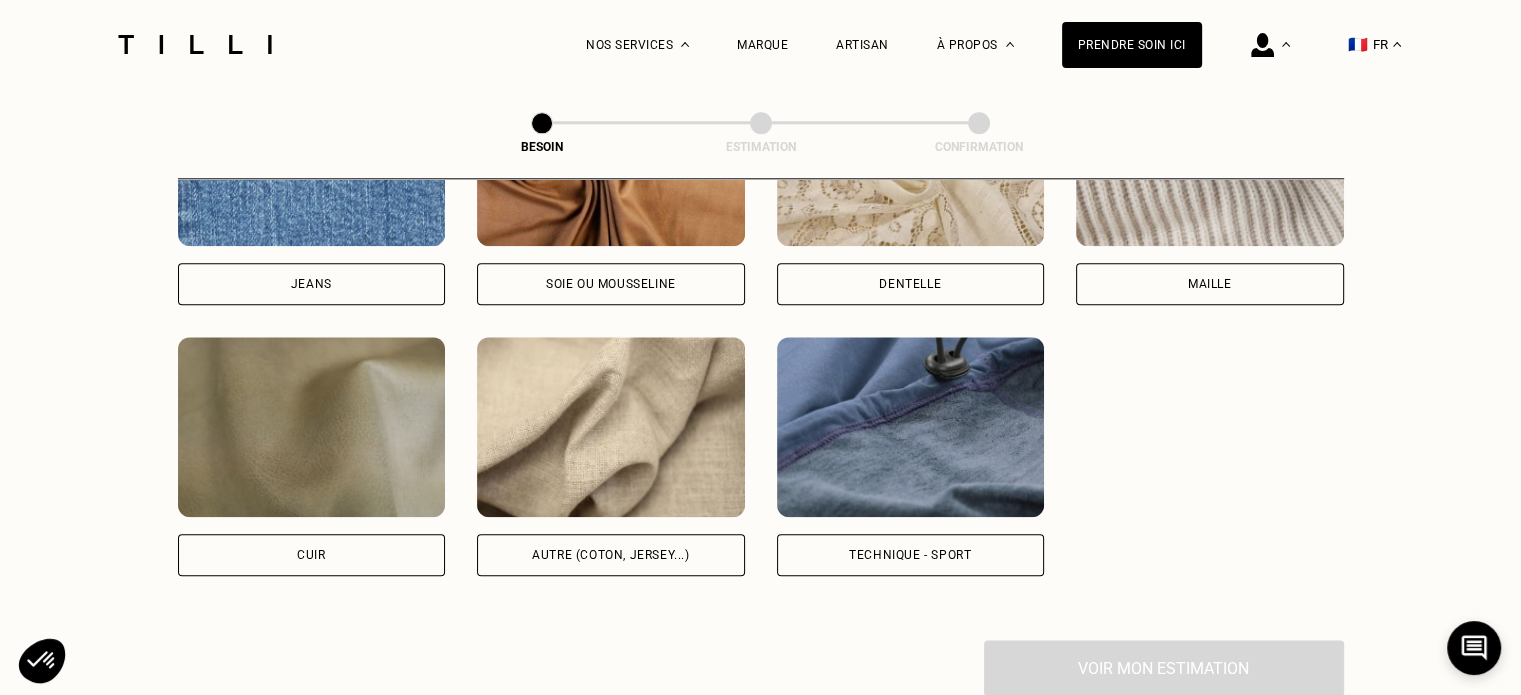click on "Autre (coton, jersey...)" at bounding box center [610, 555] 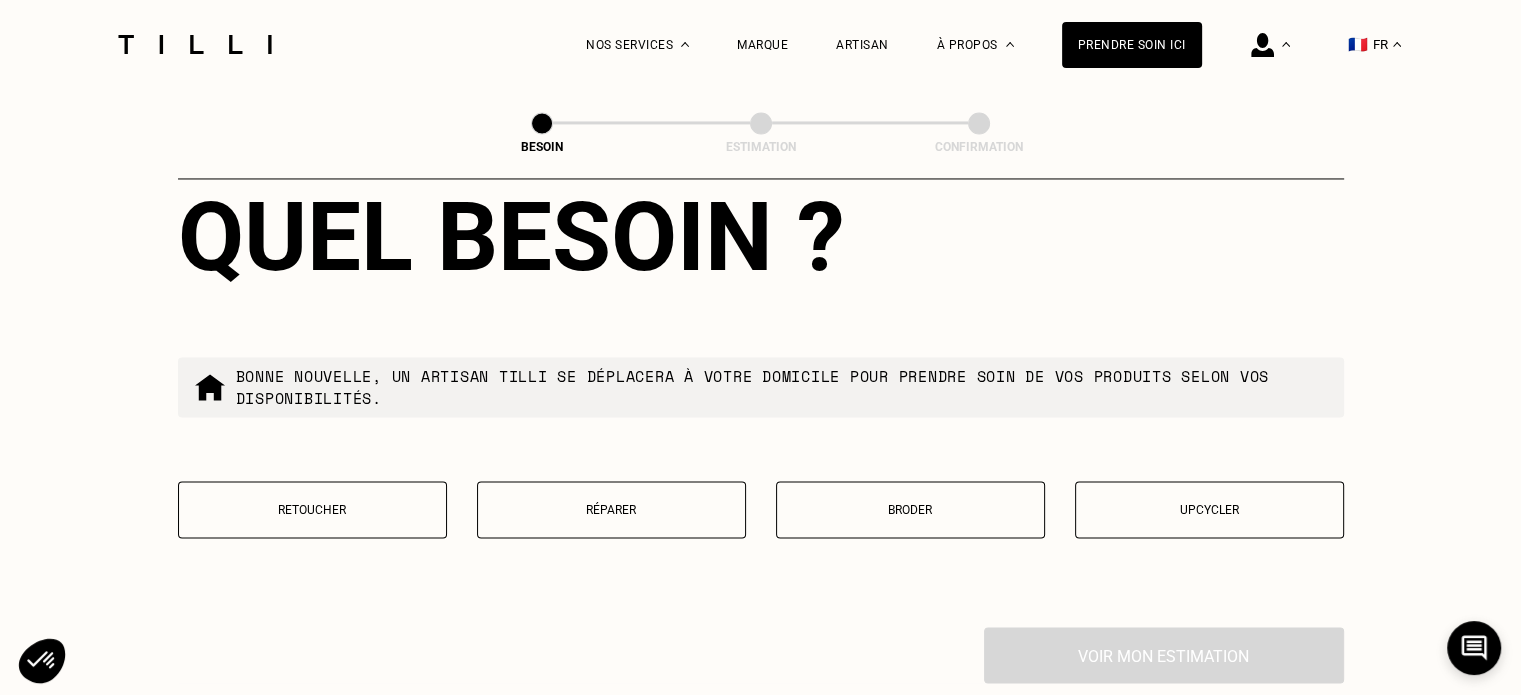 scroll, scrollTop: 3343, scrollLeft: 0, axis: vertical 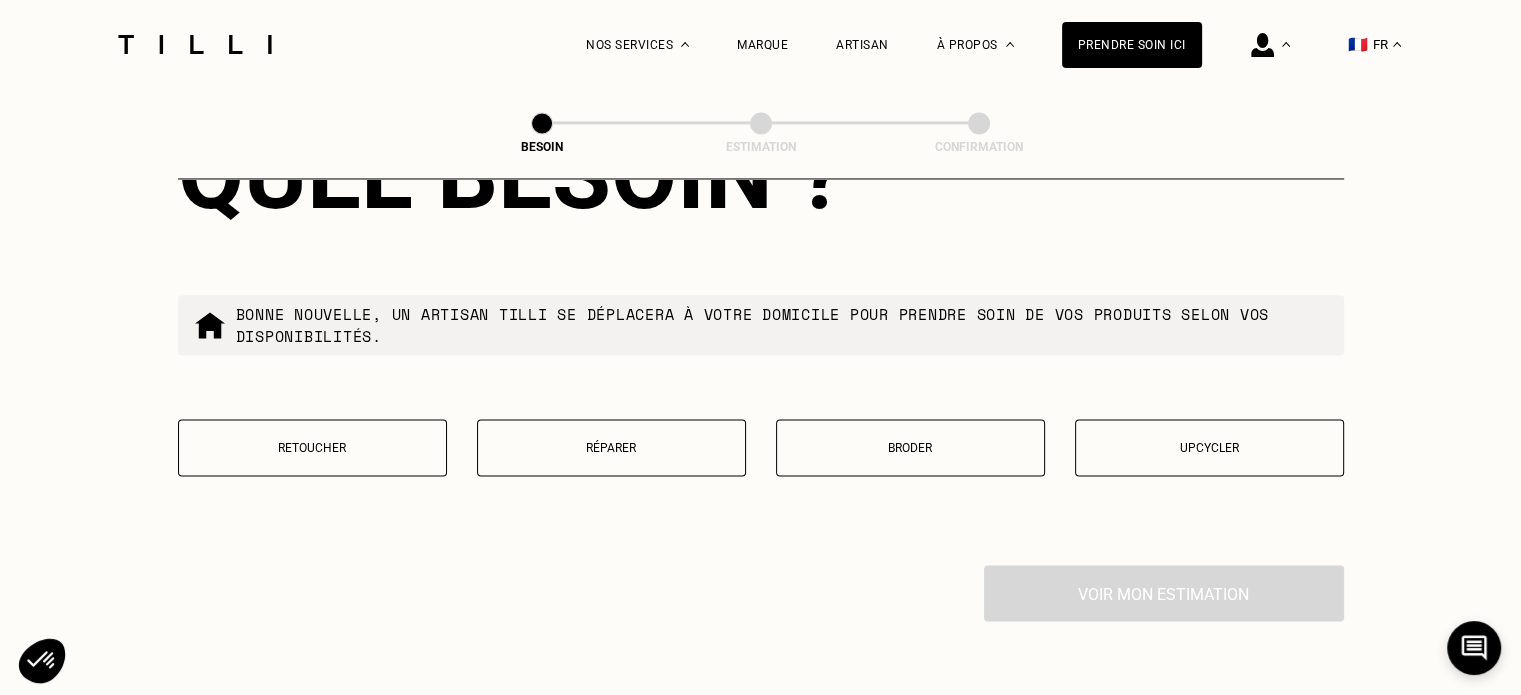 click on "Réparer" at bounding box center (611, 448) 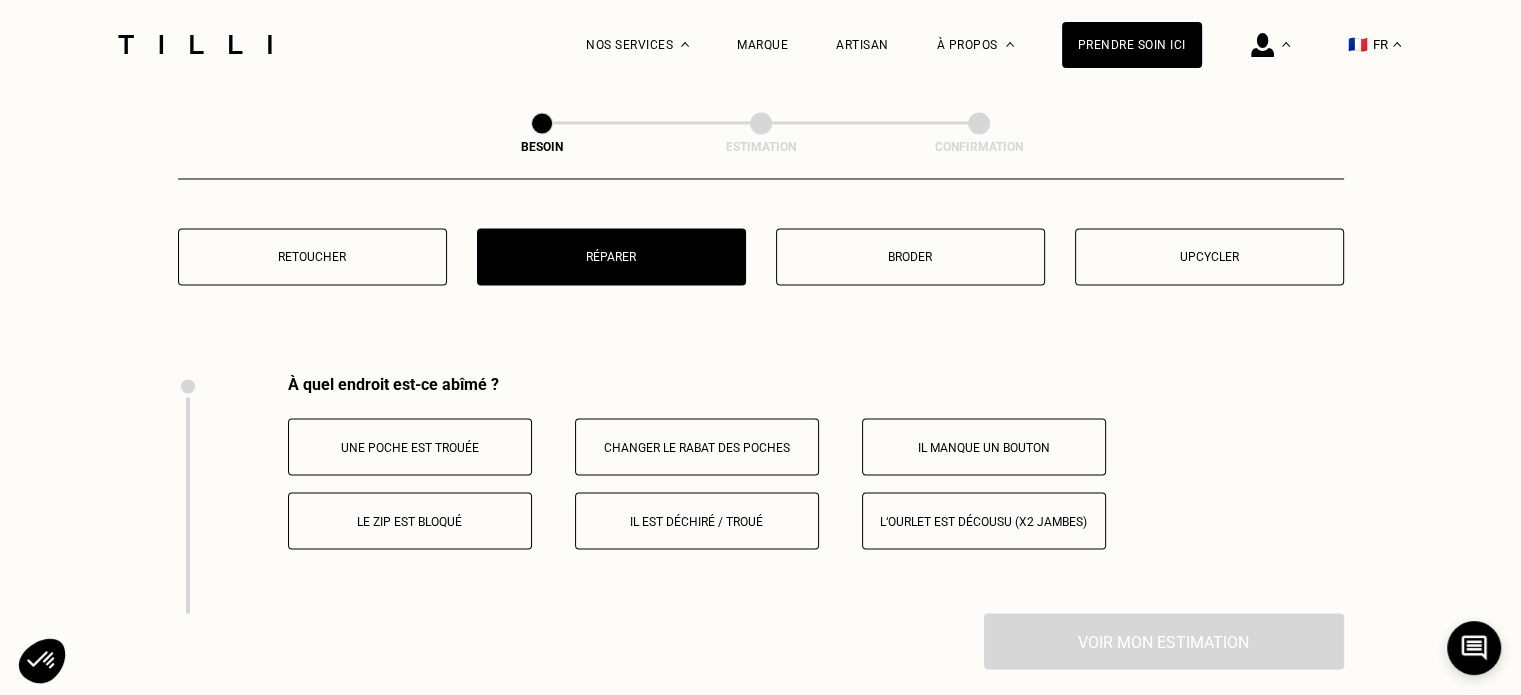 scroll, scrollTop: 3526, scrollLeft: 0, axis: vertical 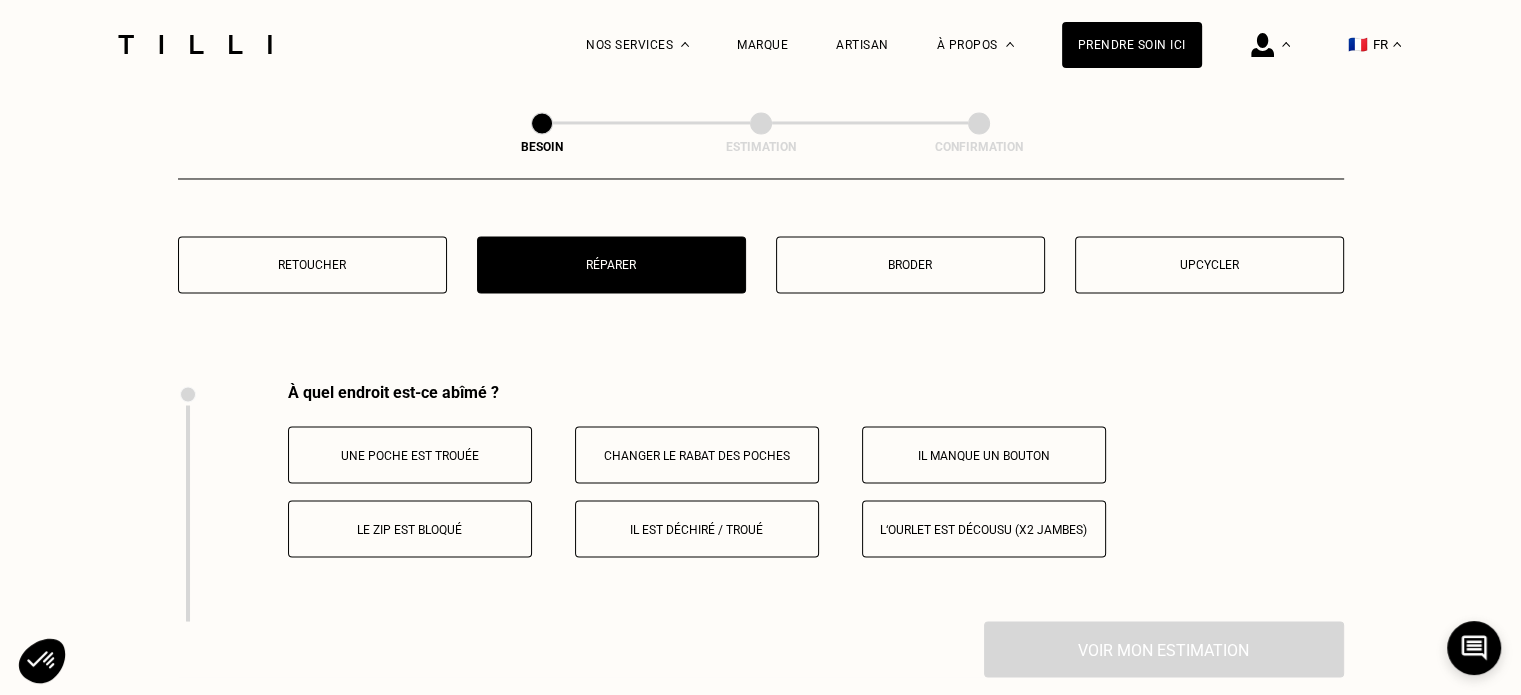 click on "Retoucher" at bounding box center [312, 264] 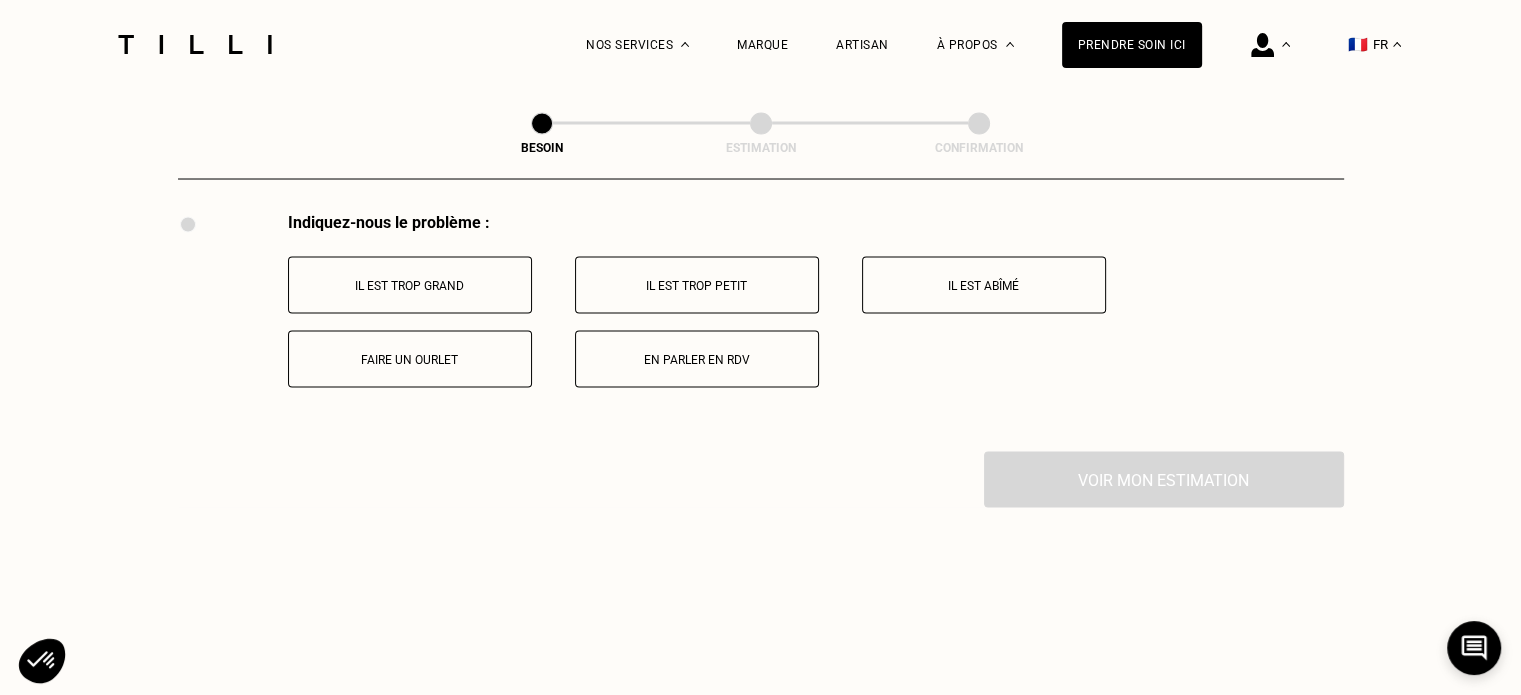scroll, scrollTop: 3697, scrollLeft: 0, axis: vertical 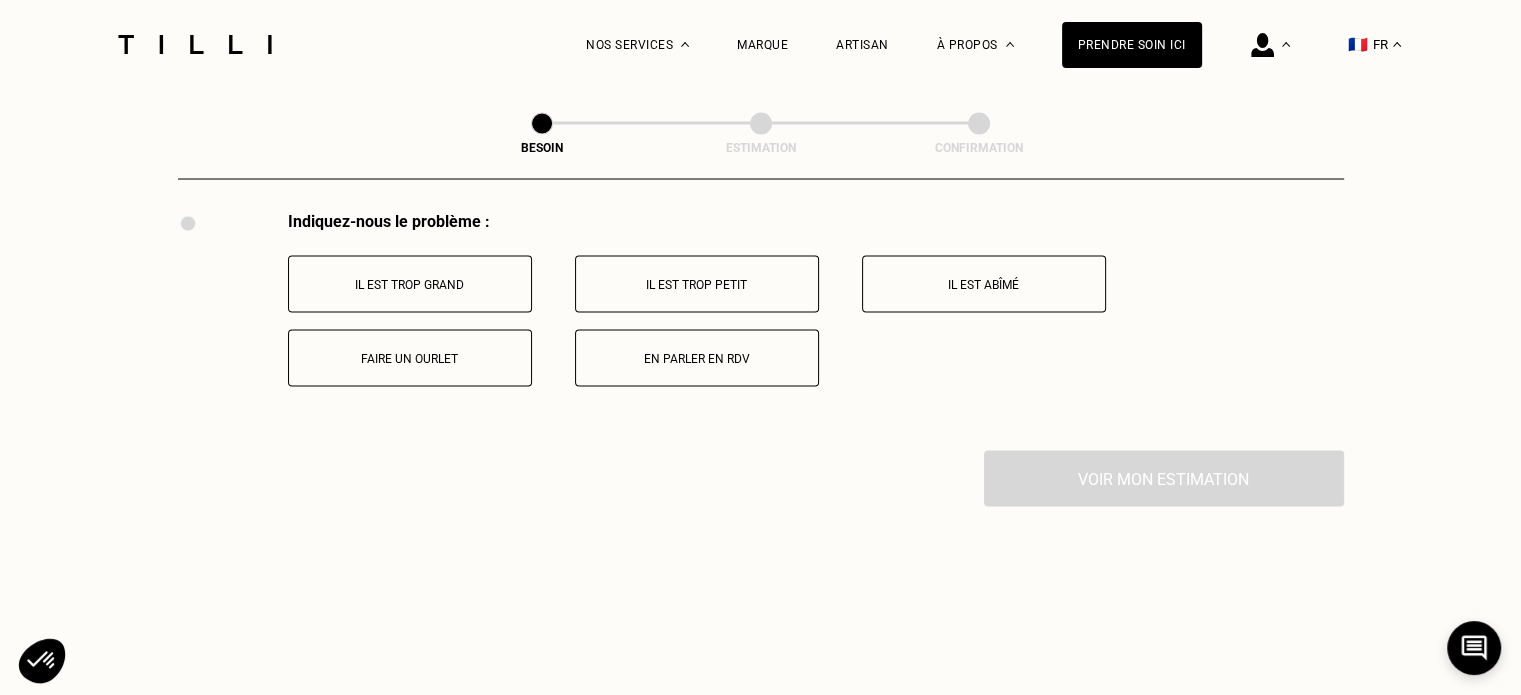 click on "En parler en RDV" at bounding box center [697, 358] 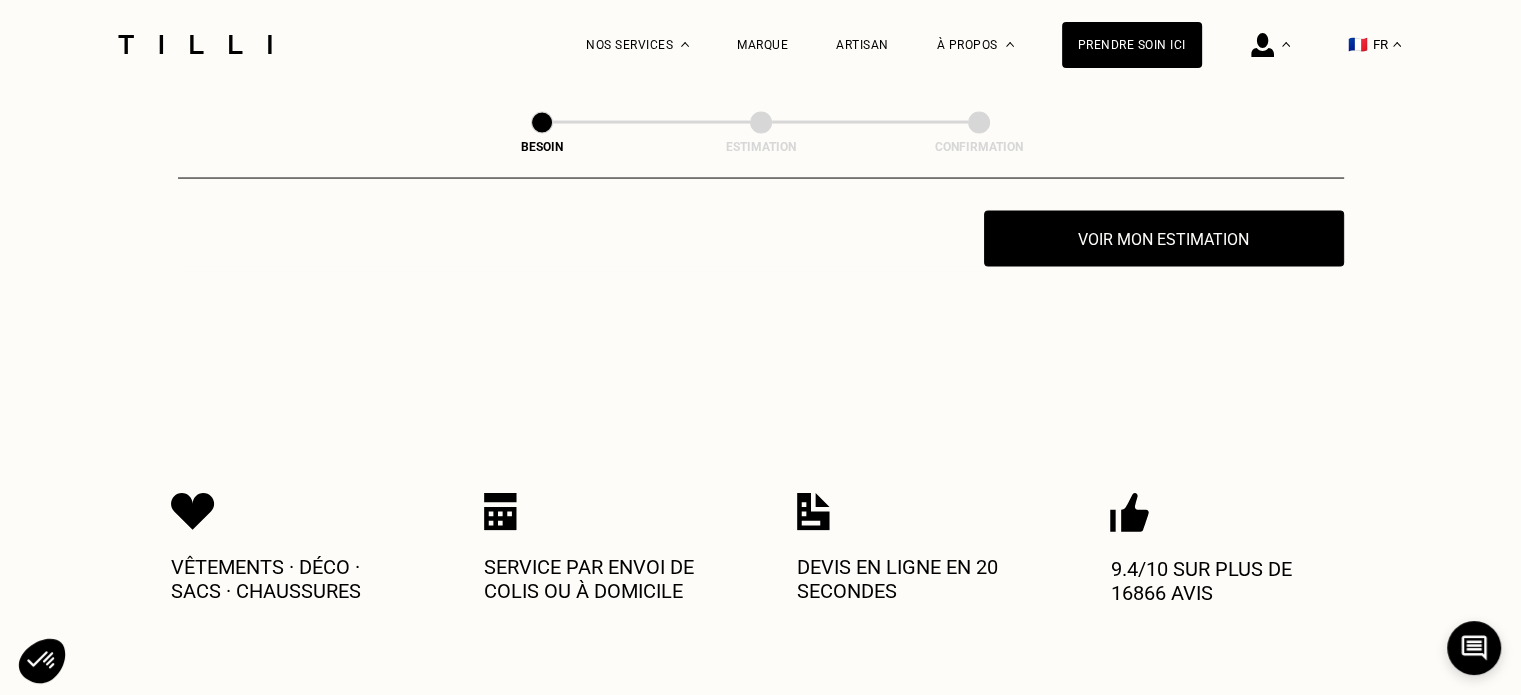 scroll, scrollTop: 3708, scrollLeft: 0, axis: vertical 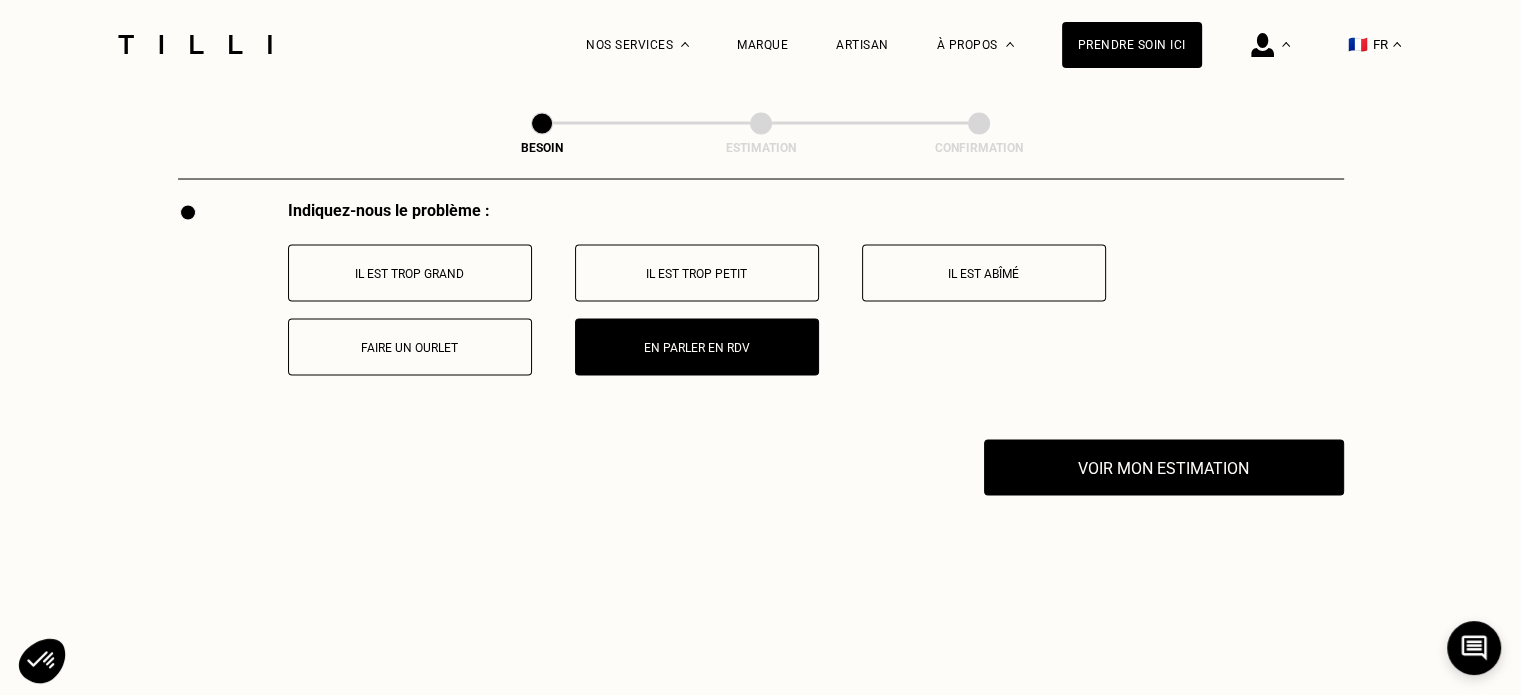 click on "Il est abîmé" at bounding box center (984, 272) 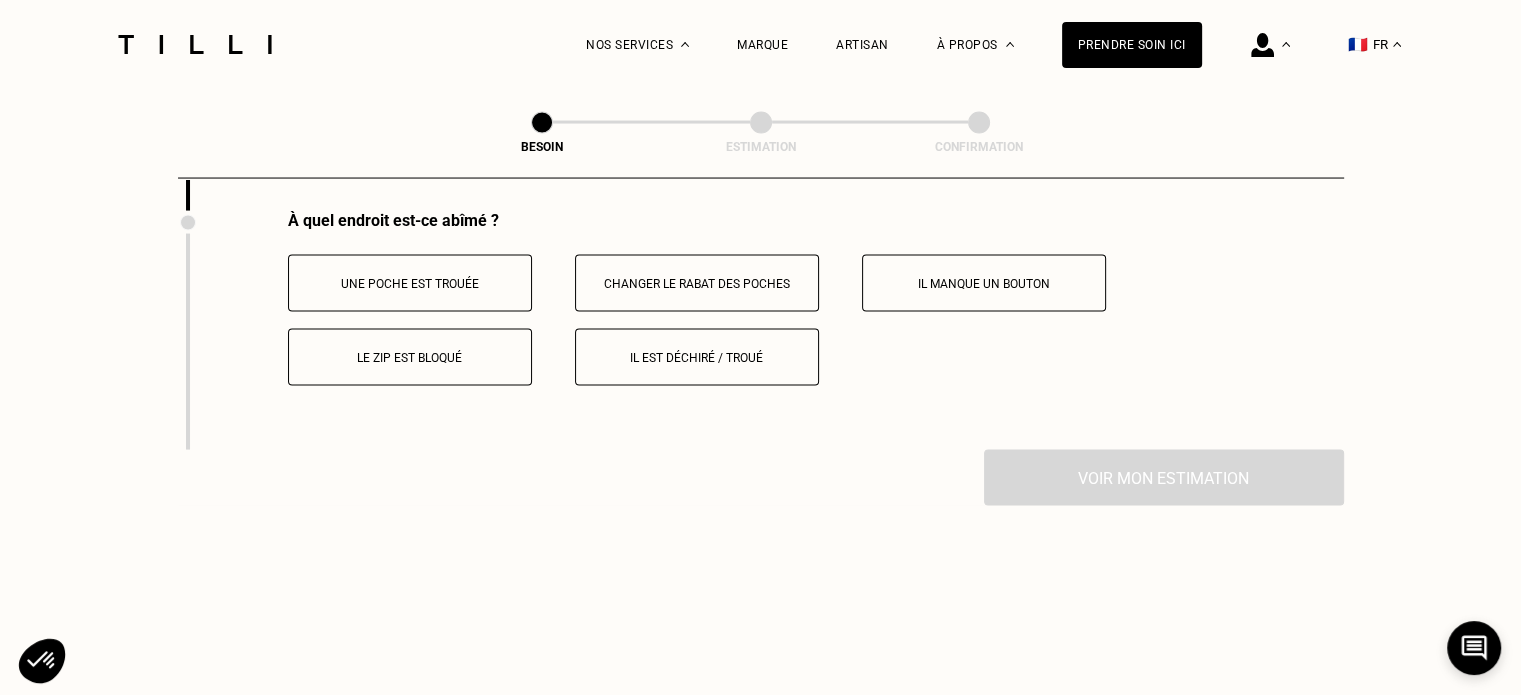 scroll, scrollTop: 3708, scrollLeft: 0, axis: vertical 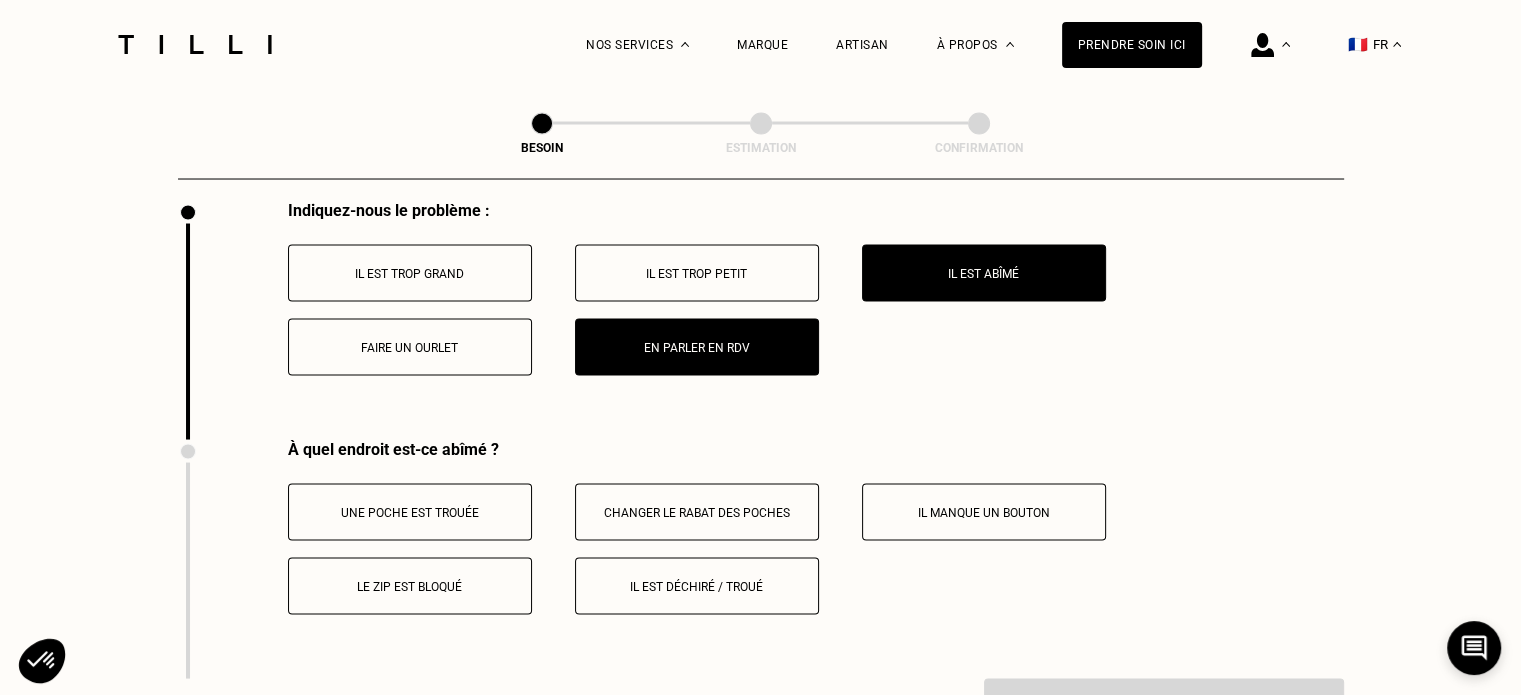 click on "En parler en RDV" at bounding box center [697, 346] 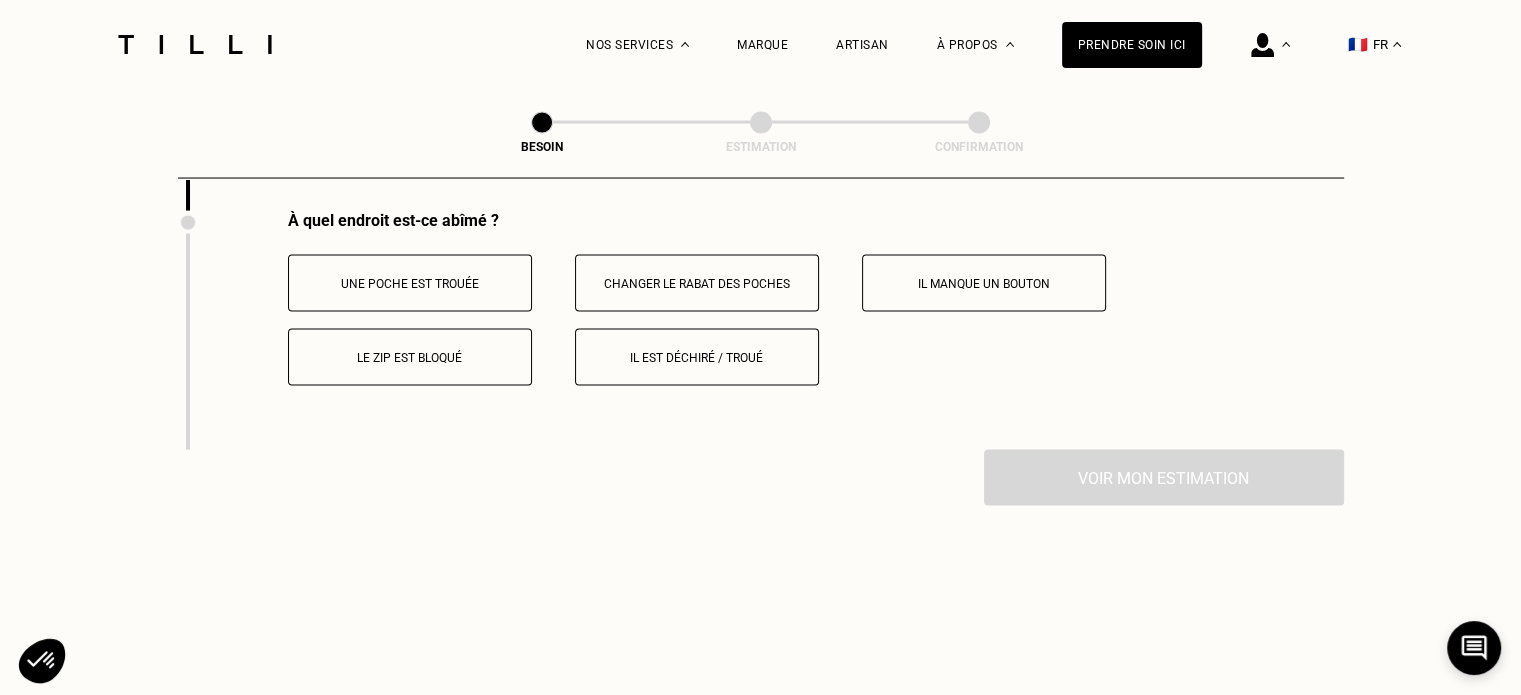 click on "Il est déchiré / troué" at bounding box center (697, 357) 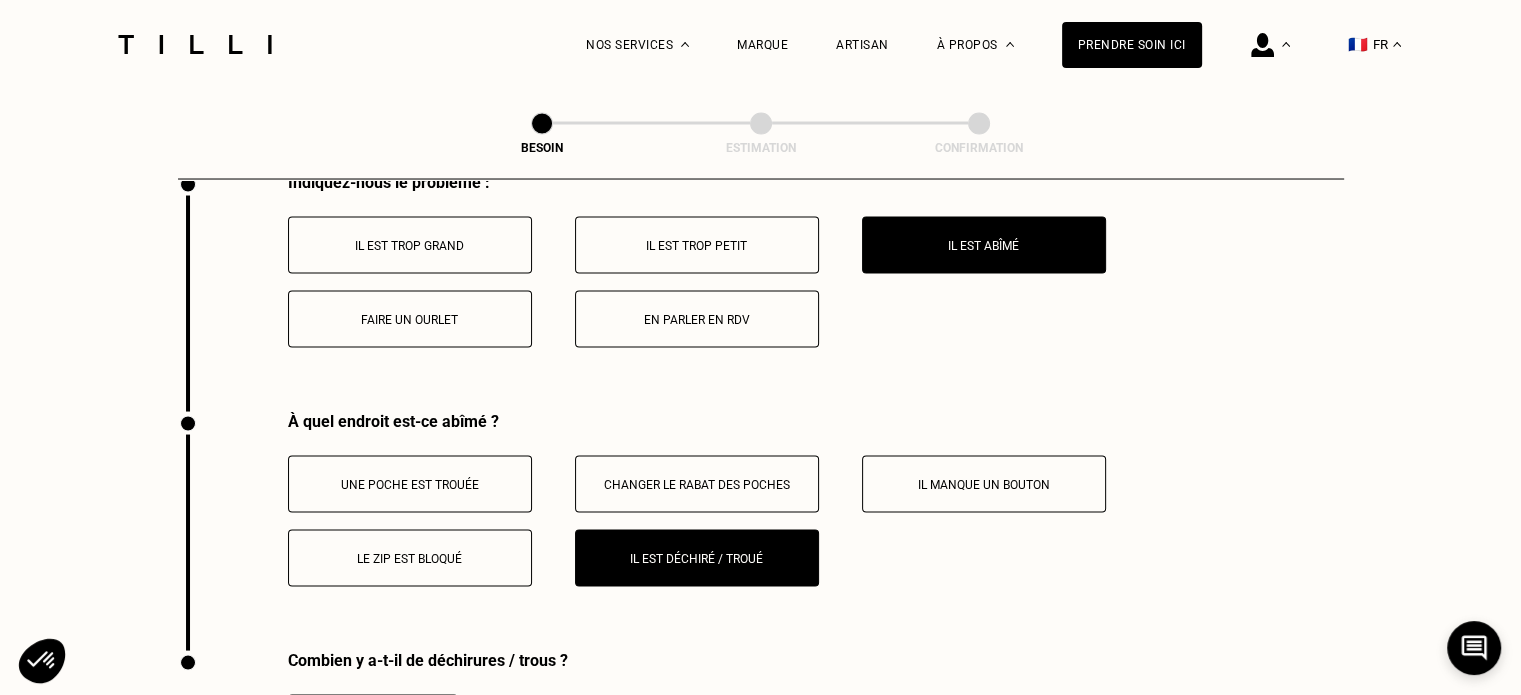 scroll, scrollTop: 3736, scrollLeft: 0, axis: vertical 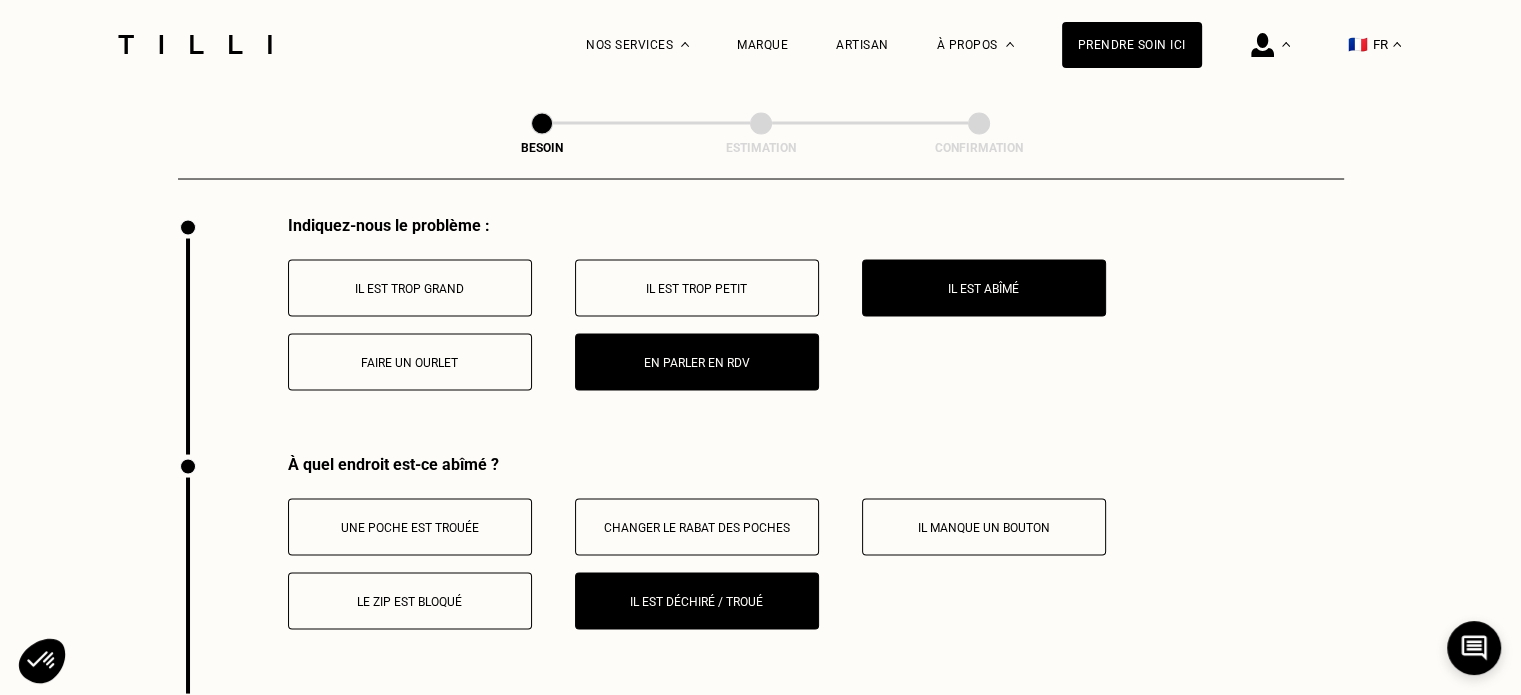 click on "Il est abîmé" at bounding box center [984, 288] 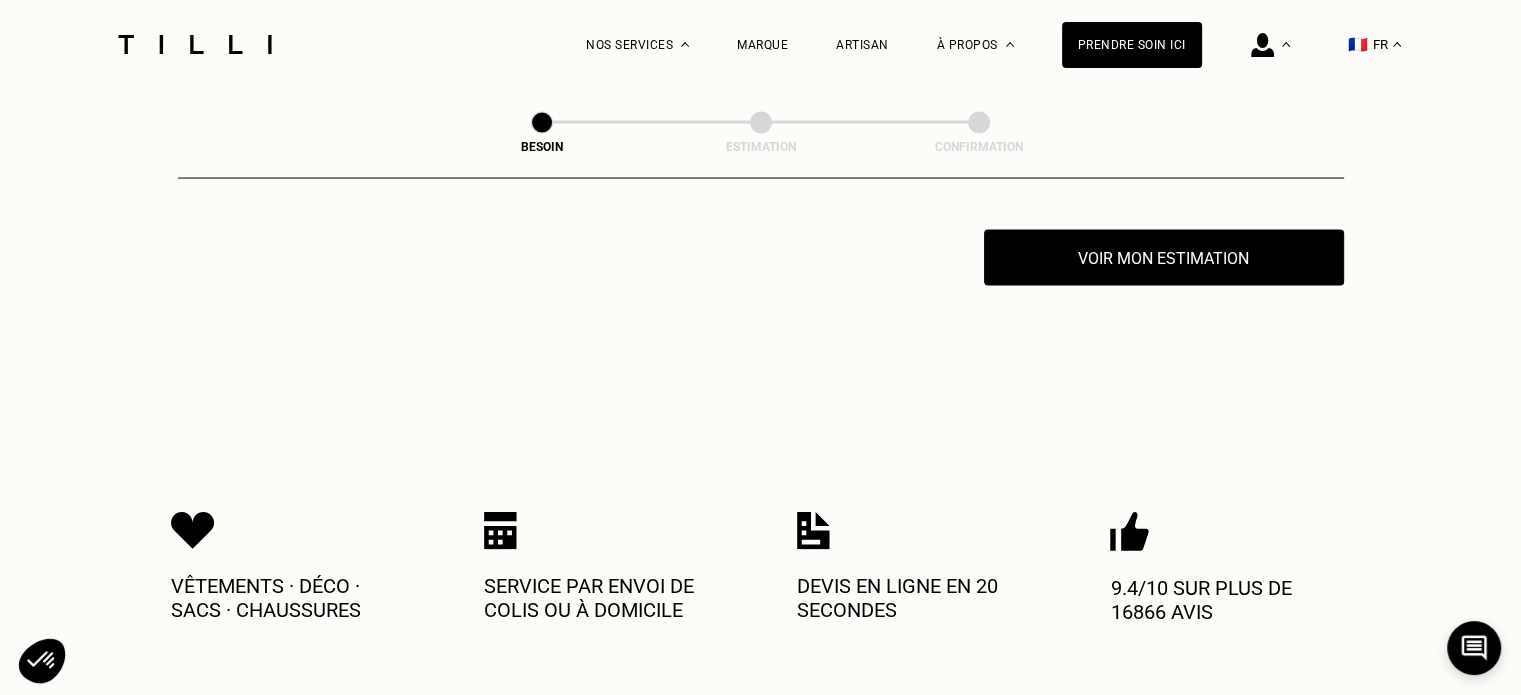 scroll, scrollTop: 3936, scrollLeft: 0, axis: vertical 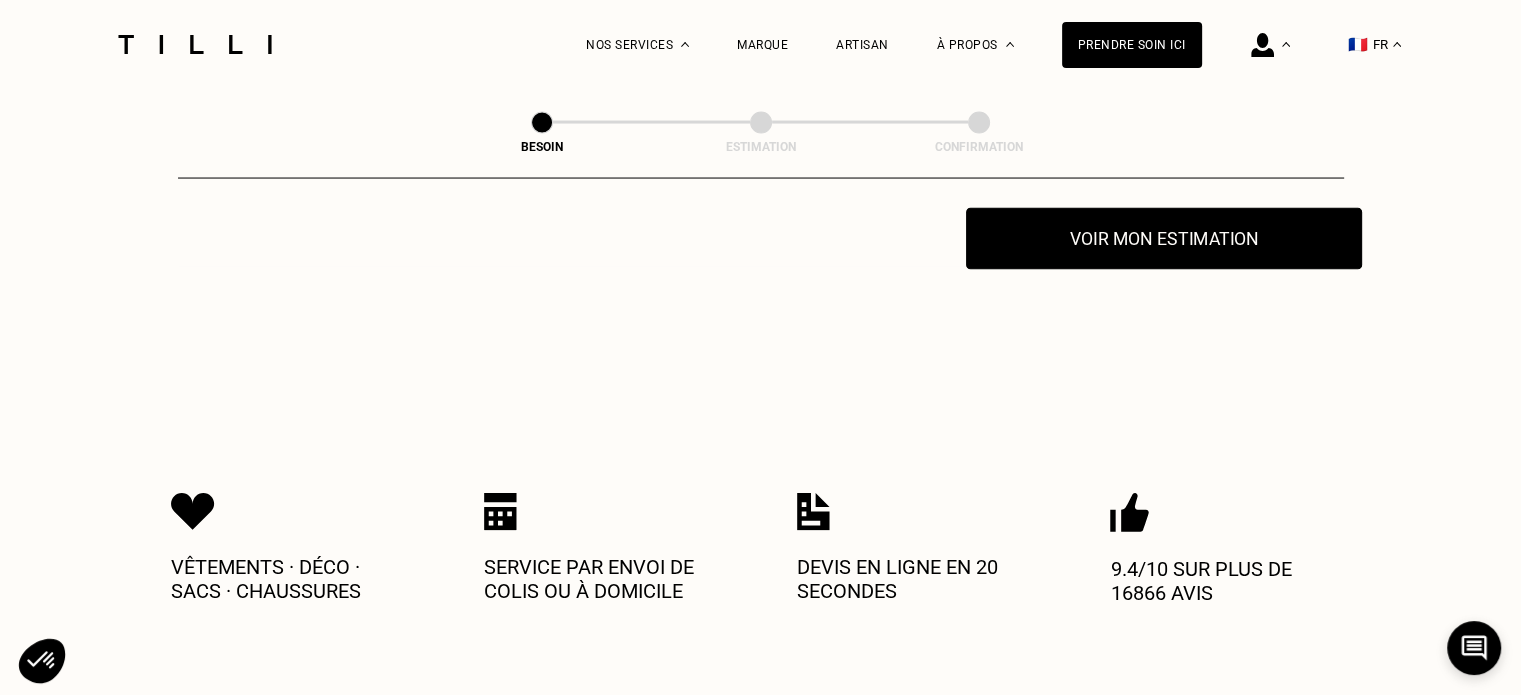 click on "Voir mon estimation" at bounding box center (1164, 239) 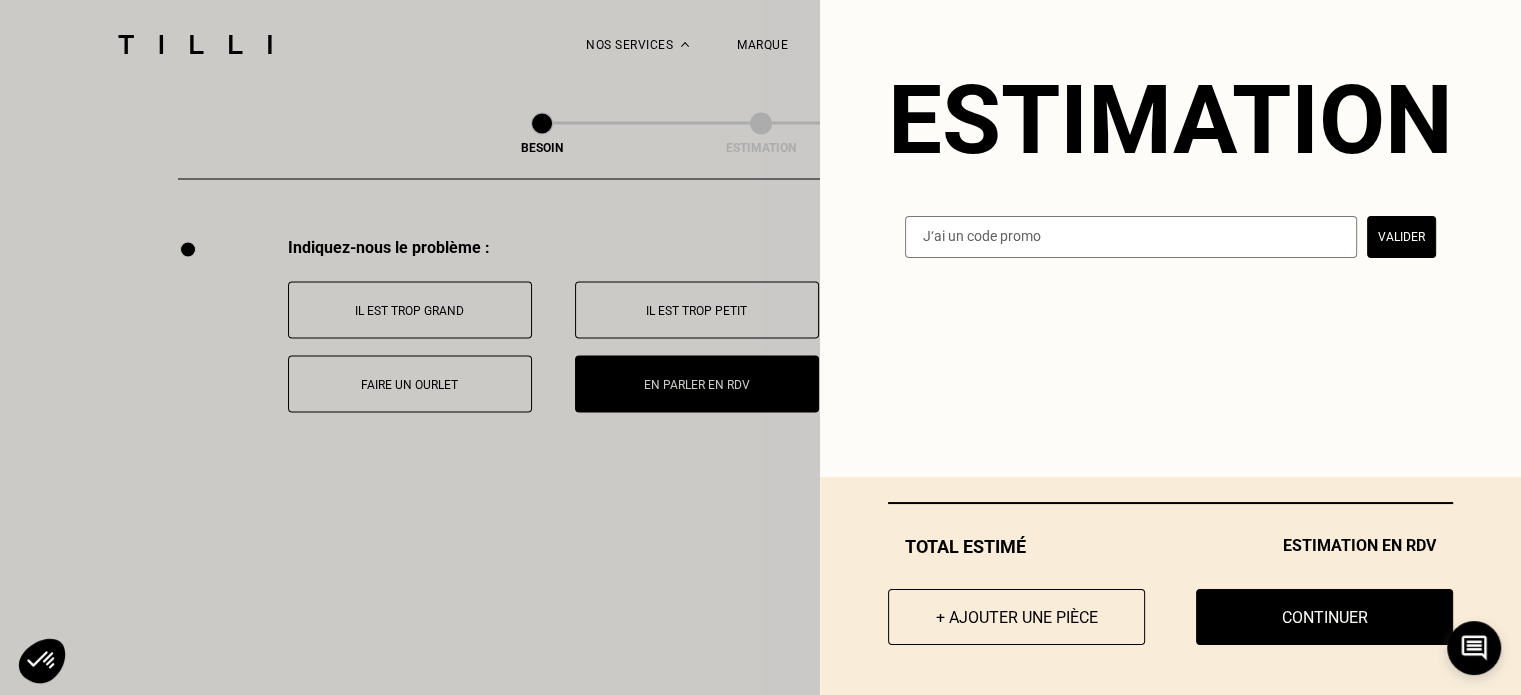 scroll, scrollTop: 3672, scrollLeft: 0, axis: vertical 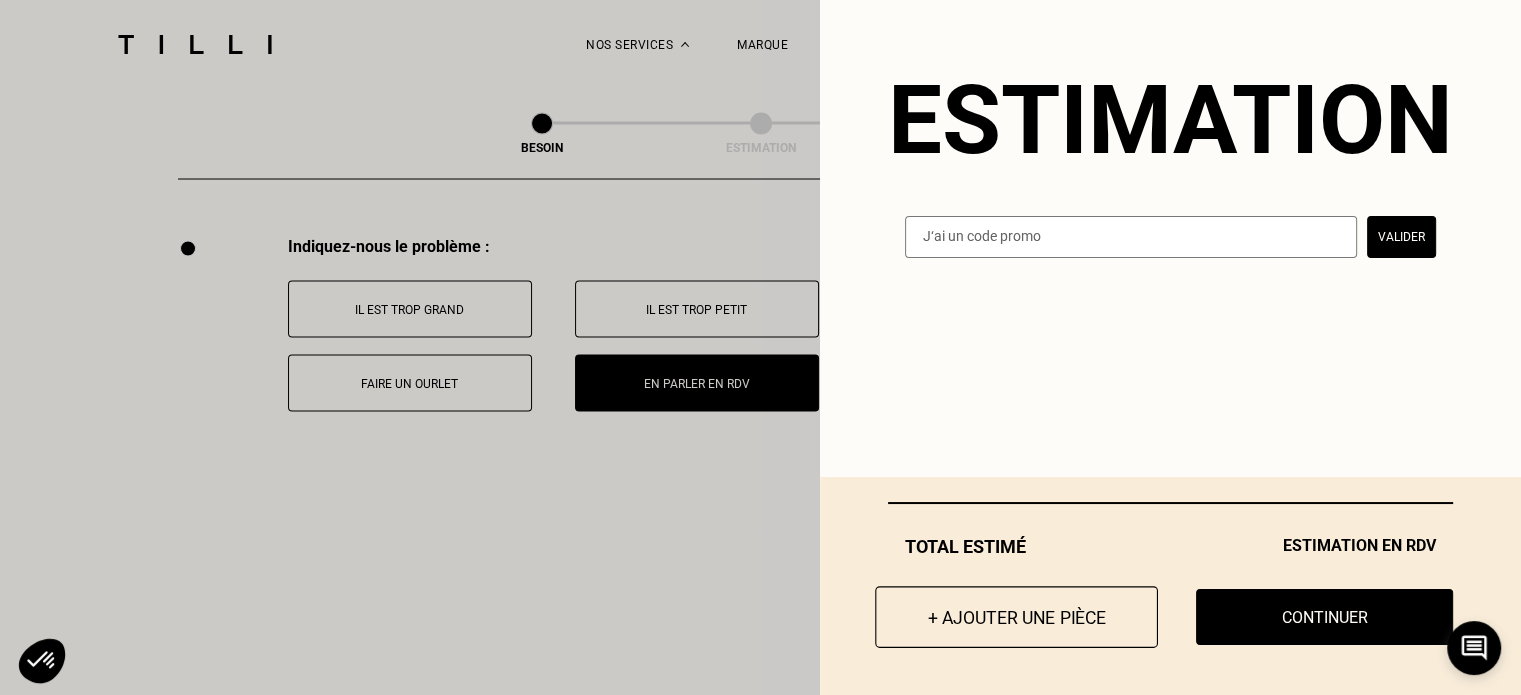 click on "+ Ajouter une pièce" at bounding box center [1016, 617] 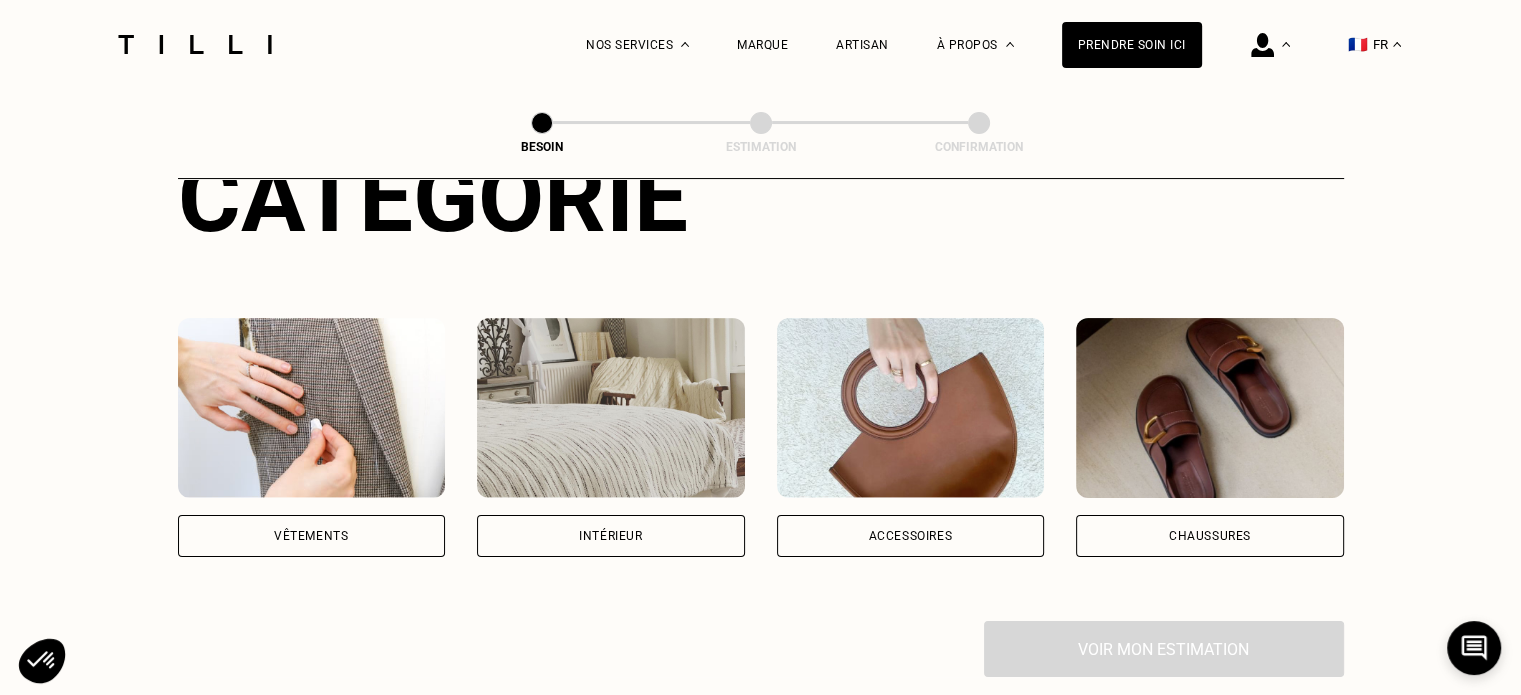scroll, scrollTop: 255, scrollLeft: 0, axis: vertical 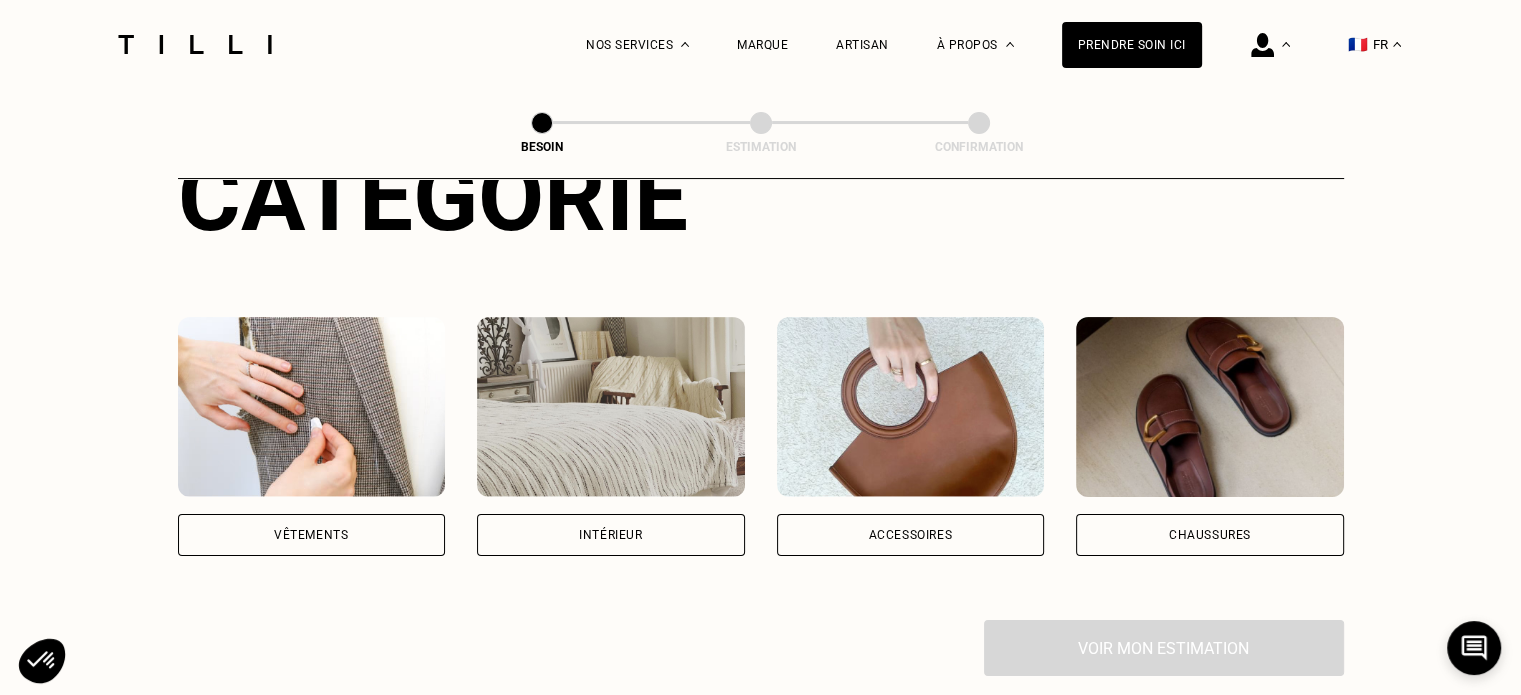 click on "Intérieur" at bounding box center (611, 535) 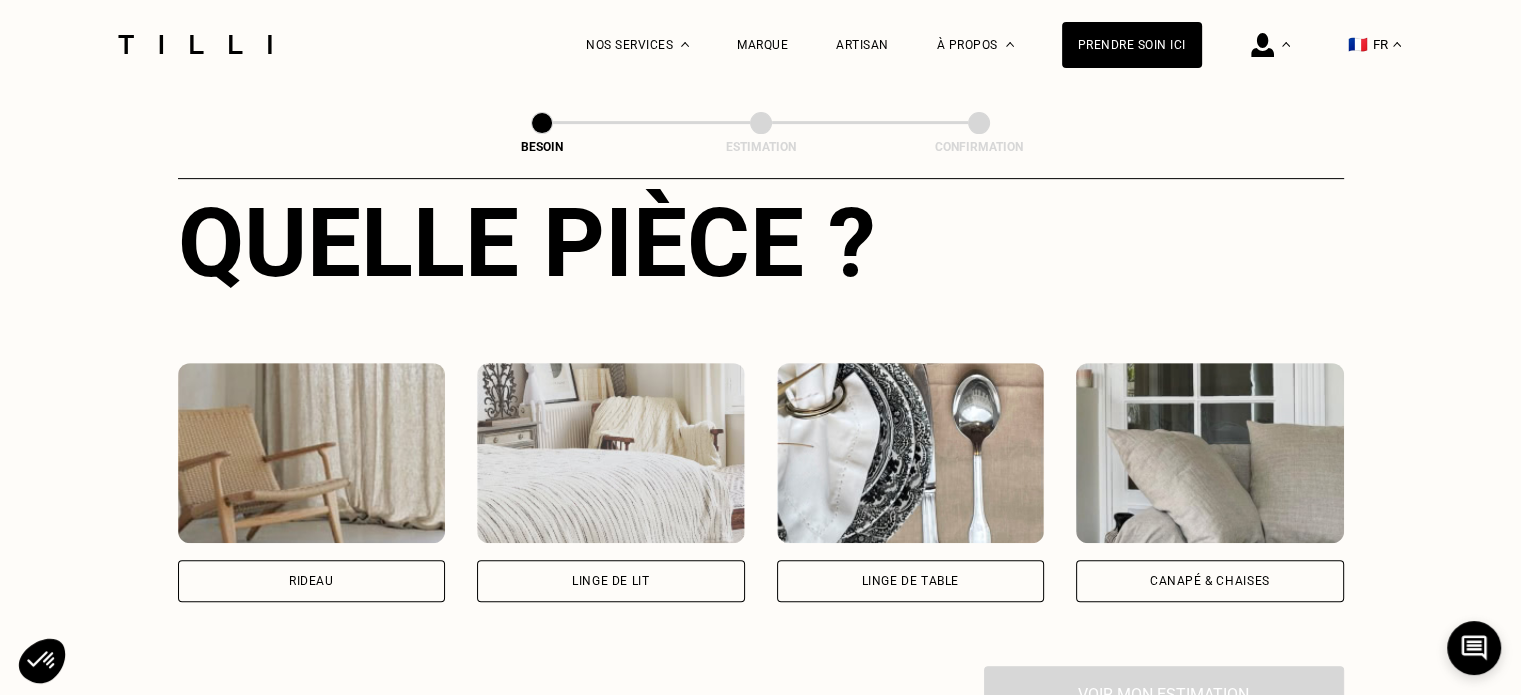 scroll, scrollTop: 768, scrollLeft: 0, axis: vertical 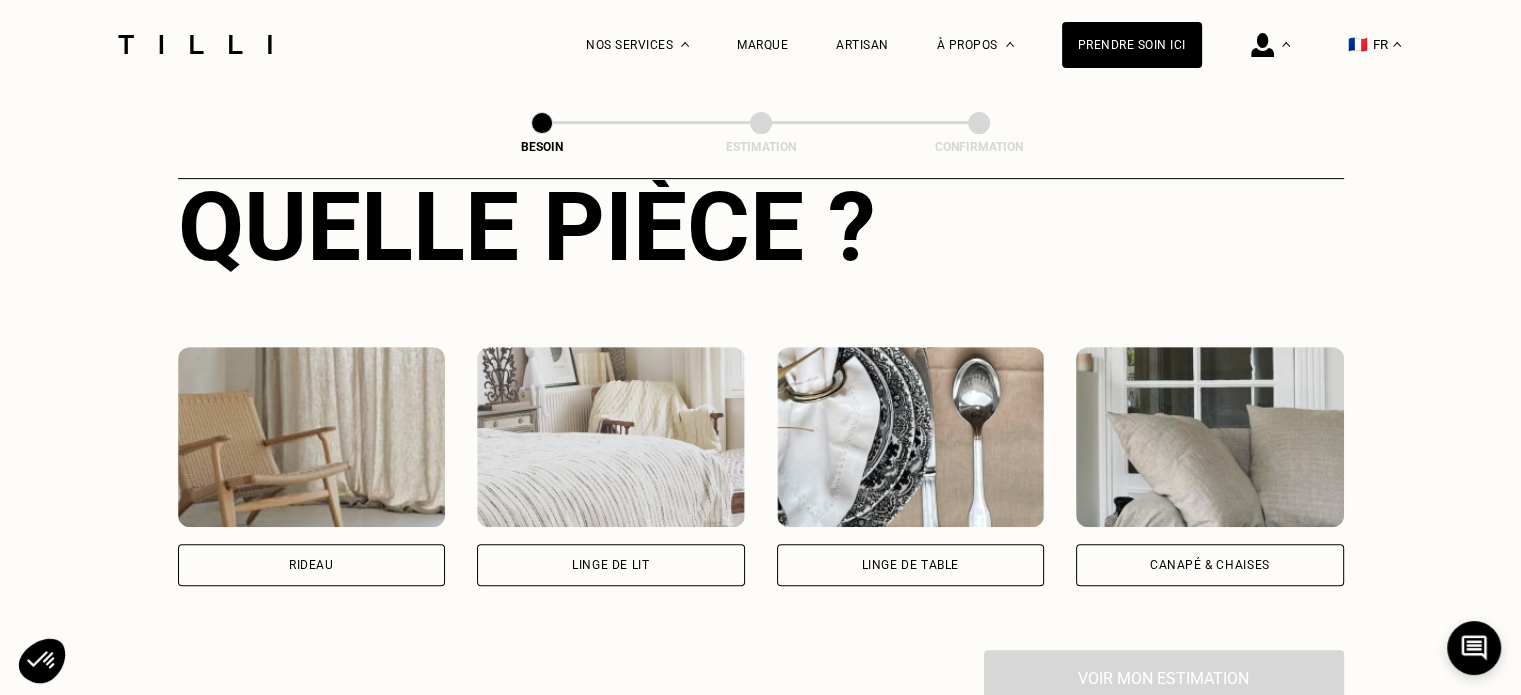 click on "Linge de lit" at bounding box center [610, 565] 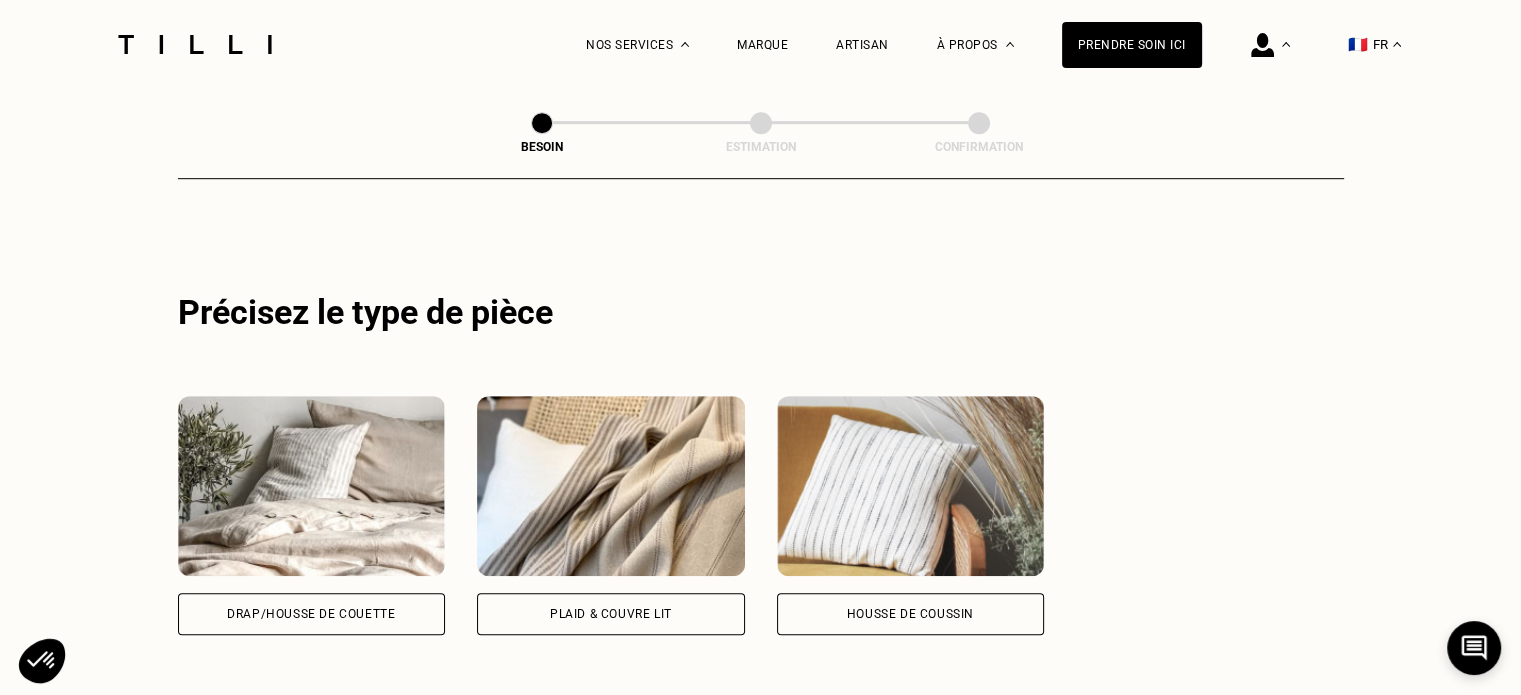 scroll, scrollTop: 1197, scrollLeft: 0, axis: vertical 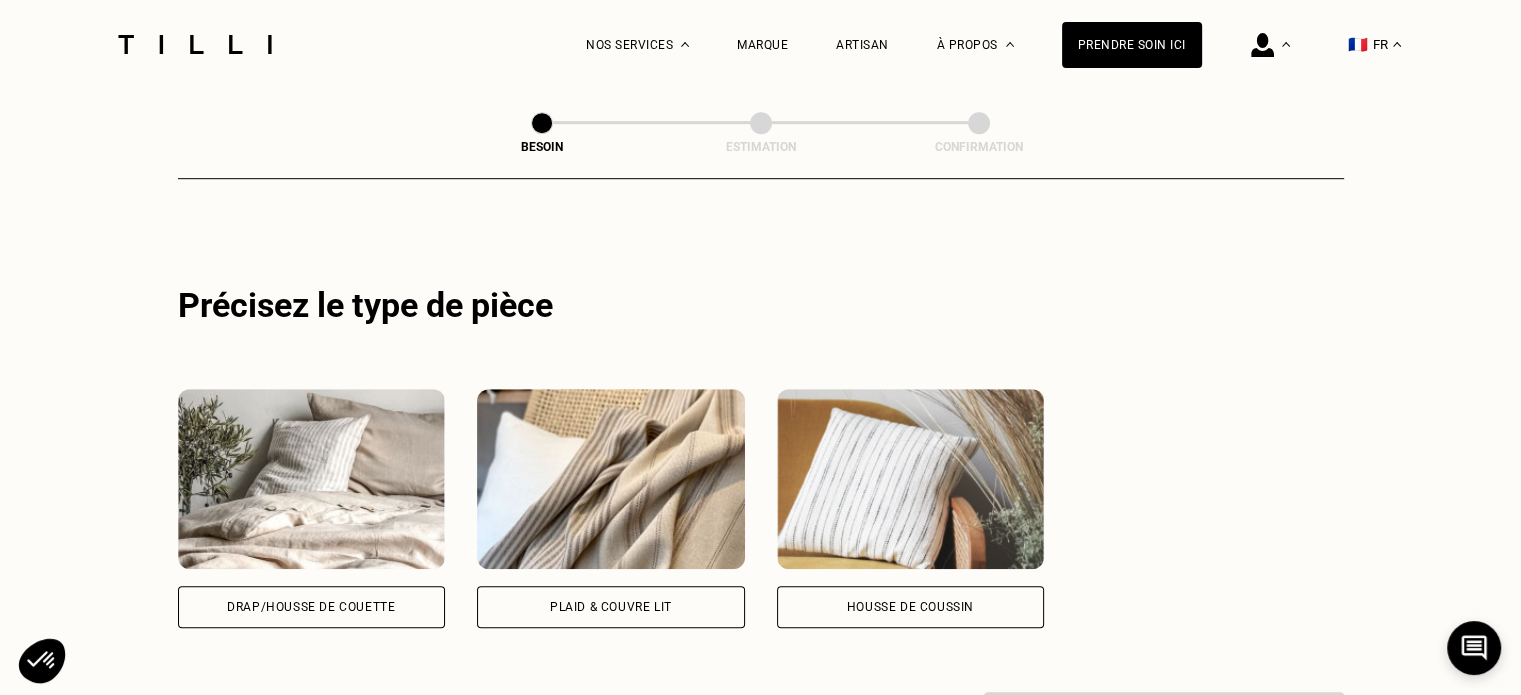 click on "Drap/Housse de couette" at bounding box center [311, 607] 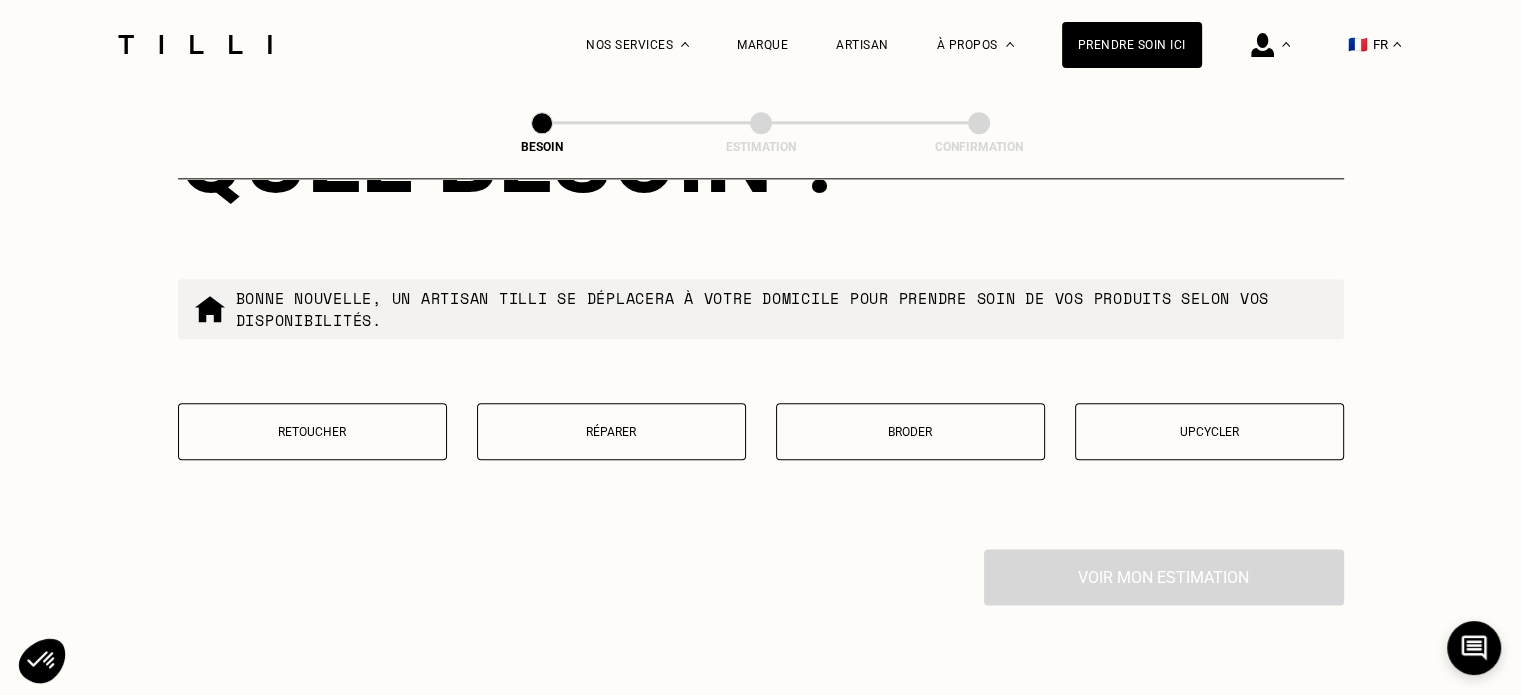 scroll, scrollTop: 2396, scrollLeft: 0, axis: vertical 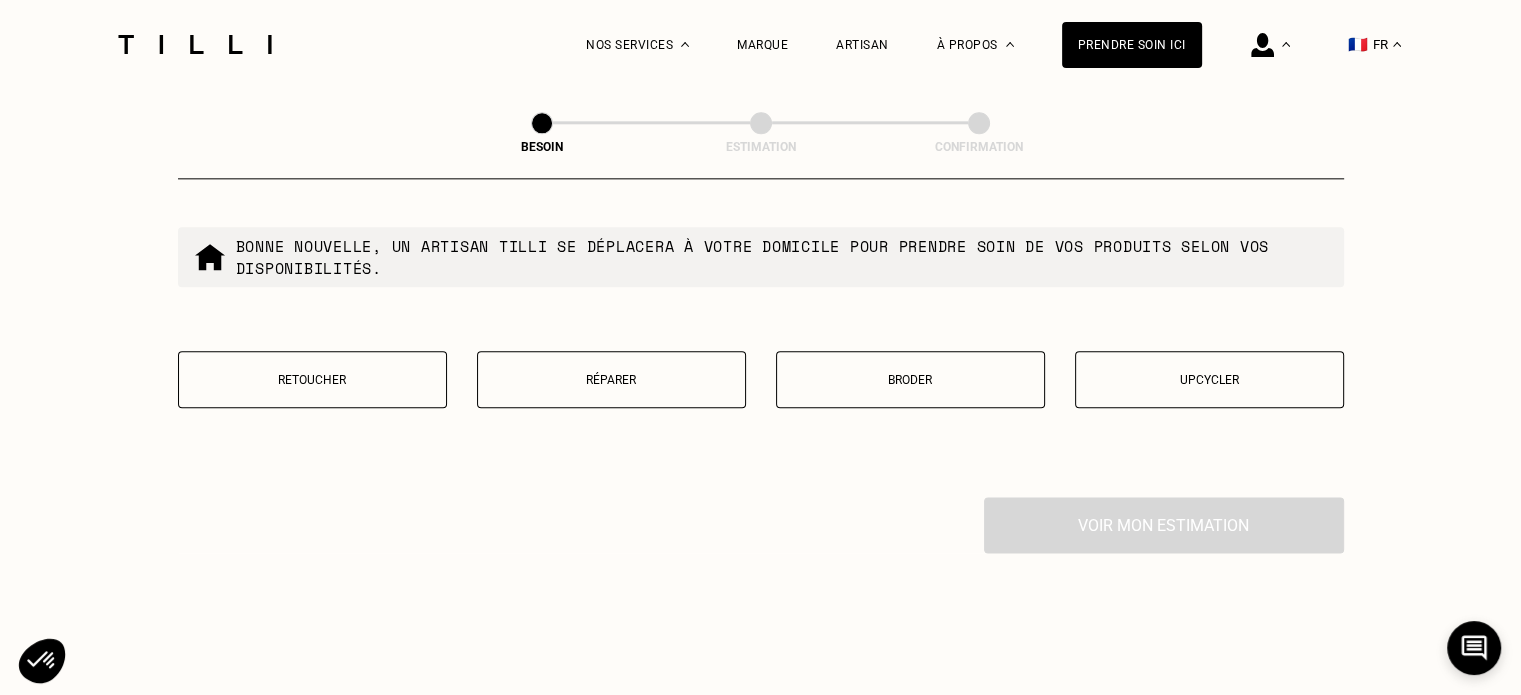 click on "Réparer" at bounding box center [611, 380] 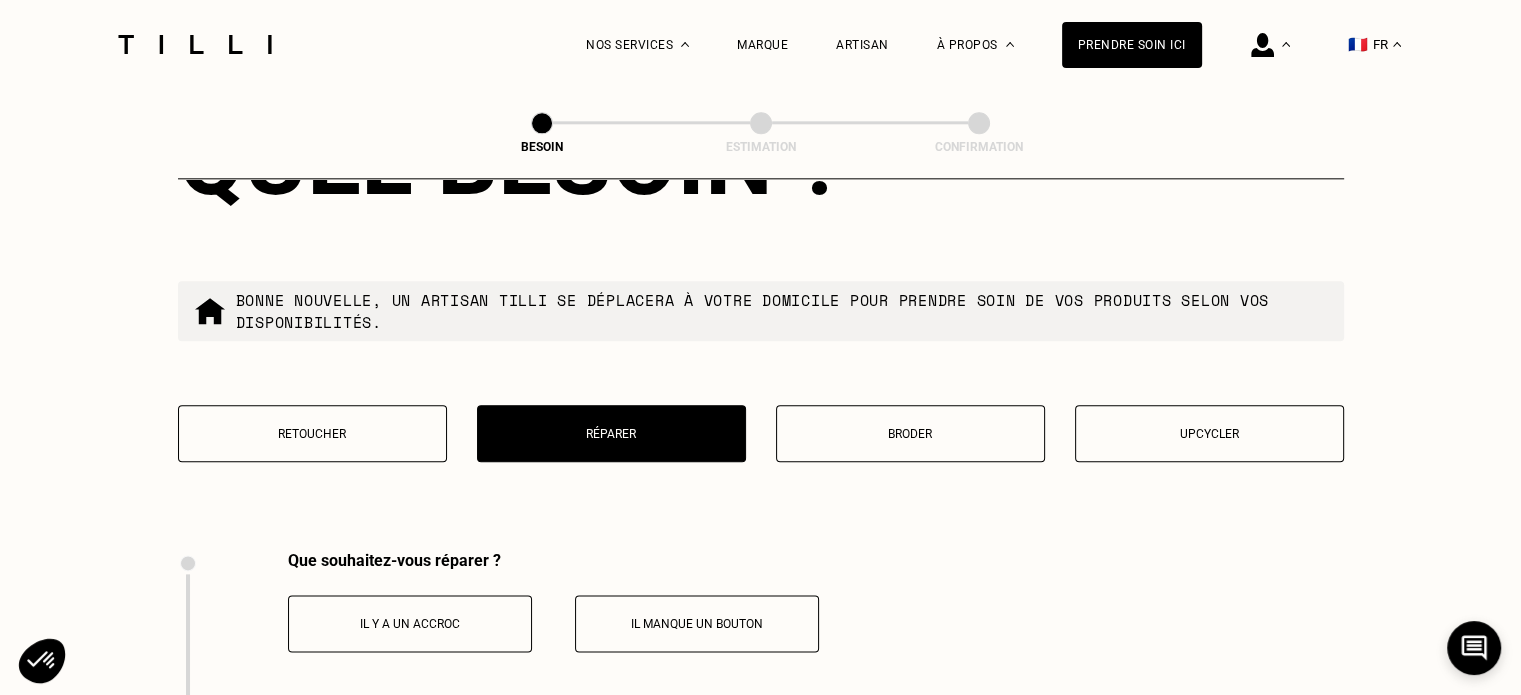 scroll, scrollTop: 2340, scrollLeft: 0, axis: vertical 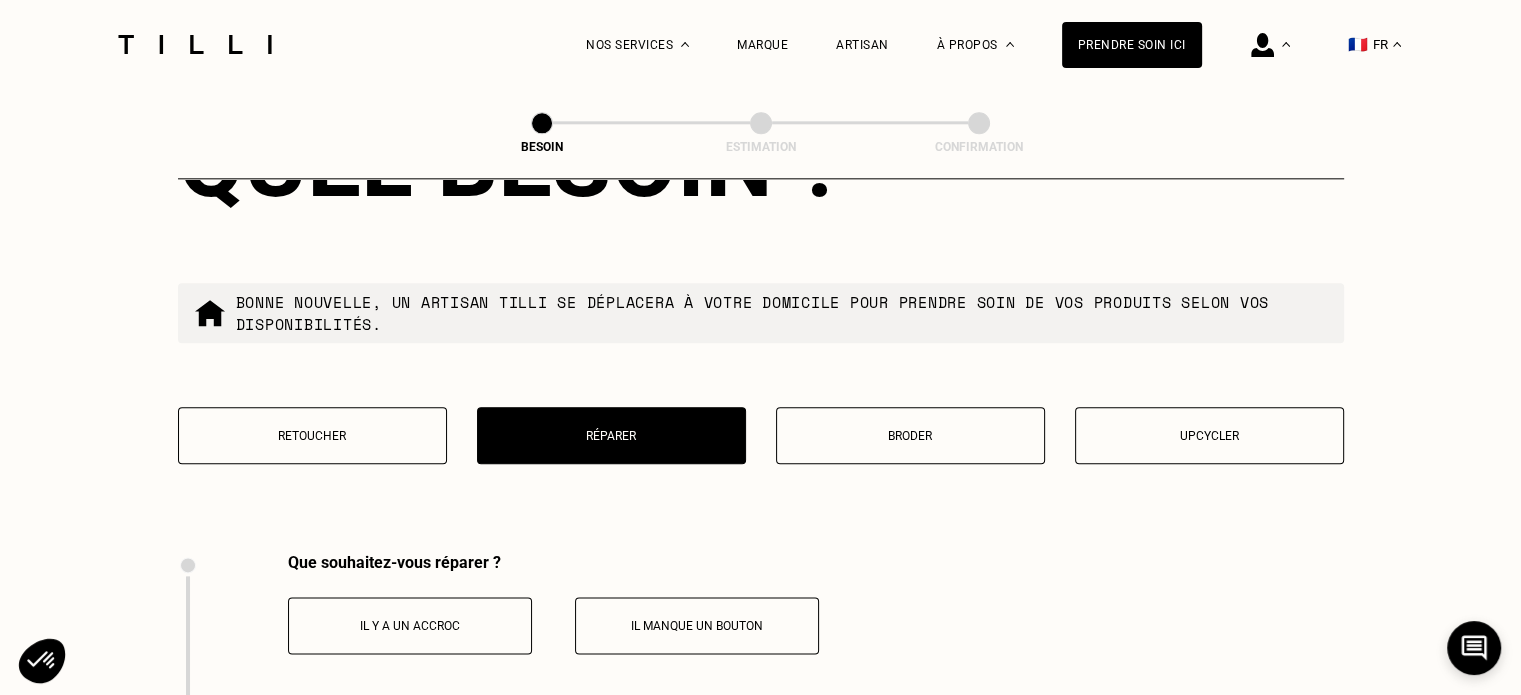 click on "Retoucher" at bounding box center (312, 435) 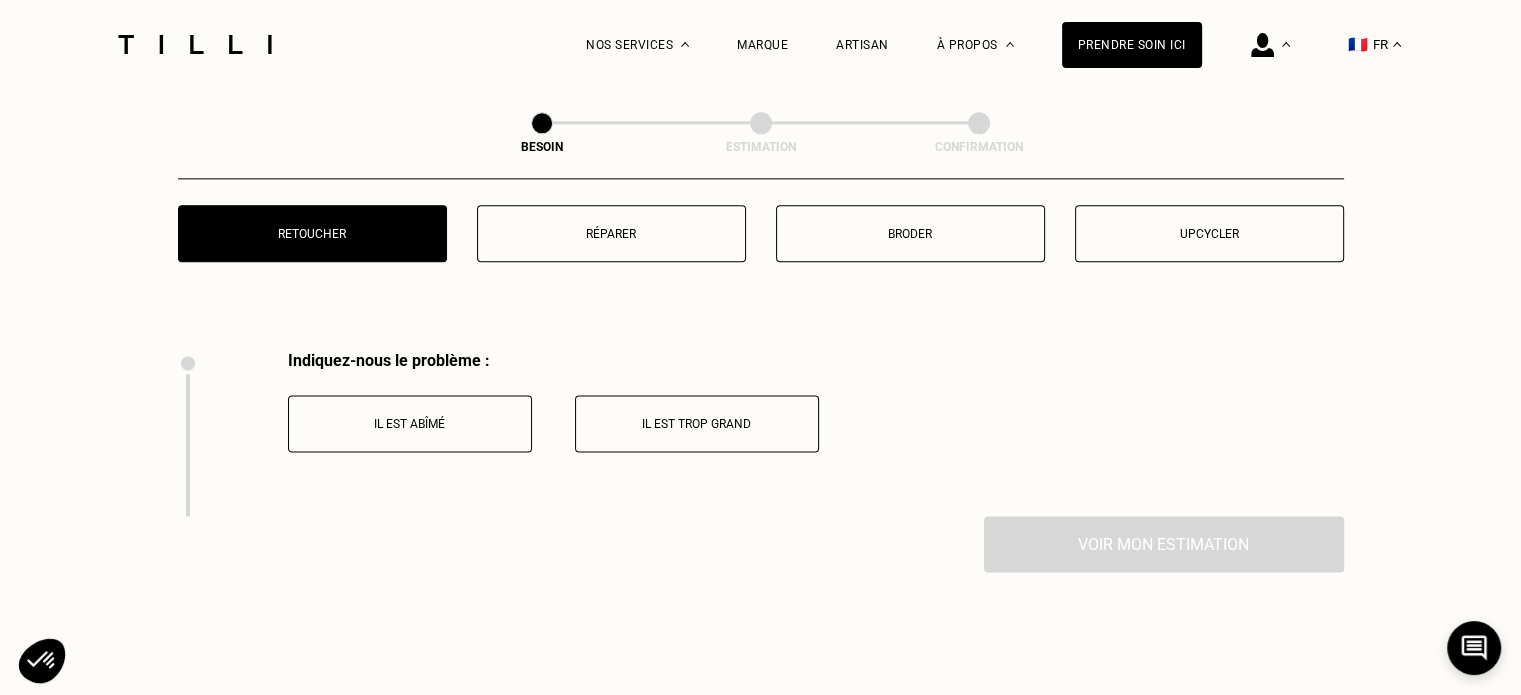 scroll, scrollTop: 2543, scrollLeft: 0, axis: vertical 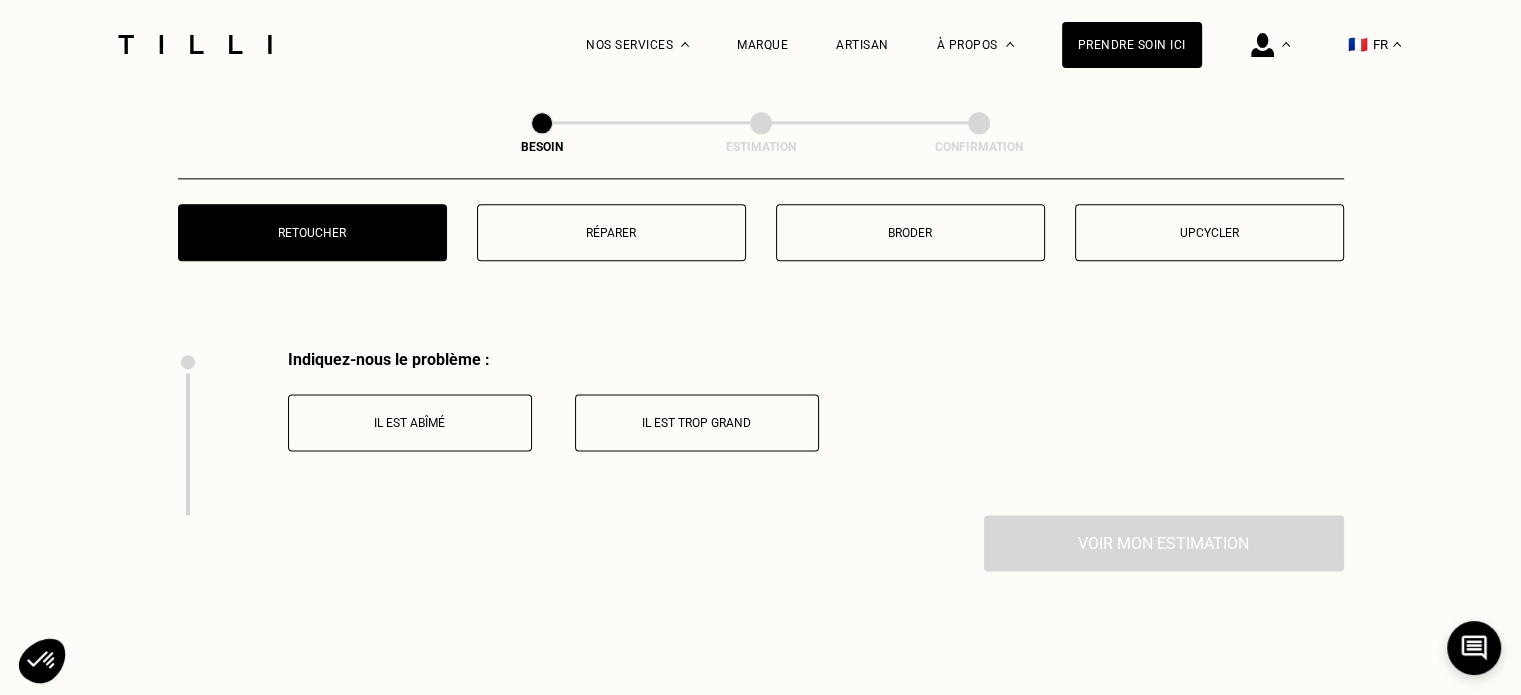 click on "Quel besoin ? Bonne nouvelle, un artisan tilli se déplacera à votre domicile pour prendre soin de vos produits selon vos disponibilités. Retoucher Réparer Broder Upcycler" at bounding box center [761, 95] 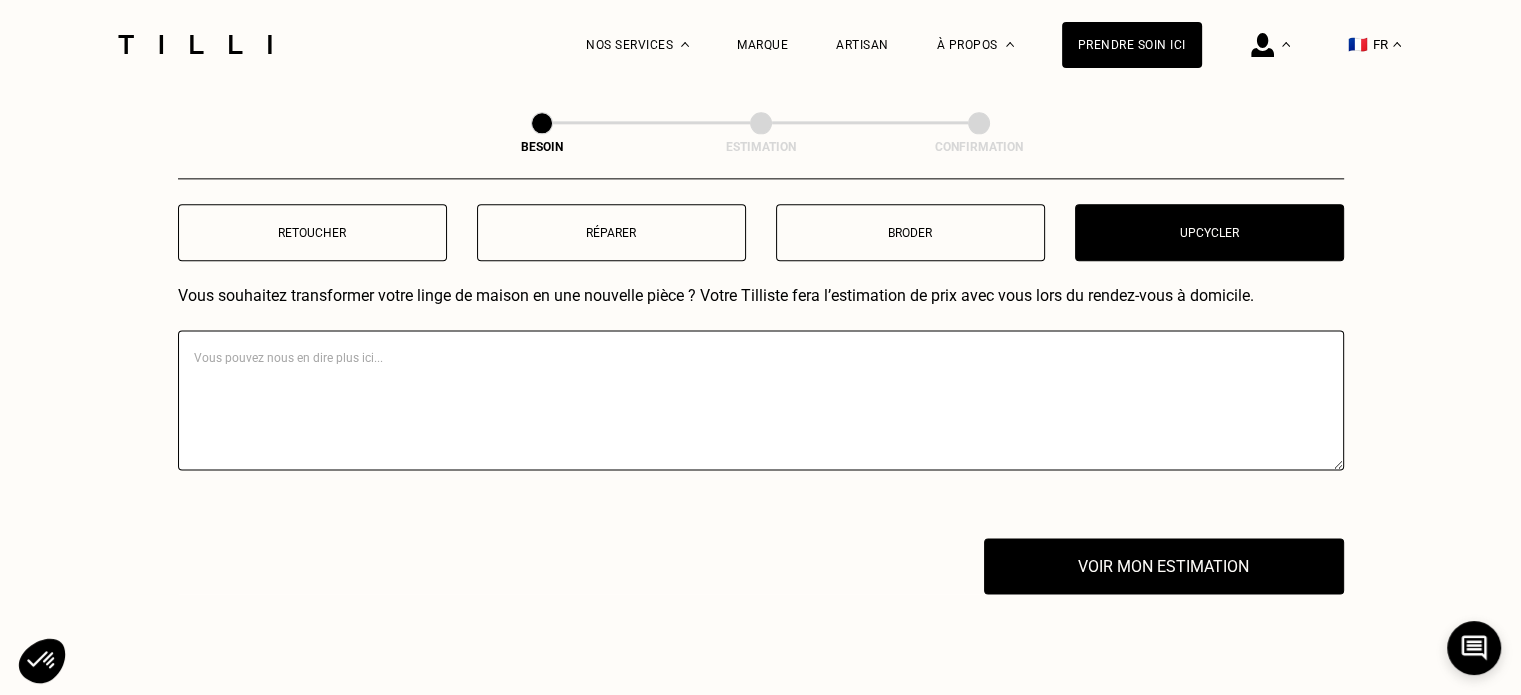 click at bounding box center (761, 400) 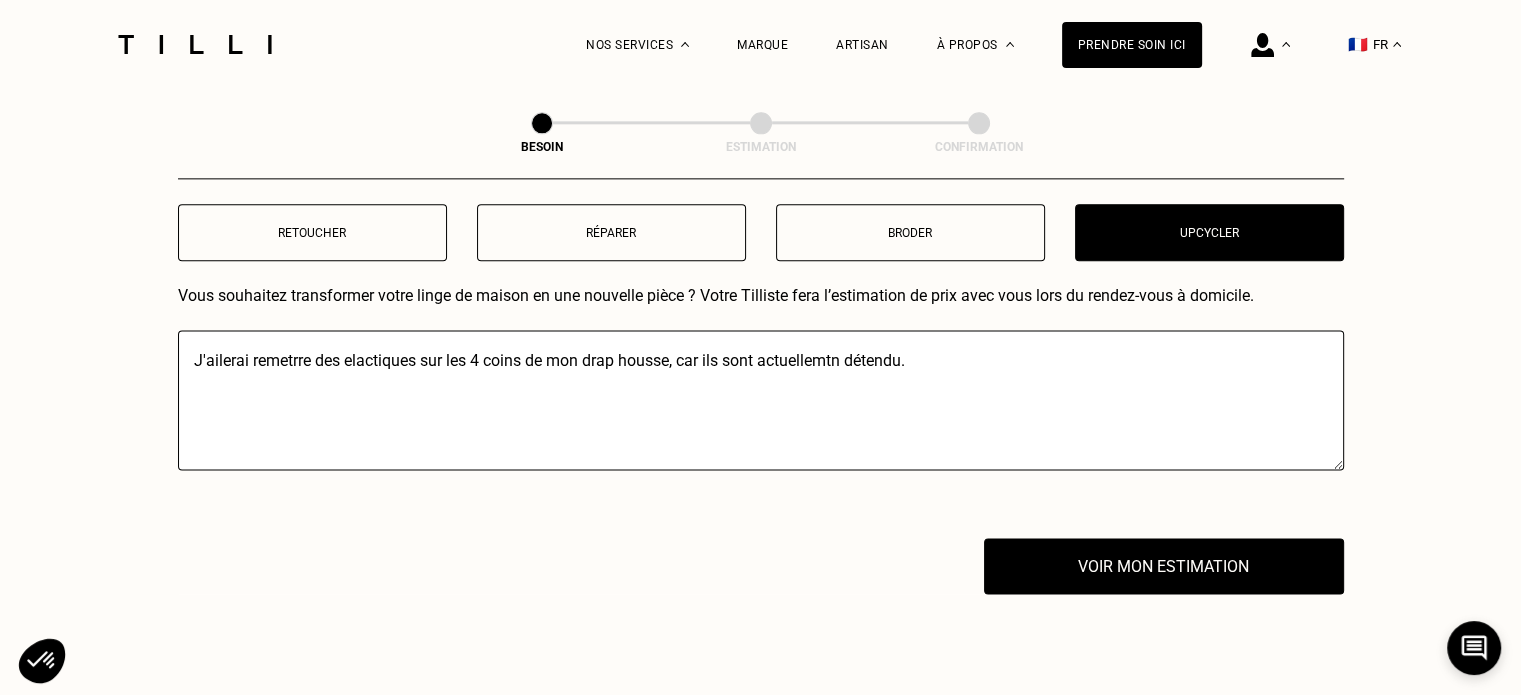 click on "J'ailerai remetrre des elactiques sur les 4 coins de mon drap housse, car ils sont actuellemtn détendu." at bounding box center [761, 400] 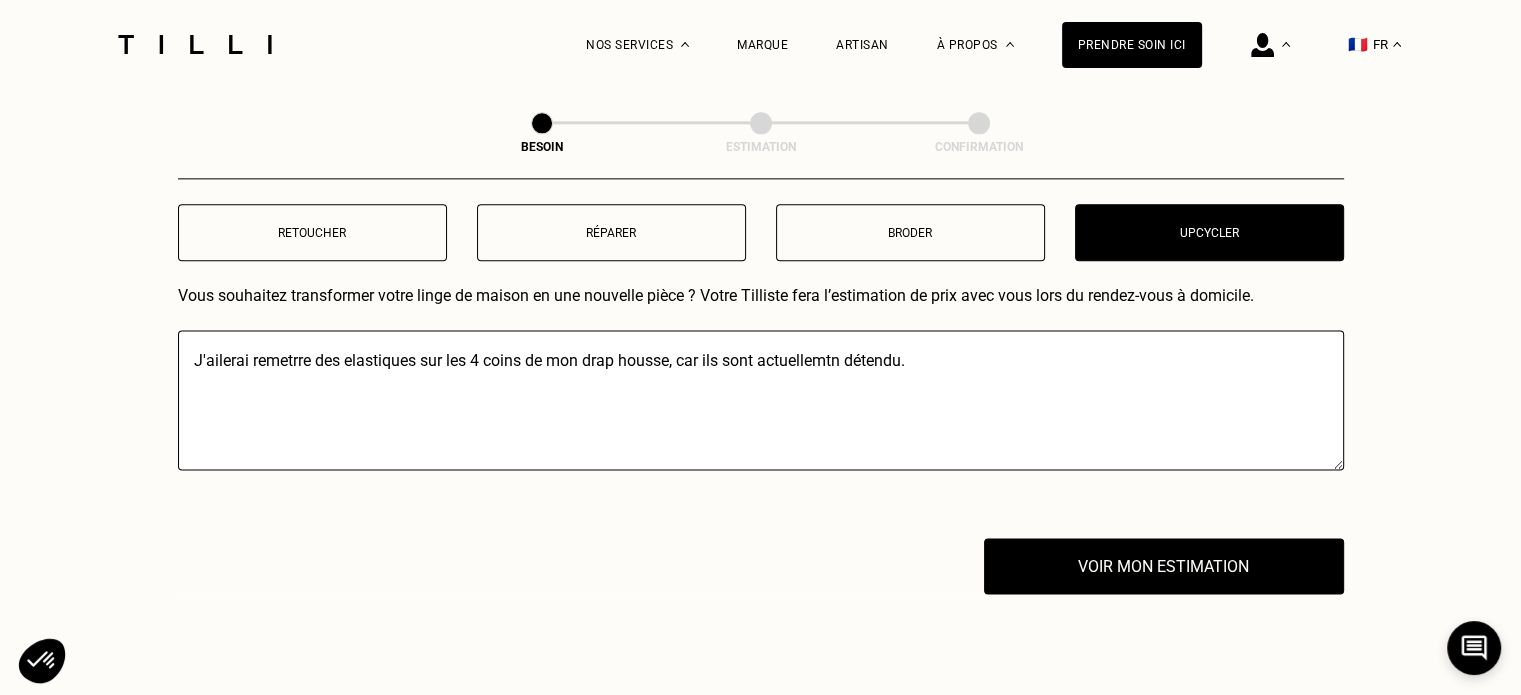 click on "J'ailerai remetrre des elastiques sur les 4 coins de mon drap housse, car ils sont actuellemtn détendu." at bounding box center [761, 400] 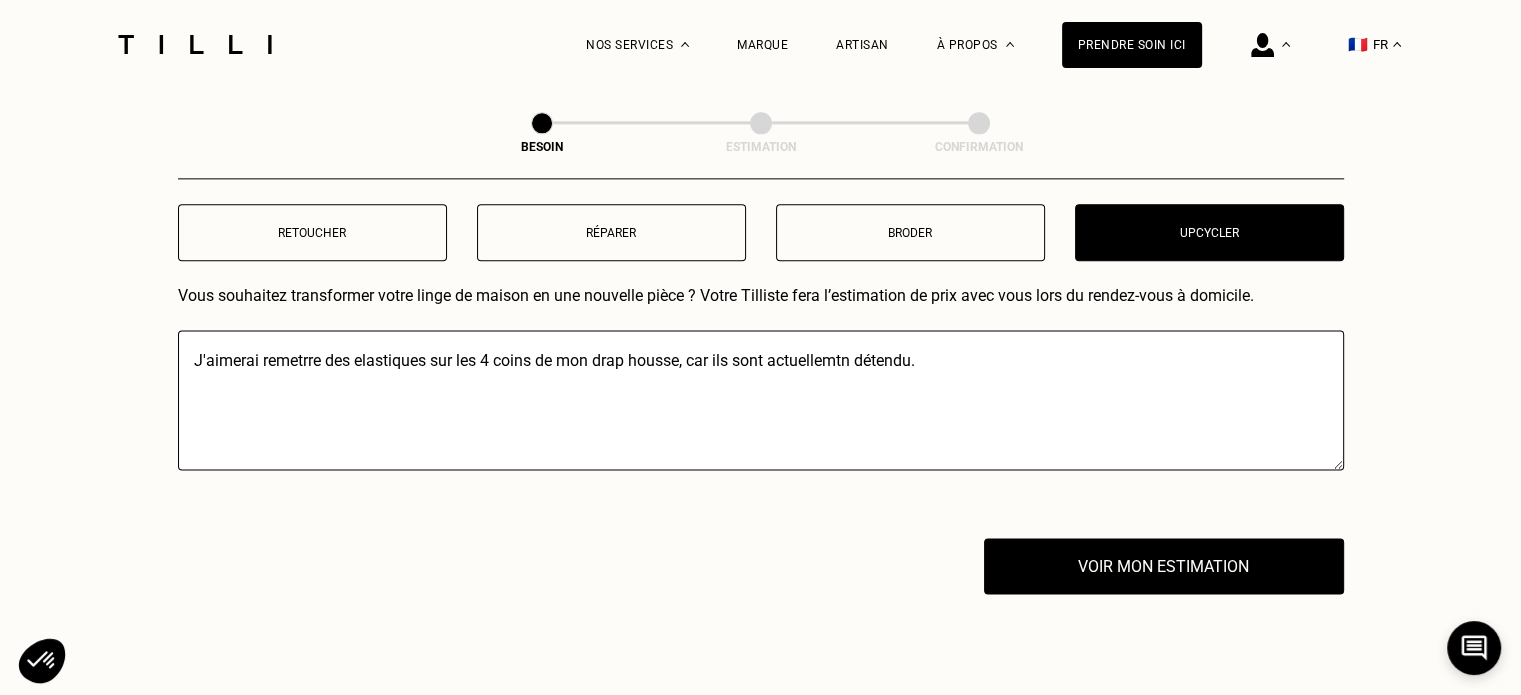 click on "J'aimerai remetrre des elastiques sur les 4 coins de mon drap housse, car ils sont actuellemtn détendu." at bounding box center [761, 400] 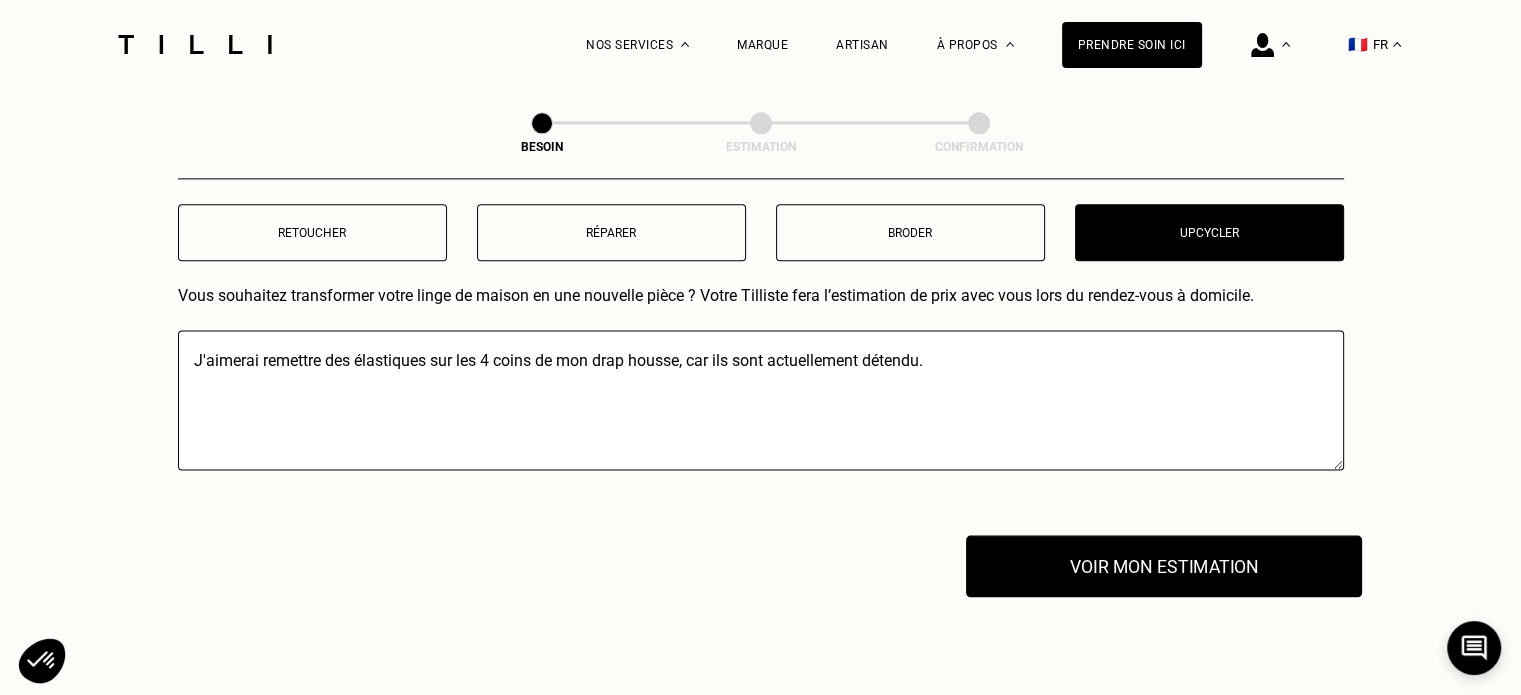 type on "J'aimerai remettre des élastiques sur les 4 coins de mon drap housse, car ils sont actuellement détendu." 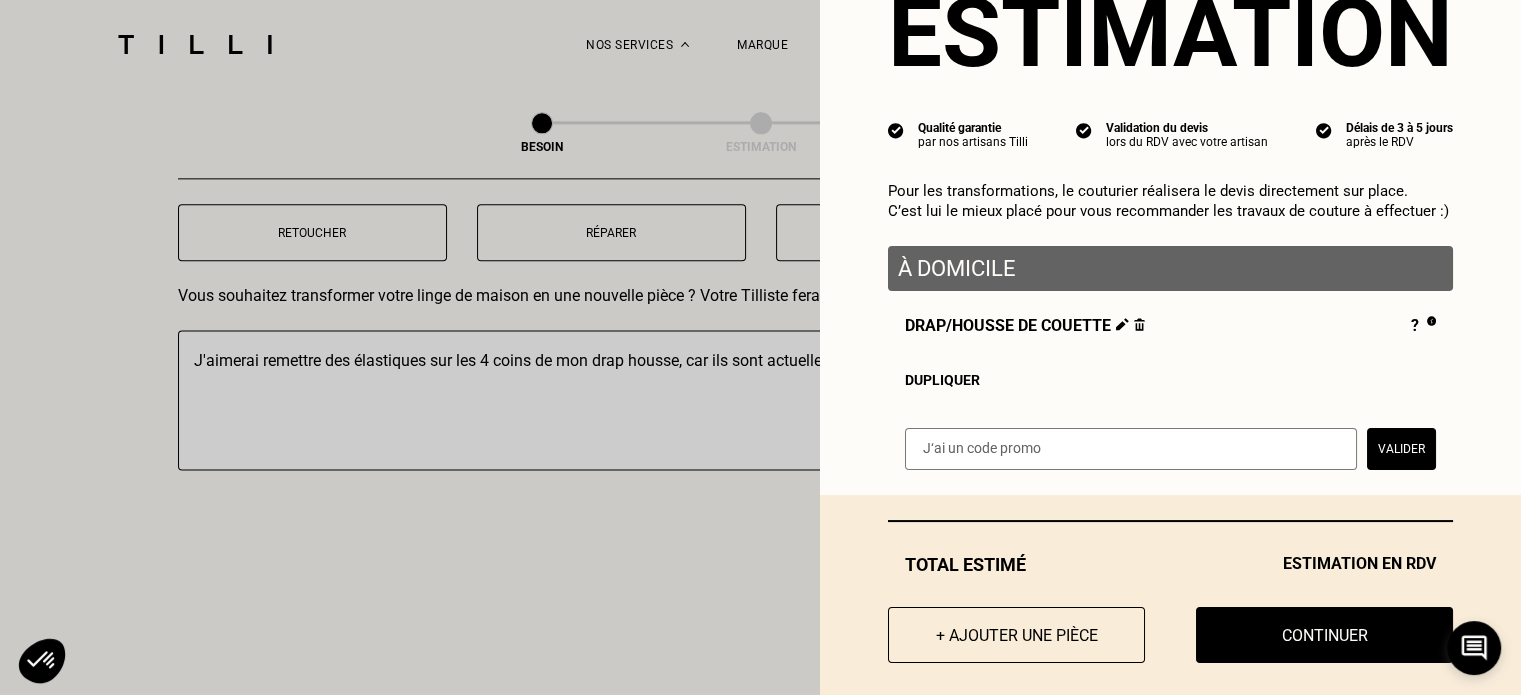 scroll, scrollTop: 83, scrollLeft: 0, axis: vertical 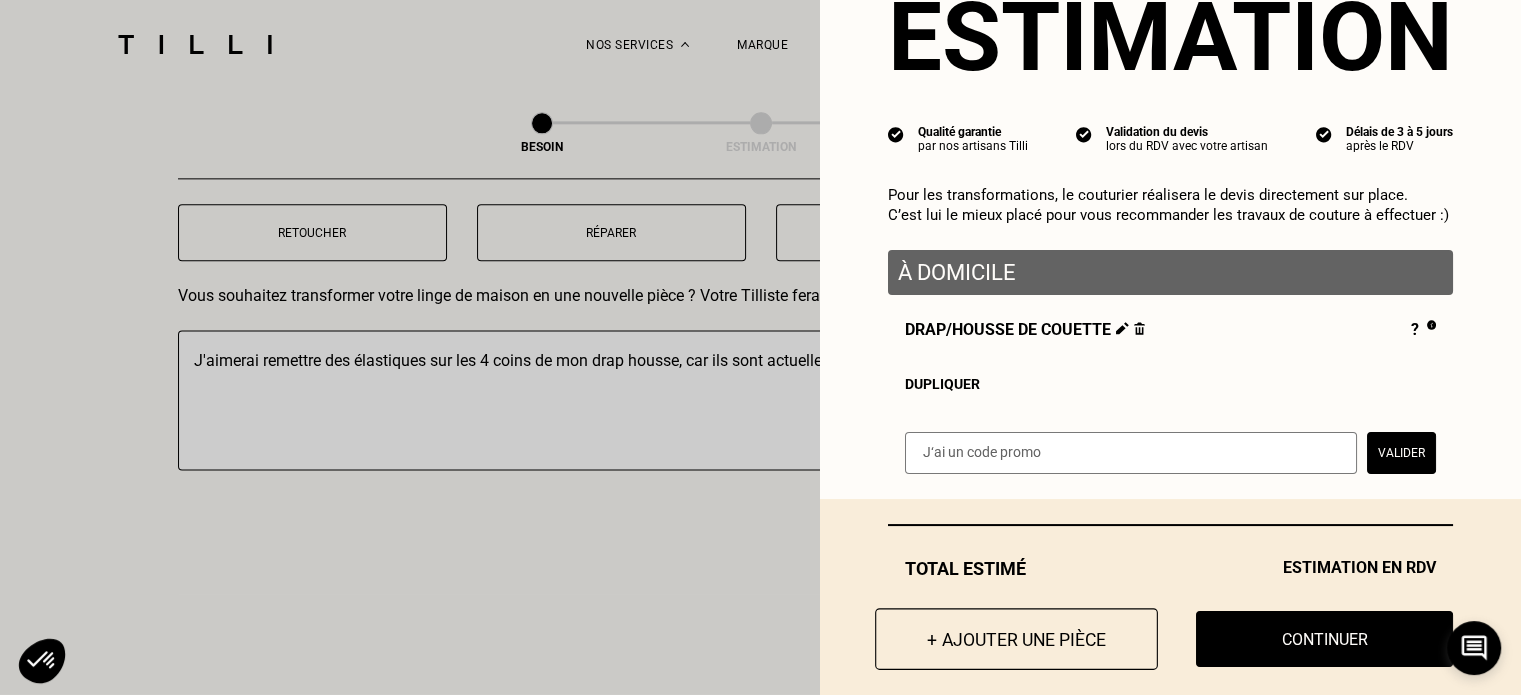 click on "+ Ajouter une pièce" at bounding box center [1016, 639] 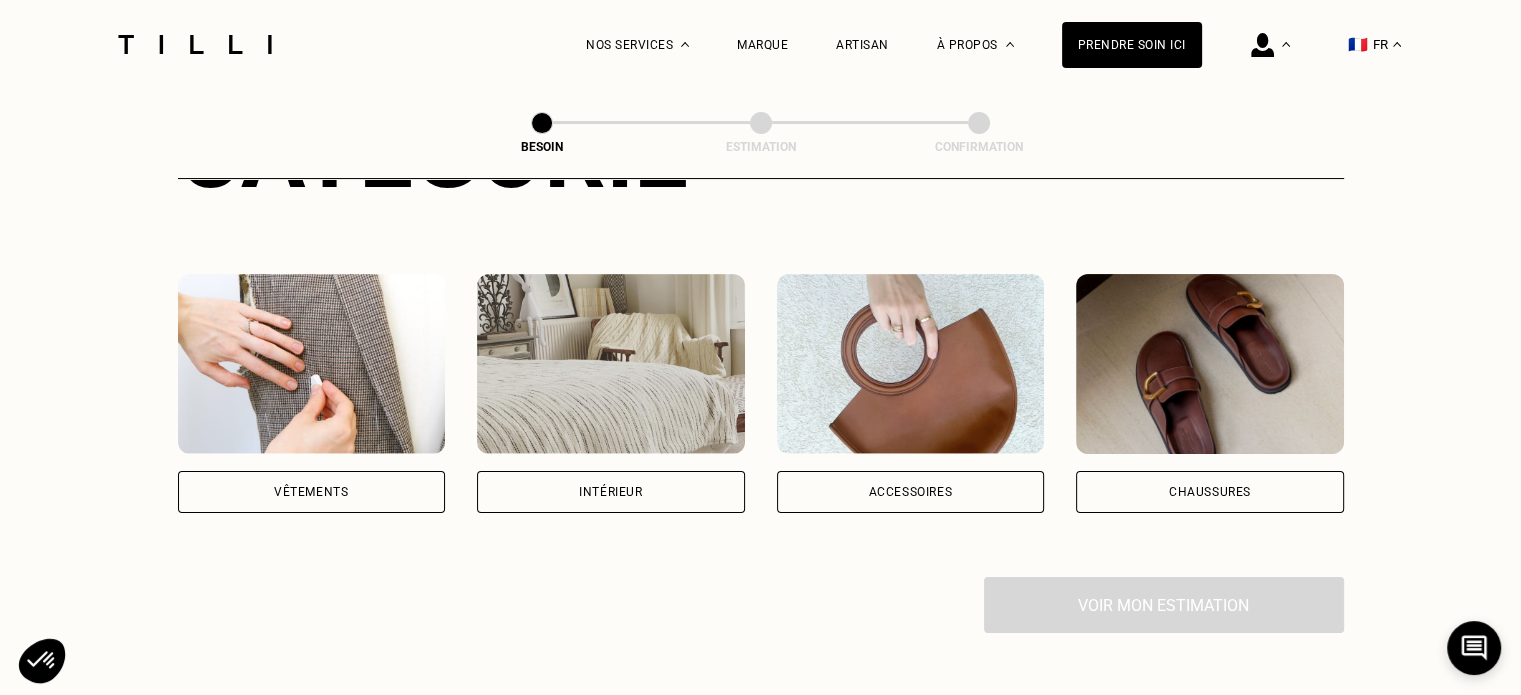 scroll, scrollTop: 332, scrollLeft: 0, axis: vertical 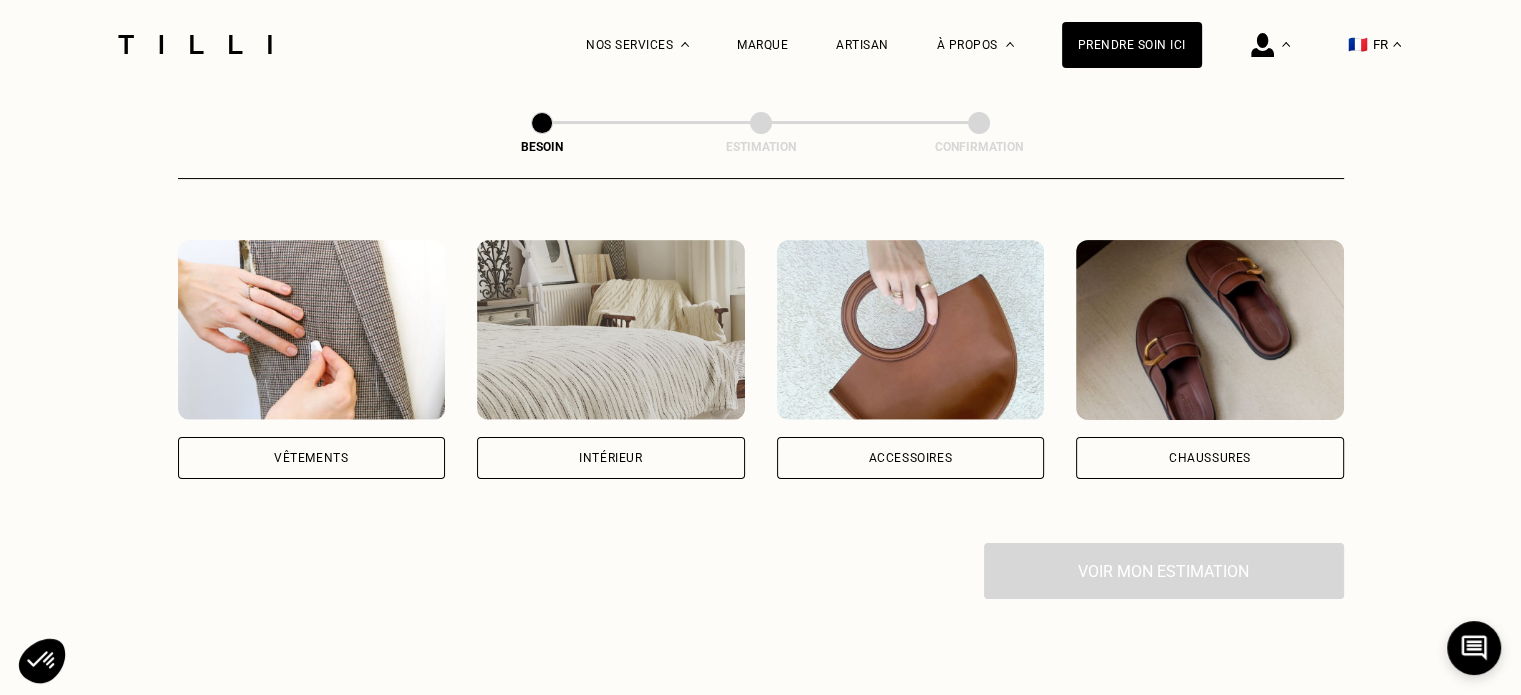click on "Intérieur" at bounding box center (610, 458) 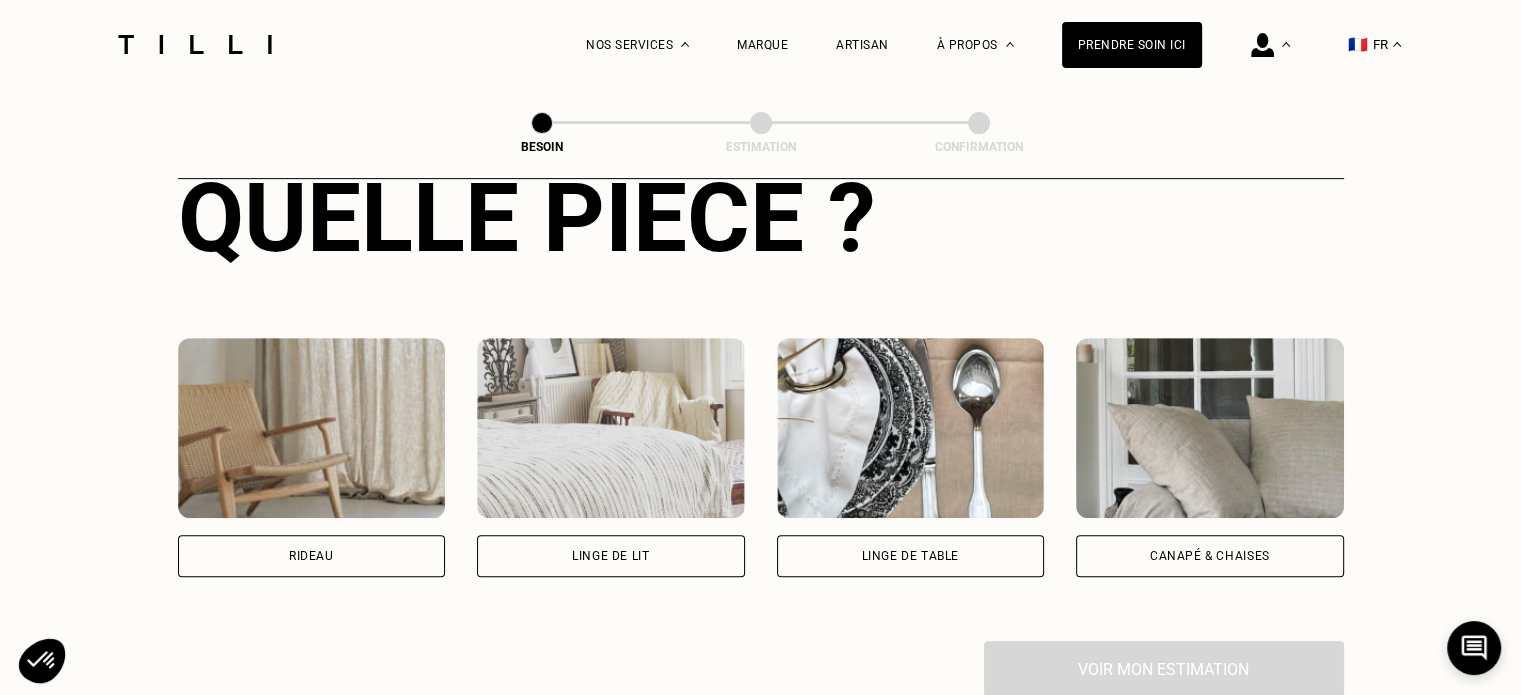 scroll, scrollTop: 779, scrollLeft: 0, axis: vertical 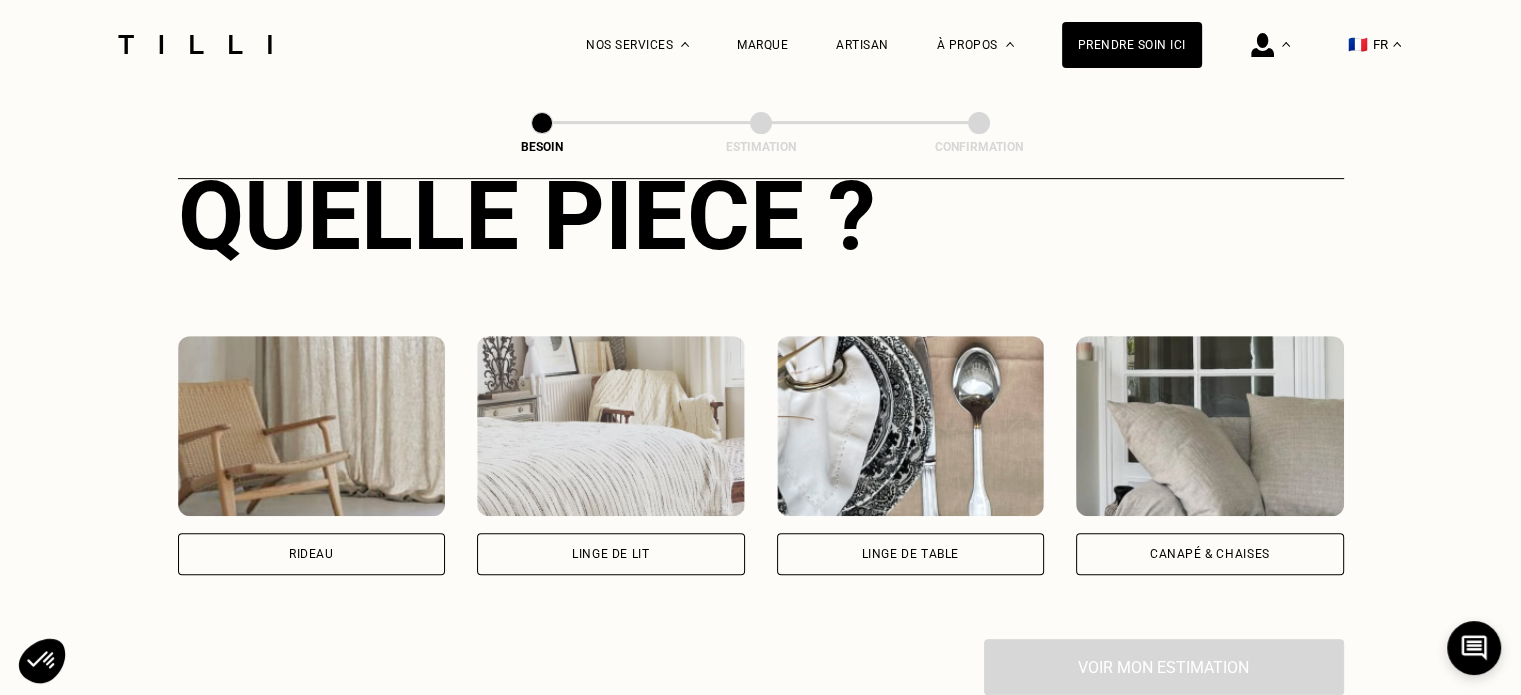 click on "Linge de lit" at bounding box center [610, 554] 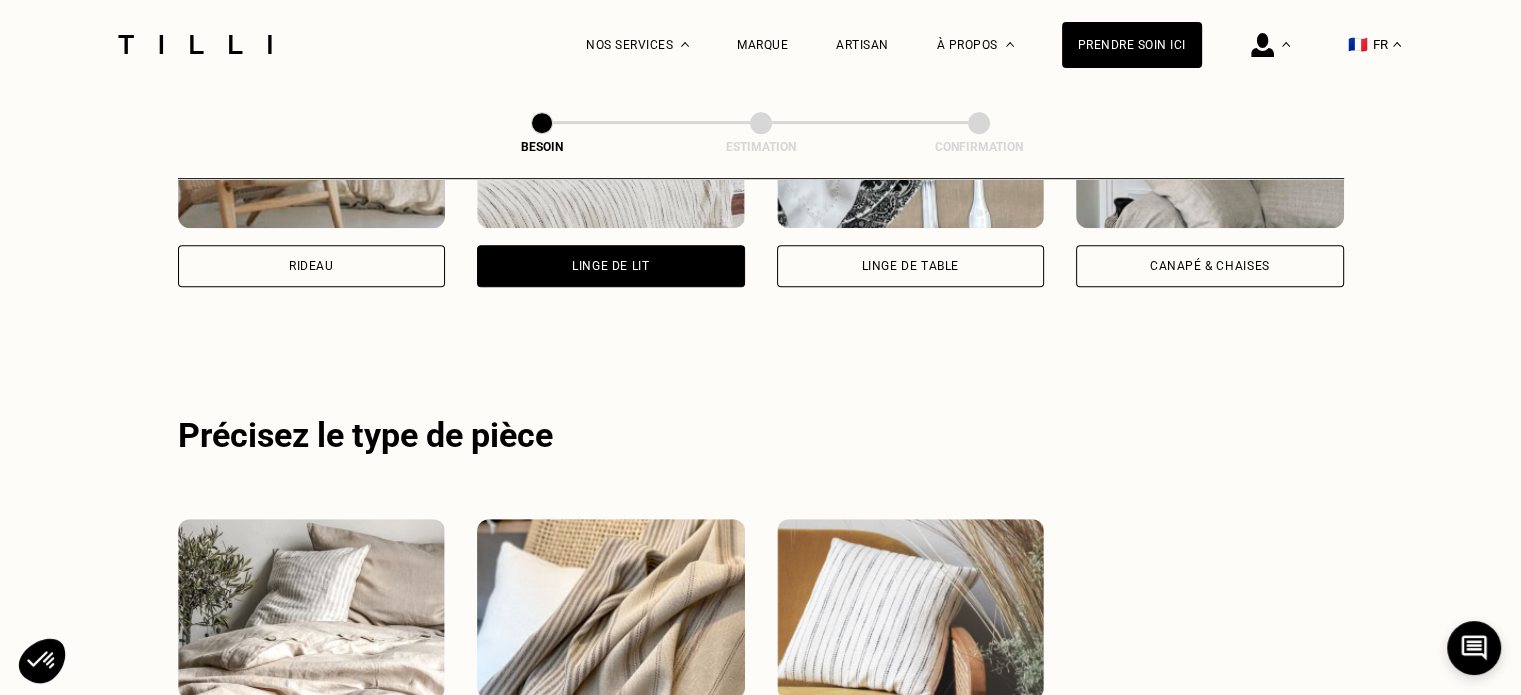 scroll, scrollTop: 1197, scrollLeft: 0, axis: vertical 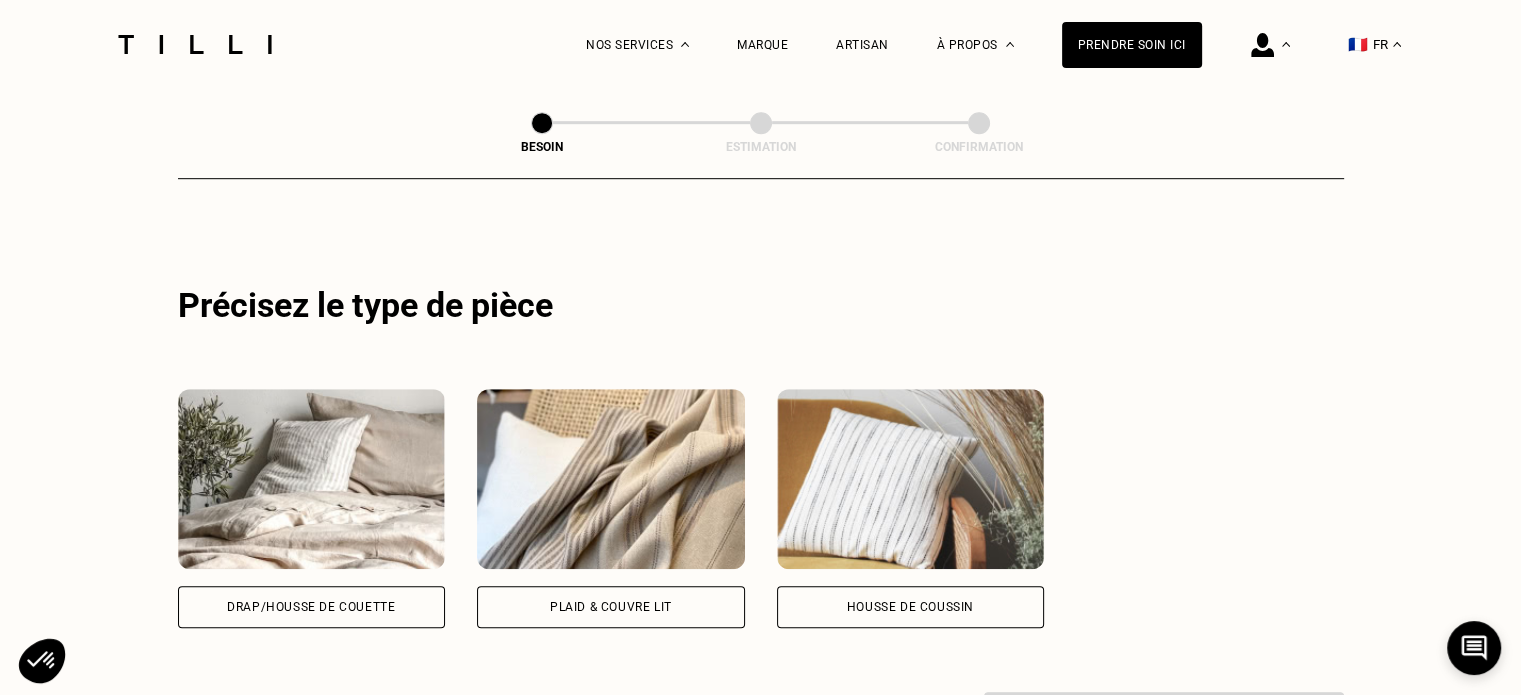 click on "Drap/Housse de couette" at bounding box center [312, 607] 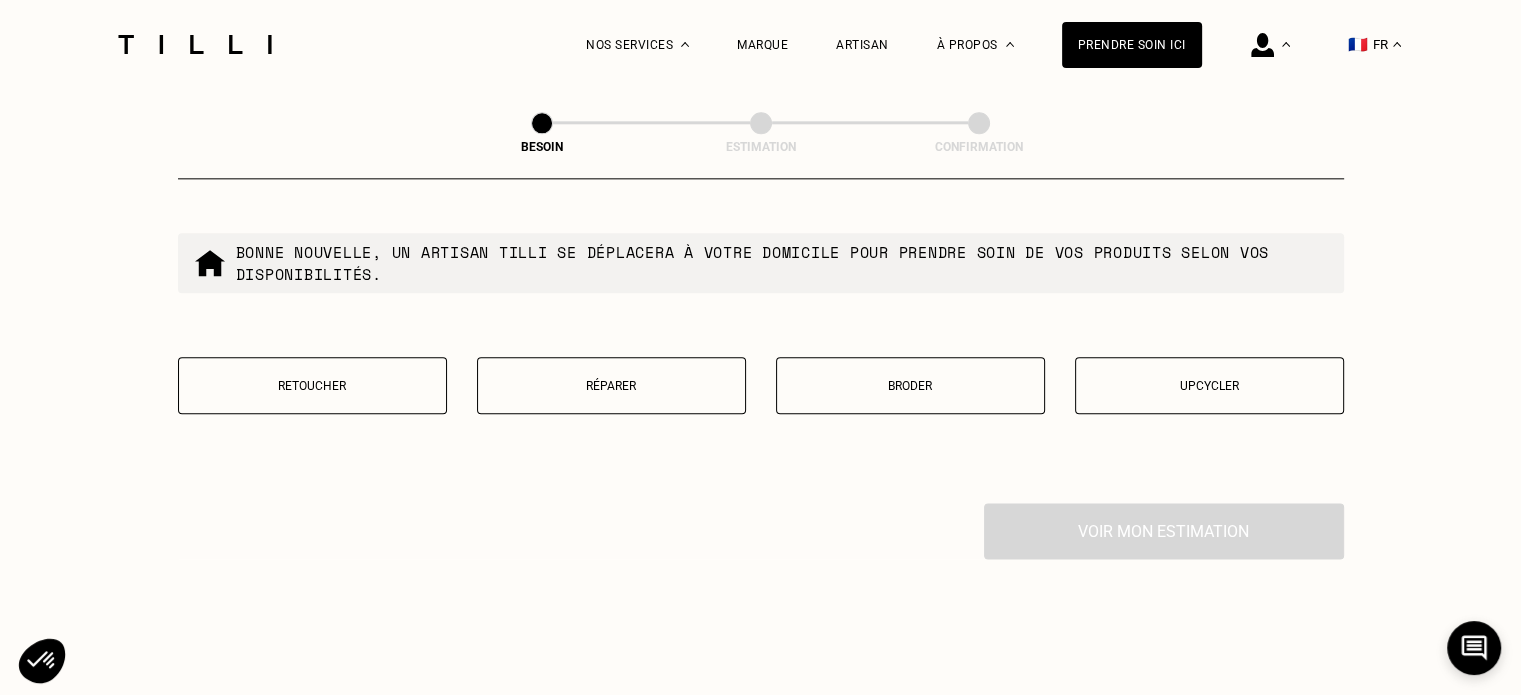 scroll, scrollTop: 2394, scrollLeft: 0, axis: vertical 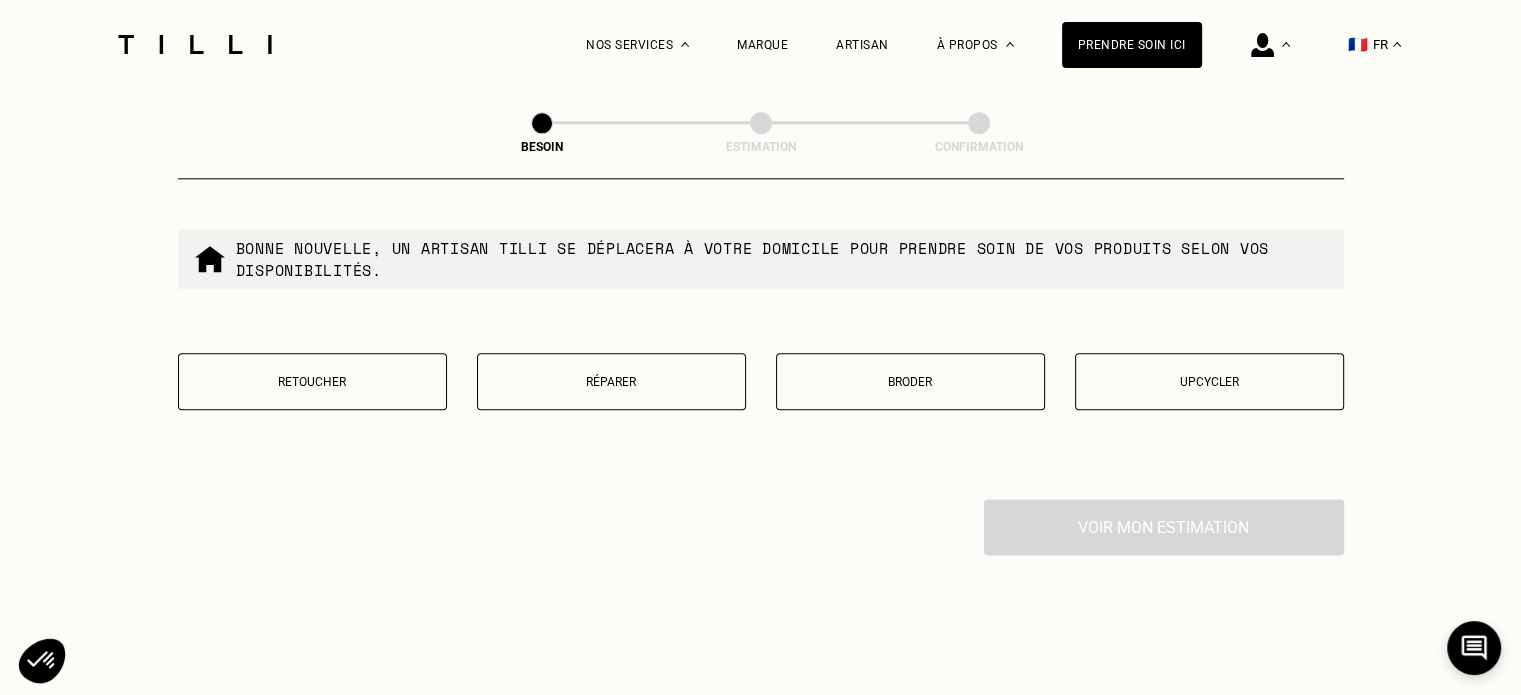 click on "Réparer" at bounding box center (611, 382) 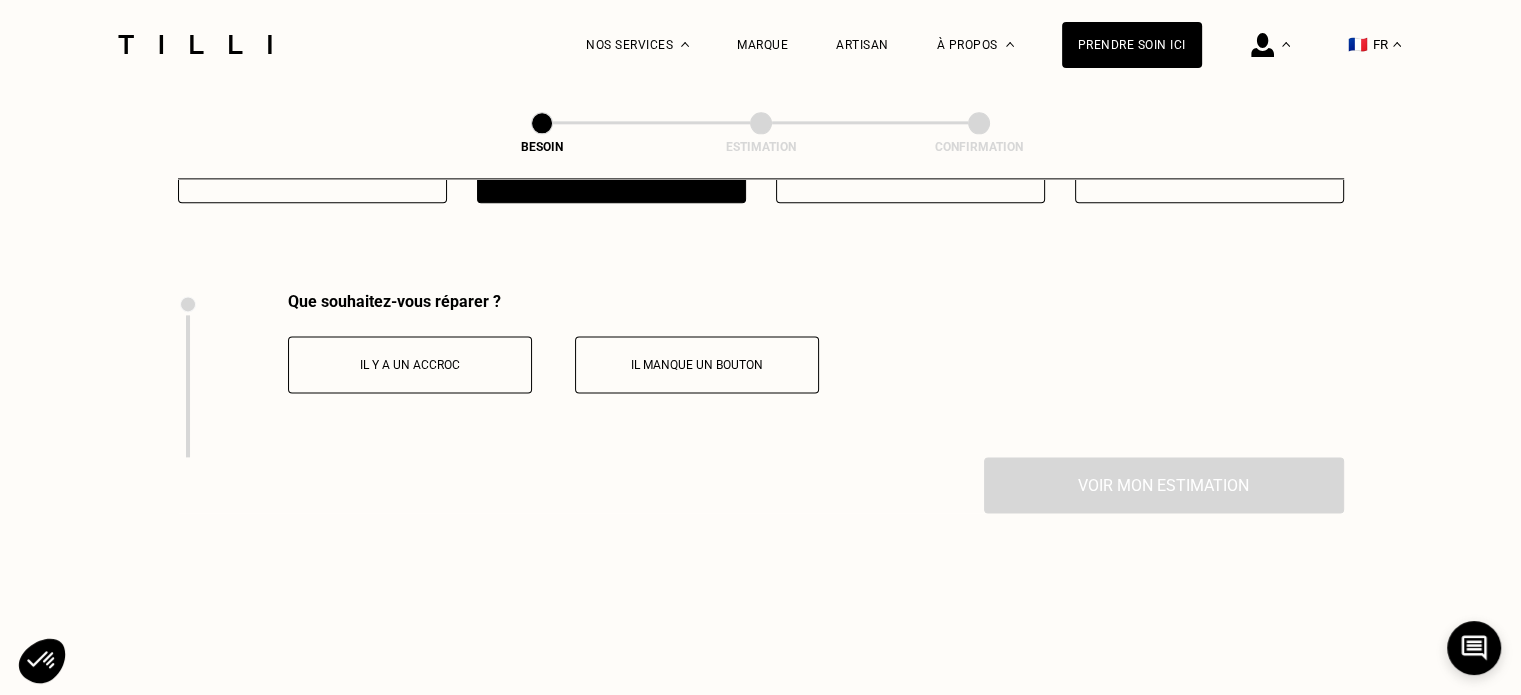 scroll, scrollTop: 2680, scrollLeft: 0, axis: vertical 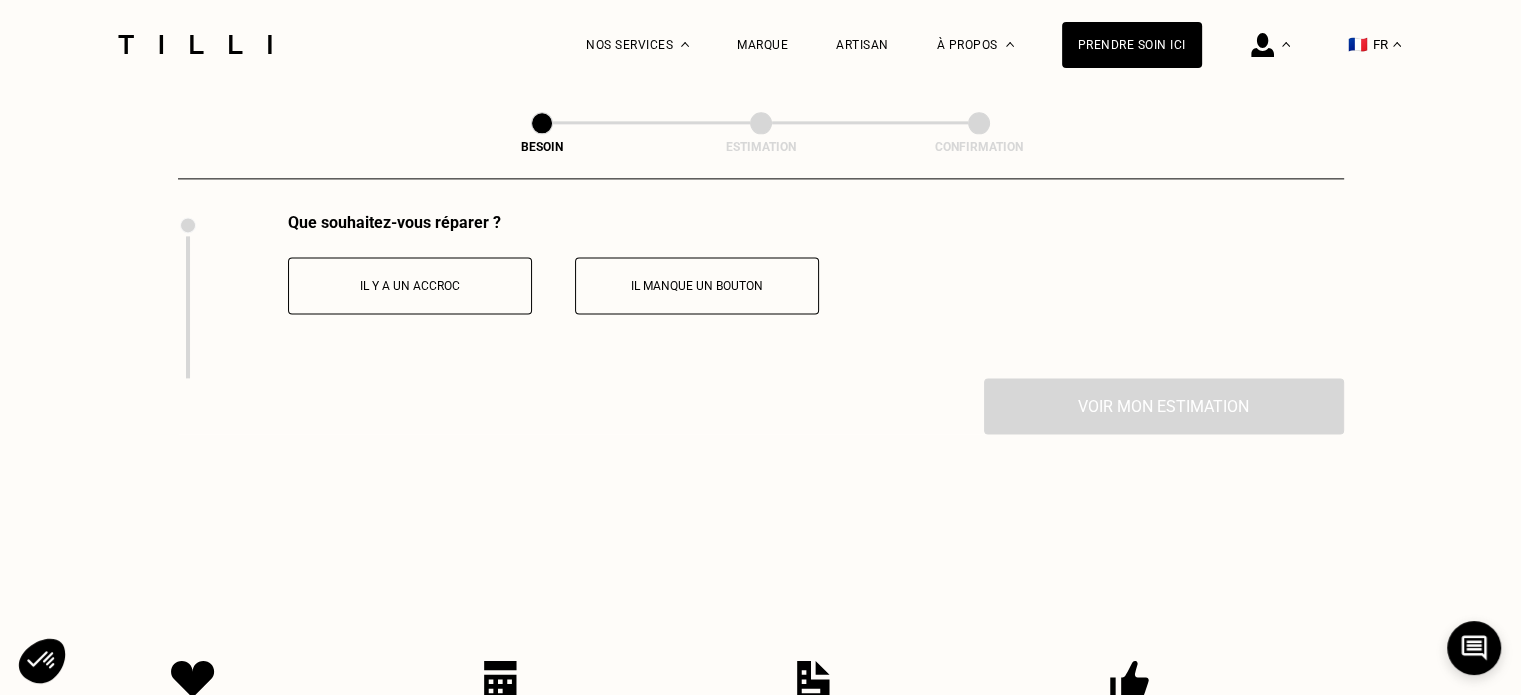 click on "Il y a un accroc" at bounding box center [410, 286] 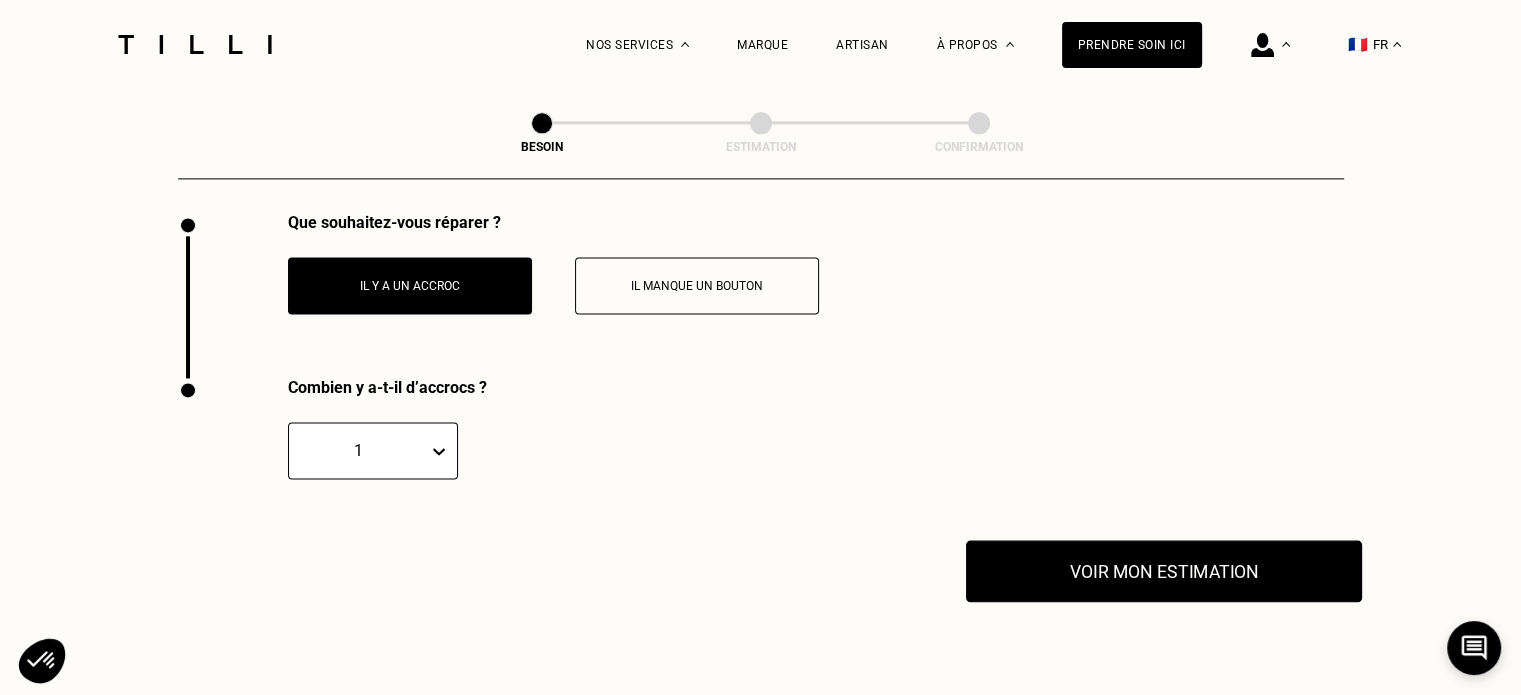 click on "Voir mon estimation" at bounding box center (1164, 571) 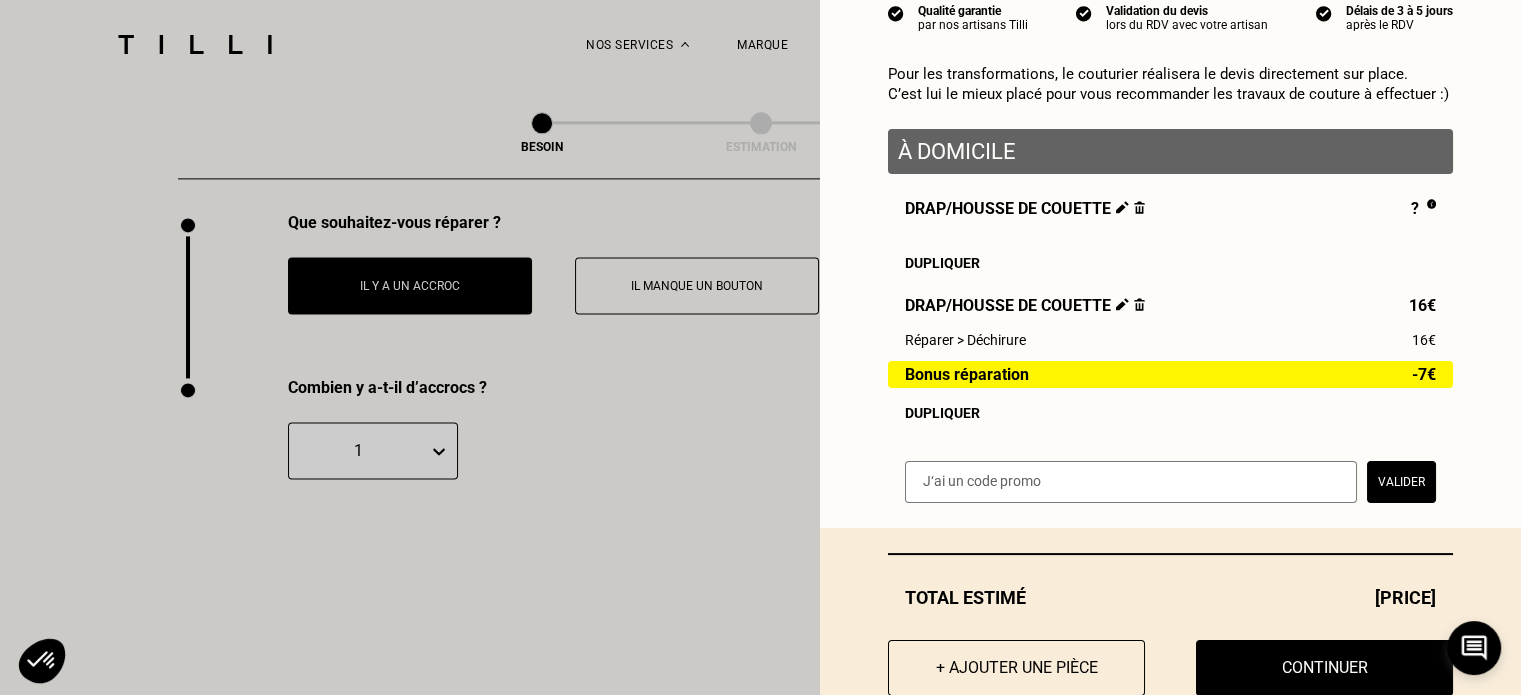 scroll, scrollTop: 211, scrollLeft: 0, axis: vertical 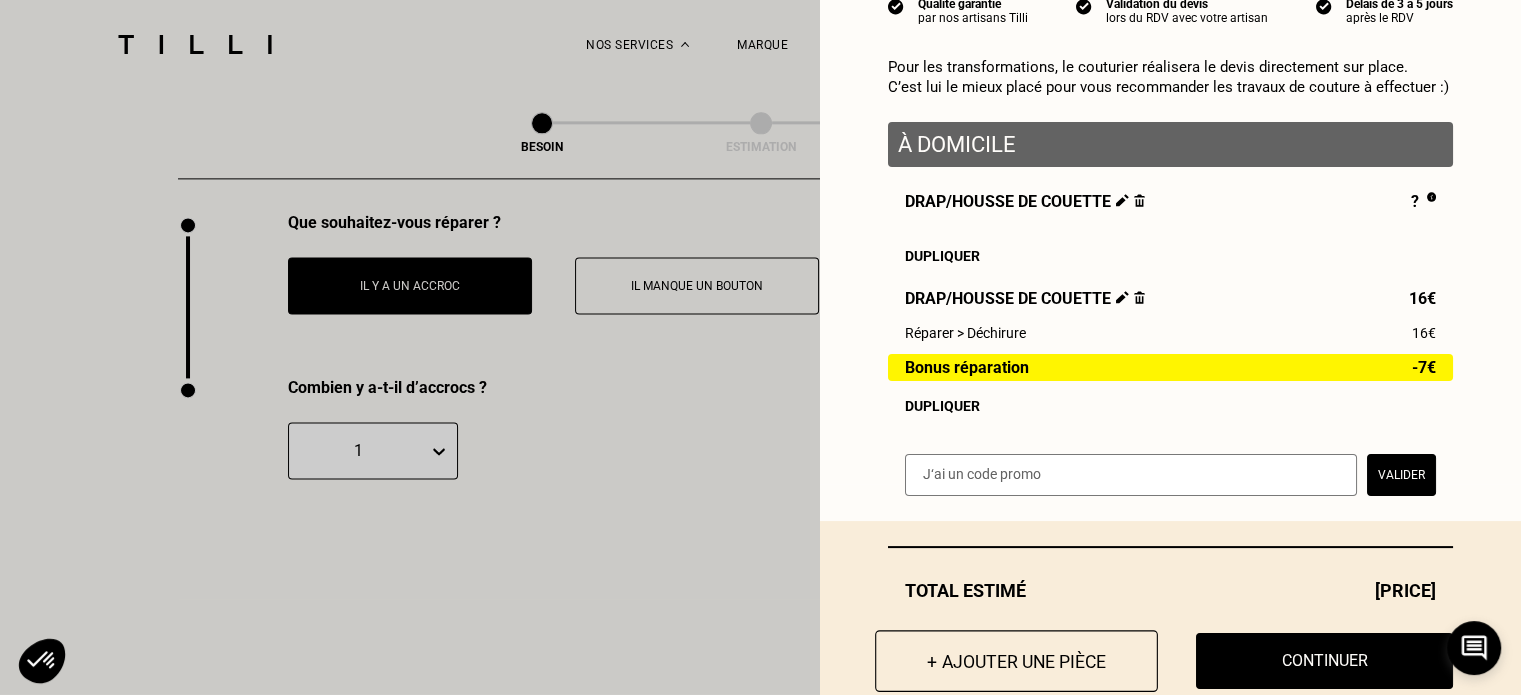 click on "+ Ajouter une pièce" at bounding box center [1016, 661] 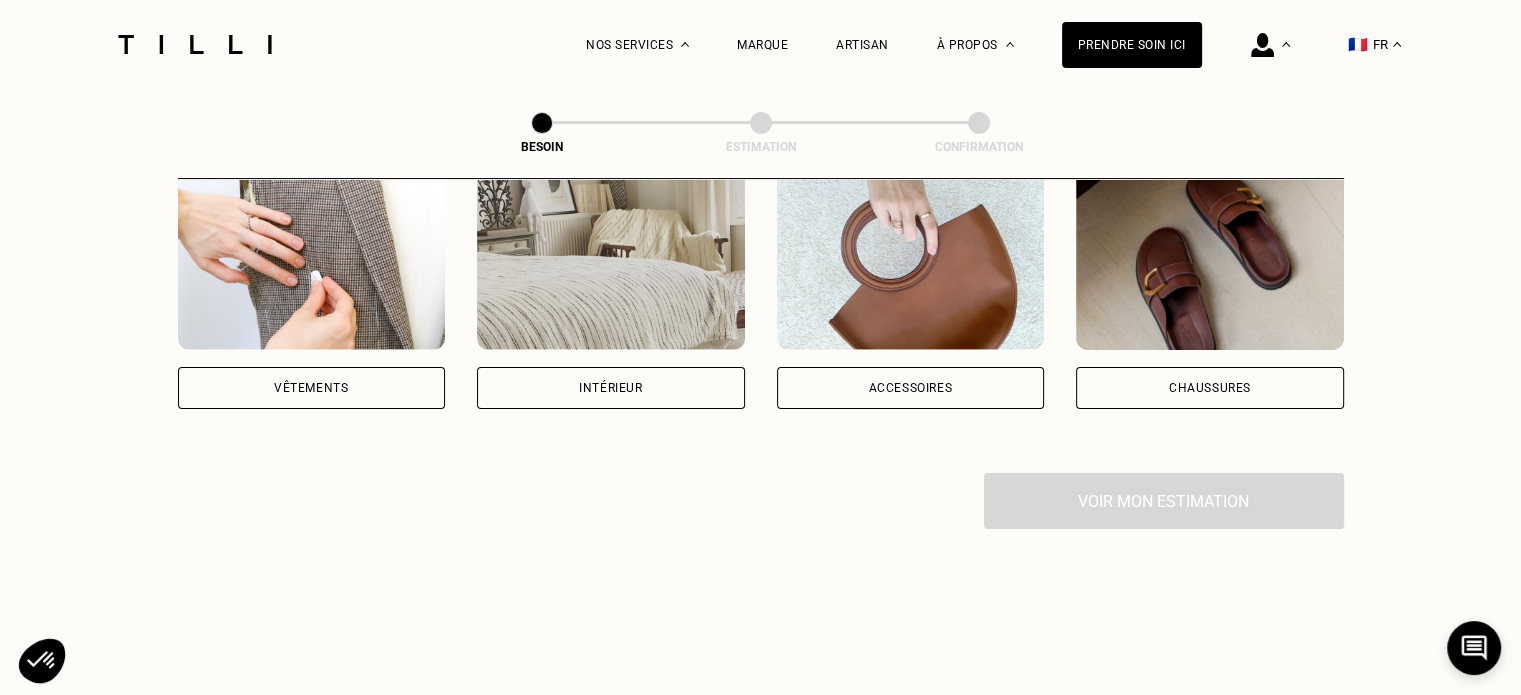 scroll, scrollTop: 404, scrollLeft: 0, axis: vertical 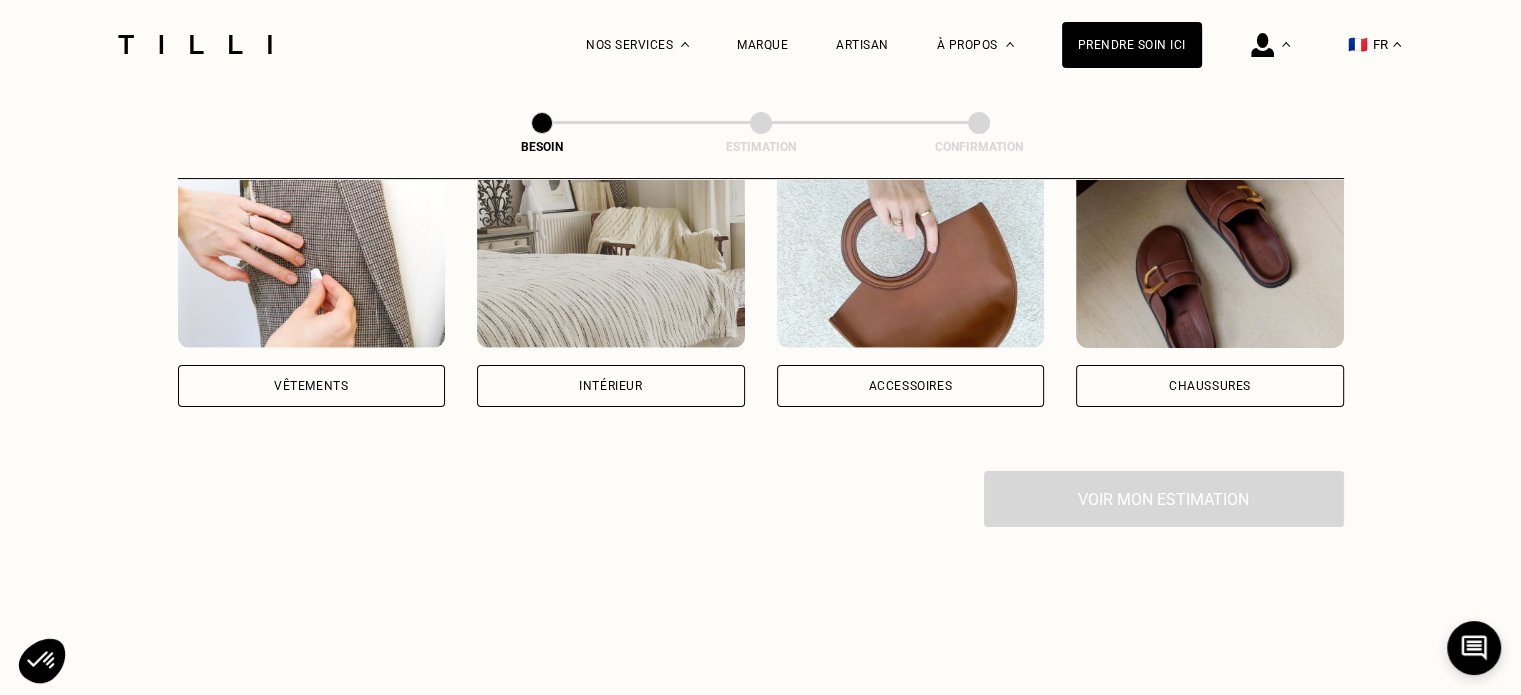 click on "Vêtements" at bounding box center [312, 386] 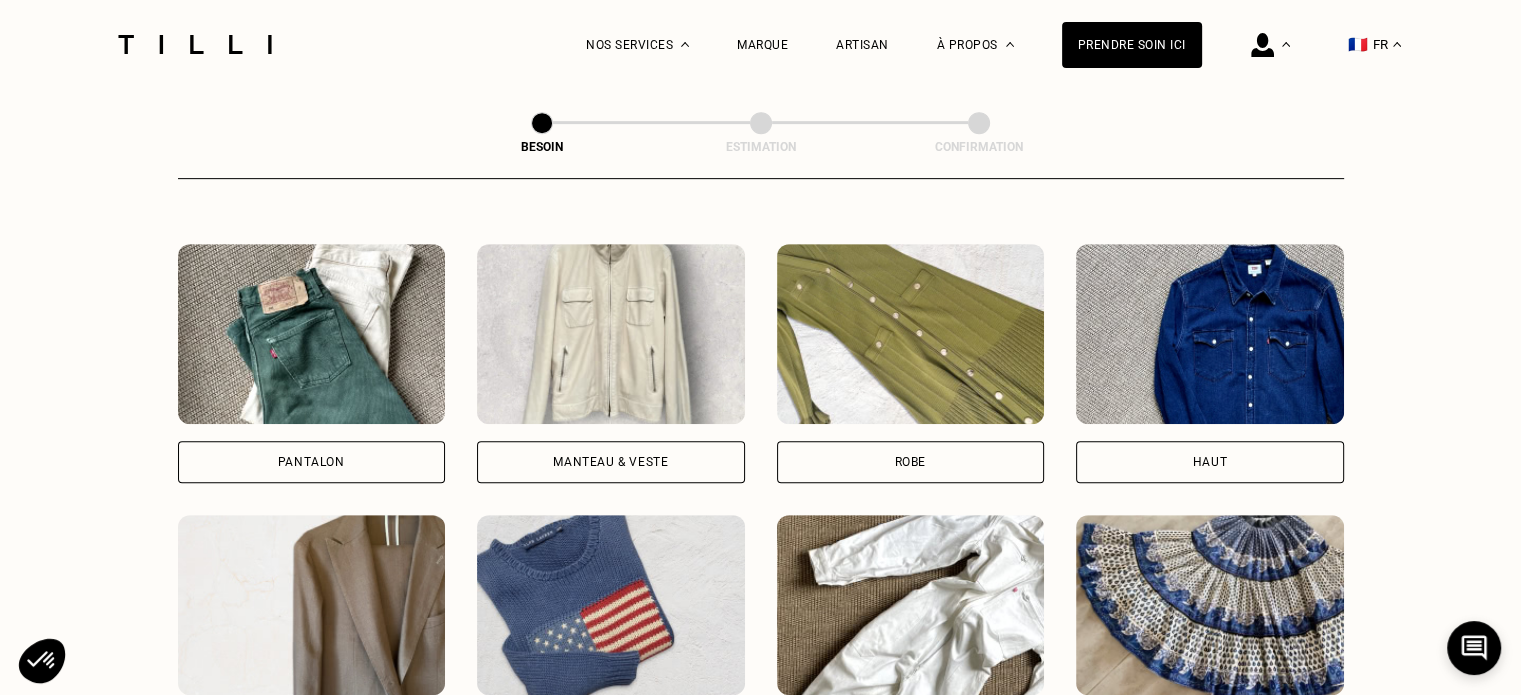 scroll, scrollTop: 872, scrollLeft: 0, axis: vertical 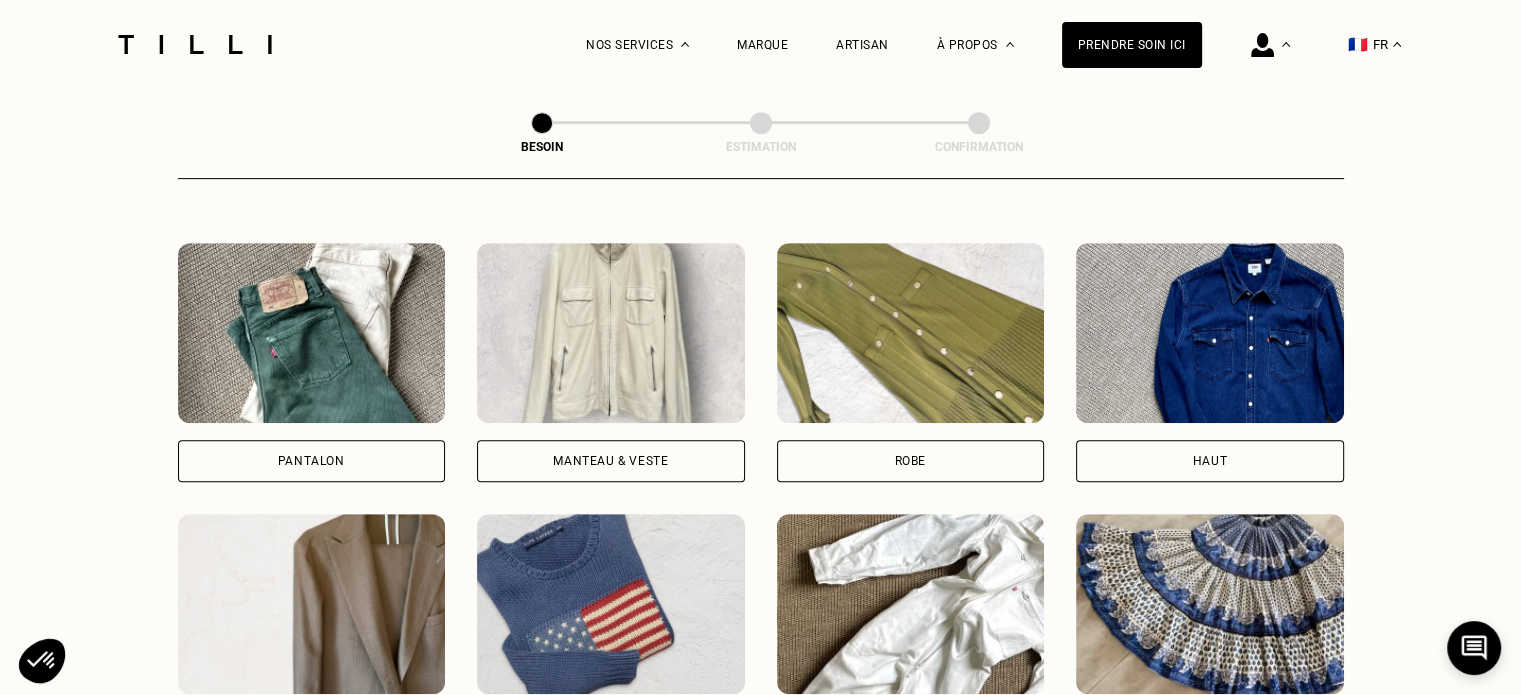 click on "Haut" at bounding box center (1210, 461) 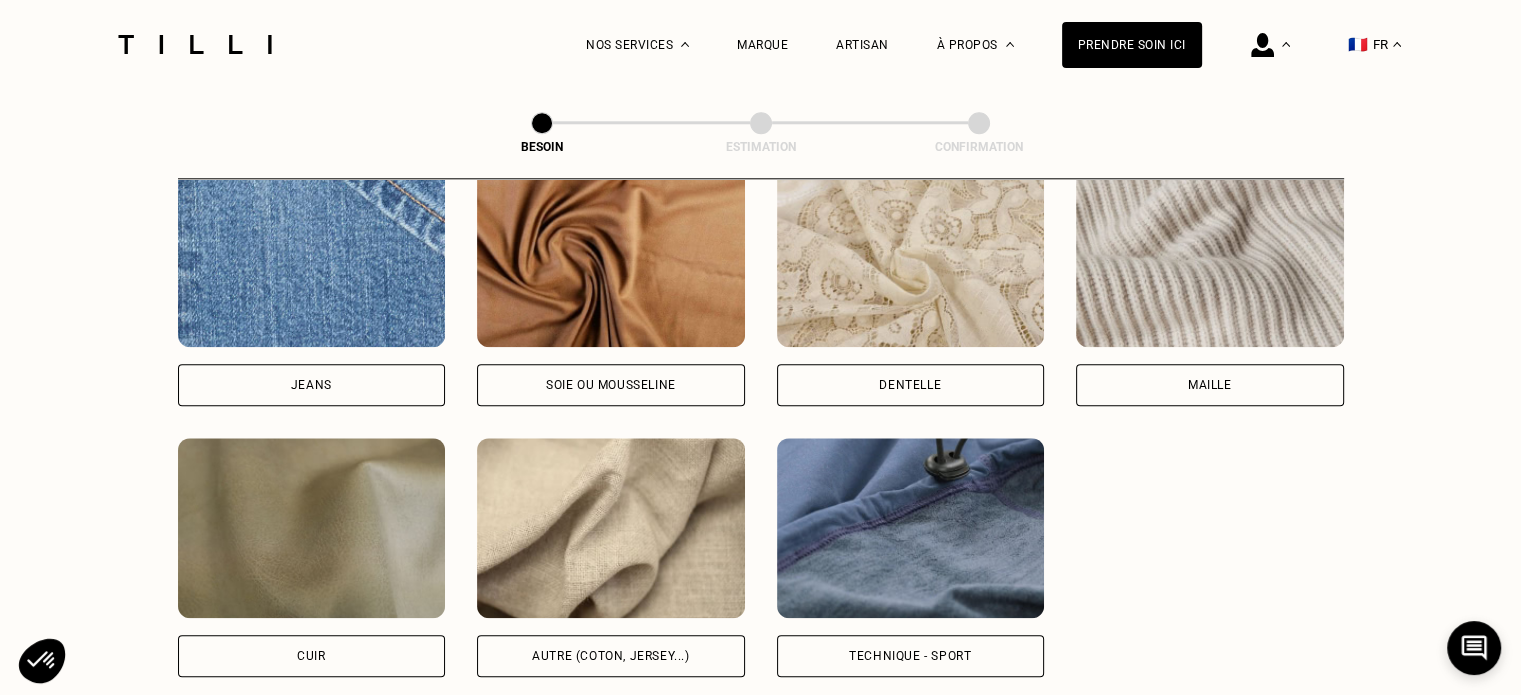 scroll, scrollTop: 2219, scrollLeft: 0, axis: vertical 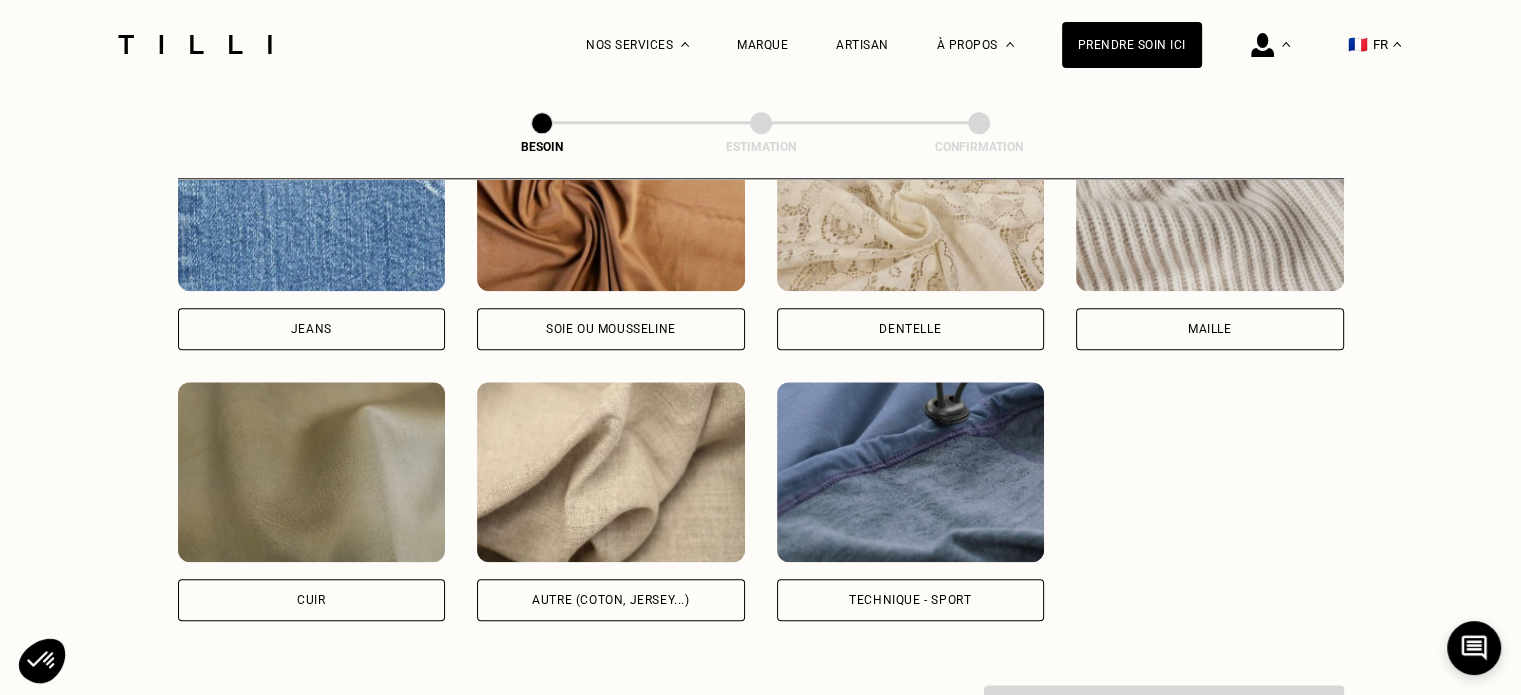 click on "Autre (coton, jersey...)" at bounding box center [610, 600] 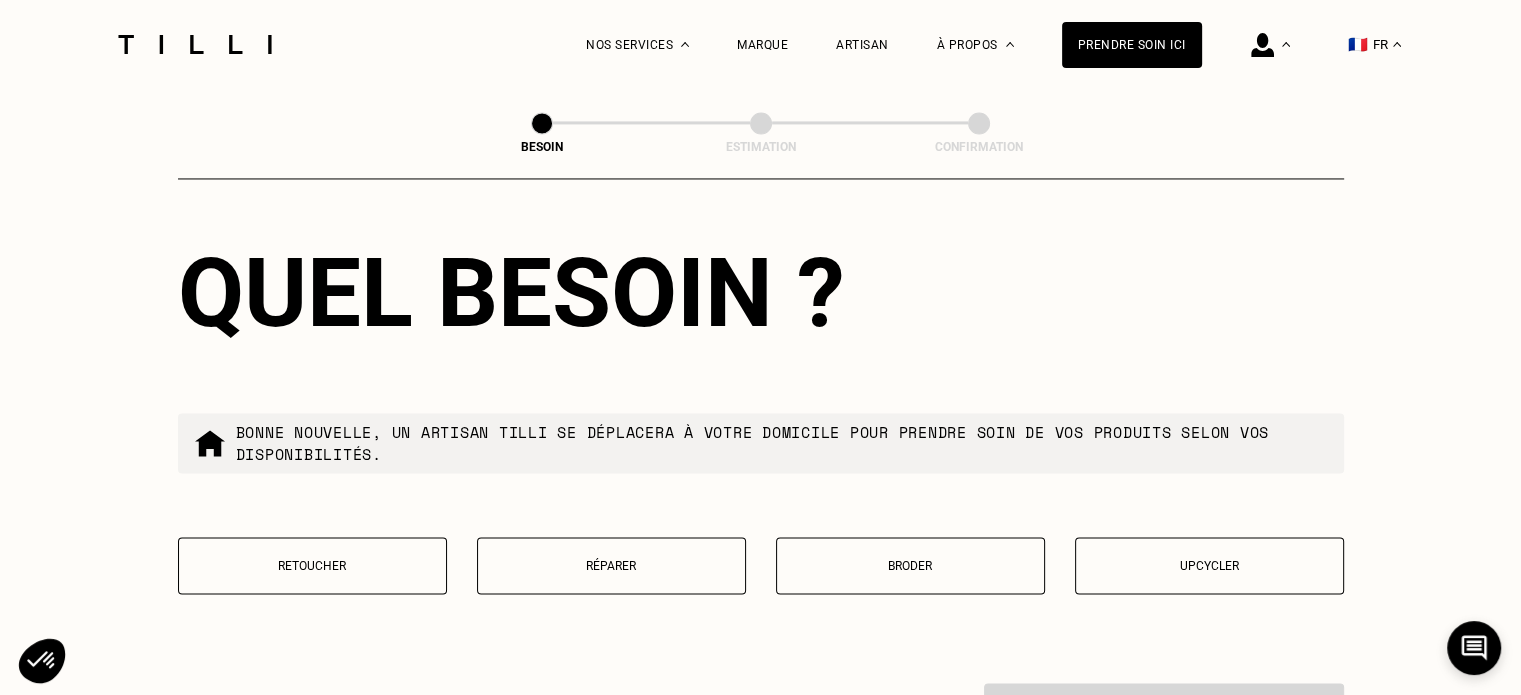 scroll, scrollTop: 3226, scrollLeft: 0, axis: vertical 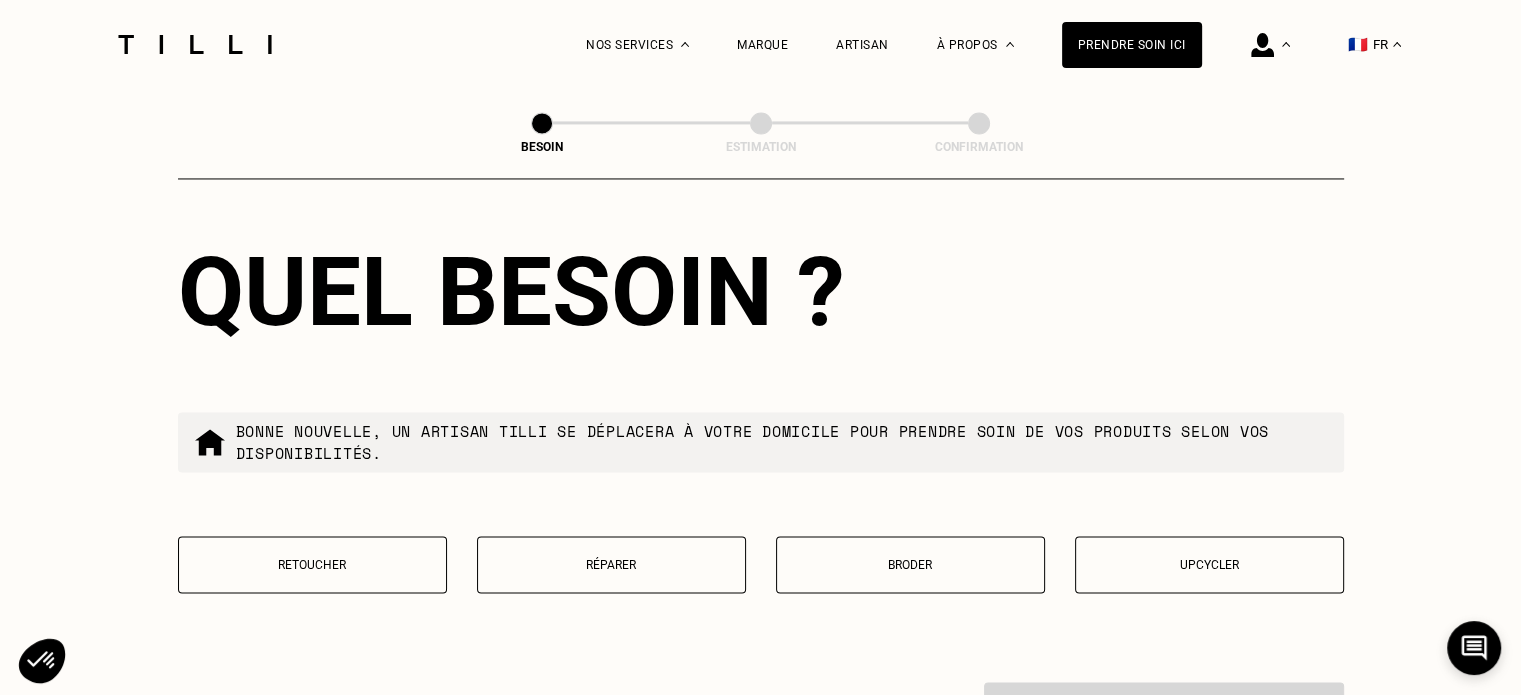 click on "Retoucher" at bounding box center [312, 564] 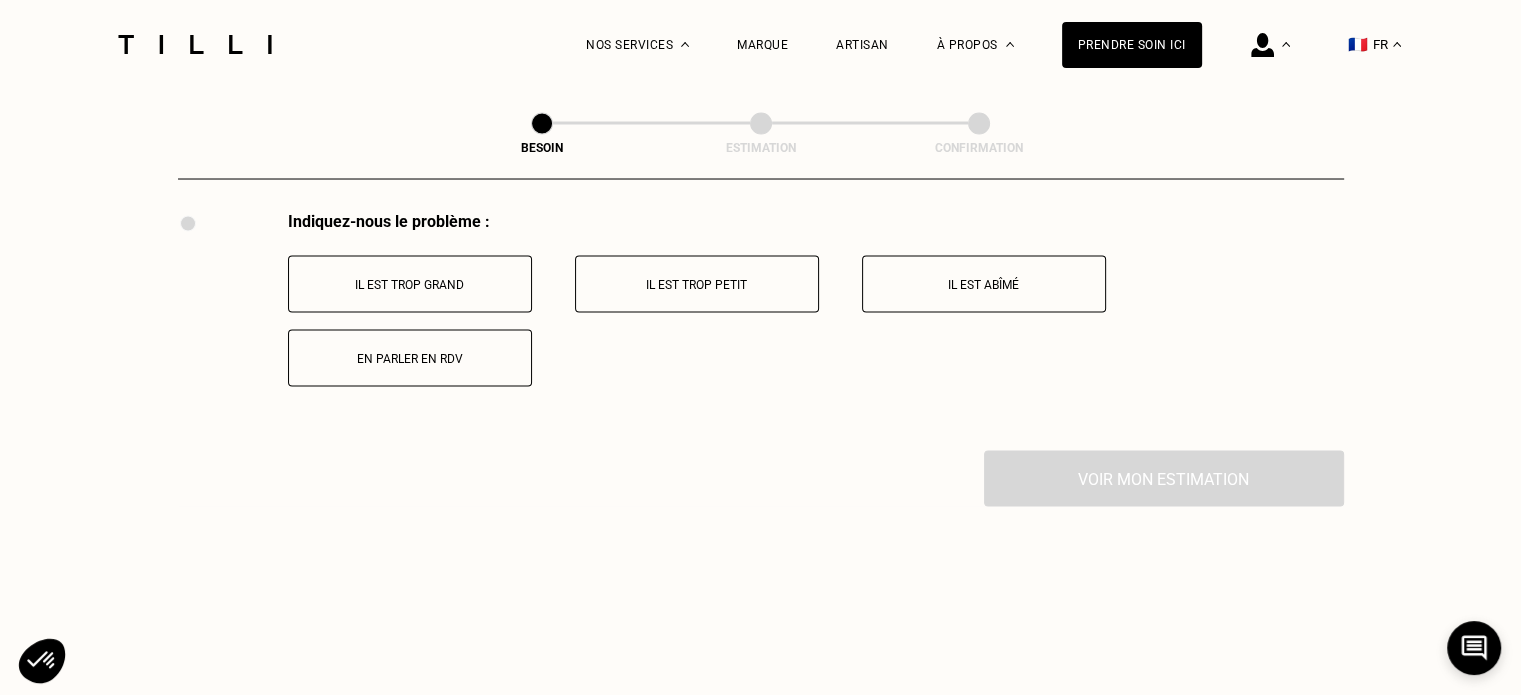 scroll, scrollTop: 3698, scrollLeft: 0, axis: vertical 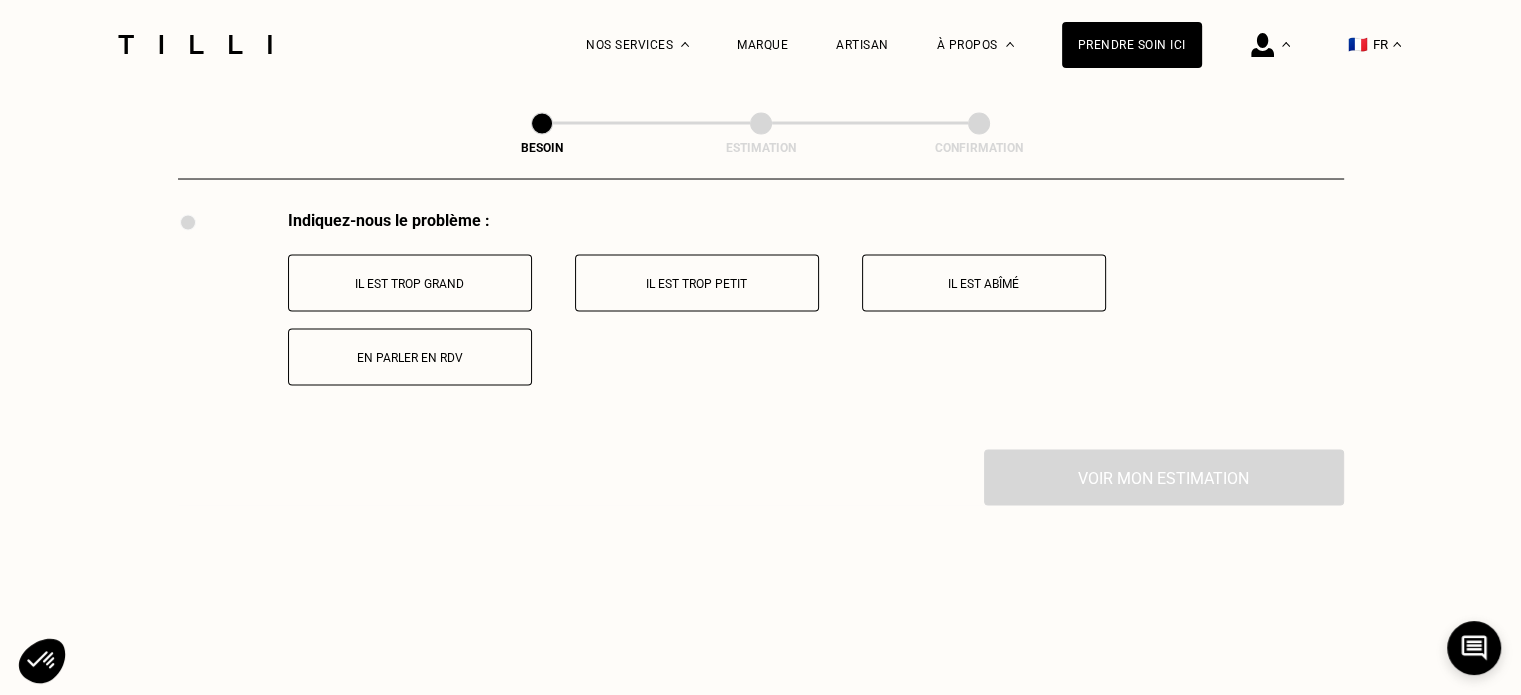 click on "Il est trop grand" at bounding box center [410, 282] 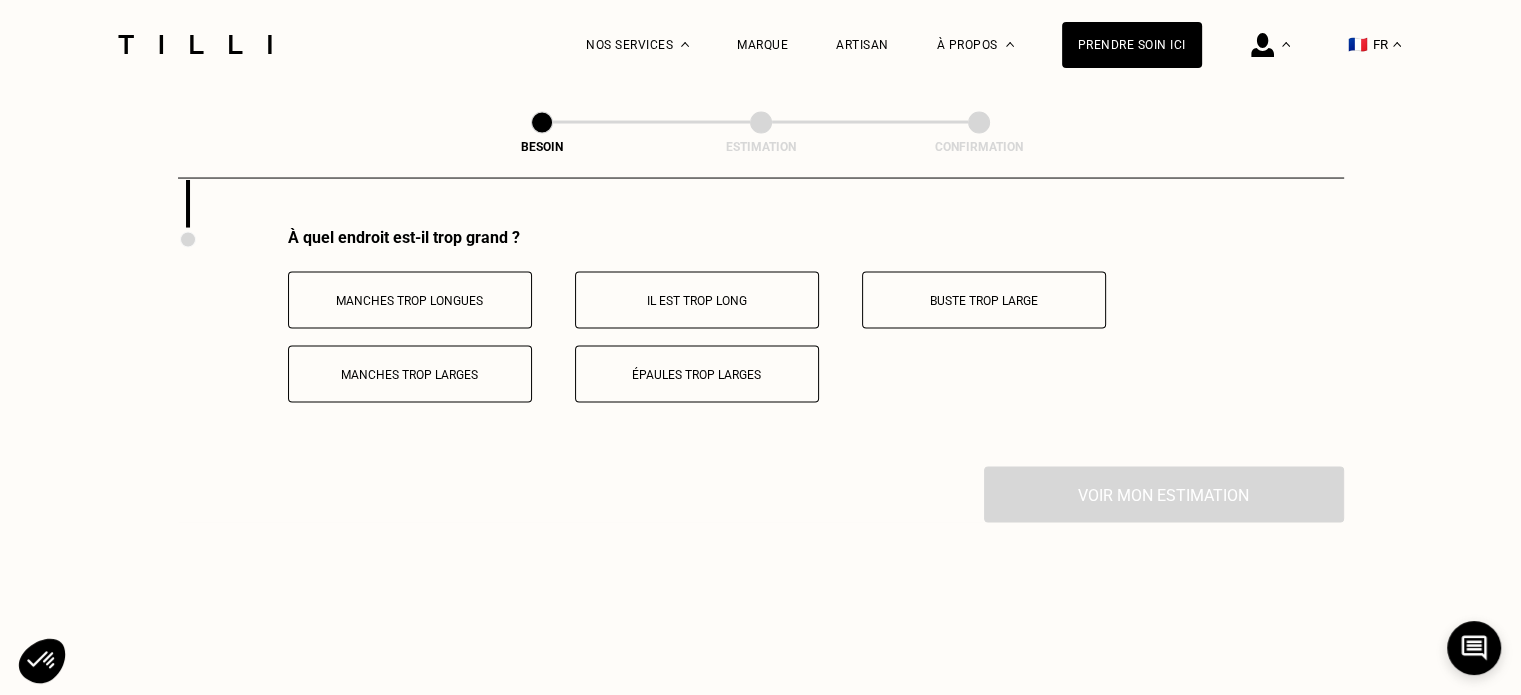 scroll, scrollTop: 3936, scrollLeft: 0, axis: vertical 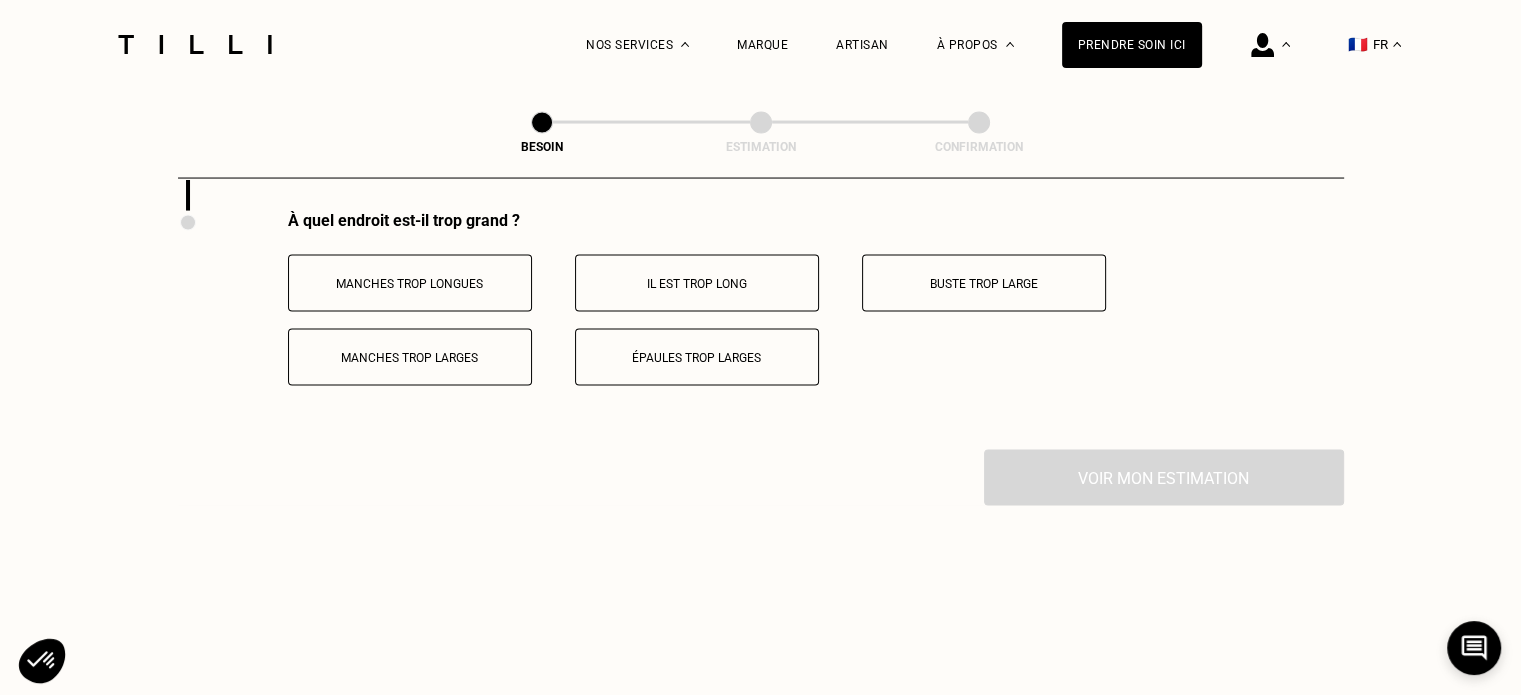 click on "Il est trop long" at bounding box center [697, 283] 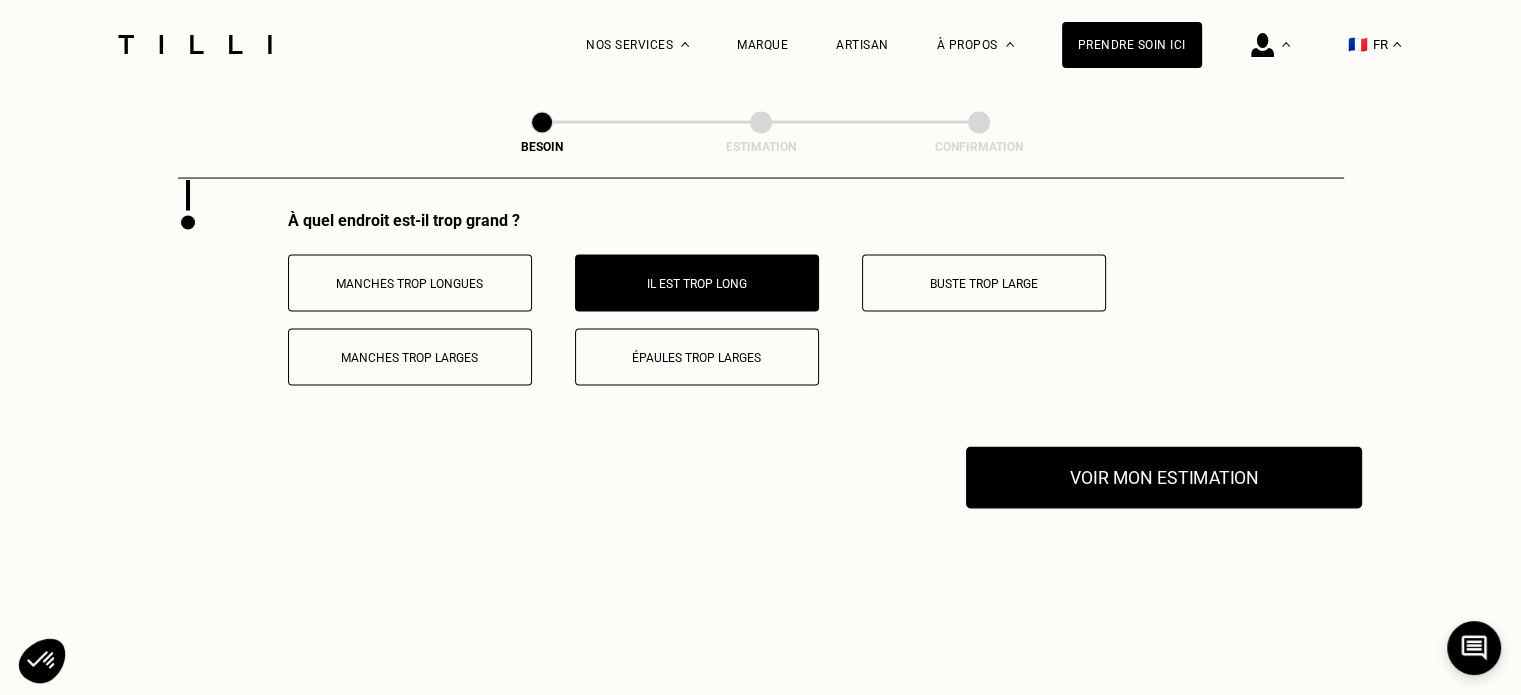 click on "Voir mon estimation" at bounding box center (1164, 478) 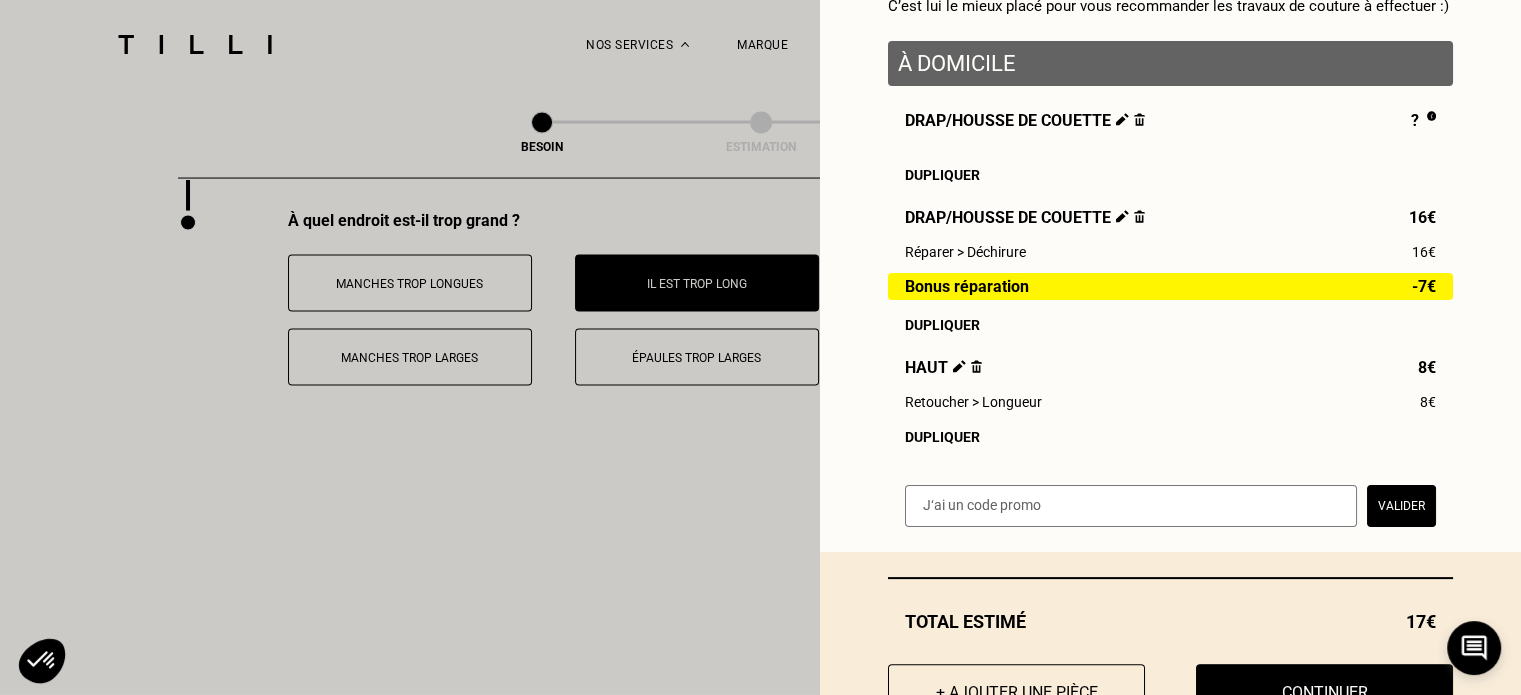 scroll, scrollTop: 316, scrollLeft: 0, axis: vertical 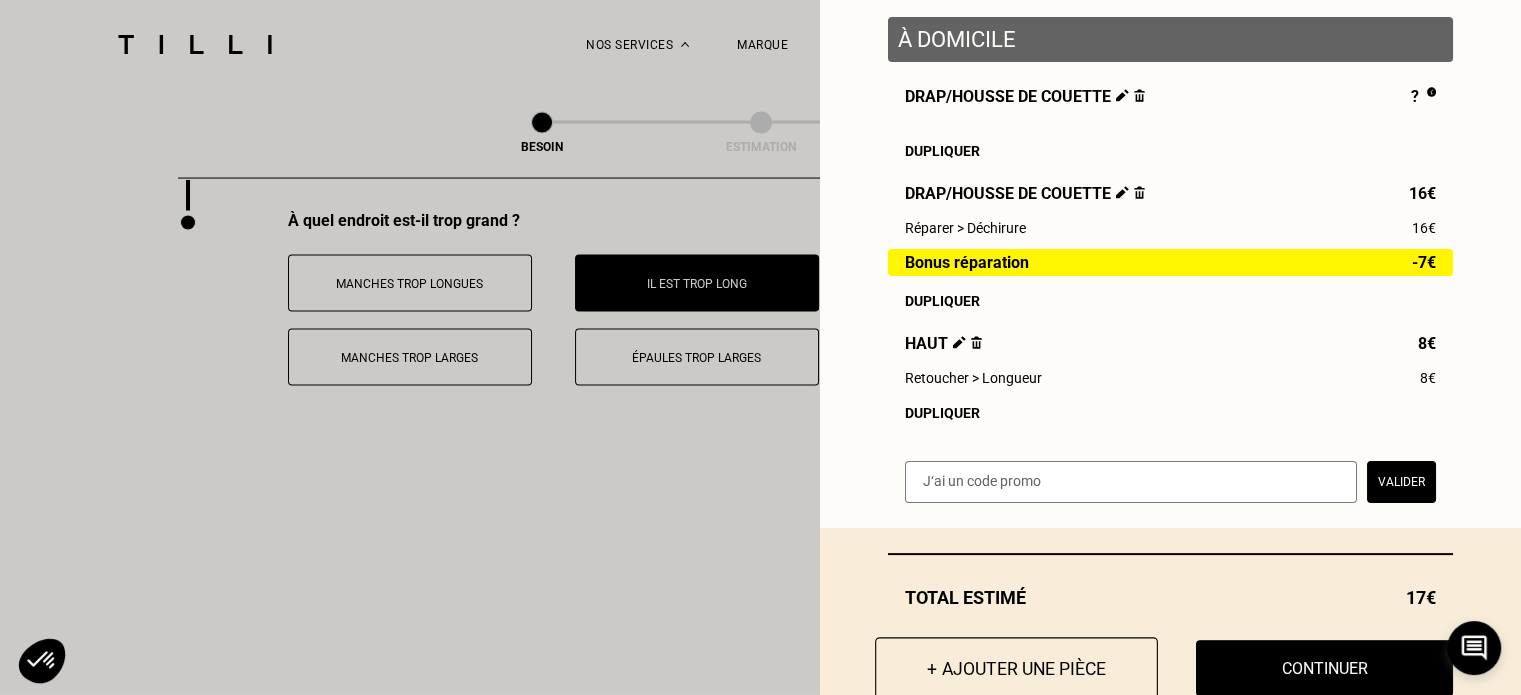 click on "+ Ajouter une pièce" at bounding box center [1016, 668] 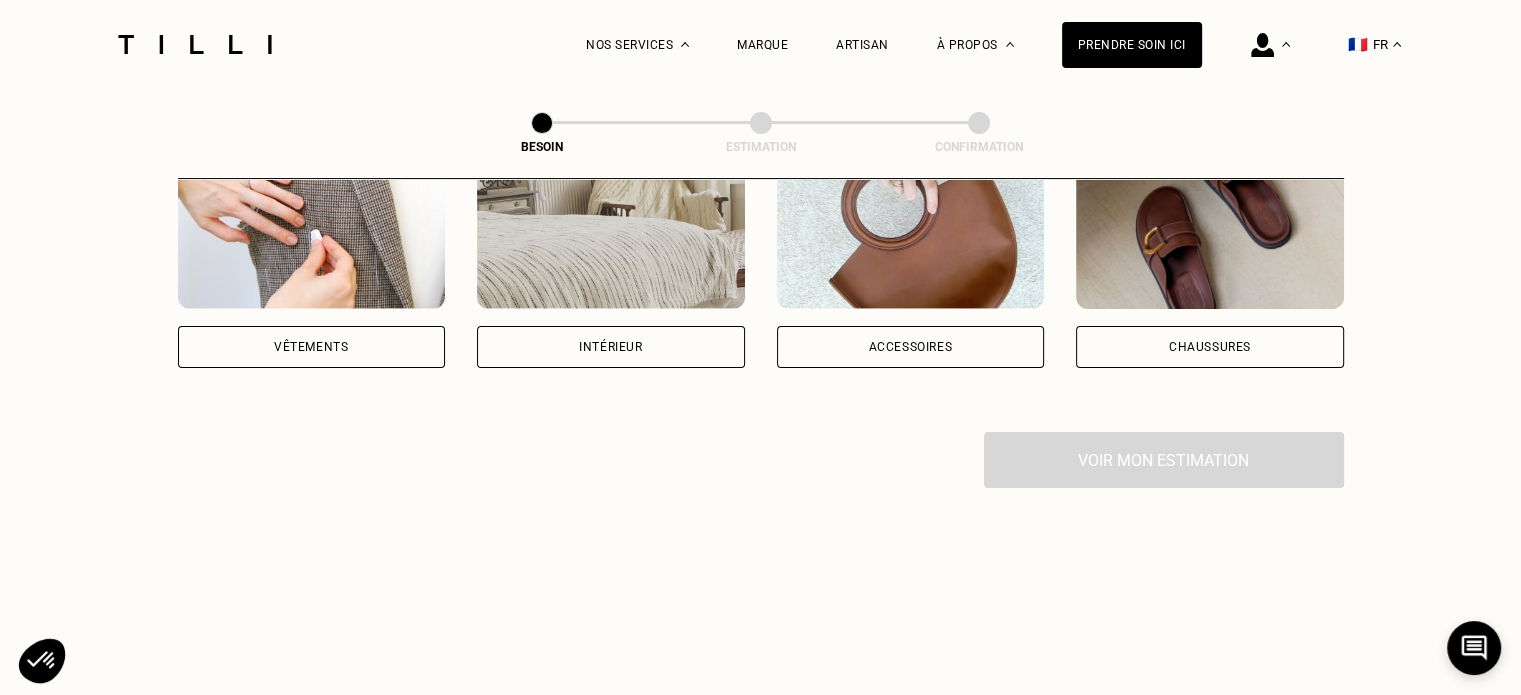 scroll, scrollTop: 447, scrollLeft: 0, axis: vertical 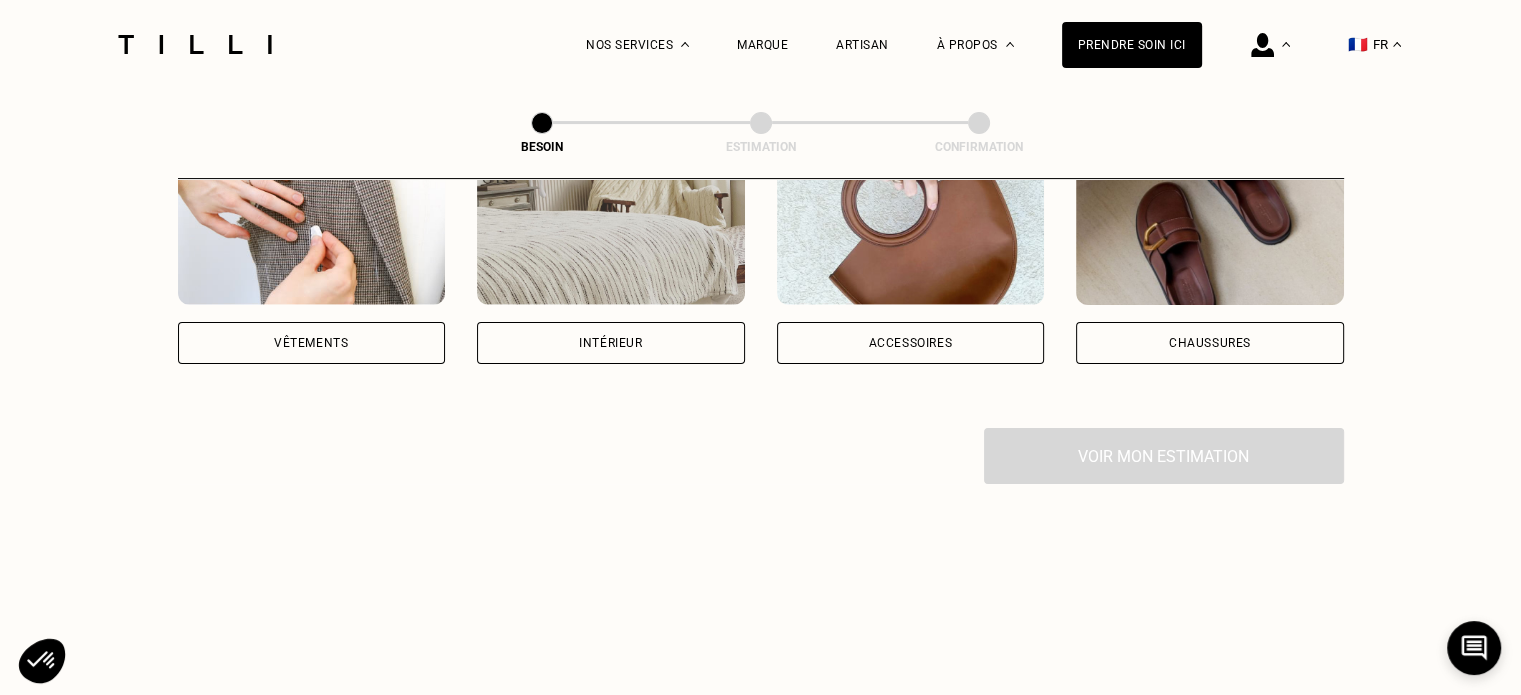 click on "Vêtements" at bounding box center [312, 343] 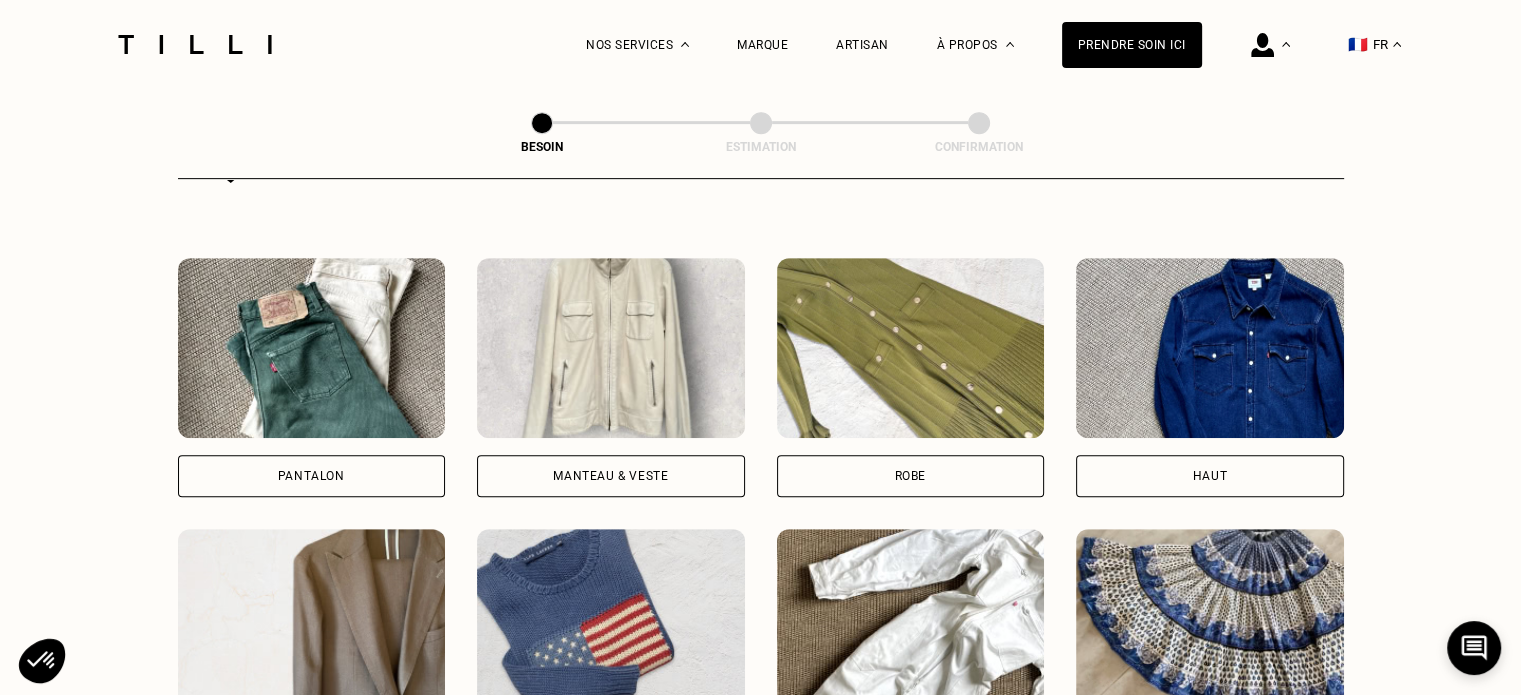 scroll, scrollTop: 860, scrollLeft: 0, axis: vertical 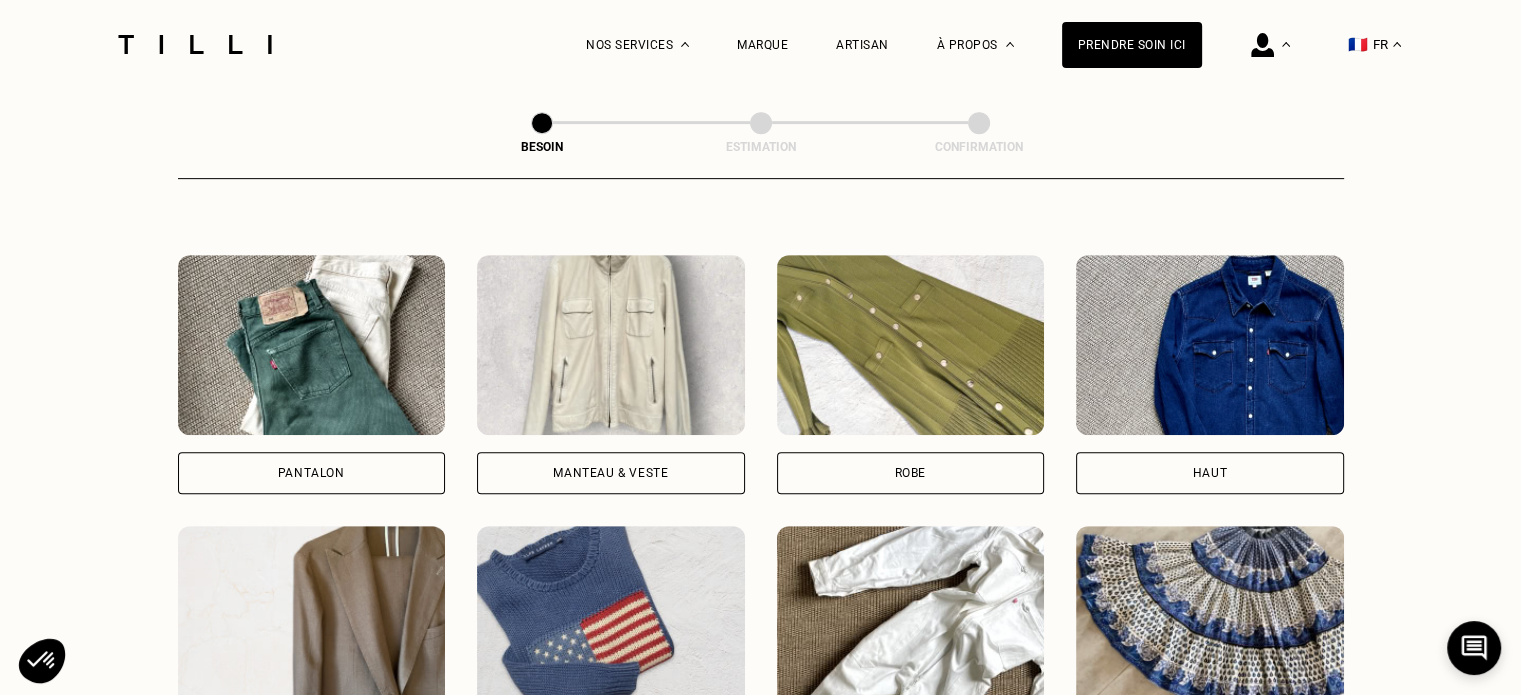 click on "Robe" at bounding box center [911, 473] 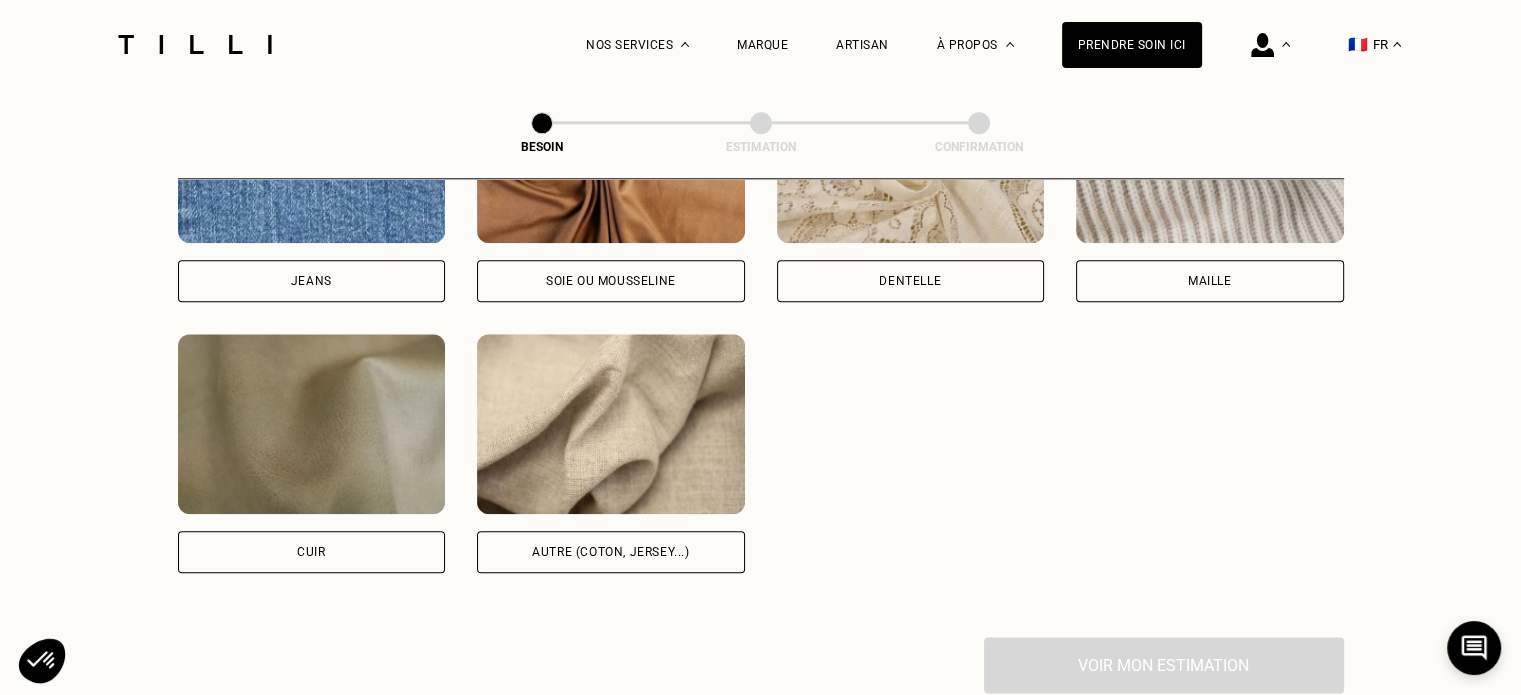 scroll, scrollTop: 2268, scrollLeft: 0, axis: vertical 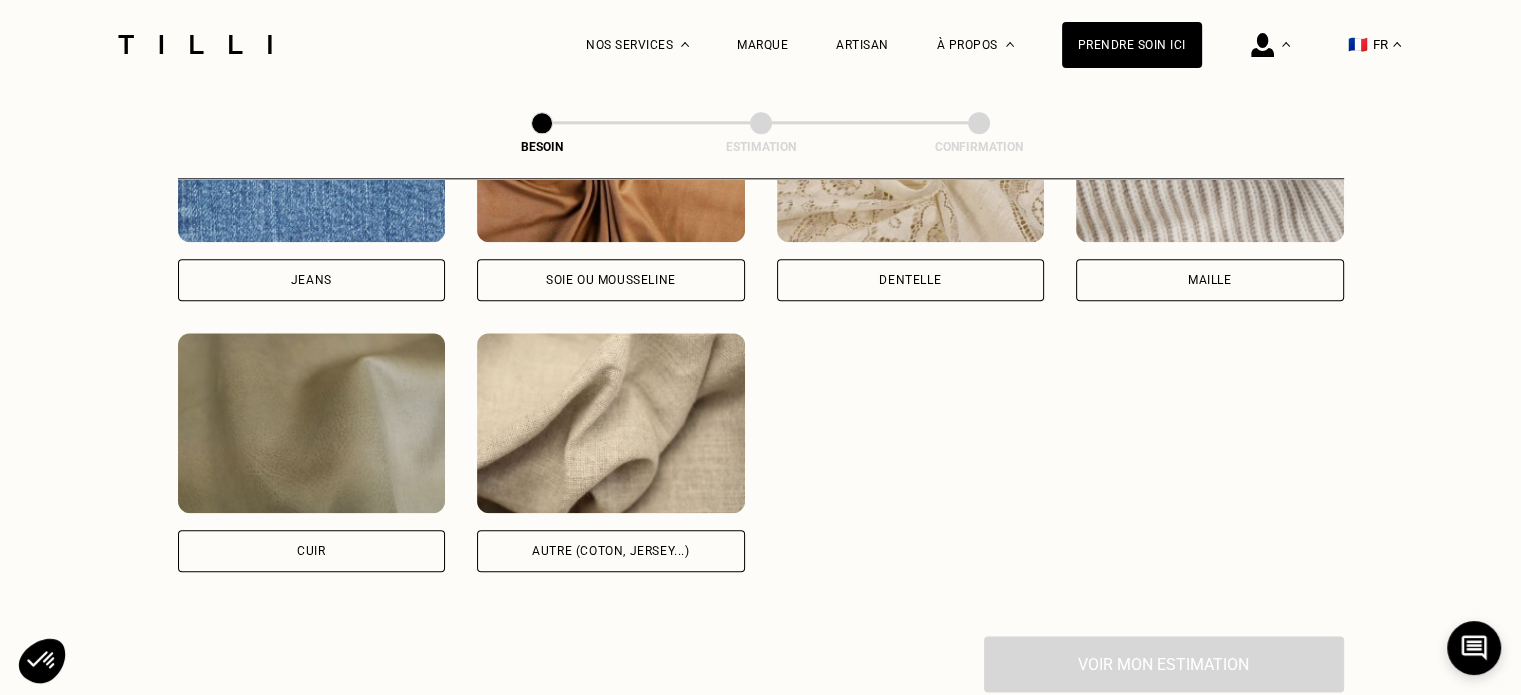 click on "Autre (coton, jersey...)" at bounding box center (610, 551) 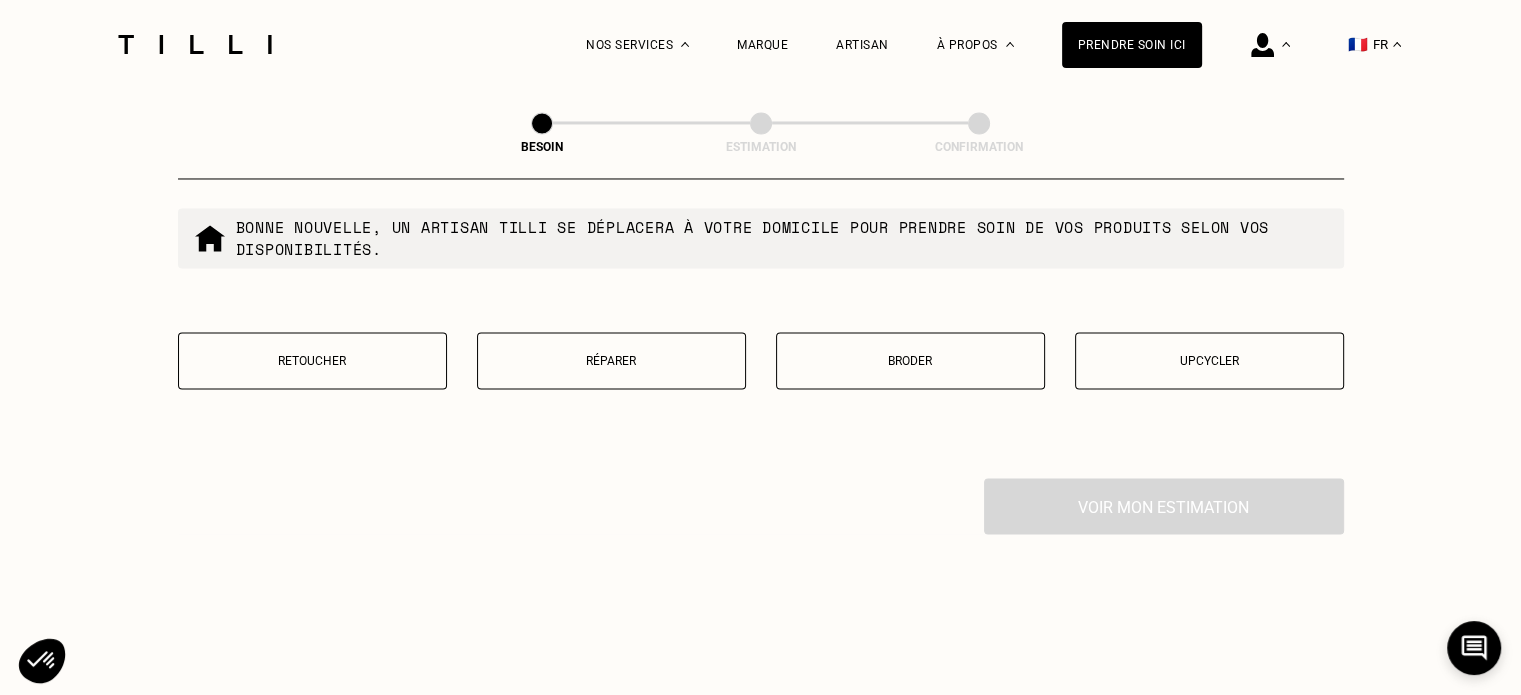 scroll, scrollTop: 3431, scrollLeft: 0, axis: vertical 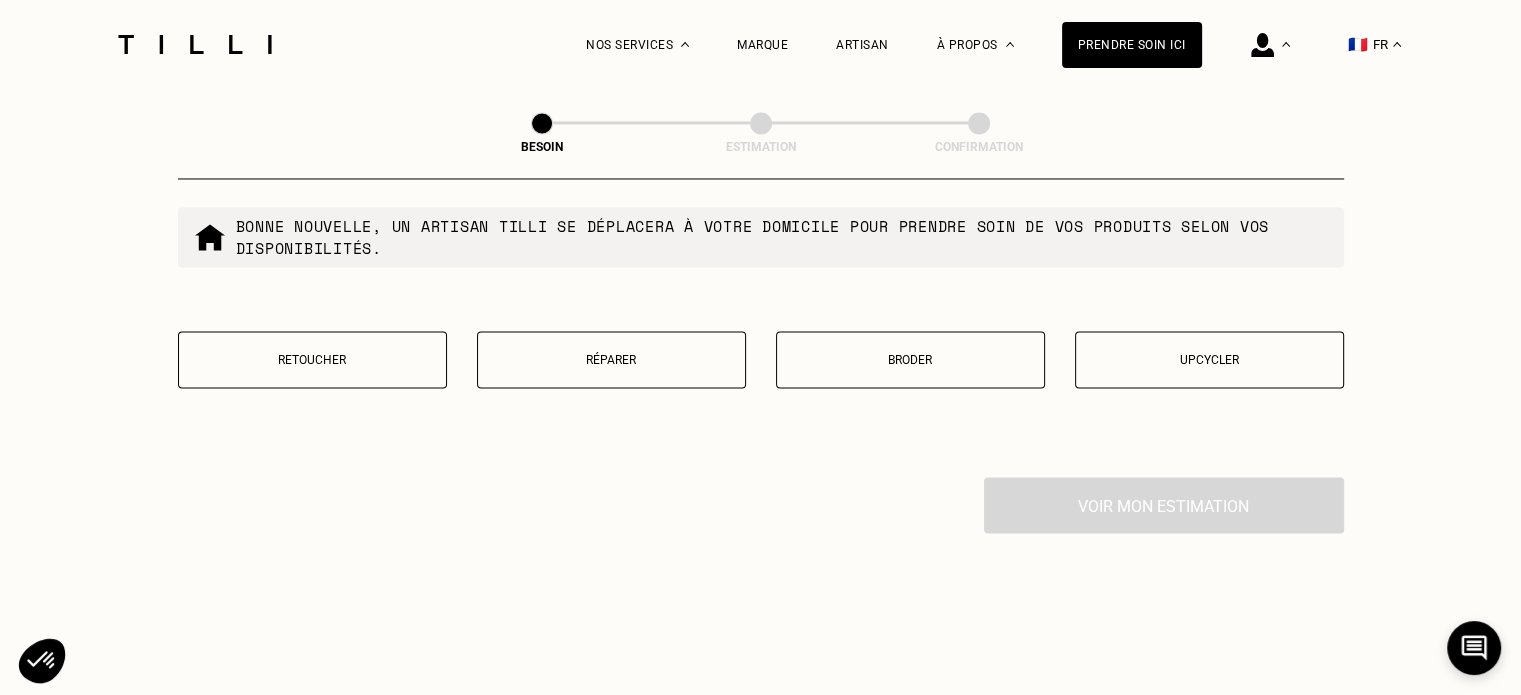 click on "Retoucher" at bounding box center [312, 359] 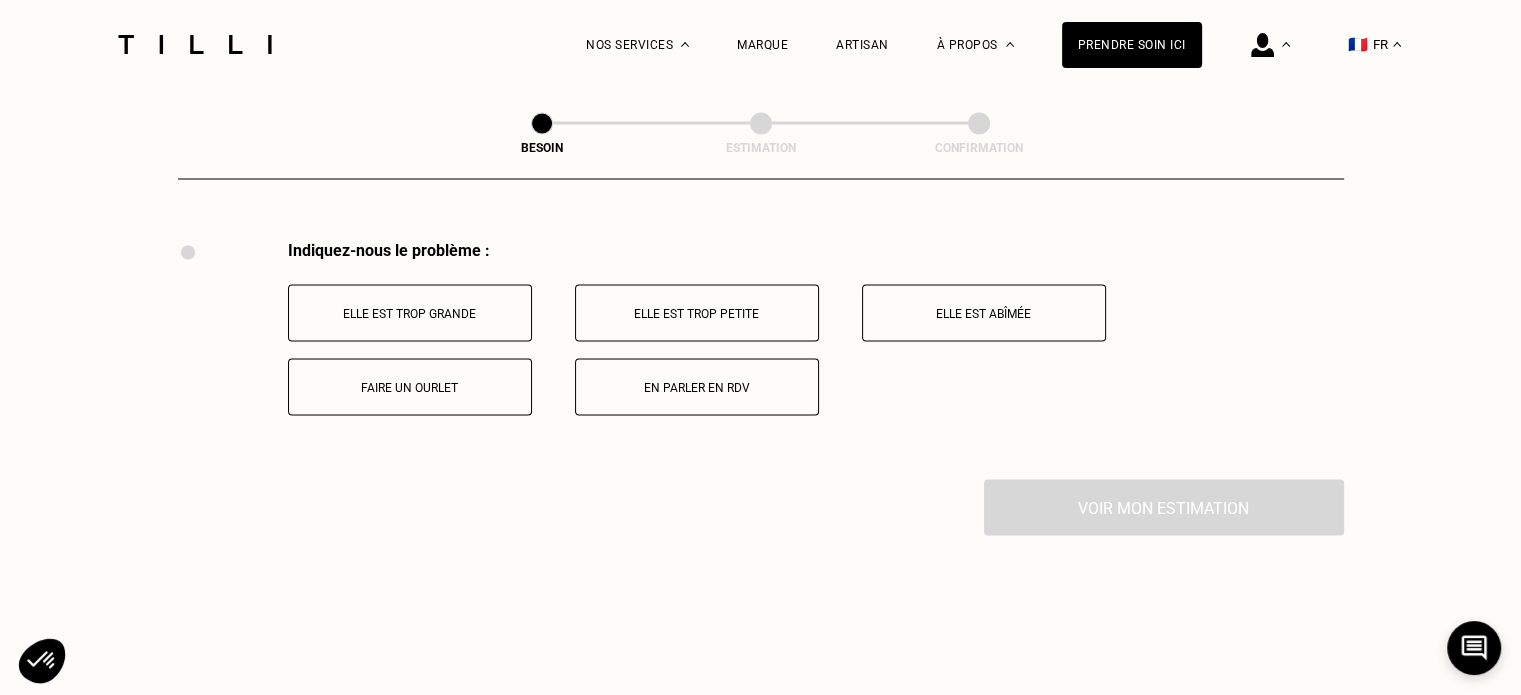 scroll, scrollTop: 3697, scrollLeft: 0, axis: vertical 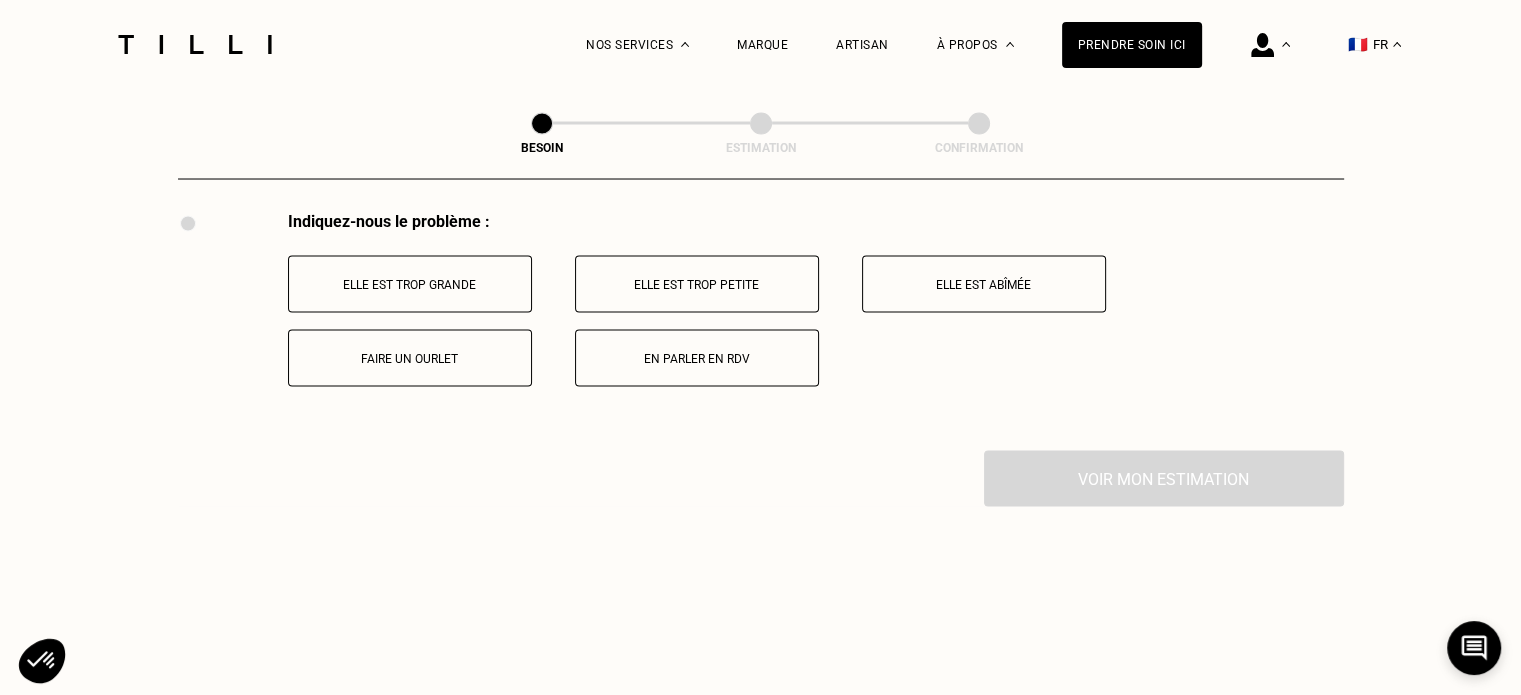 click on "Elle est trop grande" at bounding box center (410, 284) 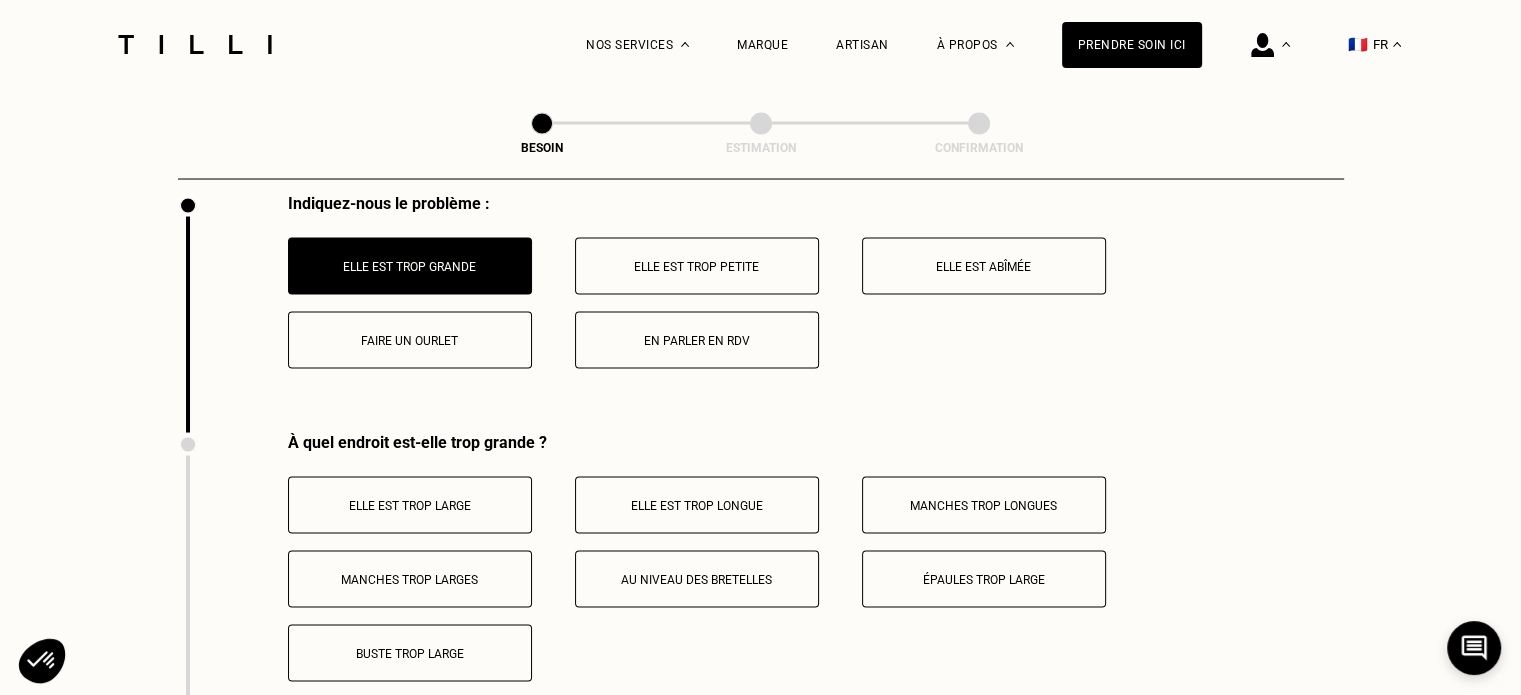 scroll, scrollTop: 3701, scrollLeft: 0, axis: vertical 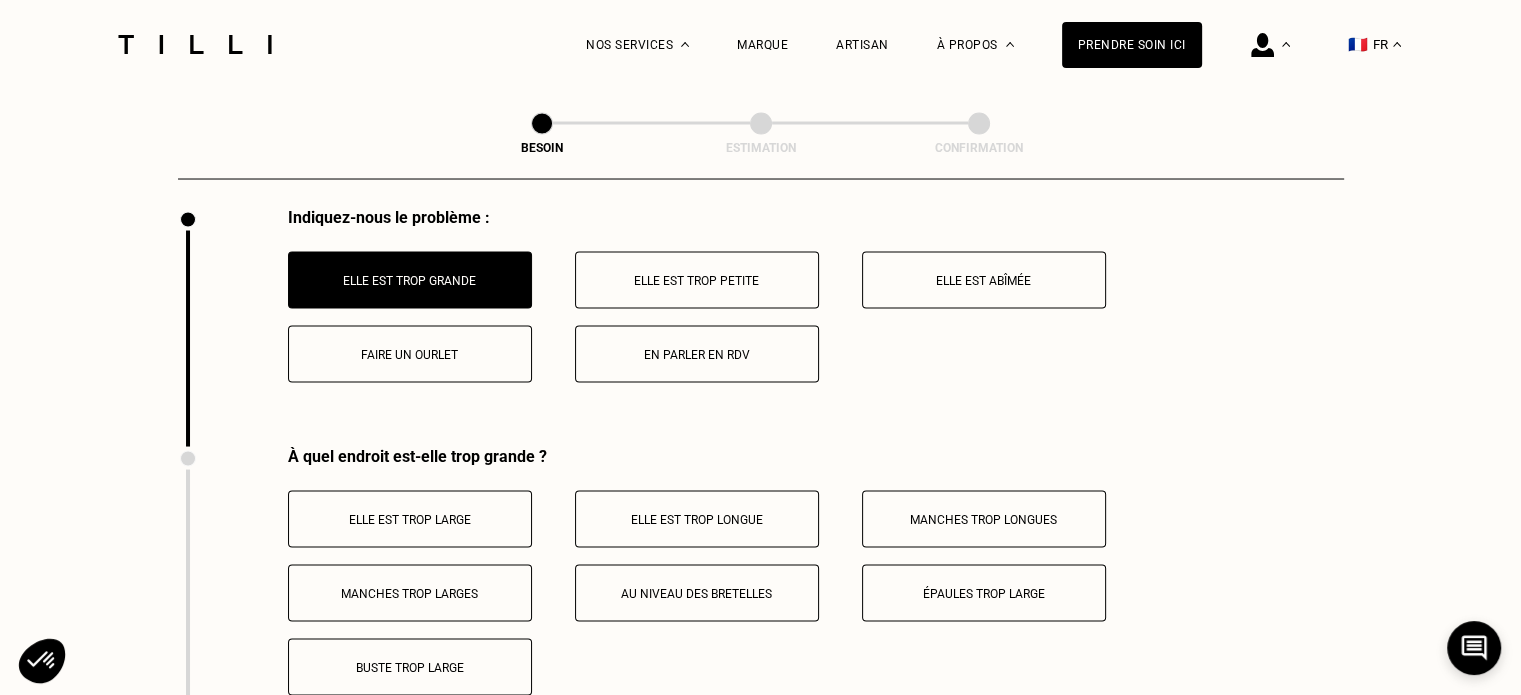 click on "En parler en RDV" at bounding box center (697, 354) 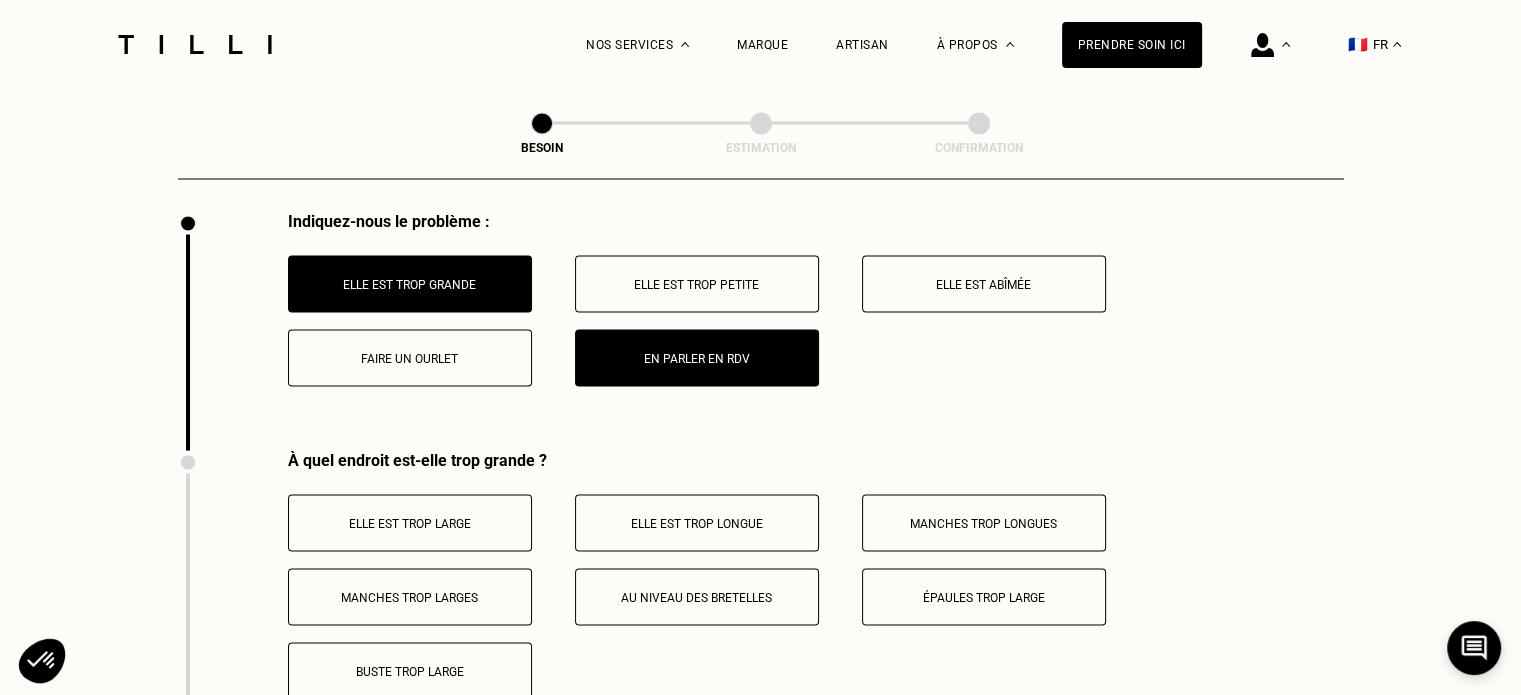 scroll, scrollTop: 3692, scrollLeft: 0, axis: vertical 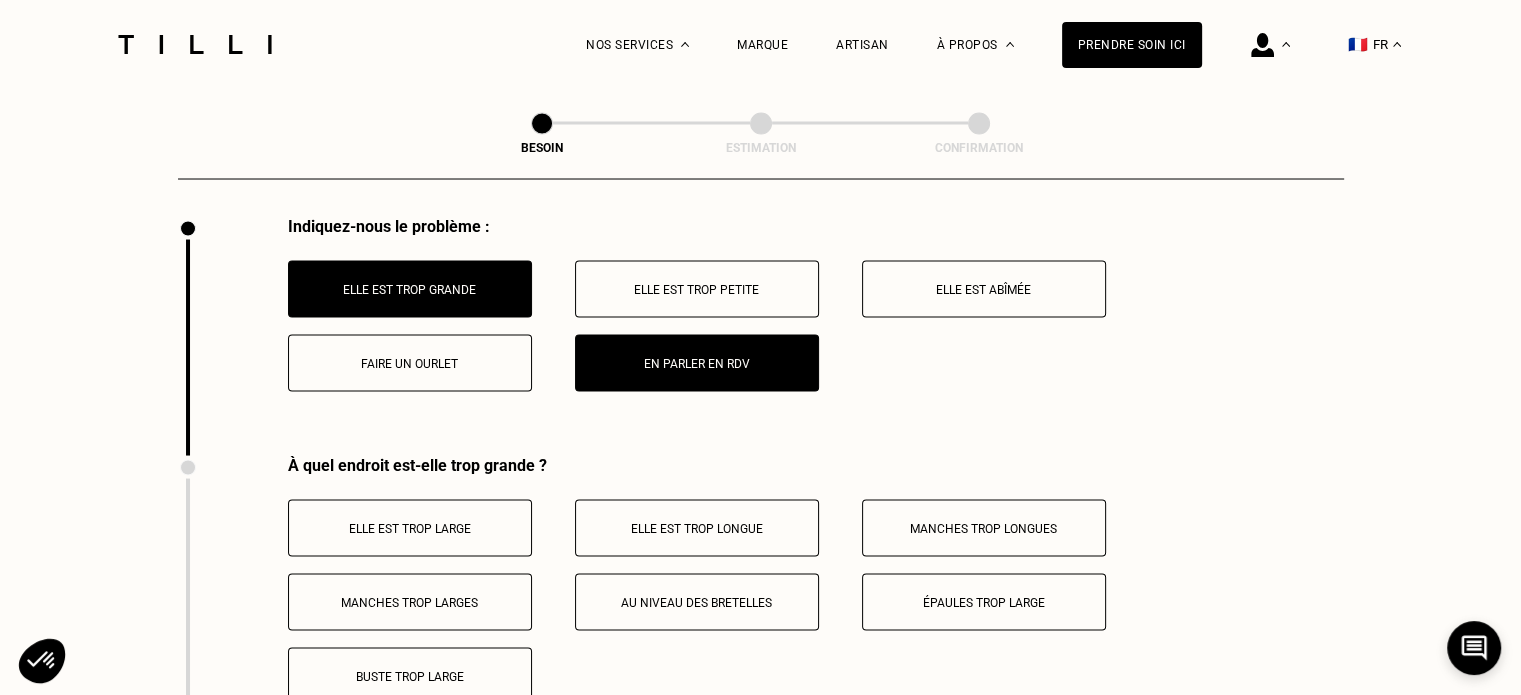 click on "Elle est trop grande" at bounding box center (410, 289) 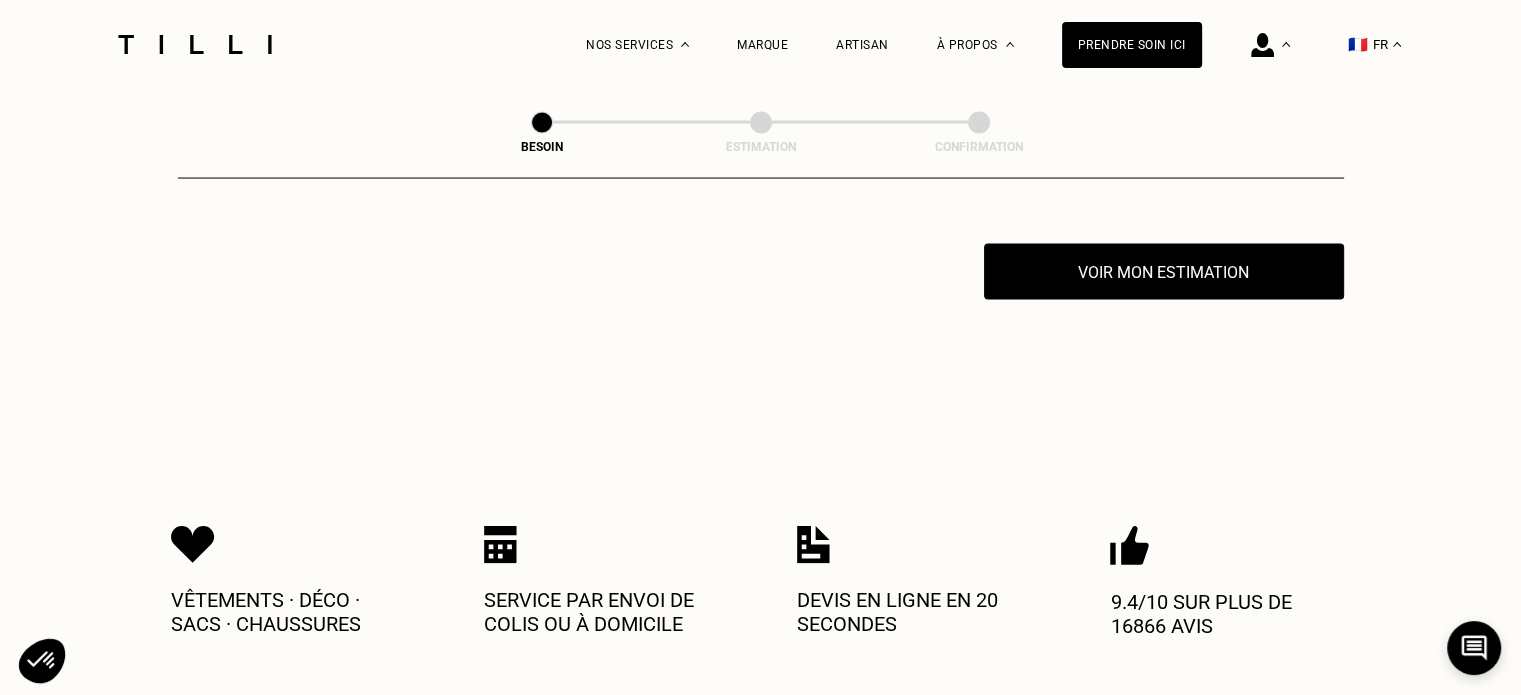 scroll, scrollTop: 3936, scrollLeft: 0, axis: vertical 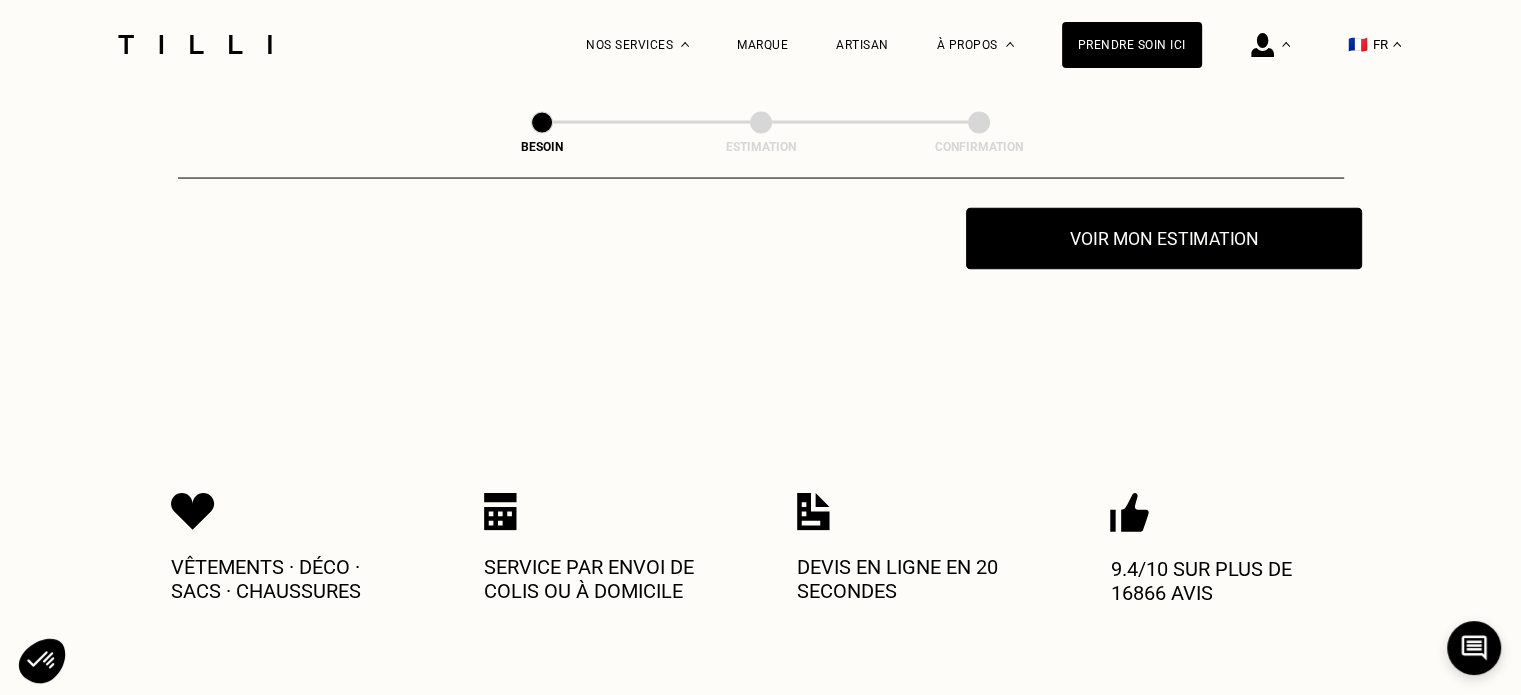 click on "Voir mon estimation" at bounding box center [1164, 239] 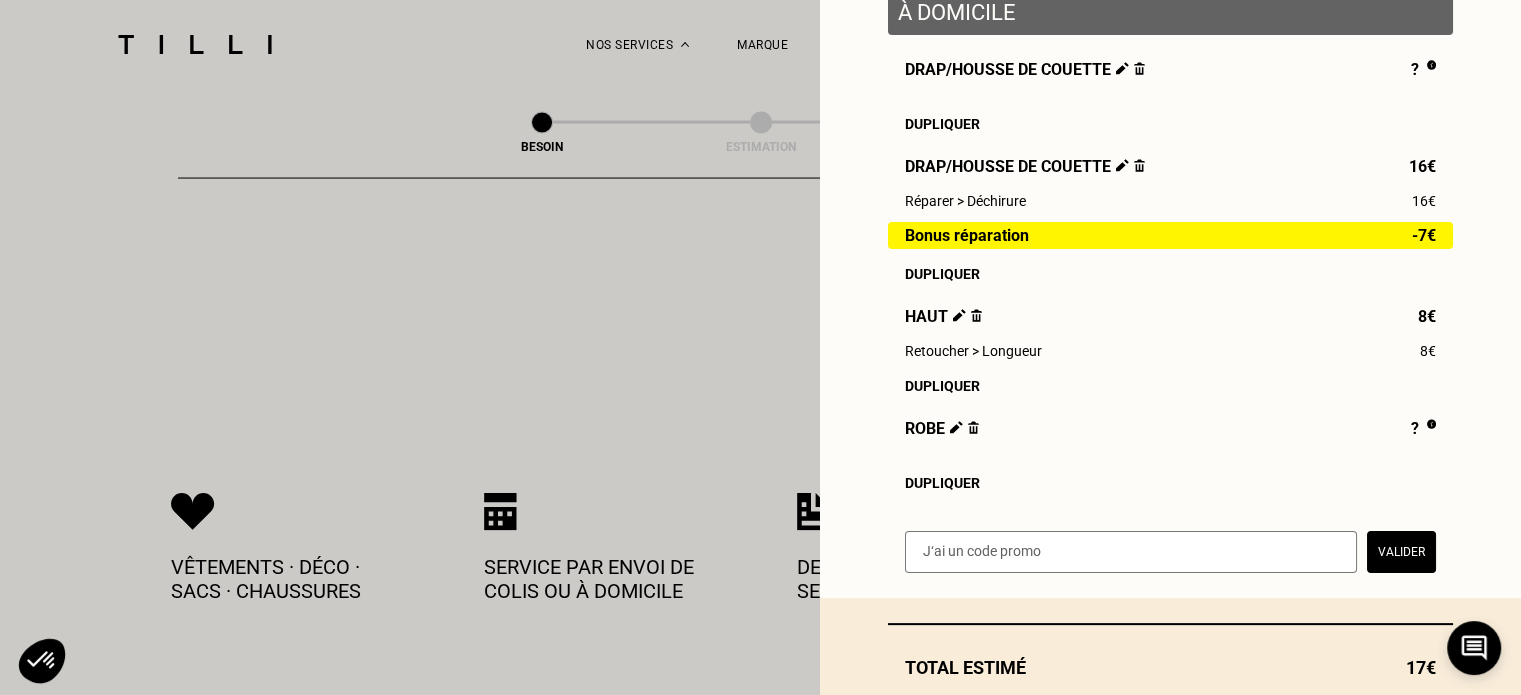 scroll, scrollTop: 474, scrollLeft: 0, axis: vertical 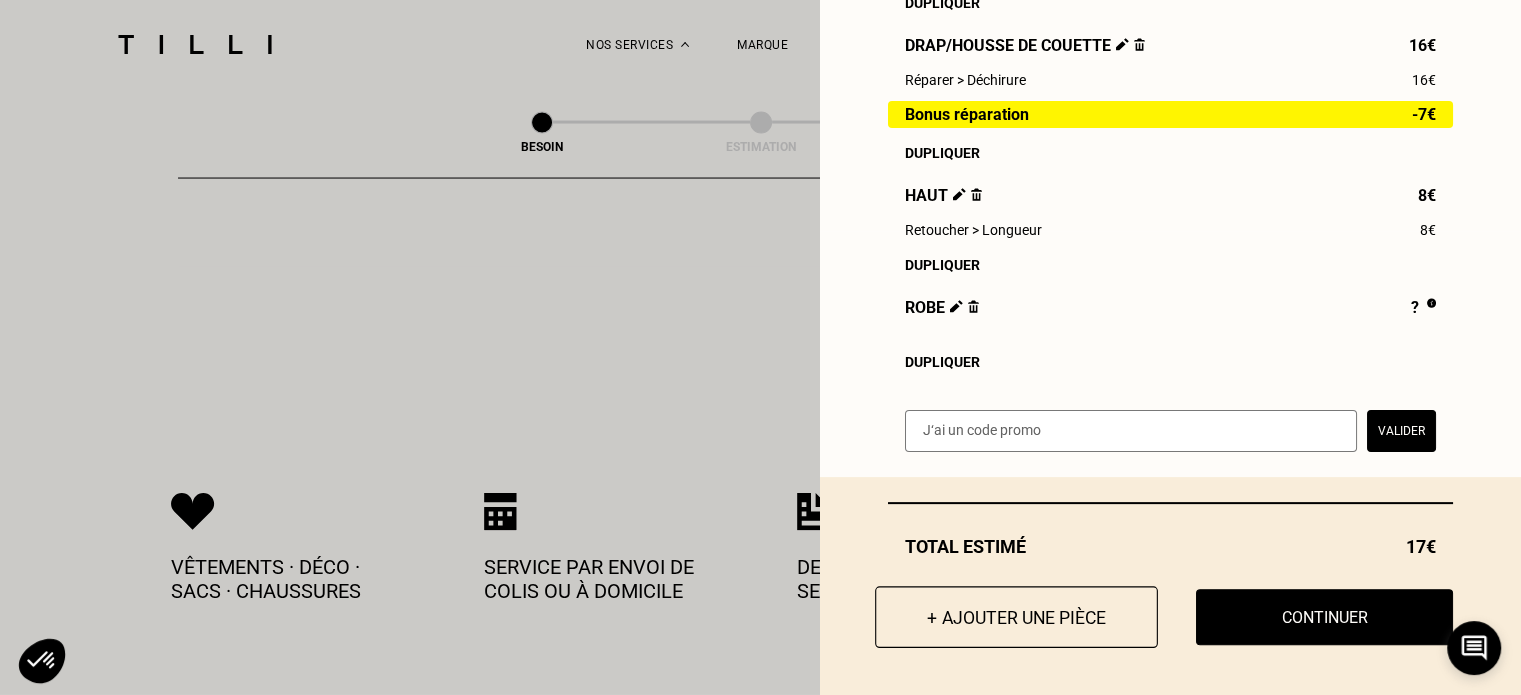 click on "+ Ajouter une pièce" at bounding box center [1016, 617] 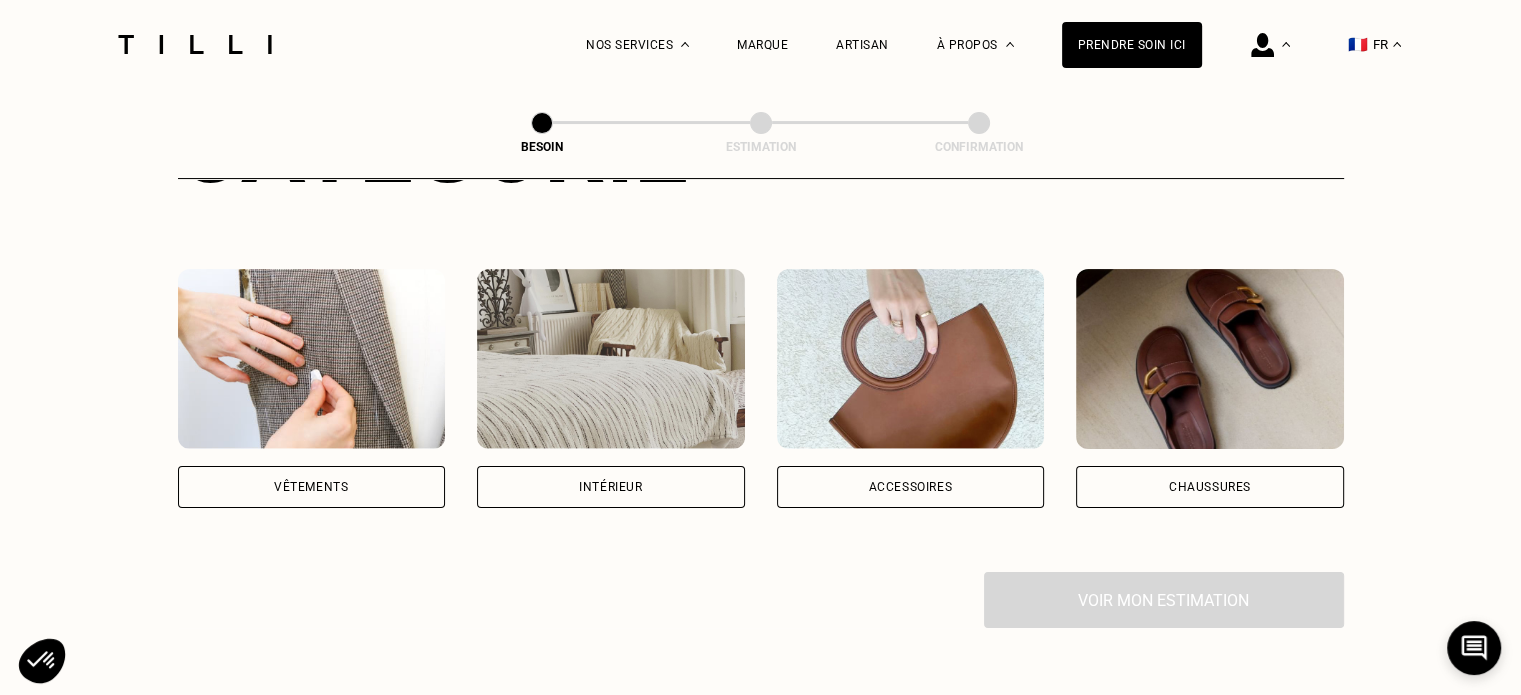 scroll, scrollTop: 304, scrollLeft: 0, axis: vertical 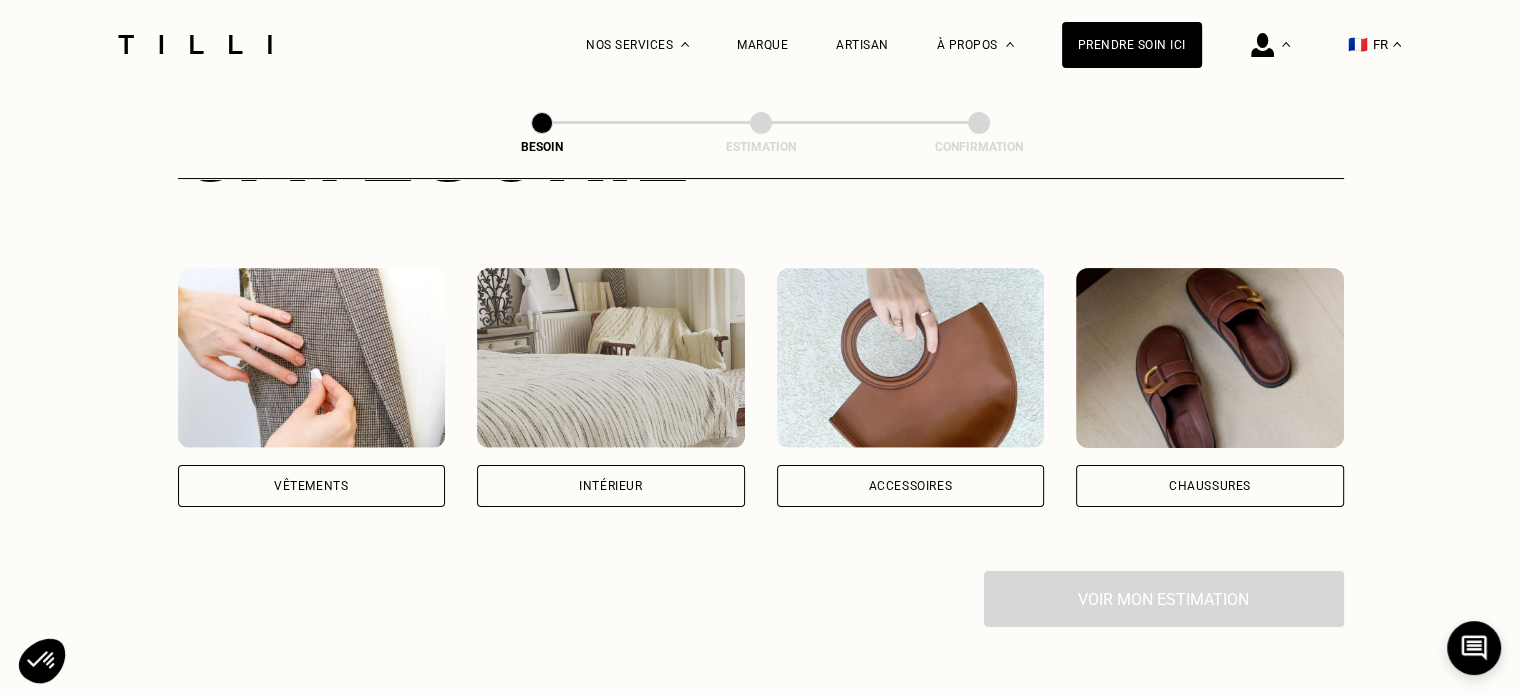 click on "Vêtements" at bounding box center (312, 486) 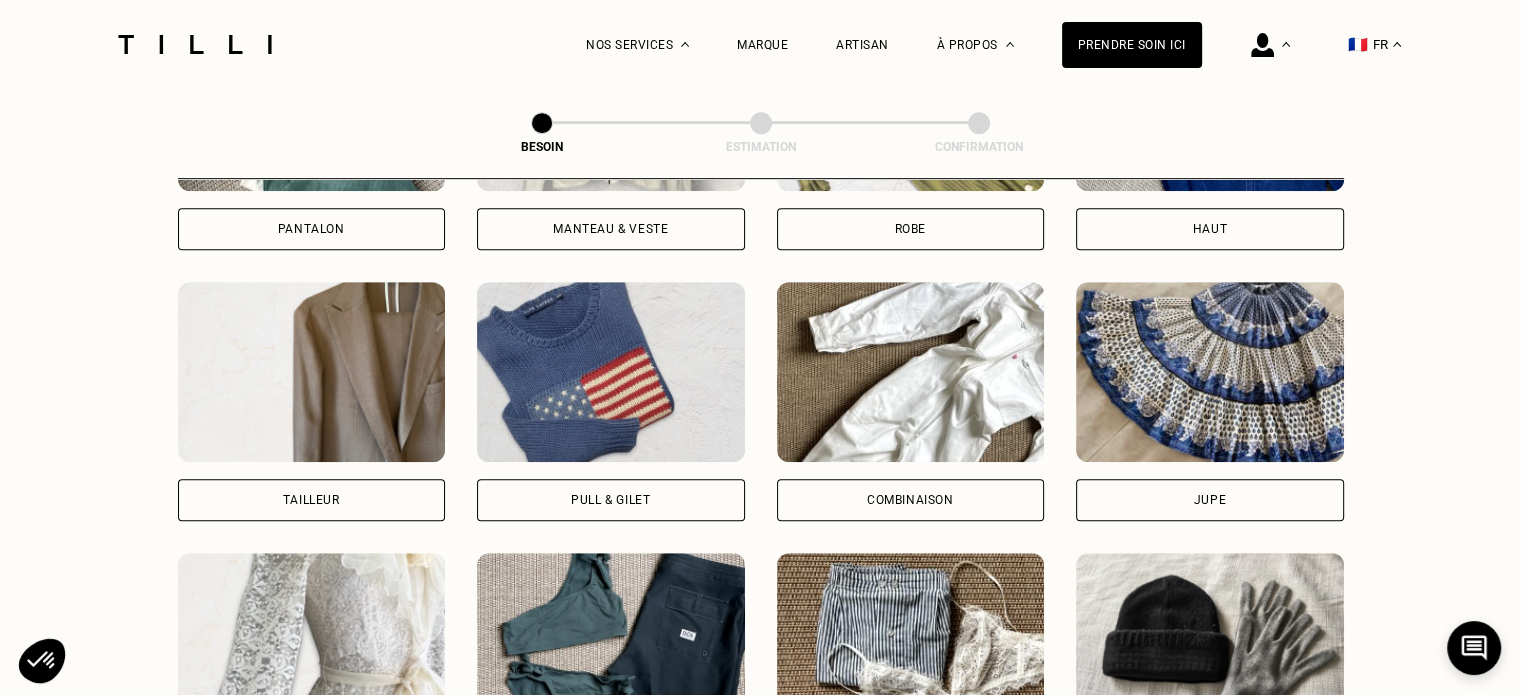 scroll, scrollTop: 1288, scrollLeft: 0, axis: vertical 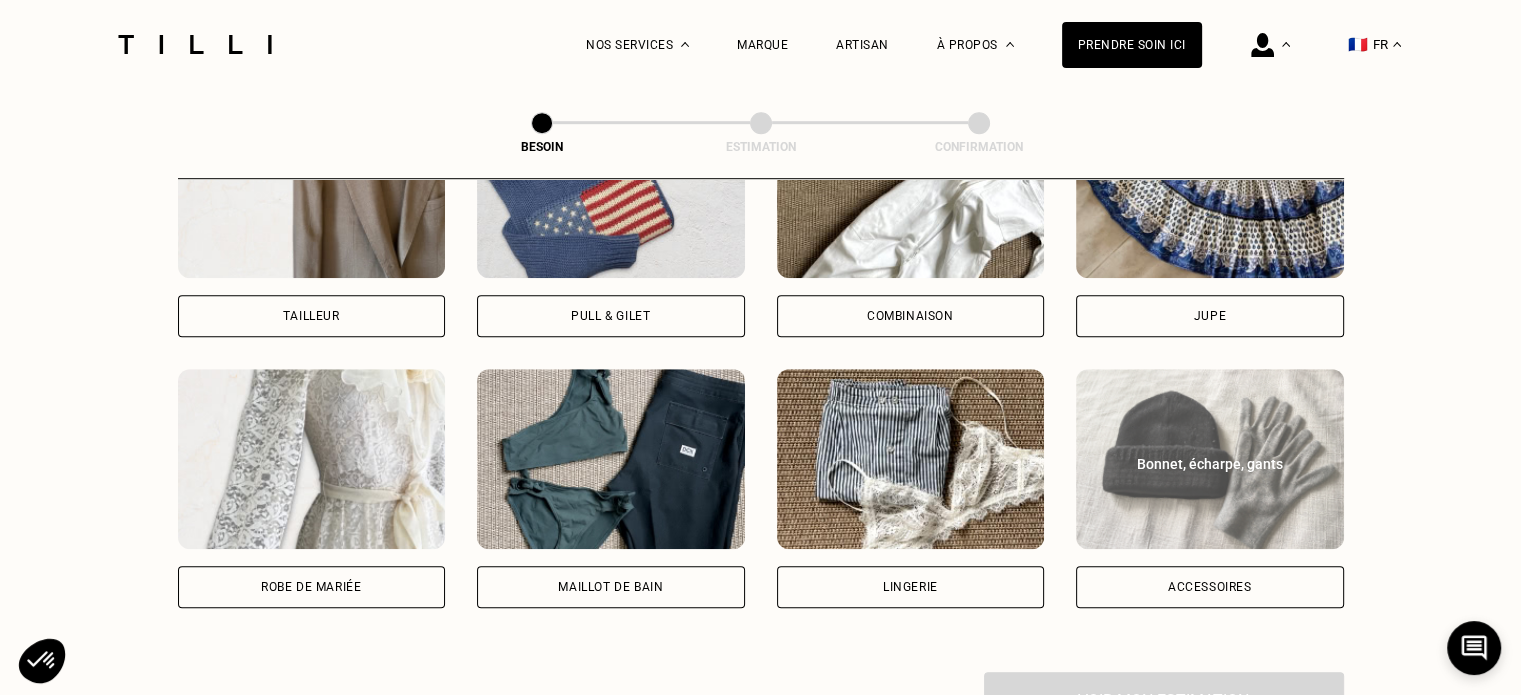 click on "Accessoires" at bounding box center (1210, 587) 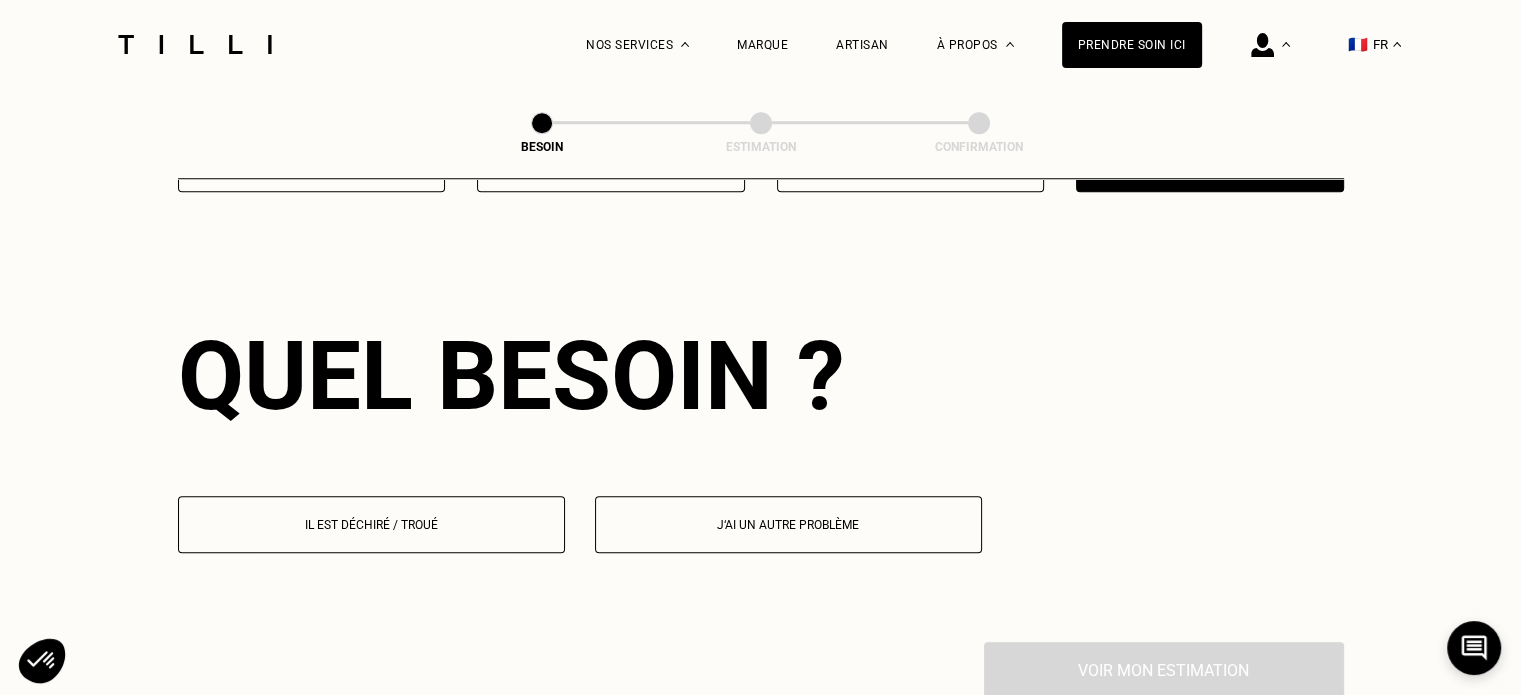 scroll, scrollTop: 1704, scrollLeft: 0, axis: vertical 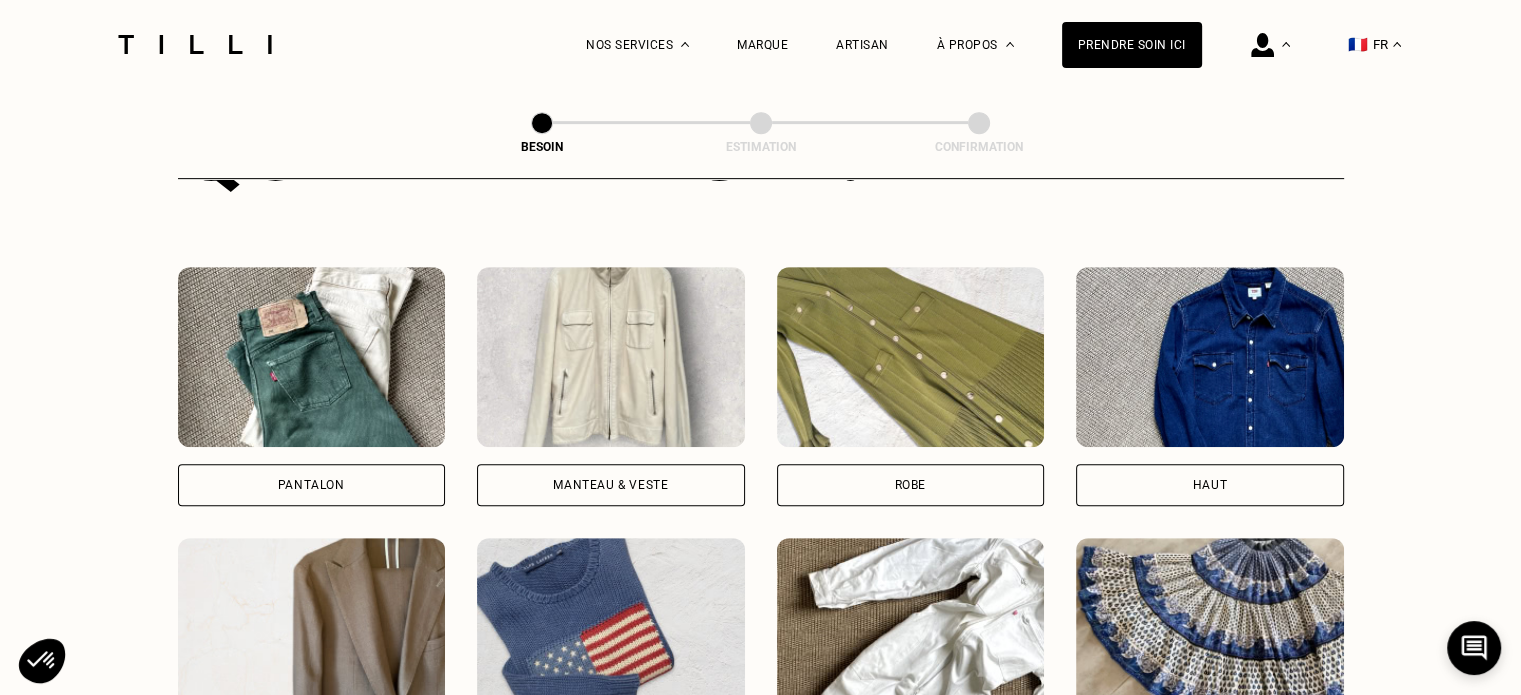 click on "Haut" at bounding box center [1210, 485] 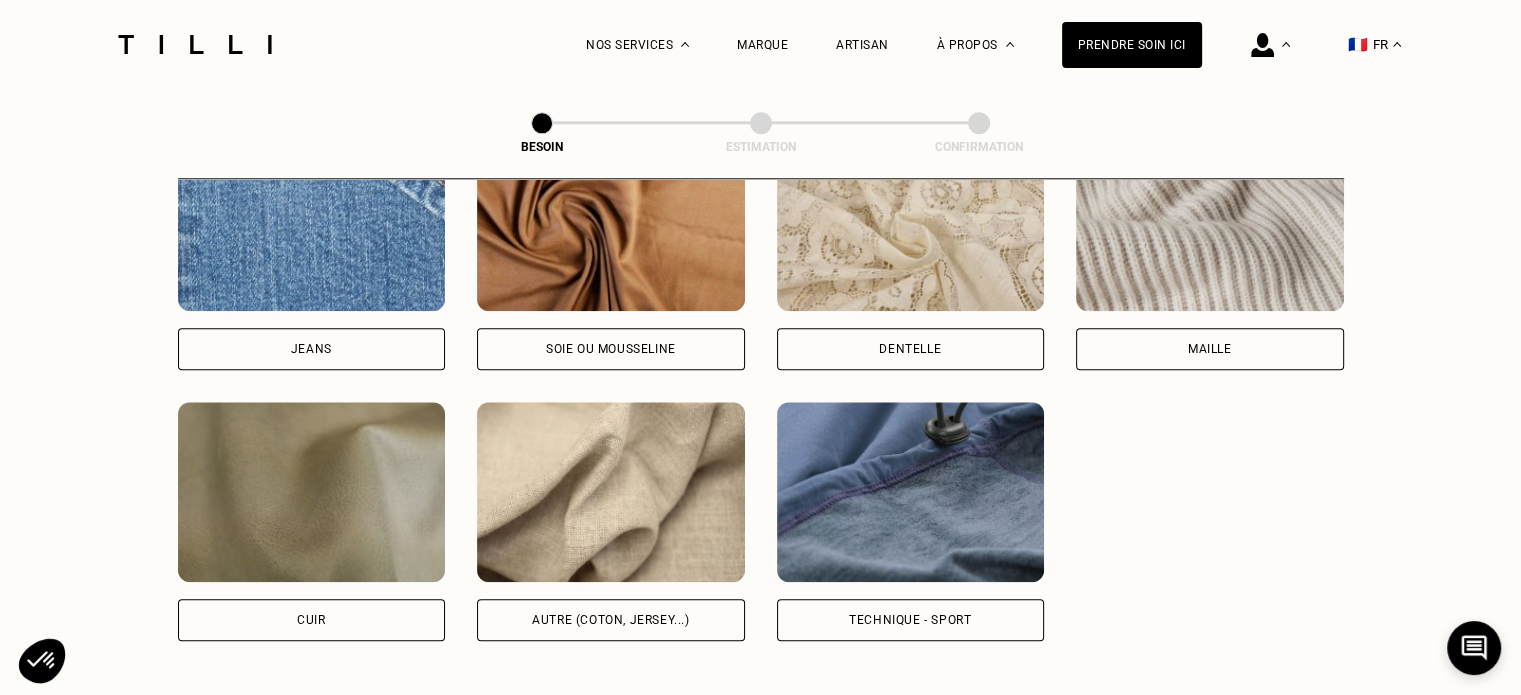 scroll, scrollTop: 2252, scrollLeft: 0, axis: vertical 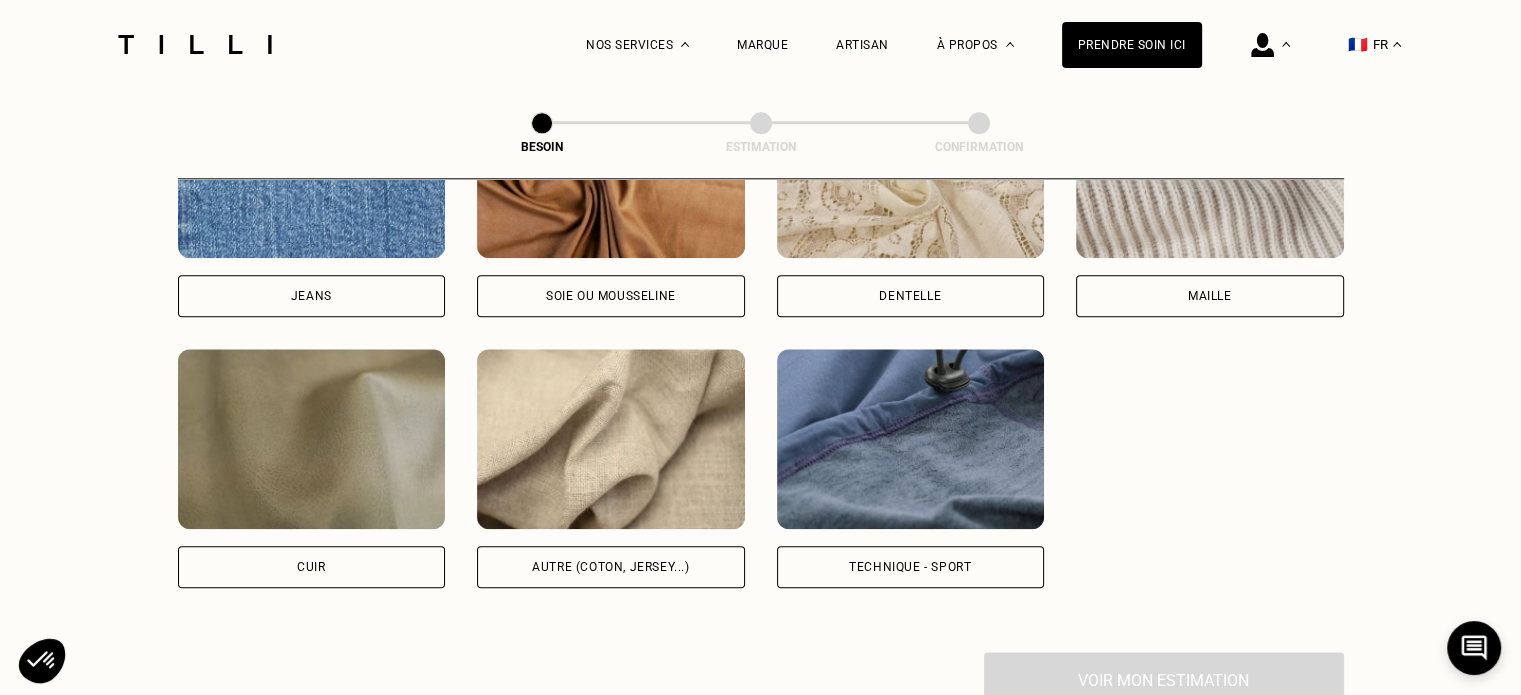 click on "Autre (coton, jersey...)" at bounding box center [610, 567] 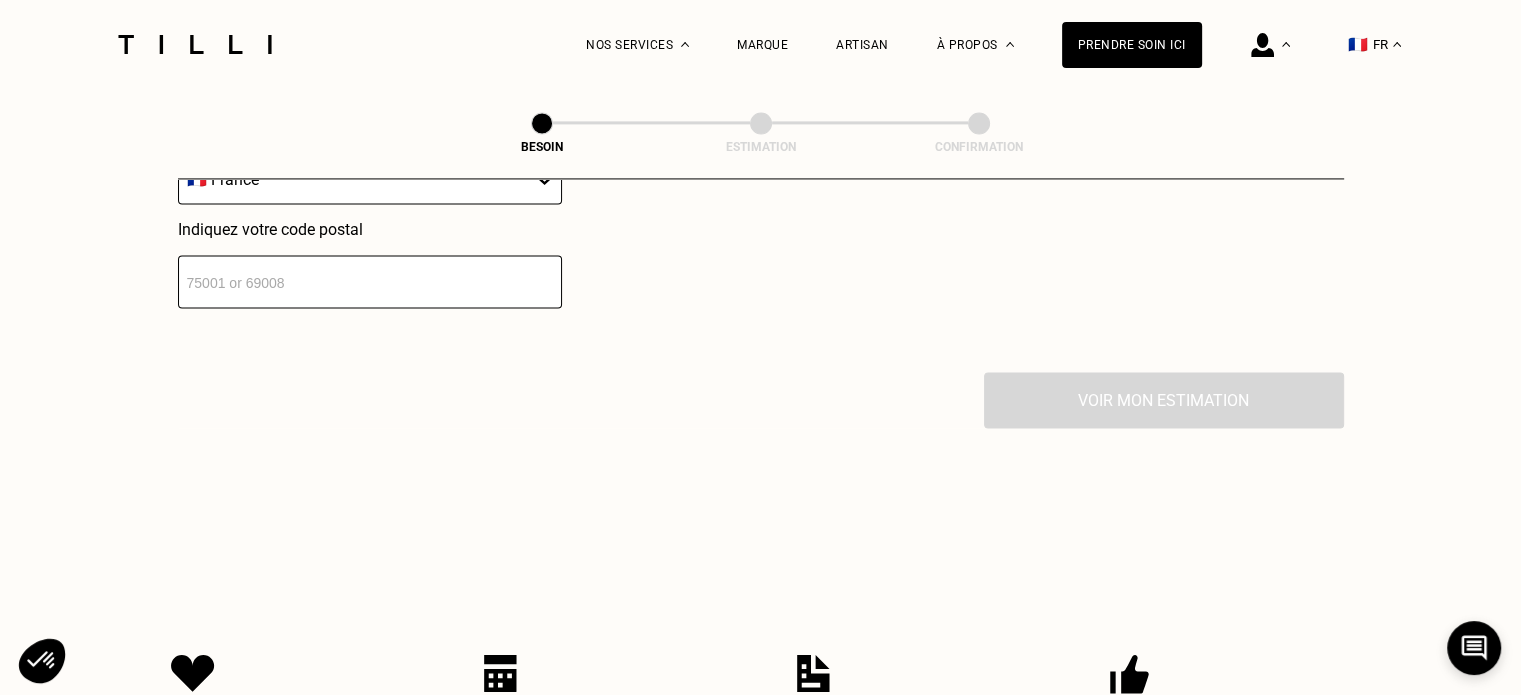 scroll, scrollTop: 3050, scrollLeft: 0, axis: vertical 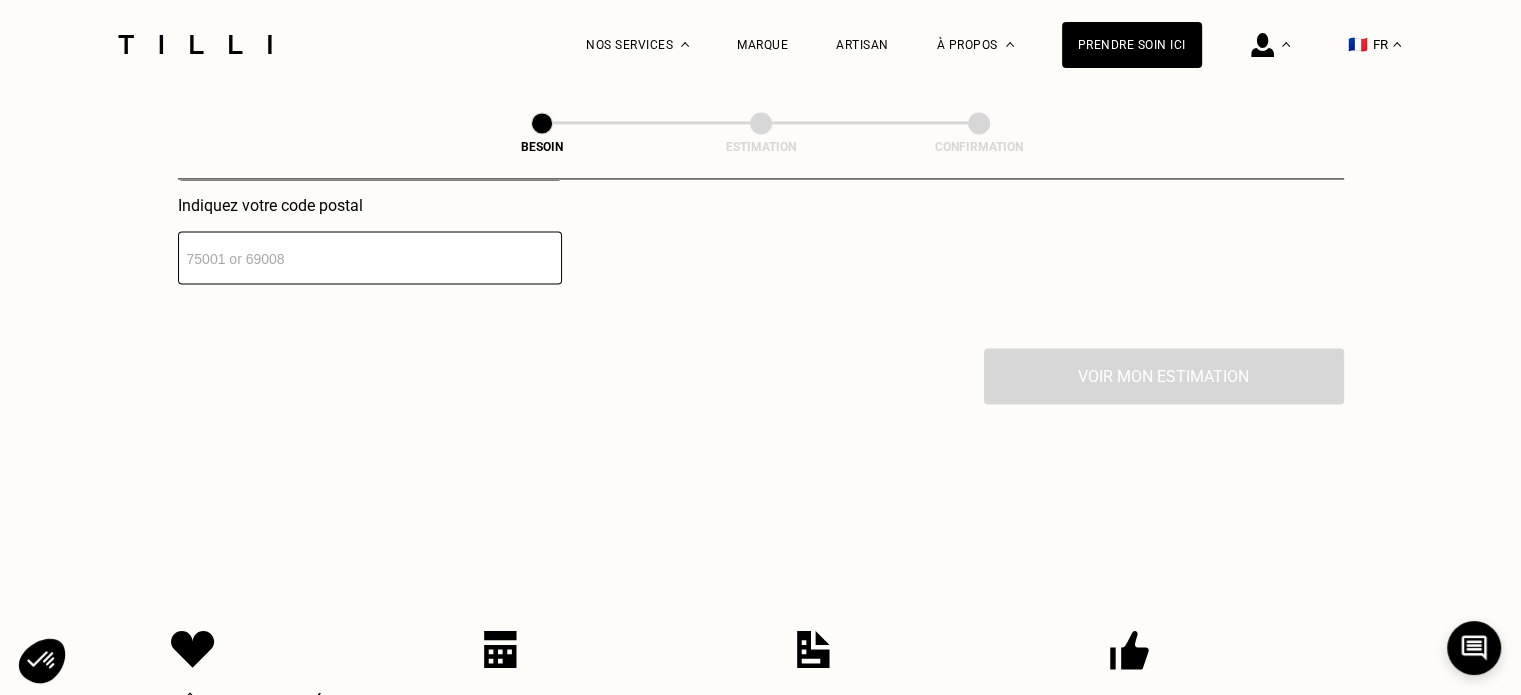 click at bounding box center (370, 257) 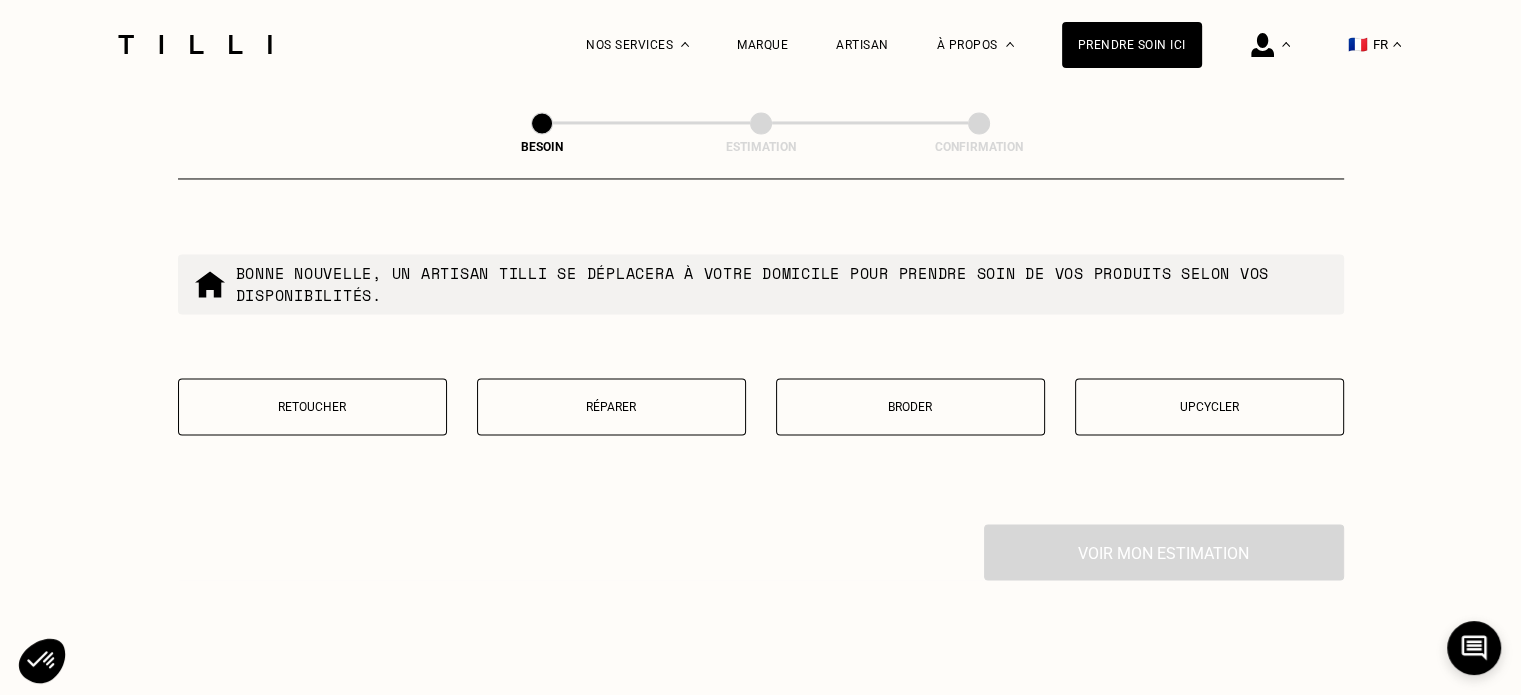scroll, scrollTop: 3388, scrollLeft: 0, axis: vertical 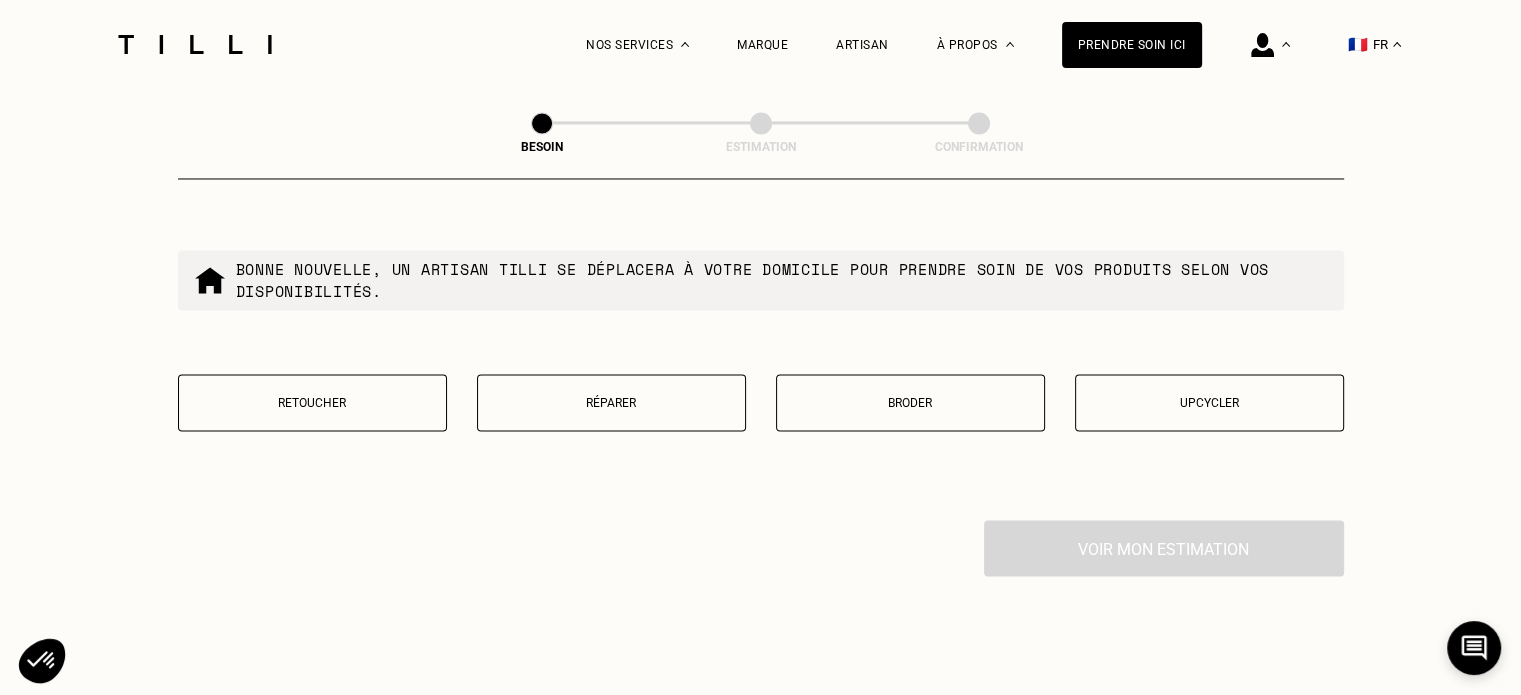 type on "[POSTAL_CODE]" 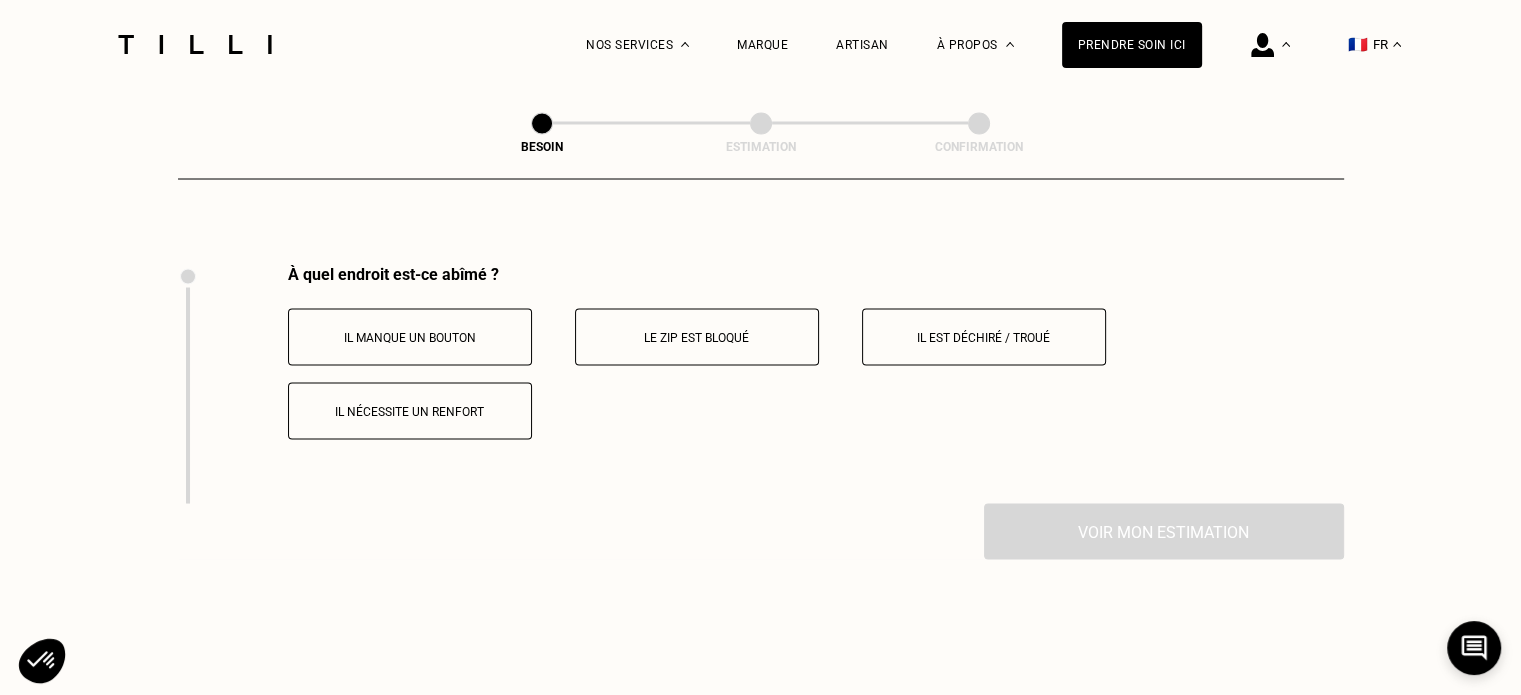scroll, scrollTop: 3697, scrollLeft: 0, axis: vertical 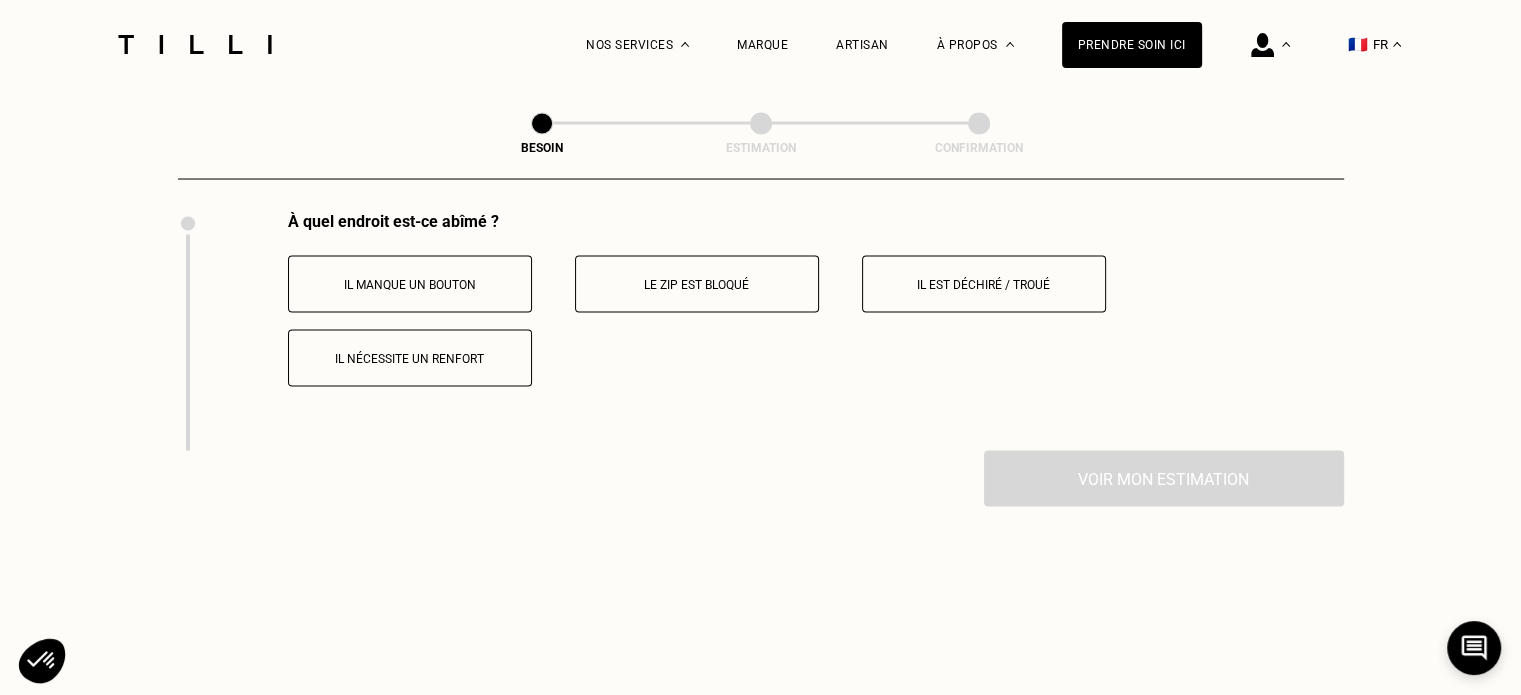 click on "À quel endroit est-ce abîmé ? Il manque un bouton Le zip est bloqué Il est déchiré / troué Il nécessite un renfort" at bounding box center (816, 298) 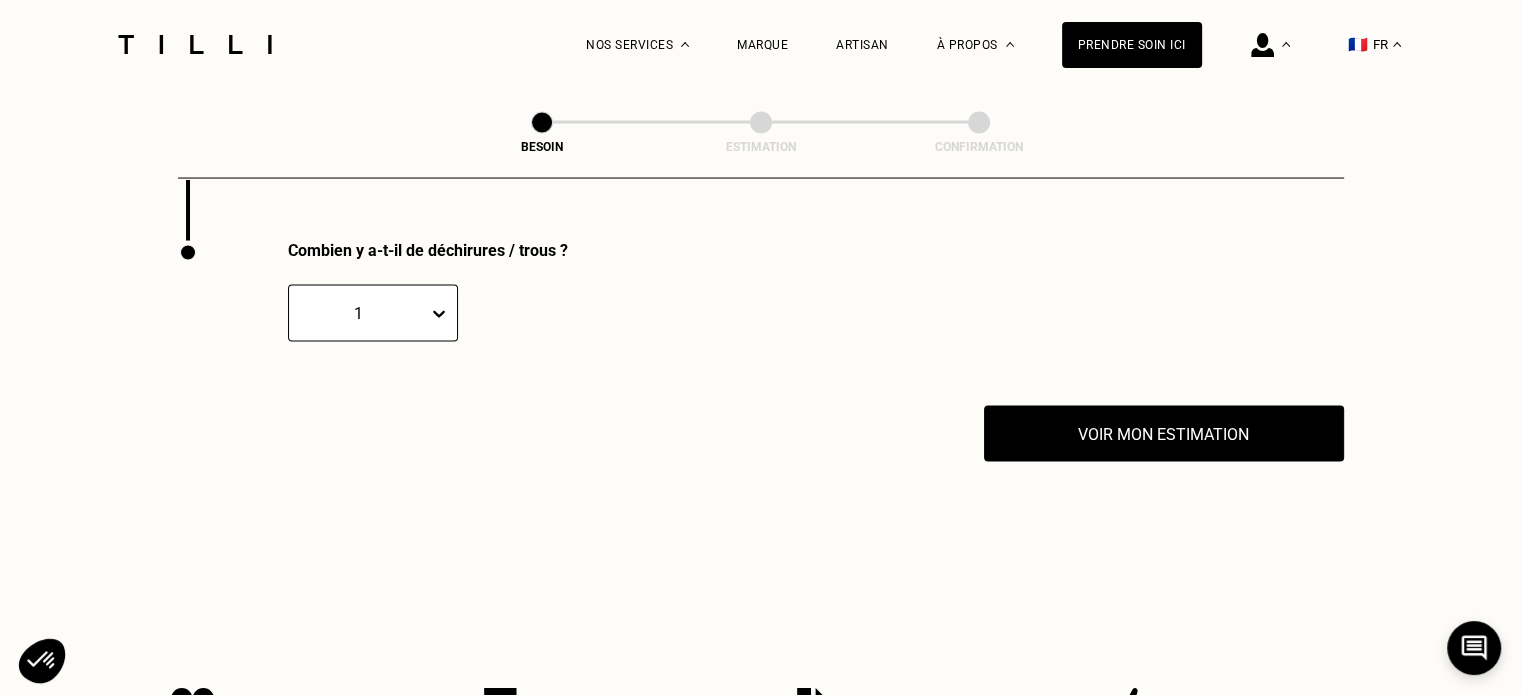 scroll, scrollTop: 3936, scrollLeft: 0, axis: vertical 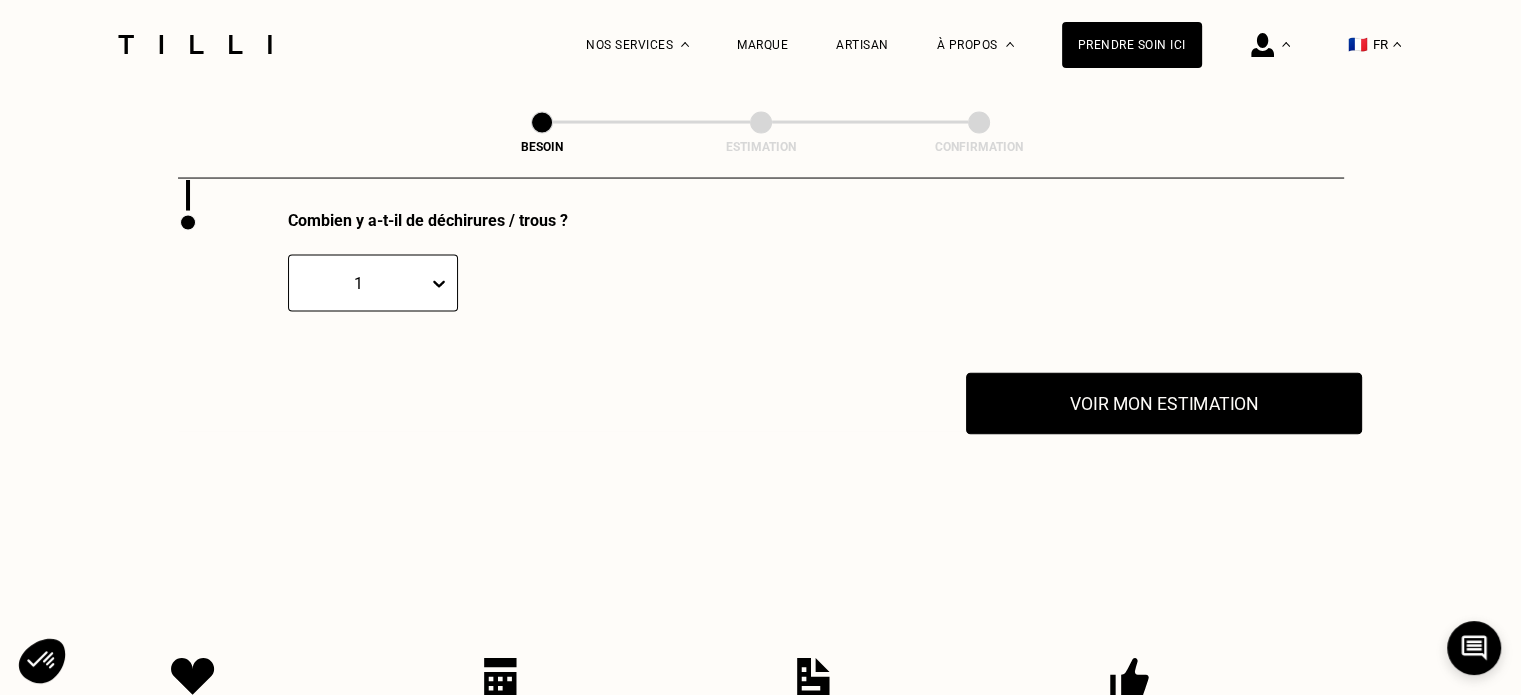 click on "Voir mon estimation" at bounding box center [1164, 404] 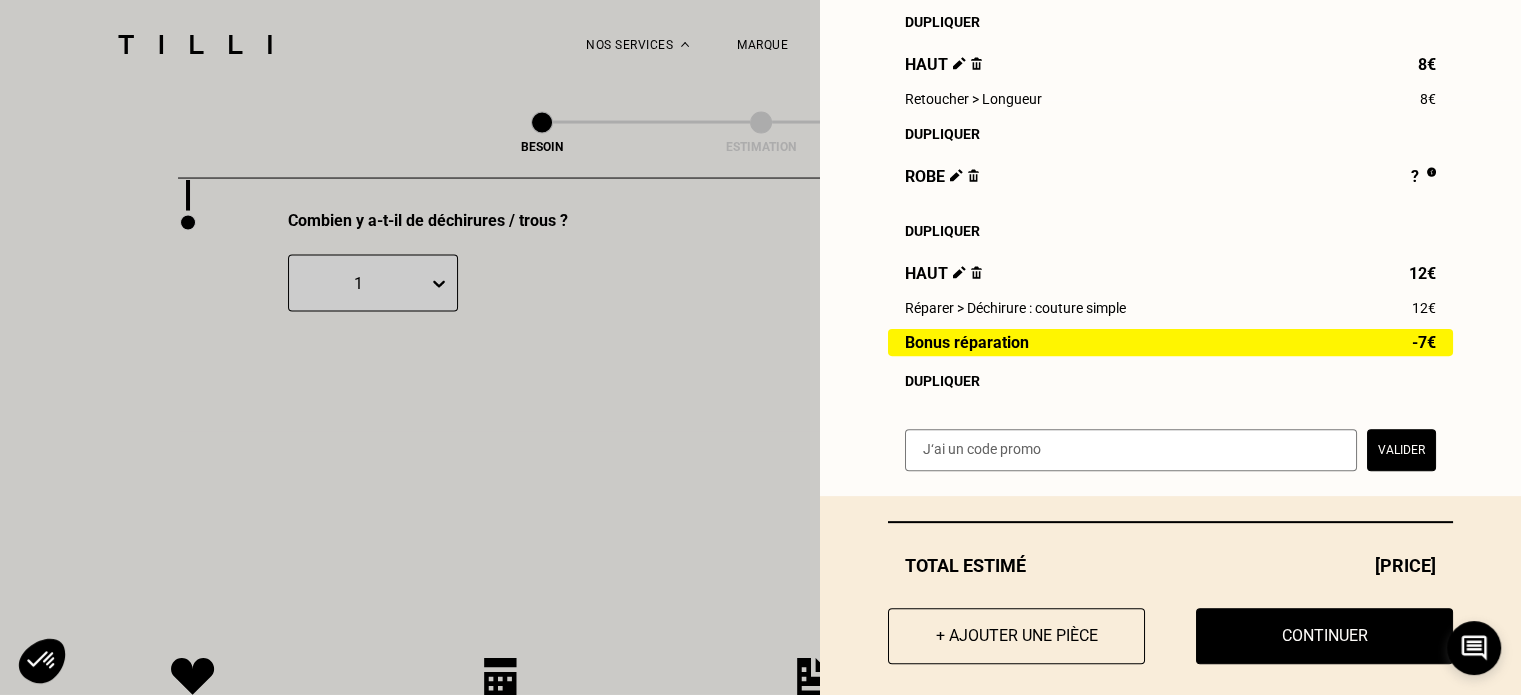 scroll, scrollTop: 625, scrollLeft: 0, axis: vertical 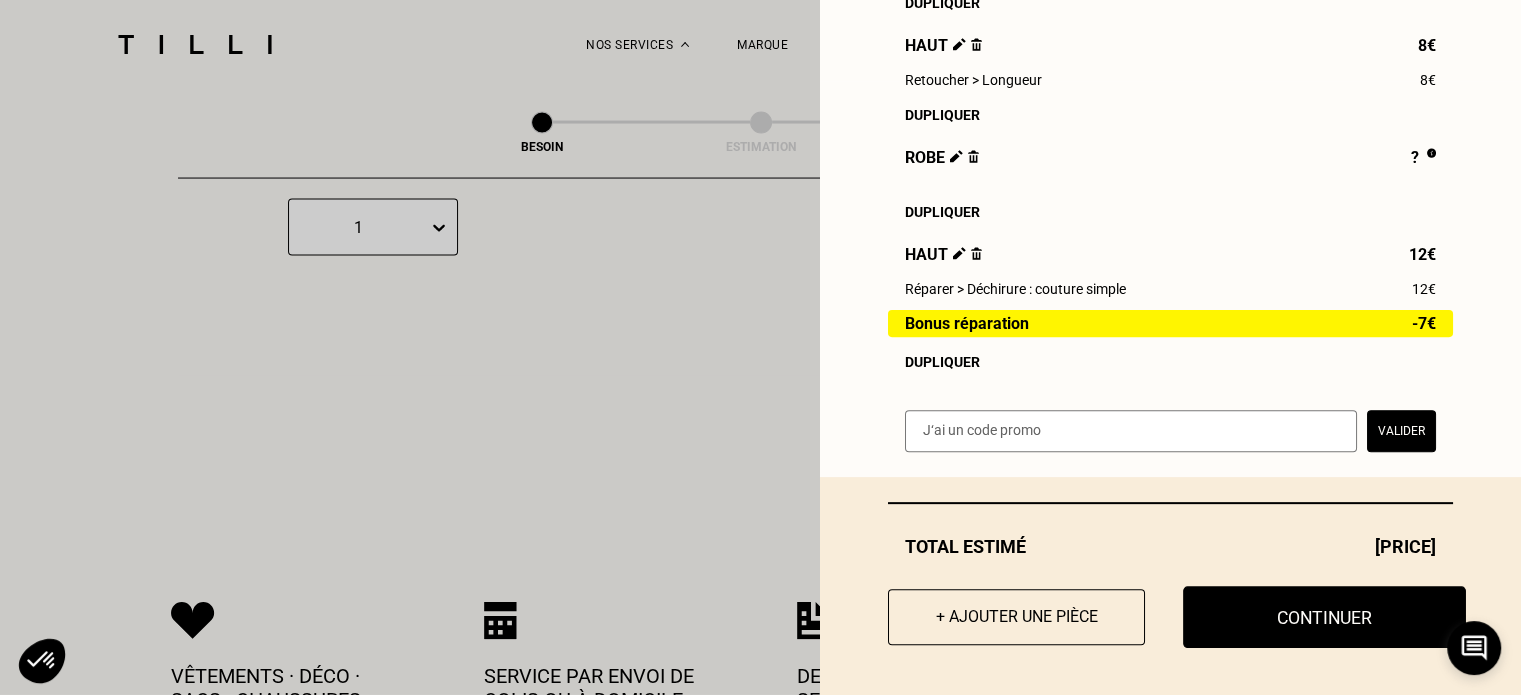 click on "Continuer" at bounding box center [1324, 617] 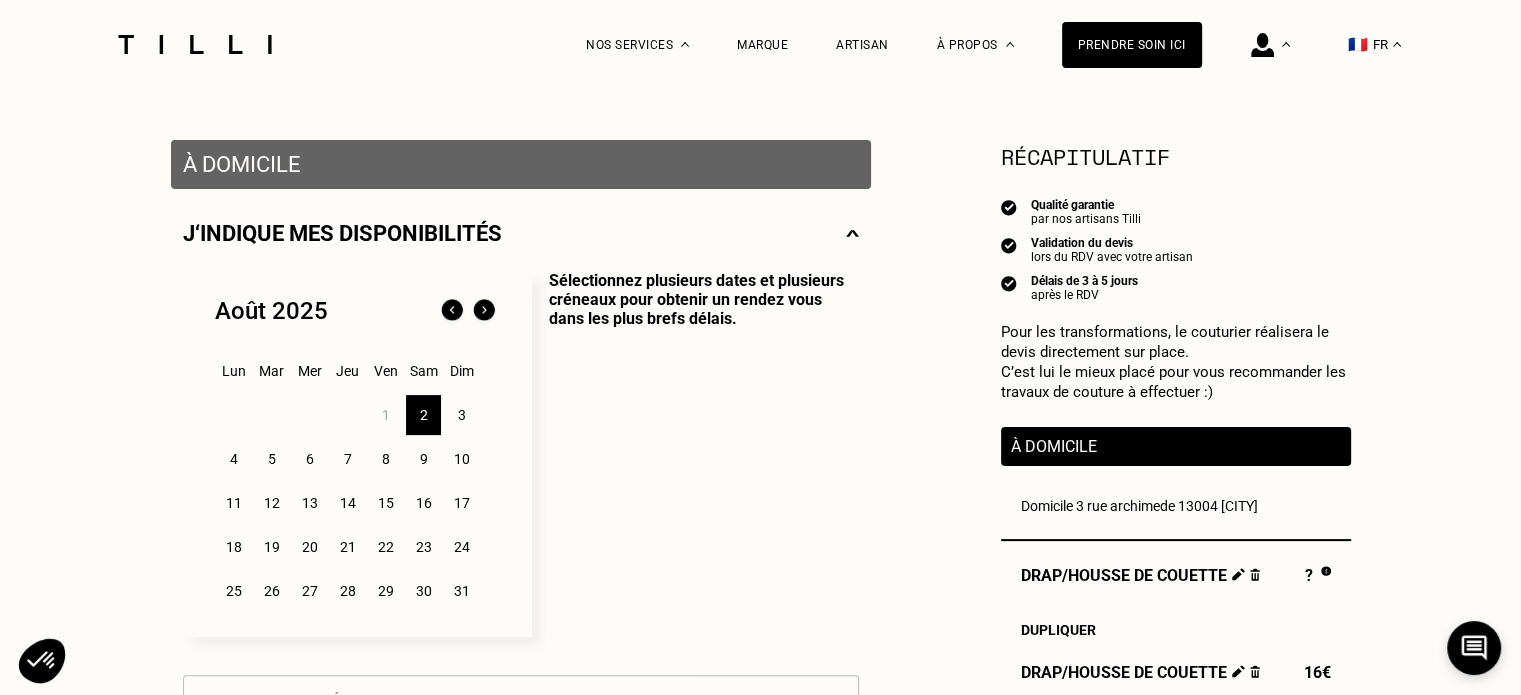 scroll, scrollTop: 358, scrollLeft: 0, axis: vertical 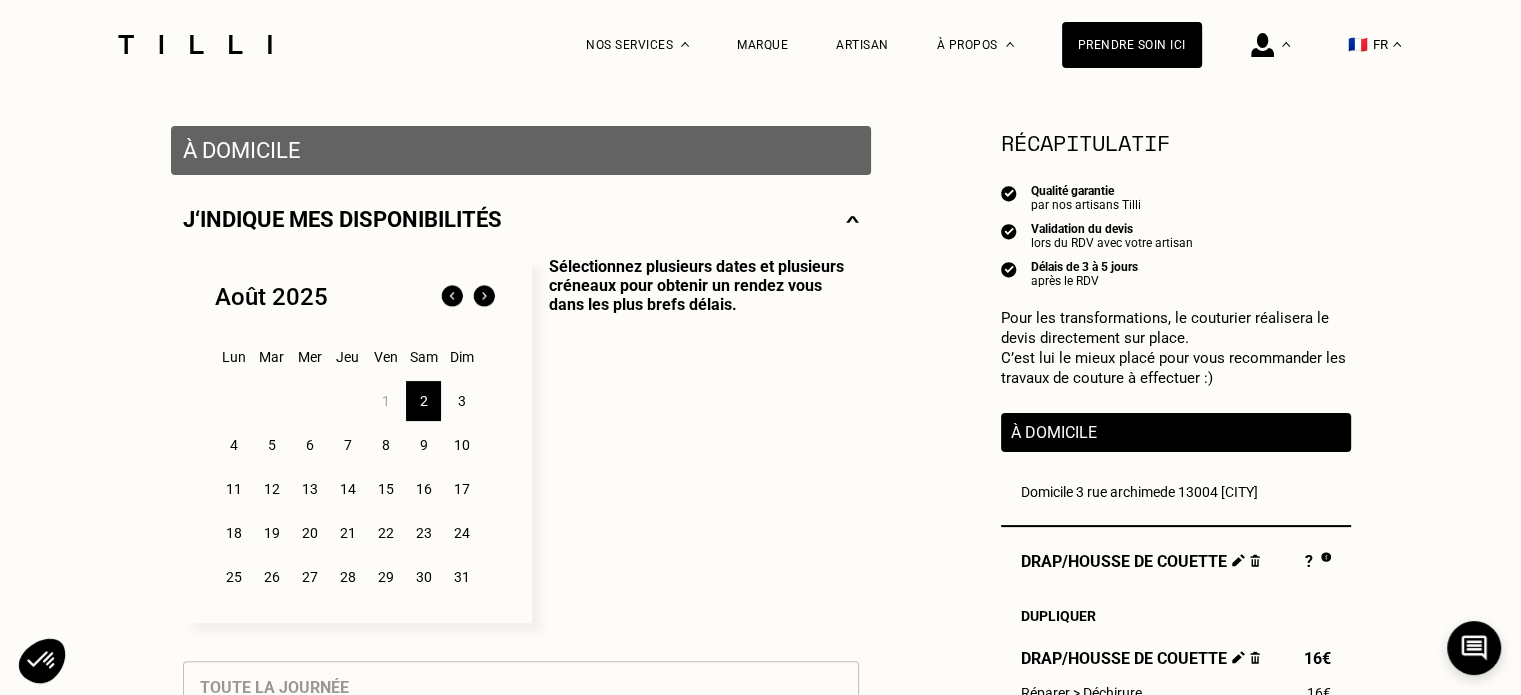 click on "13" at bounding box center (309, 489) 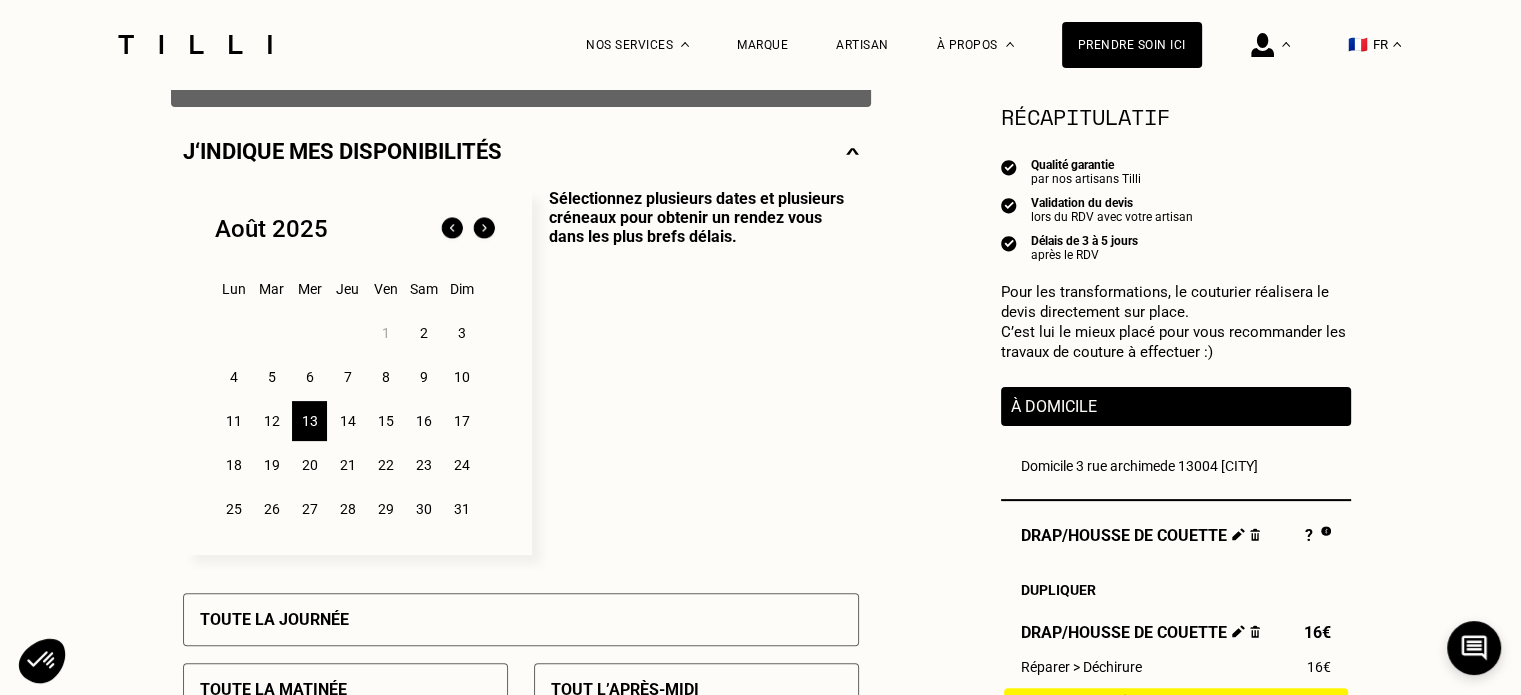 scroll, scrollTop: 430, scrollLeft: 0, axis: vertical 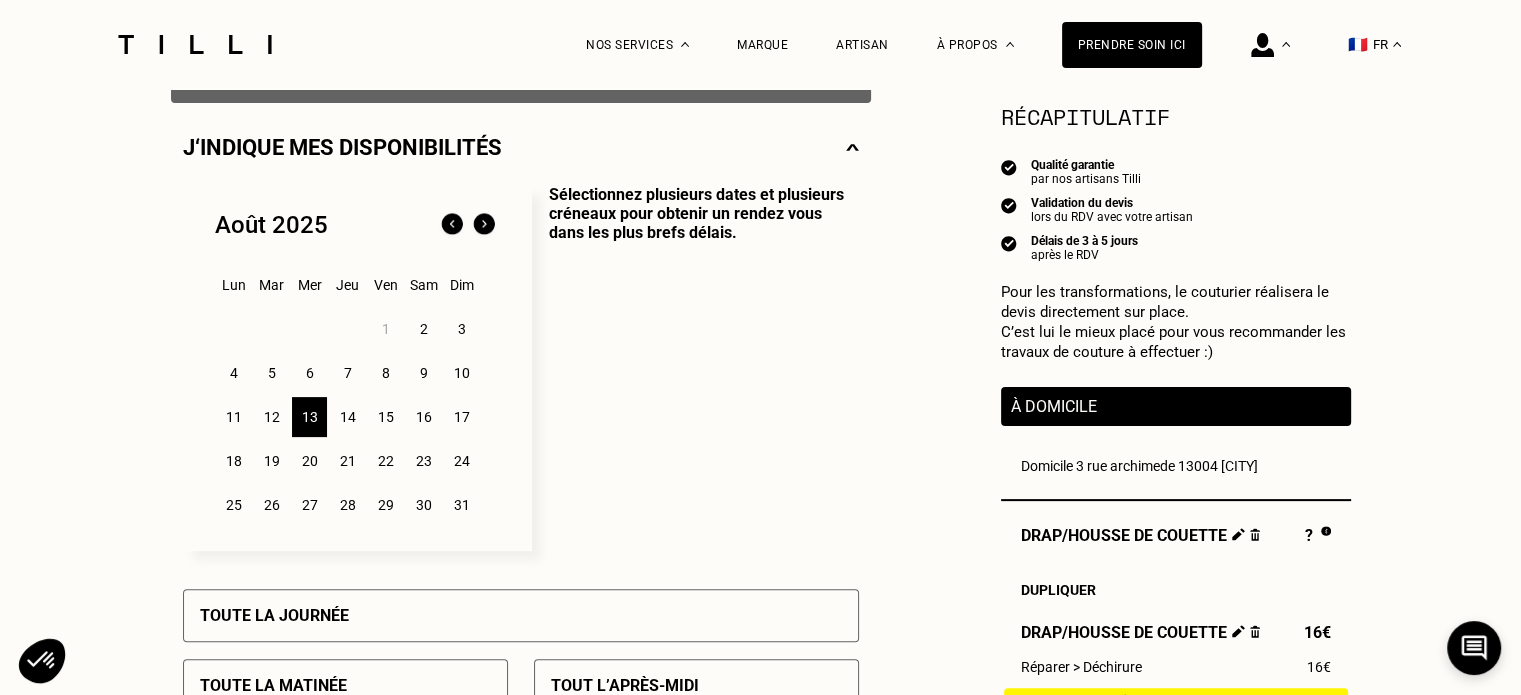 click on "4" at bounding box center (233, 373) 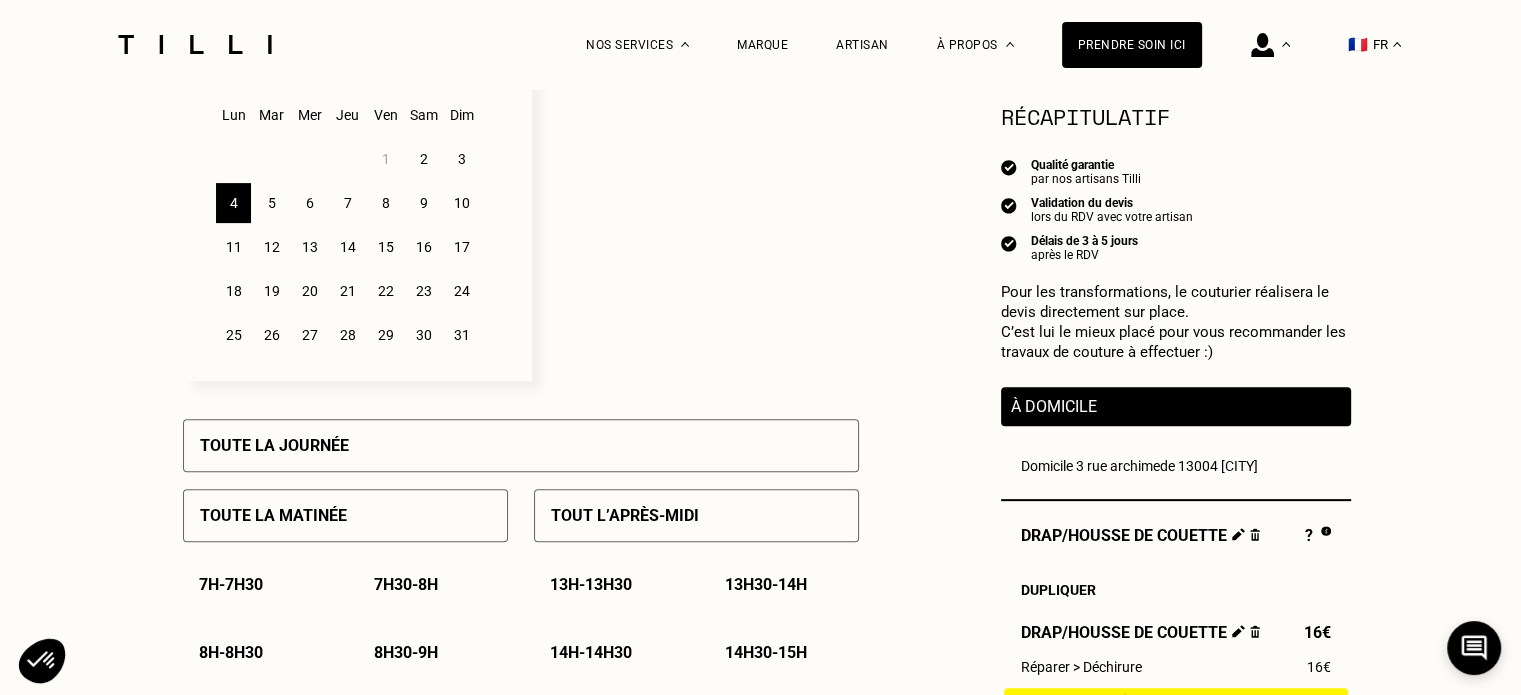 scroll, scrollTop: 632, scrollLeft: 0, axis: vertical 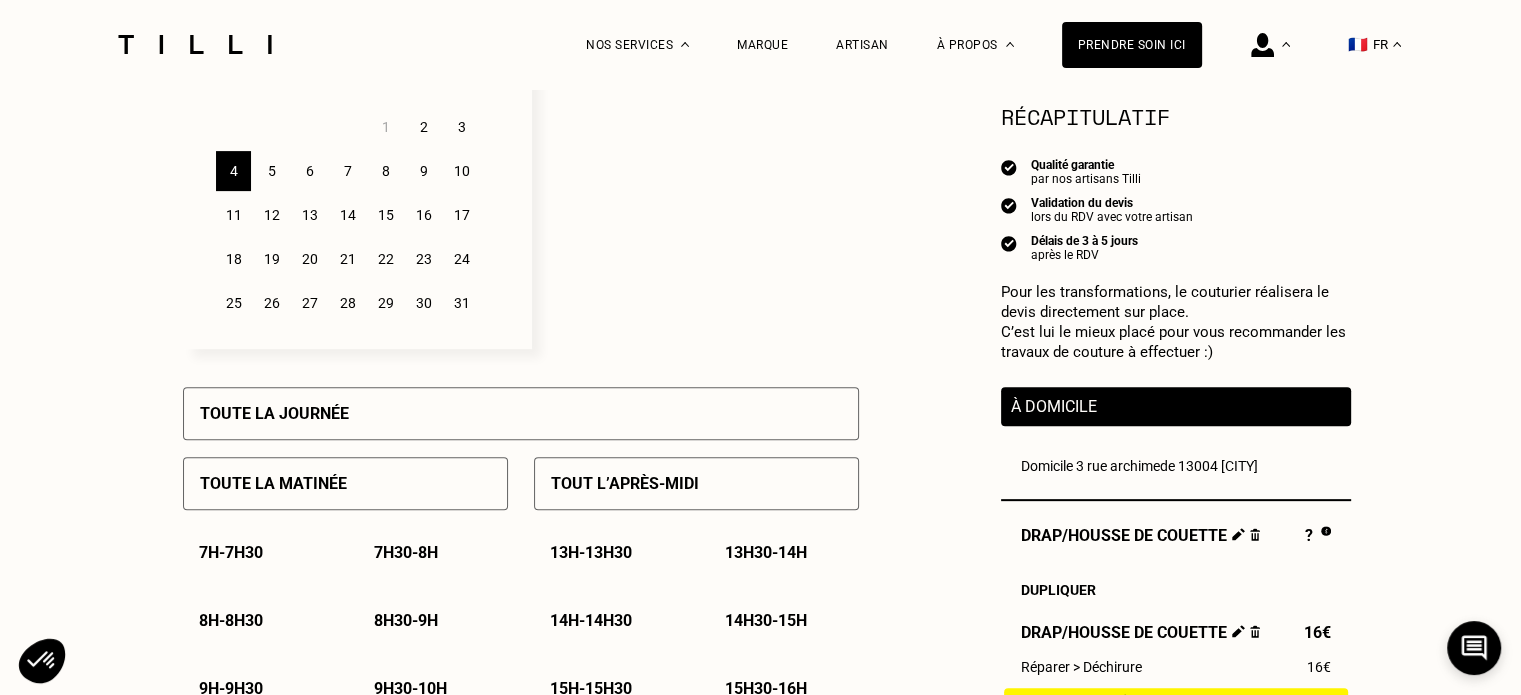 click on "Toute la journée" at bounding box center (521, 413) 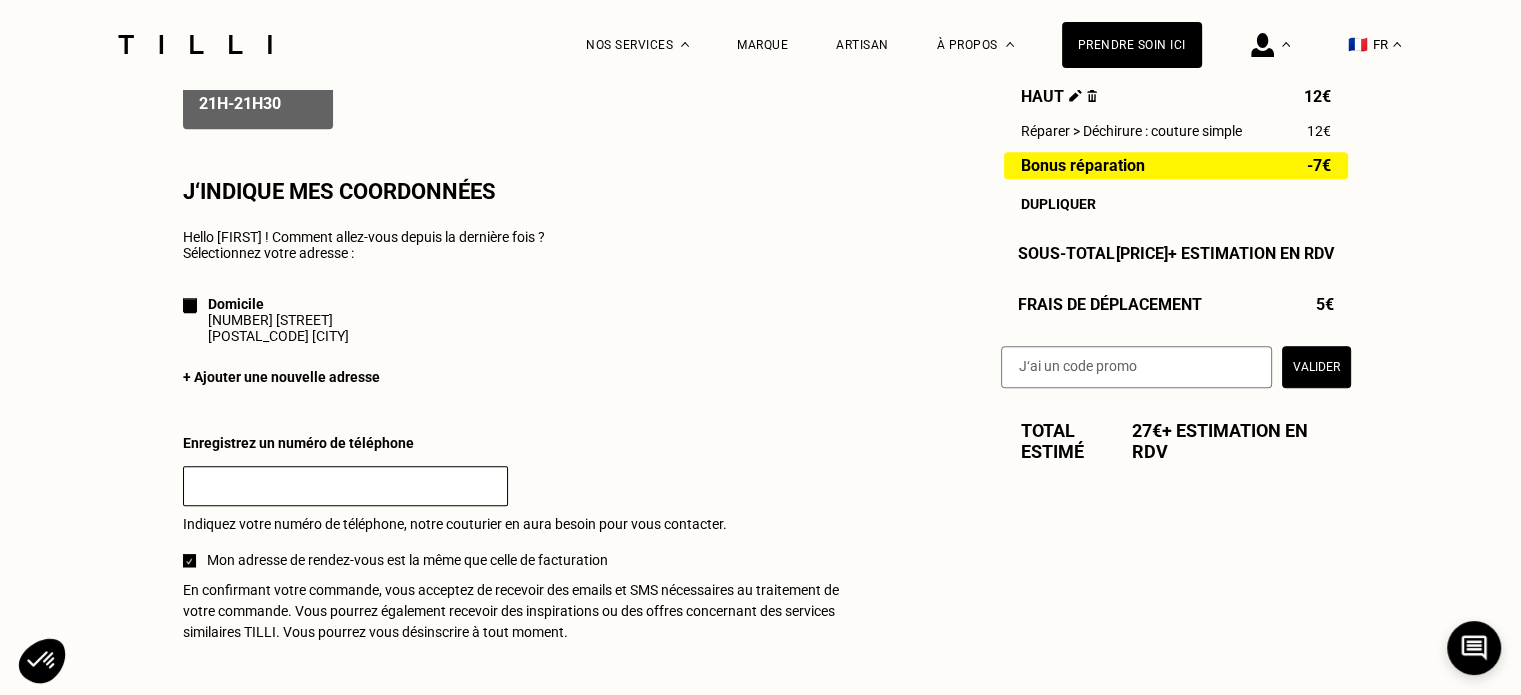 scroll, scrollTop: 1780, scrollLeft: 0, axis: vertical 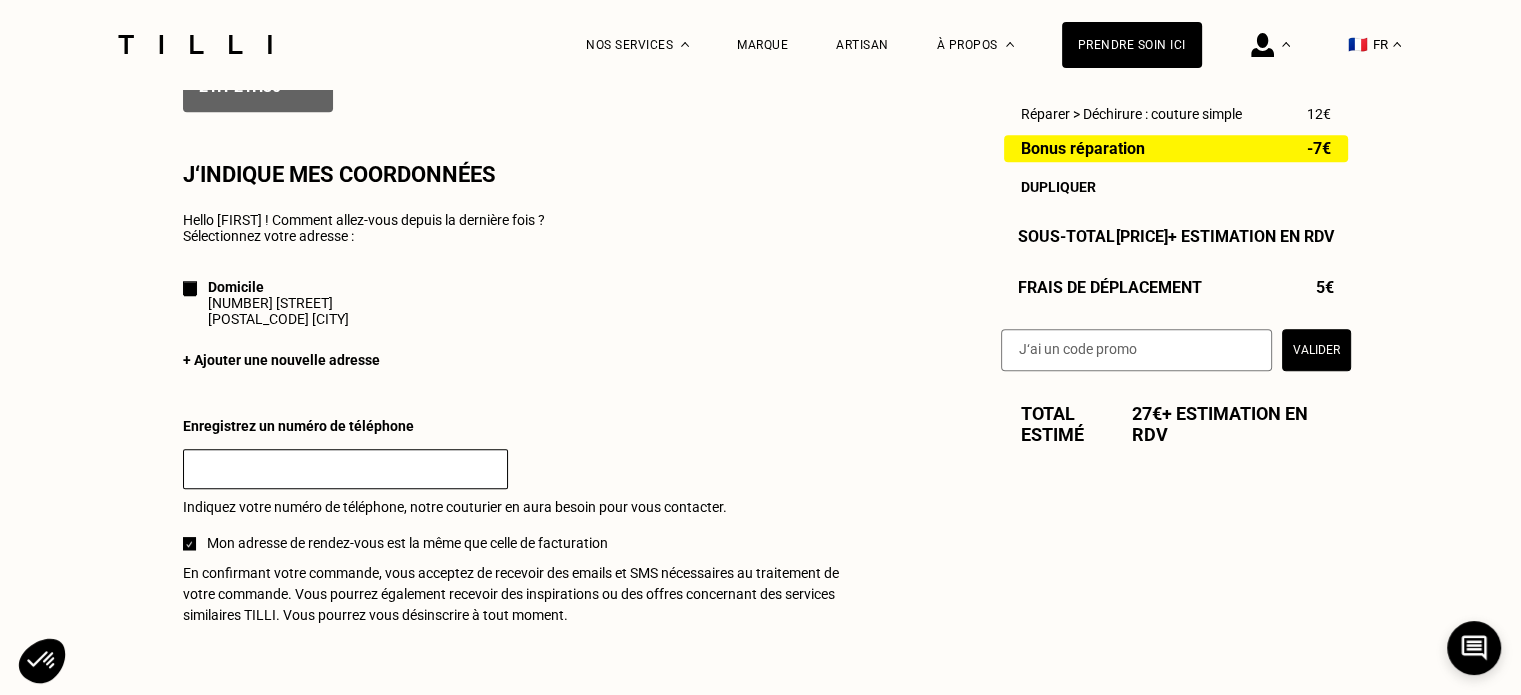 click at bounding box center [345, 469] 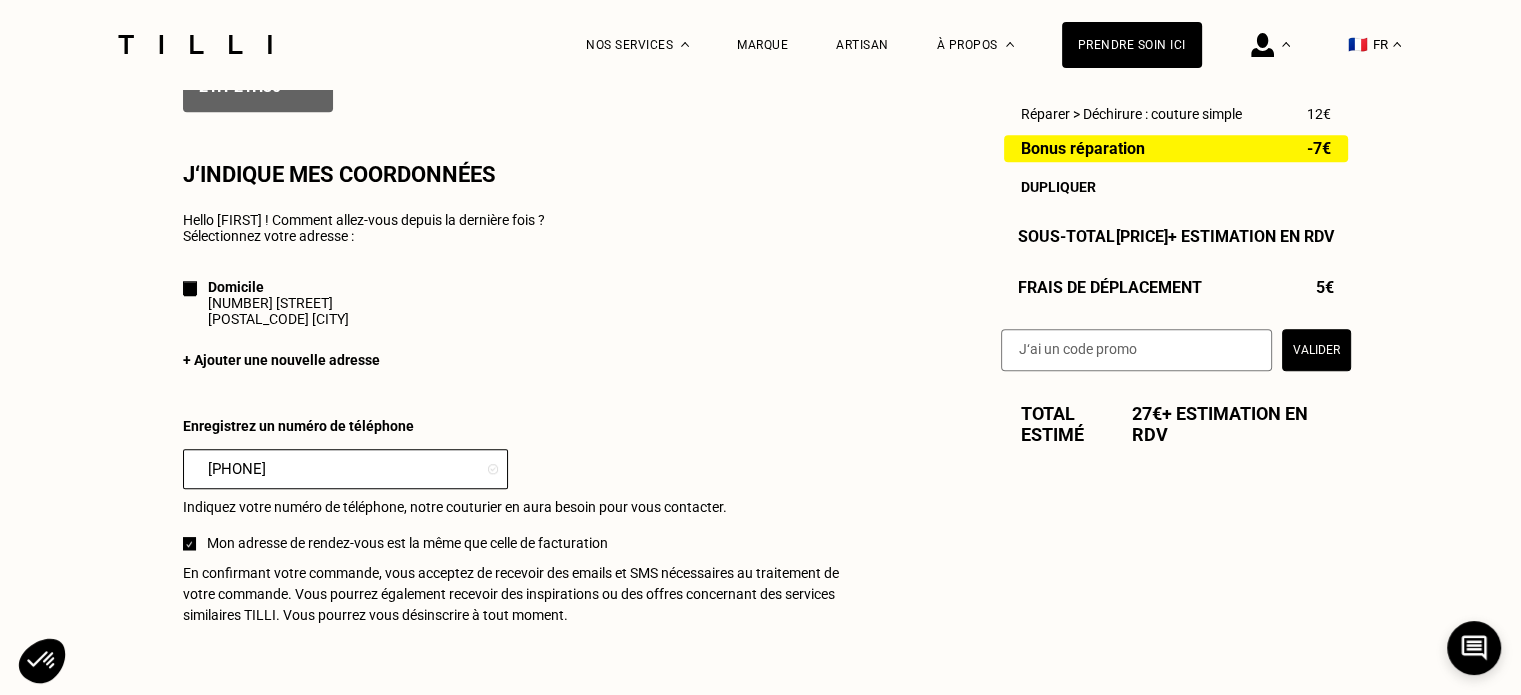 type on "0628347885" 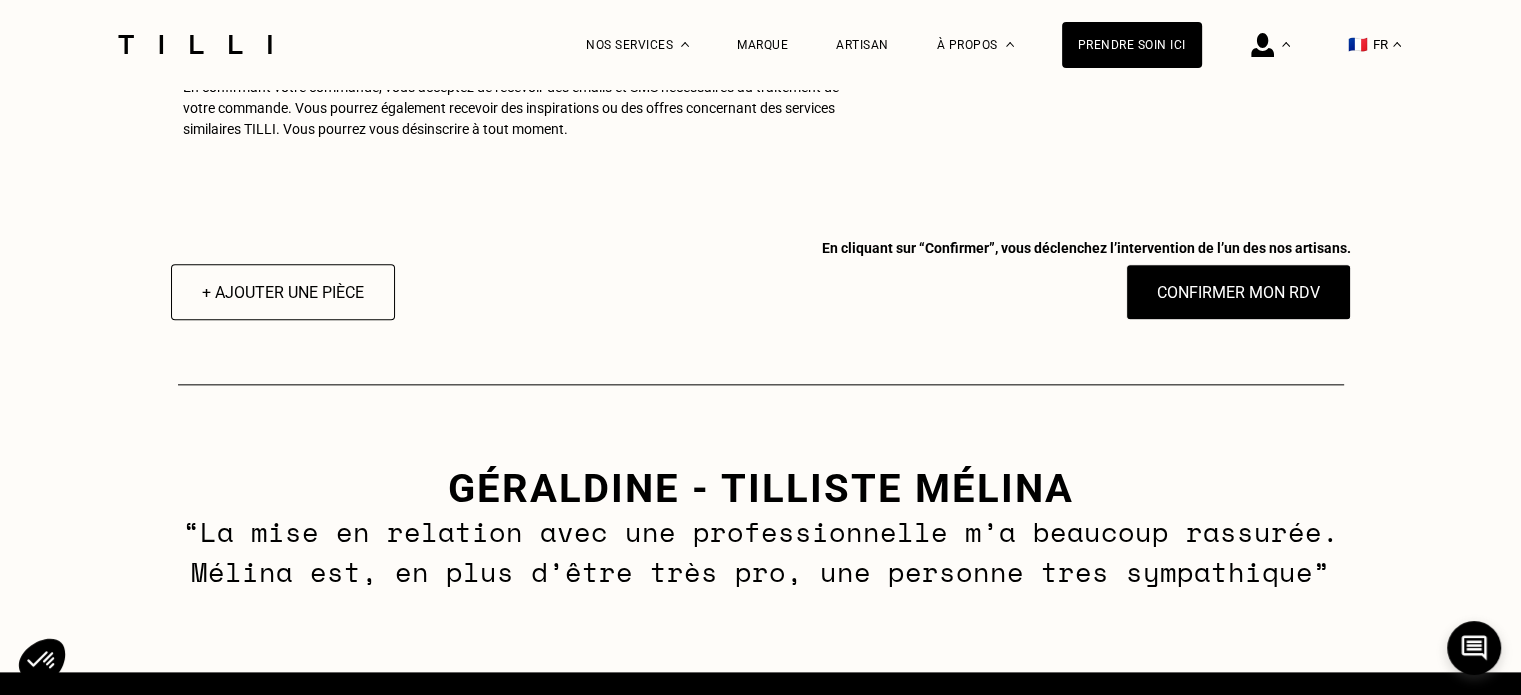 scroll, scrollTop: 2267, scrollLeft: 0, axis: vertical 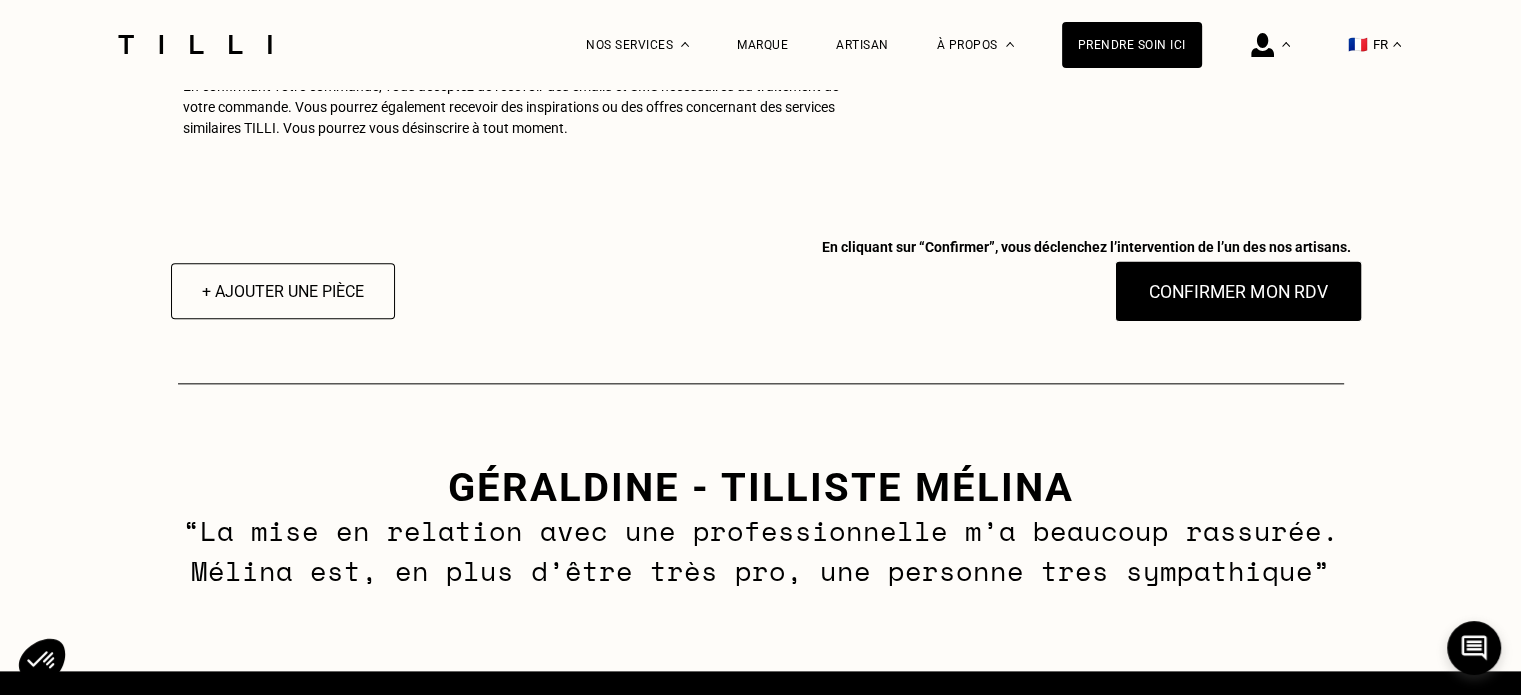 click on "Confirmer mon RDV" at bounding box center (1238, 291) 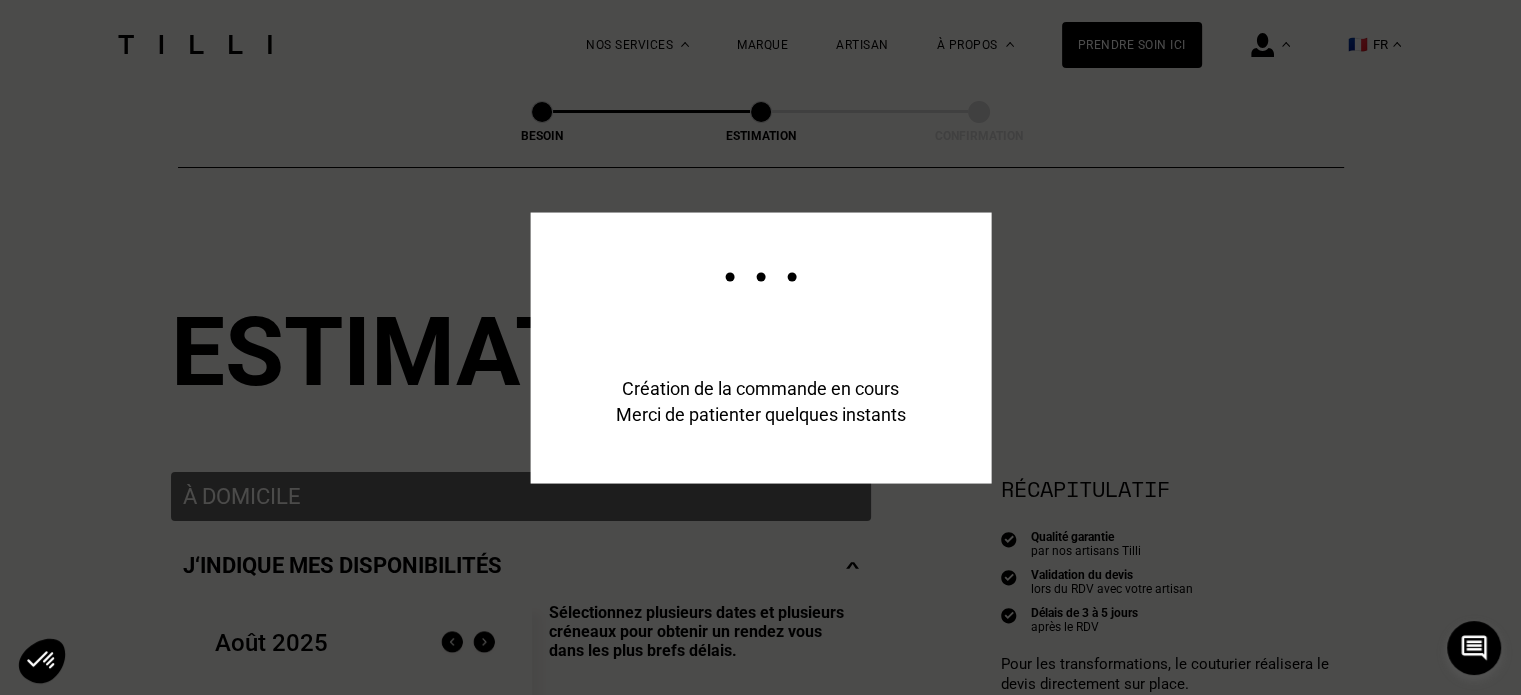 scroll, scrollTop: 0, scrollLeft: 0, axis: both 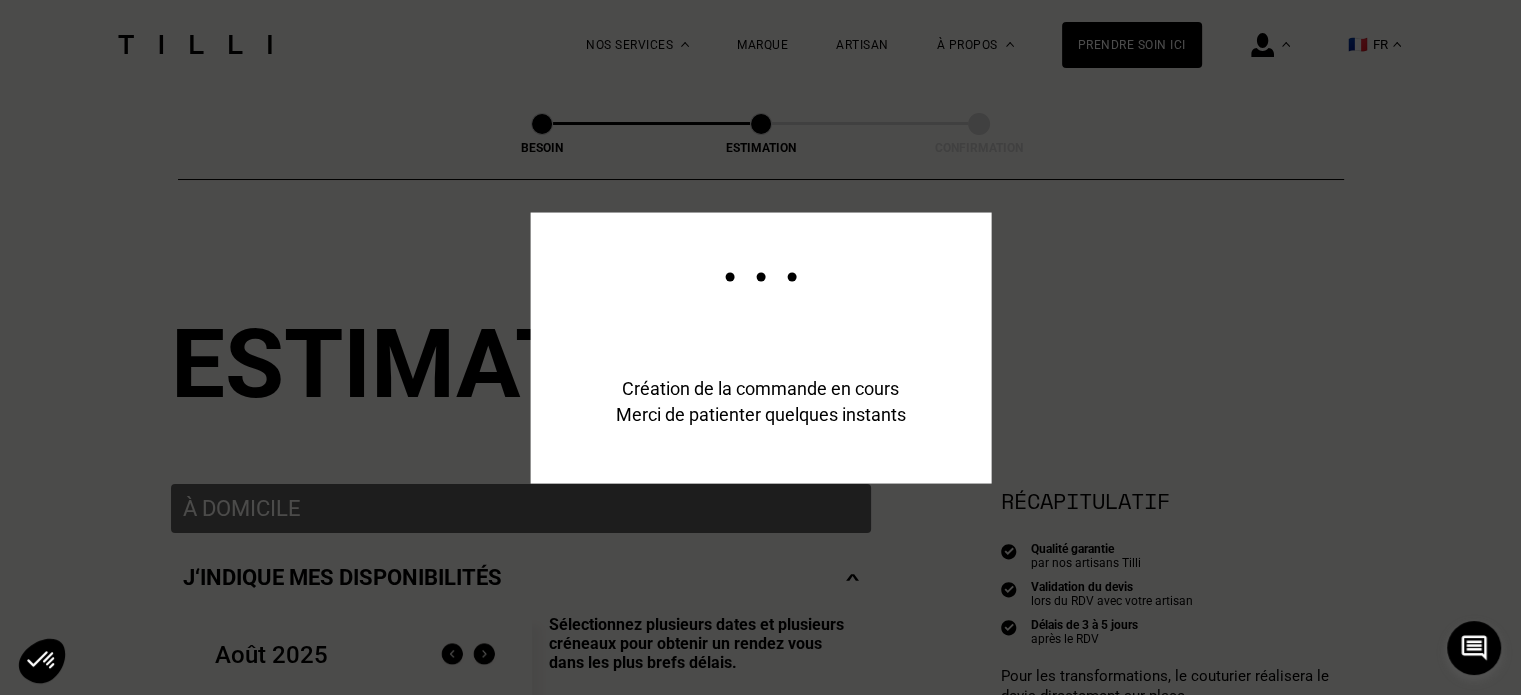 click on "Création de la commande en cours Merci de patienter quelques instants" at bounding box center (760, 760) 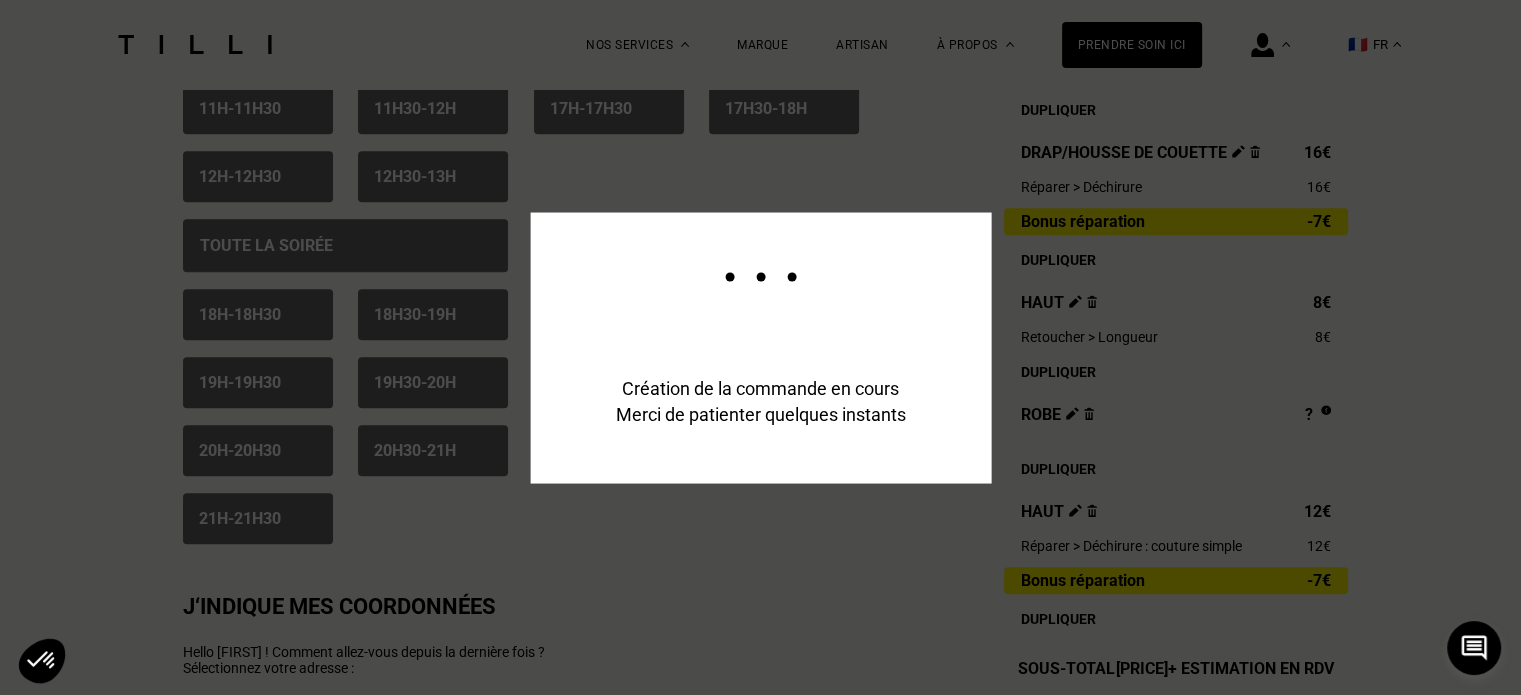 scroll, scrollTop: 1420, scrollLeft: 0, axis: vertical 